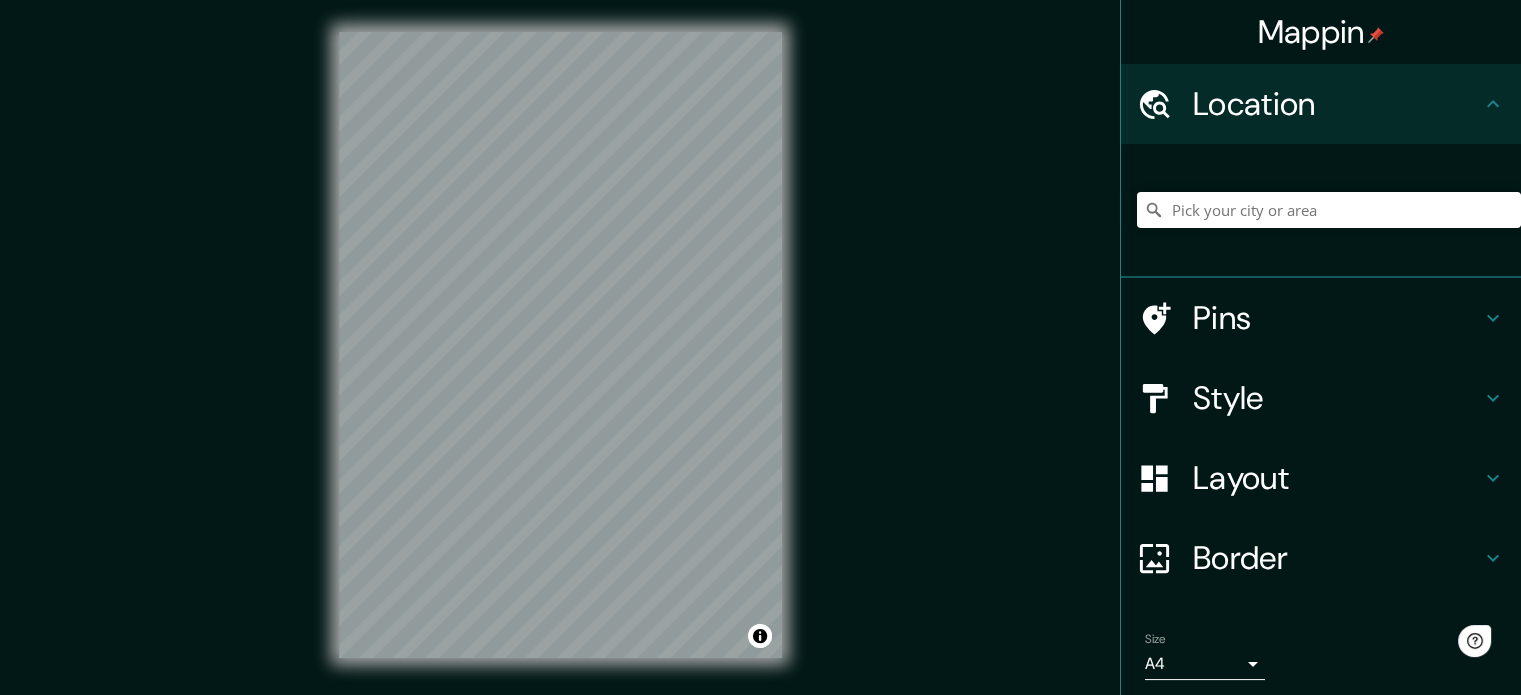 scroll, scrollTop: 0, scrollLeft: 0, axis: both 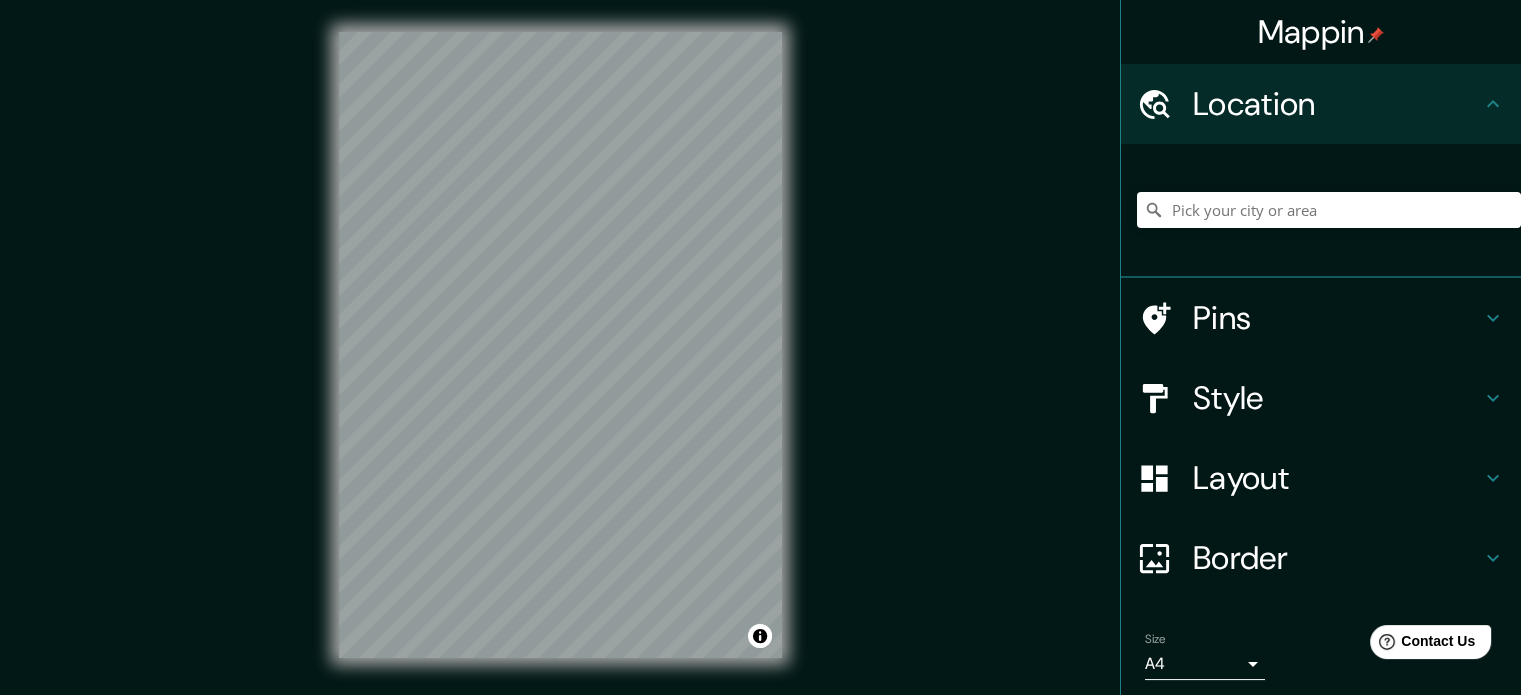 click 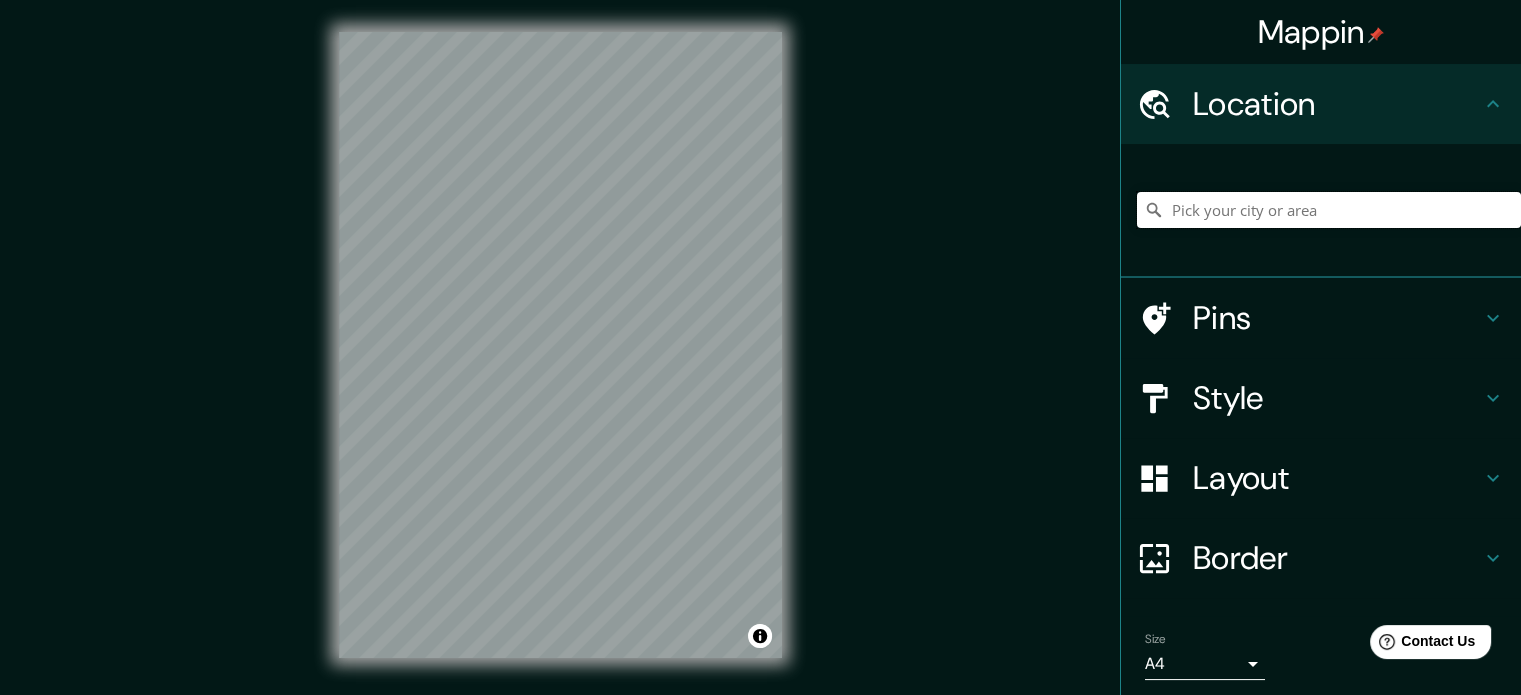click at bounding box center [1329, 210] 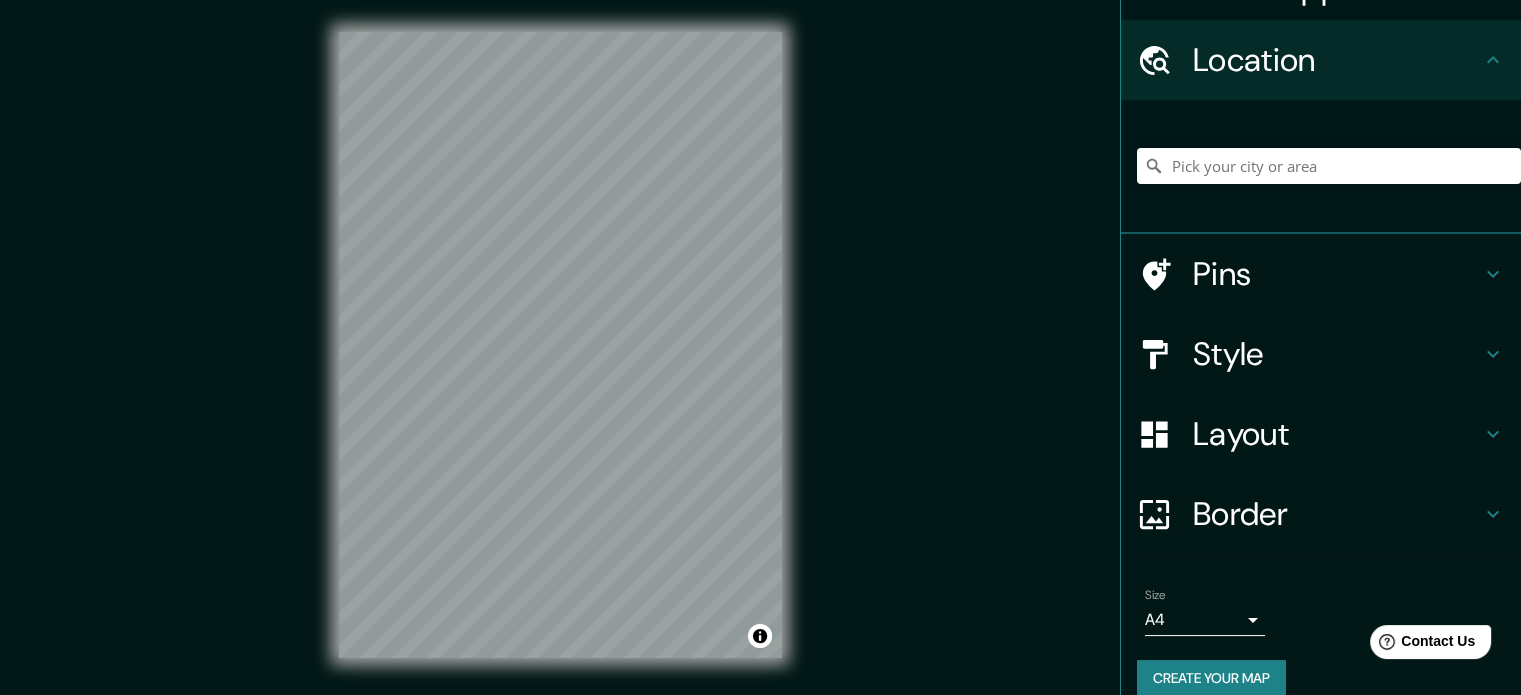 scroll, scrollTop: 68, scrollLeft: 0, axis: vertical 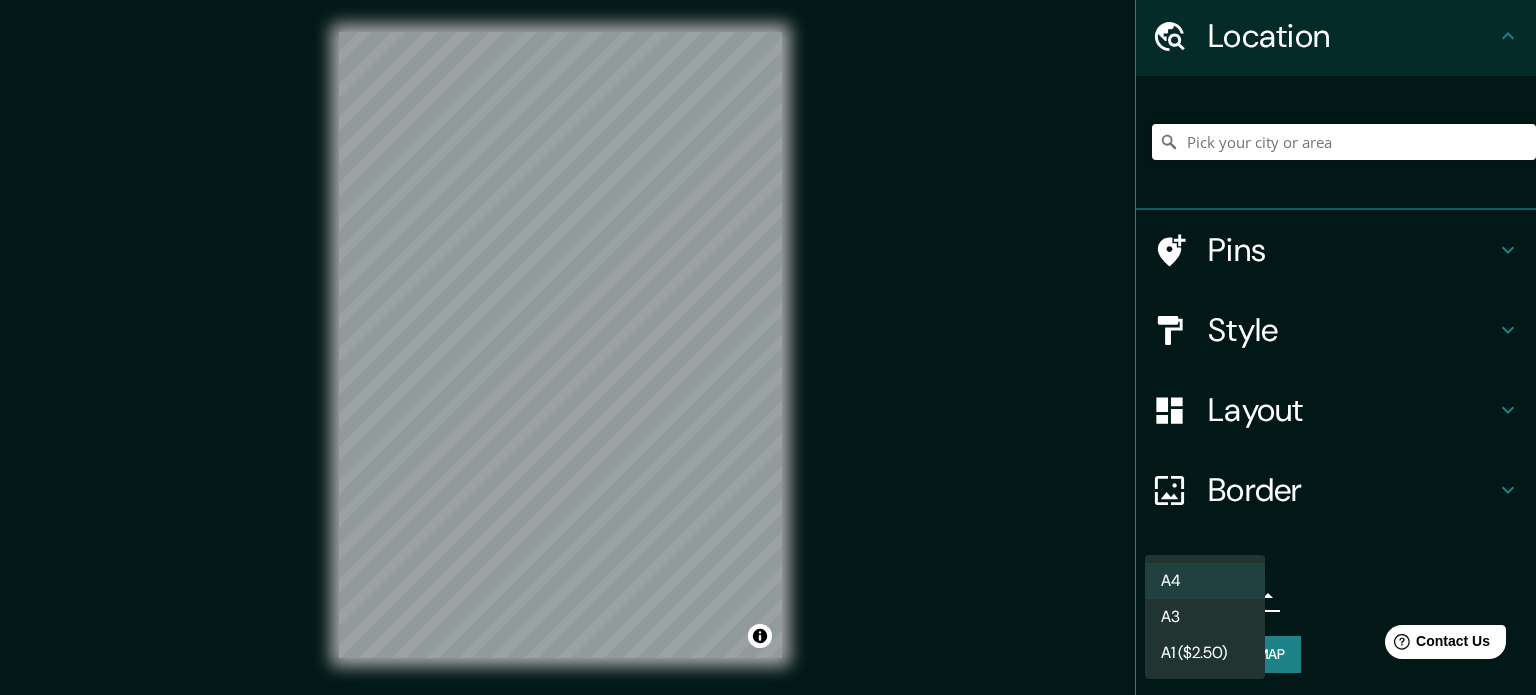 click on "Mappin Location Pins Style Layout Border Choose a border.  Hint : you can make layers of the frame opaque to create some cool effects. None Simple Transparent Fancy Size A4 single Create your map © Mapbox   © OpenStreetMap   Improve this map Any problems, suggestions, or concerns please email    help@mappin.pro . . . A4 A3 A1 ($2.50)" at bounding box center (768, 347) 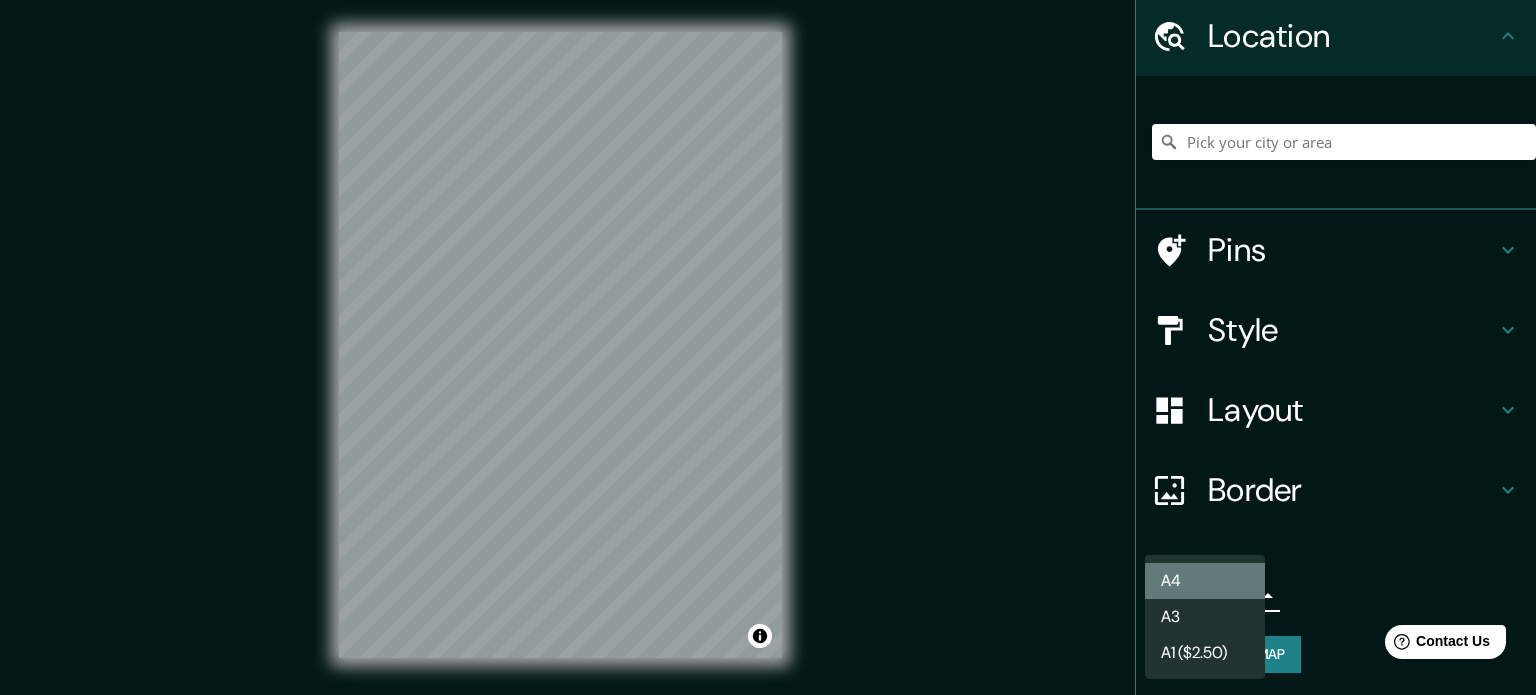 click on "A4" at bounding box center [1205, 581] 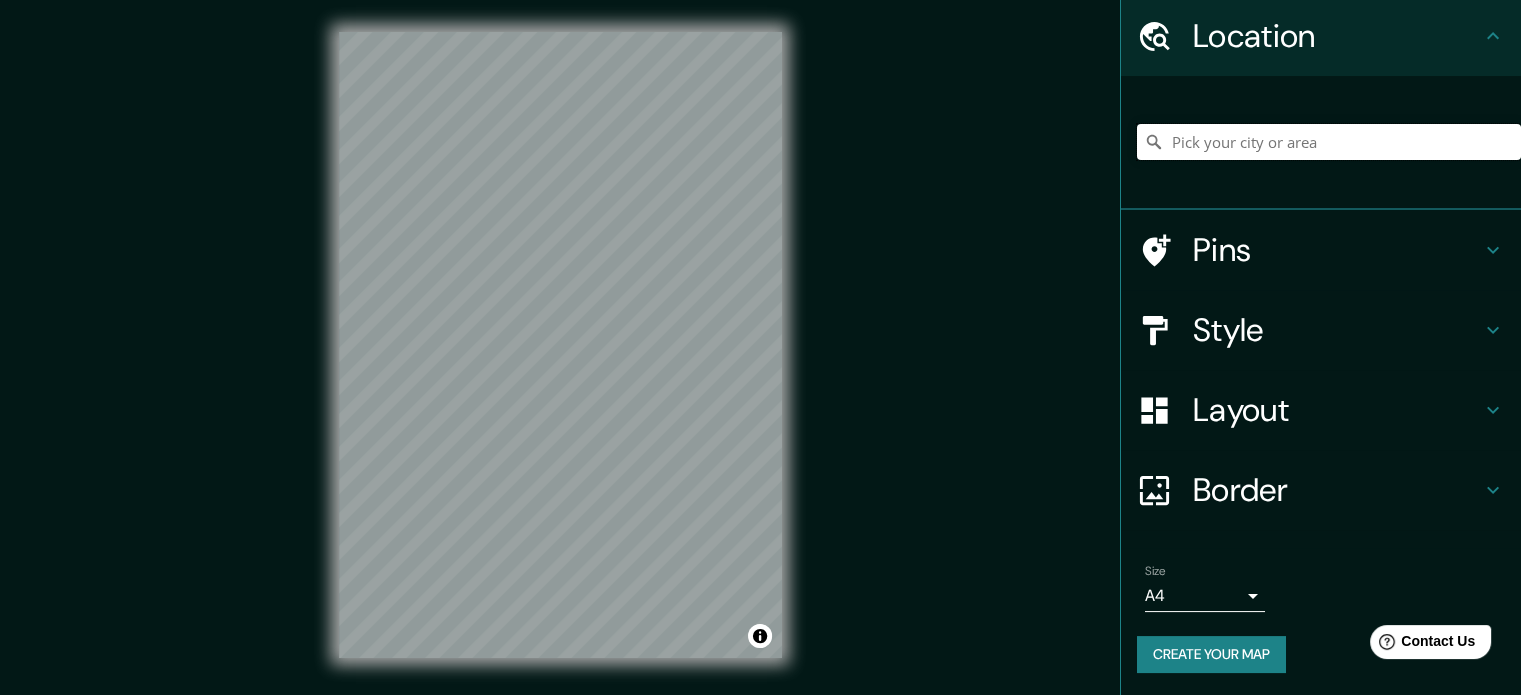 click at bounding box center [1329, 142] 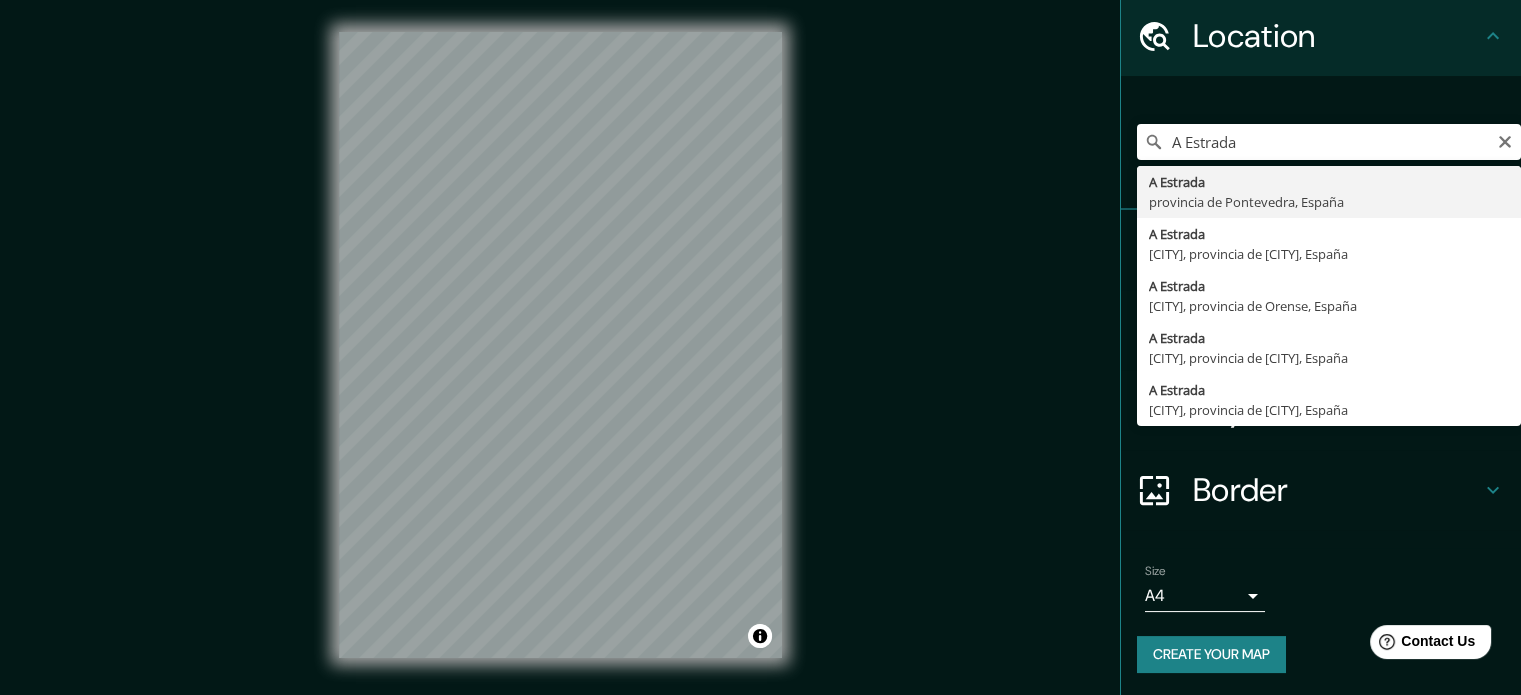 type on "[CITY], provincia de Pontevedra, España" 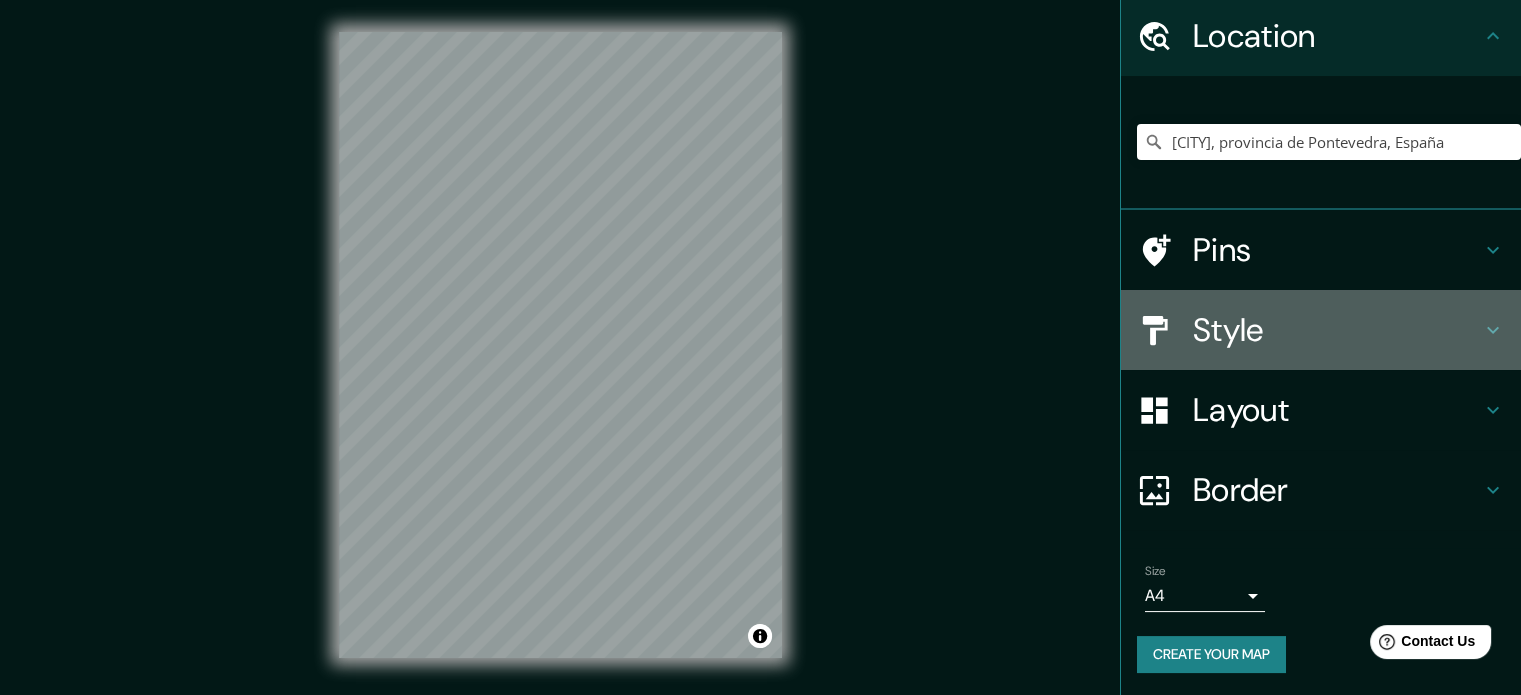 click 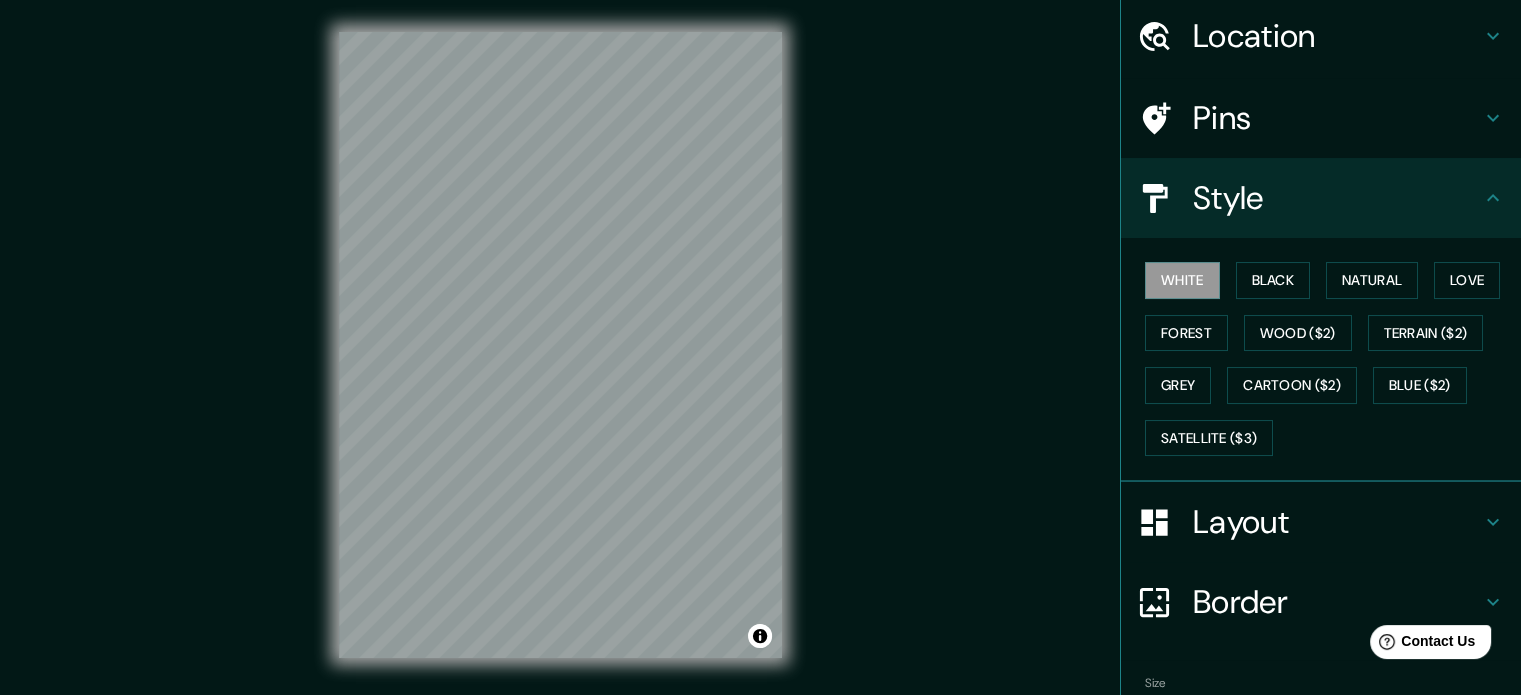 click 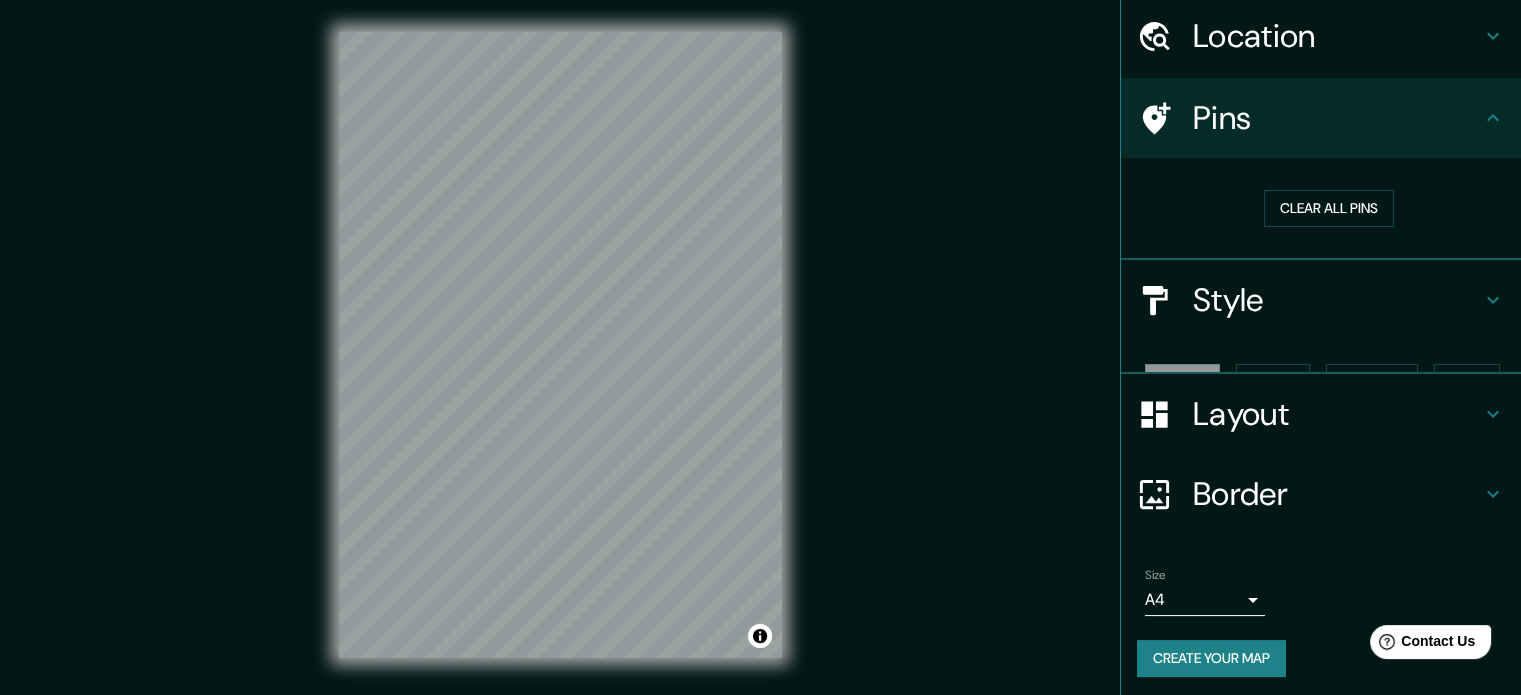 scroll, scrollTop: 38, scrollLeft: 0, axis: vertical 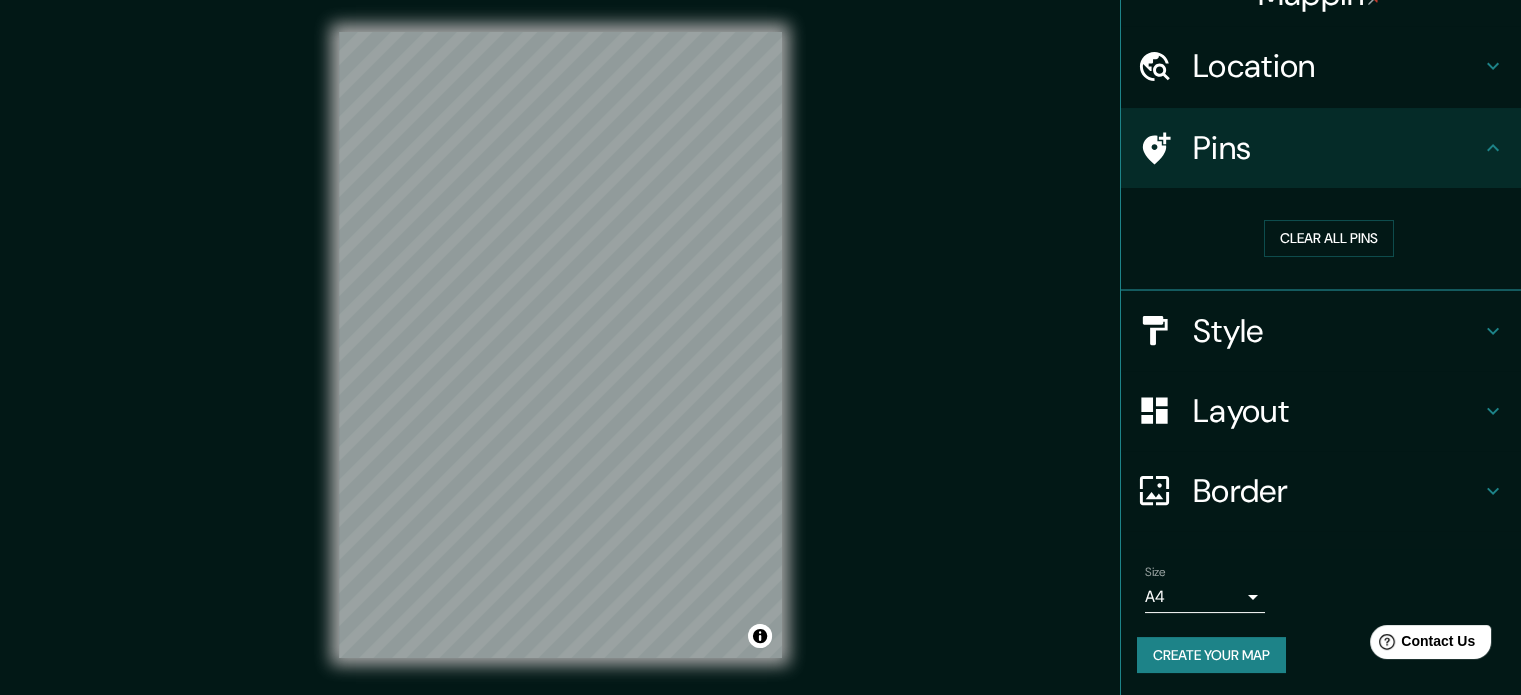 click 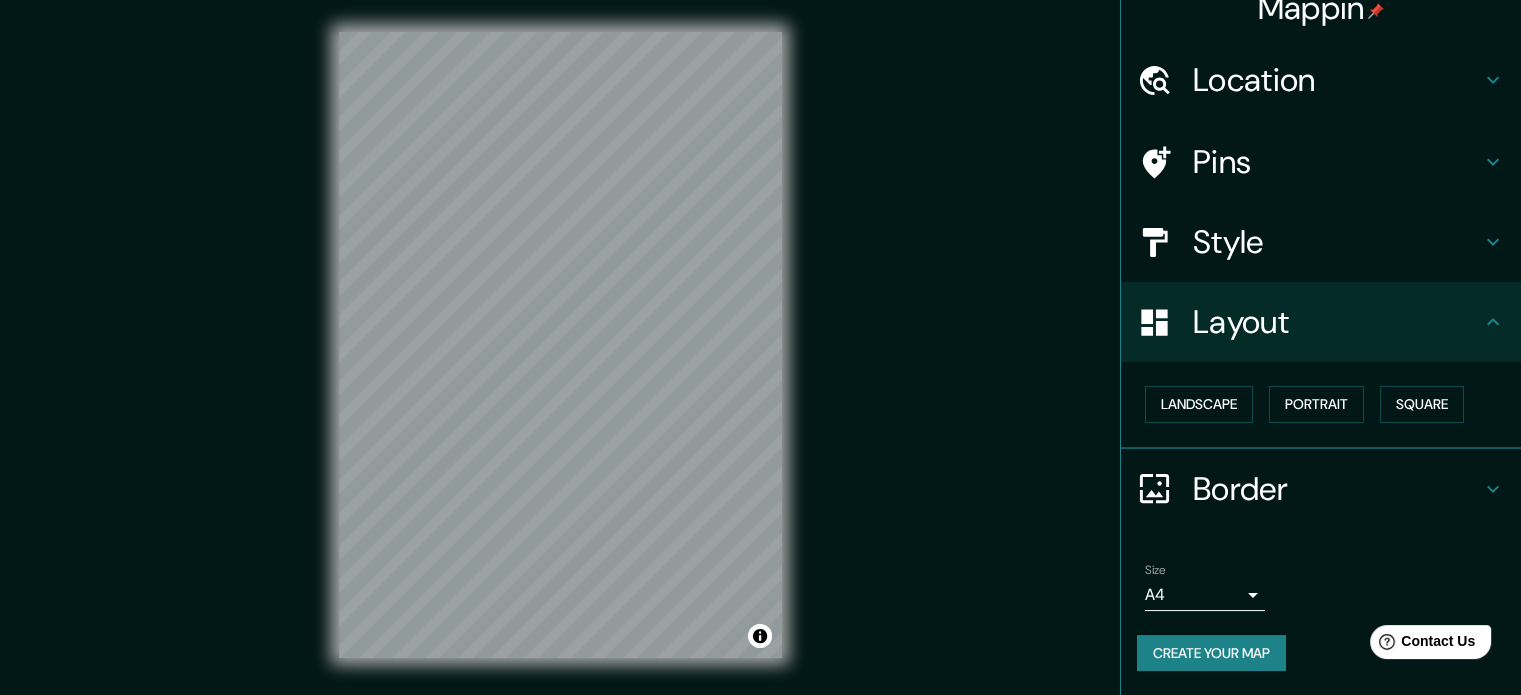 scroll, scrollTop: 22, scrollLeft: 0, axis: vertical 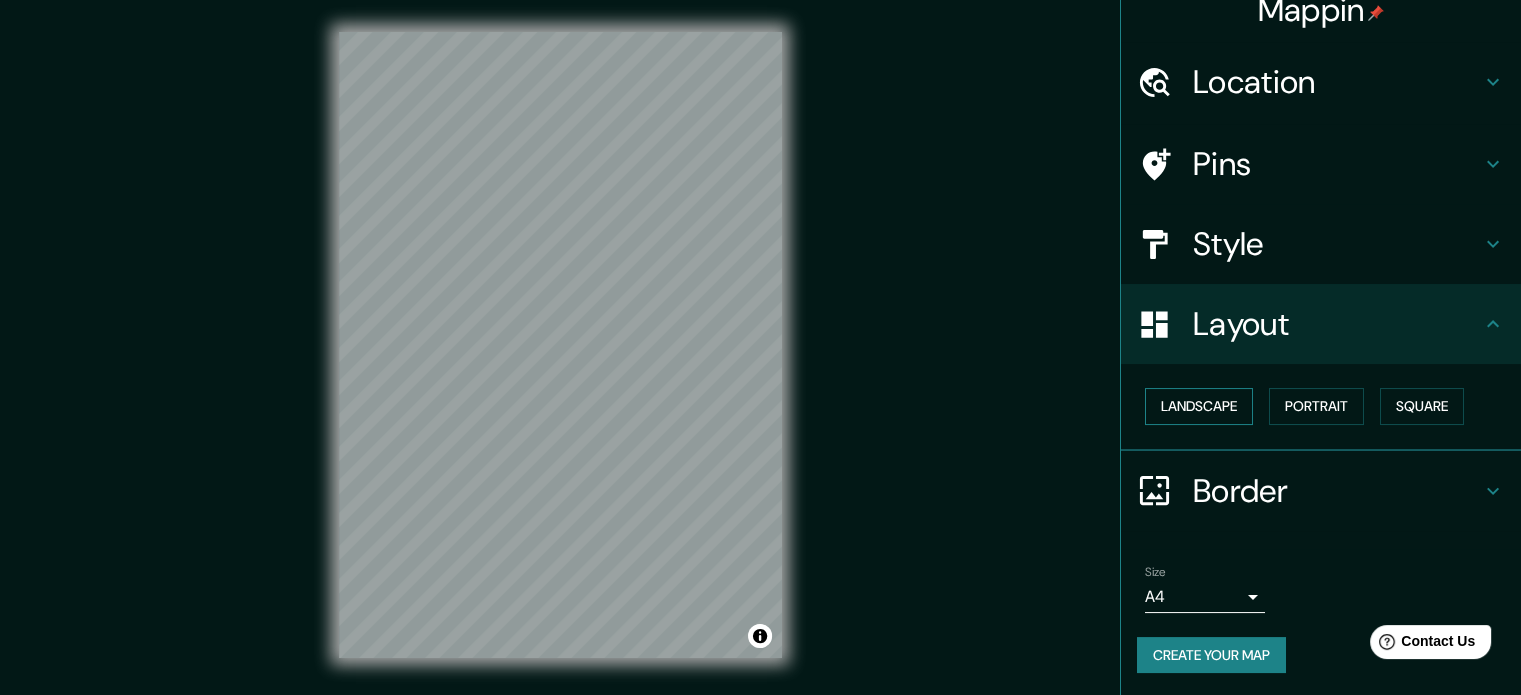 click on "Landscape" at bounding box center [1199, 406] 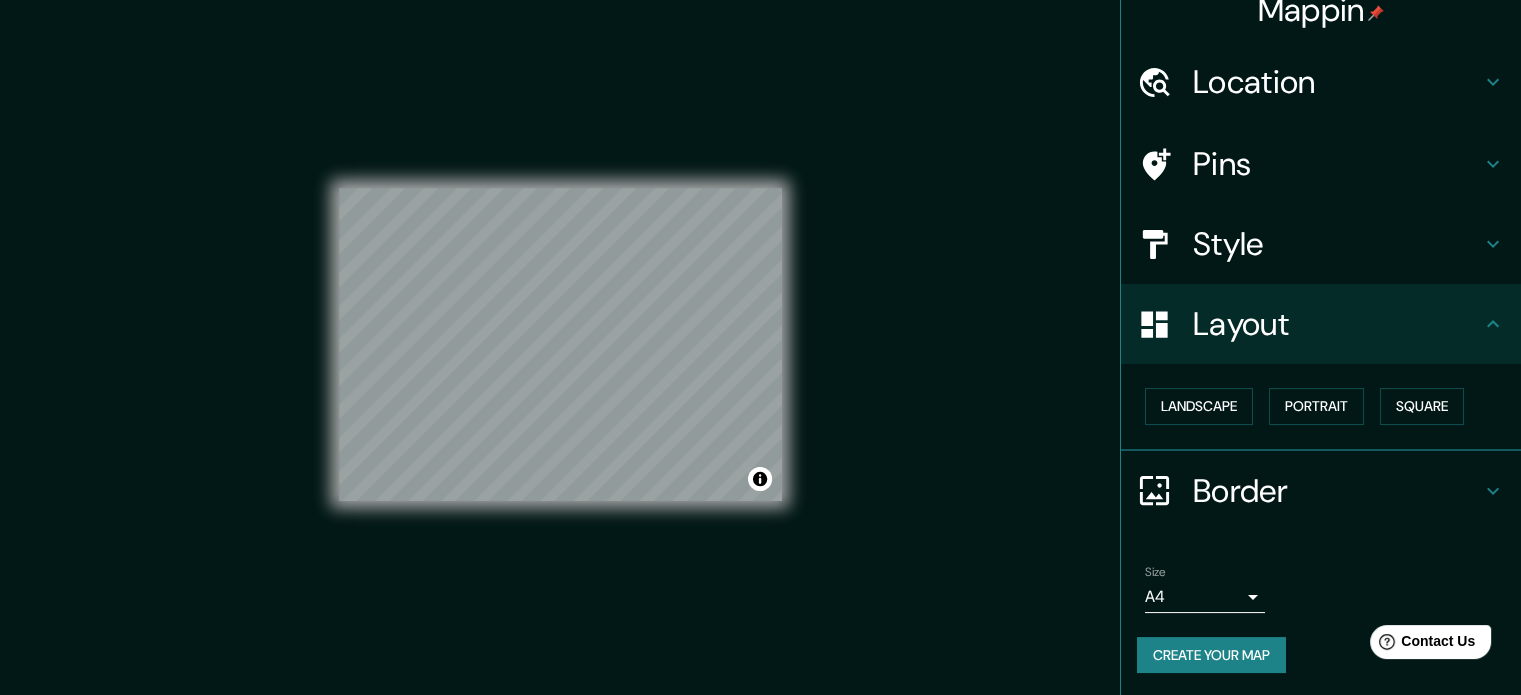 click 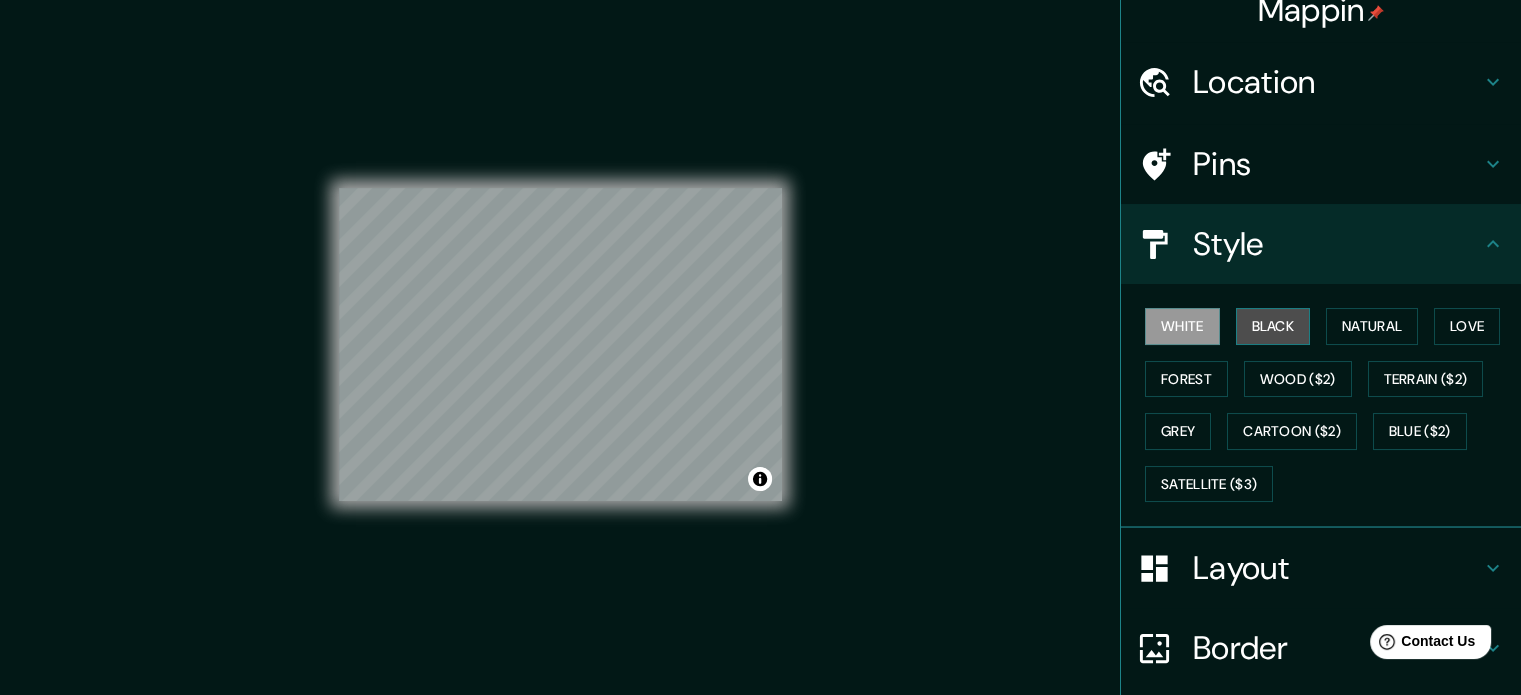 click on "Black" at bounding box center (1273, 326) 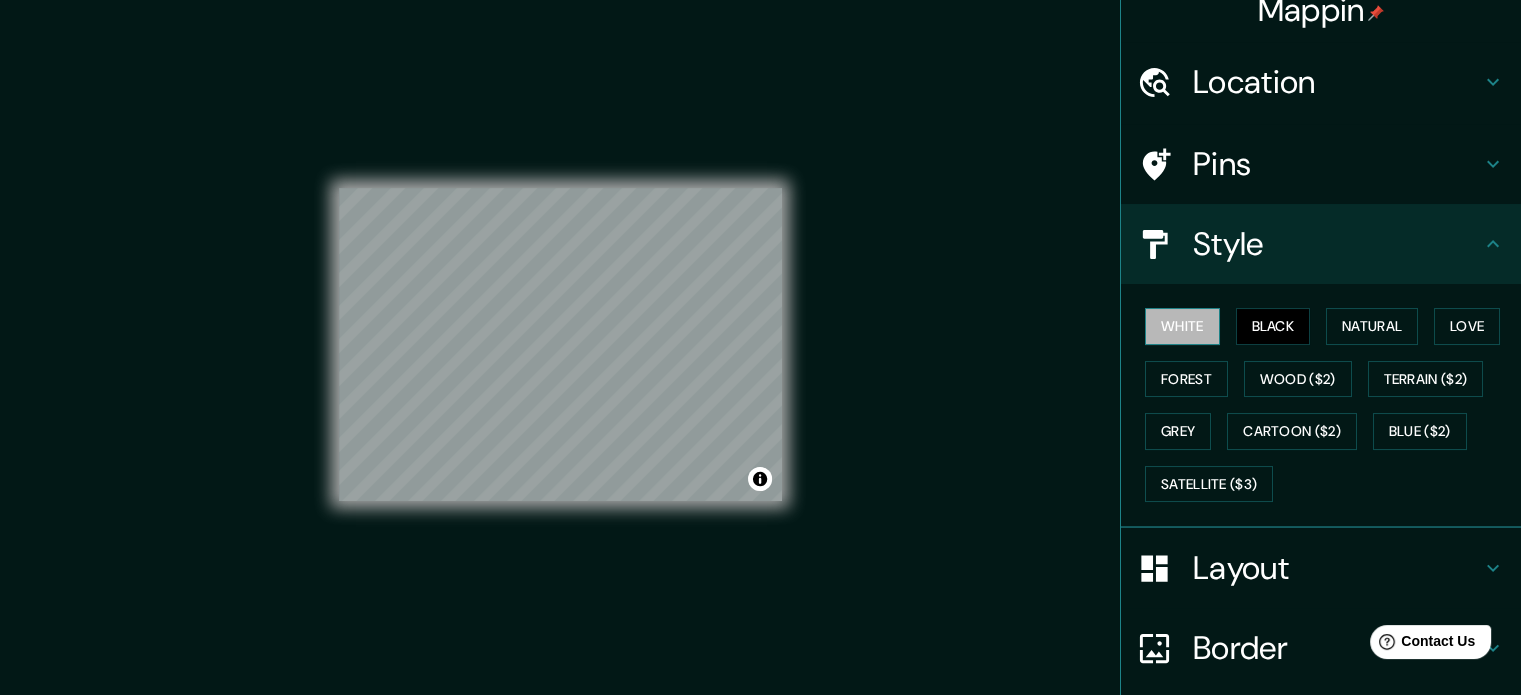 click on "White" at bounding box center [1182, 326] 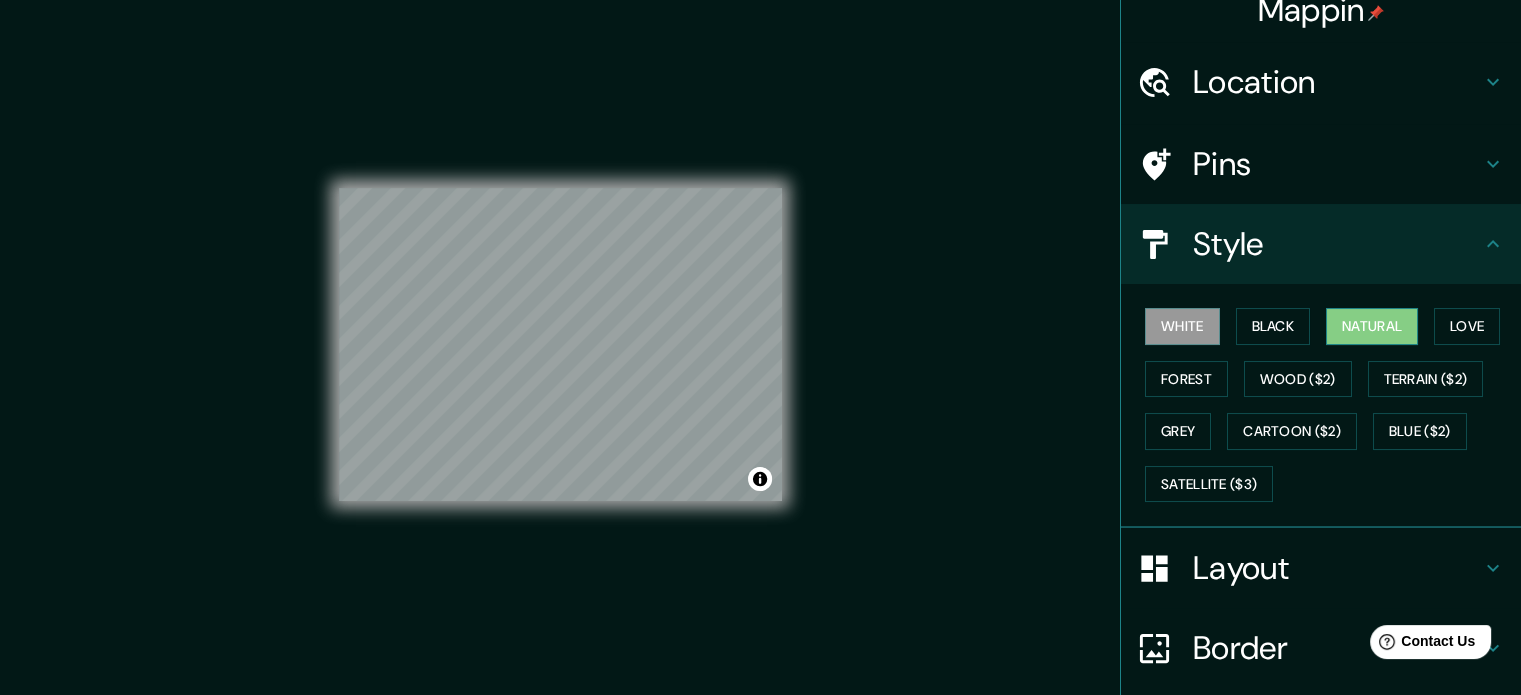 click on "Natural" at bounding box center (1372, 326) 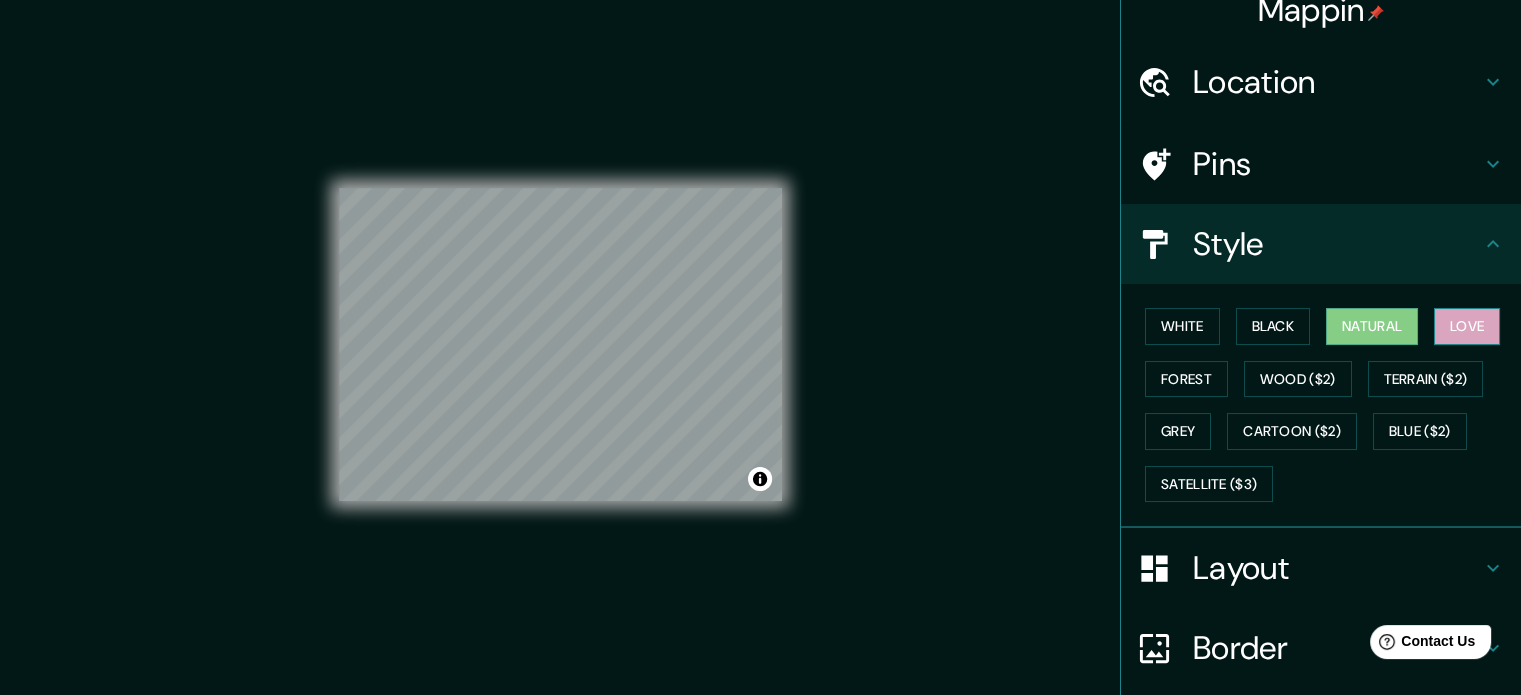 click on "Love" at bounding box center (1467, 326) 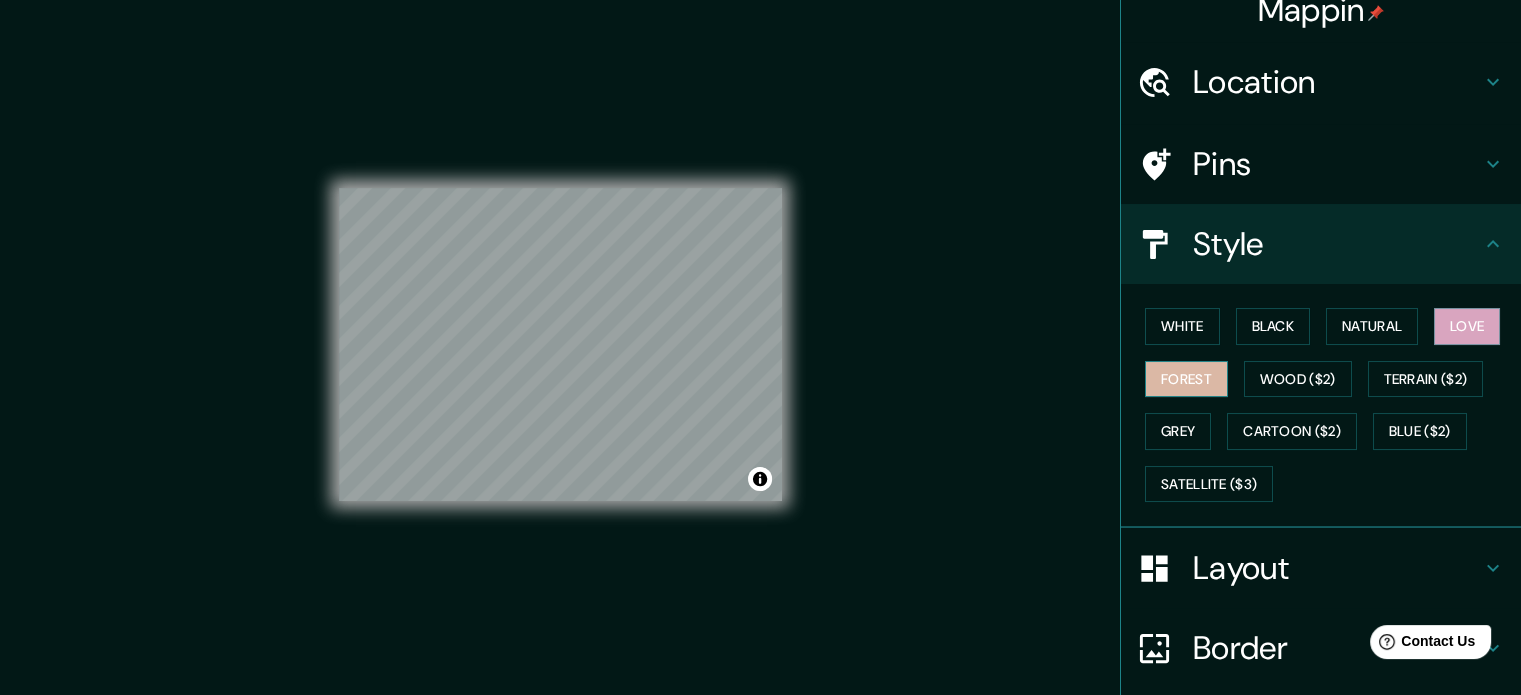 click on "Forest" at bounding box center (1186, 379) 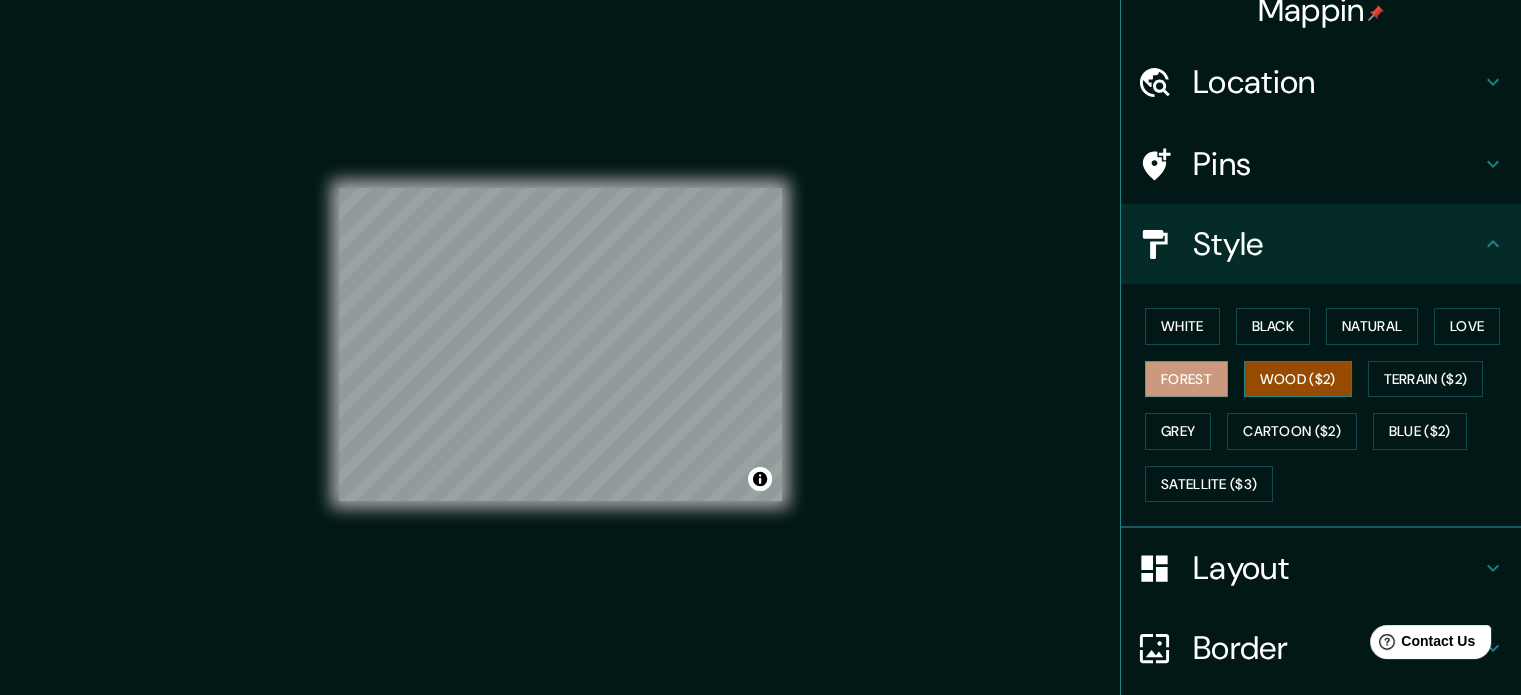click on "Wood ($2)" at bounding box center (1298, 379) 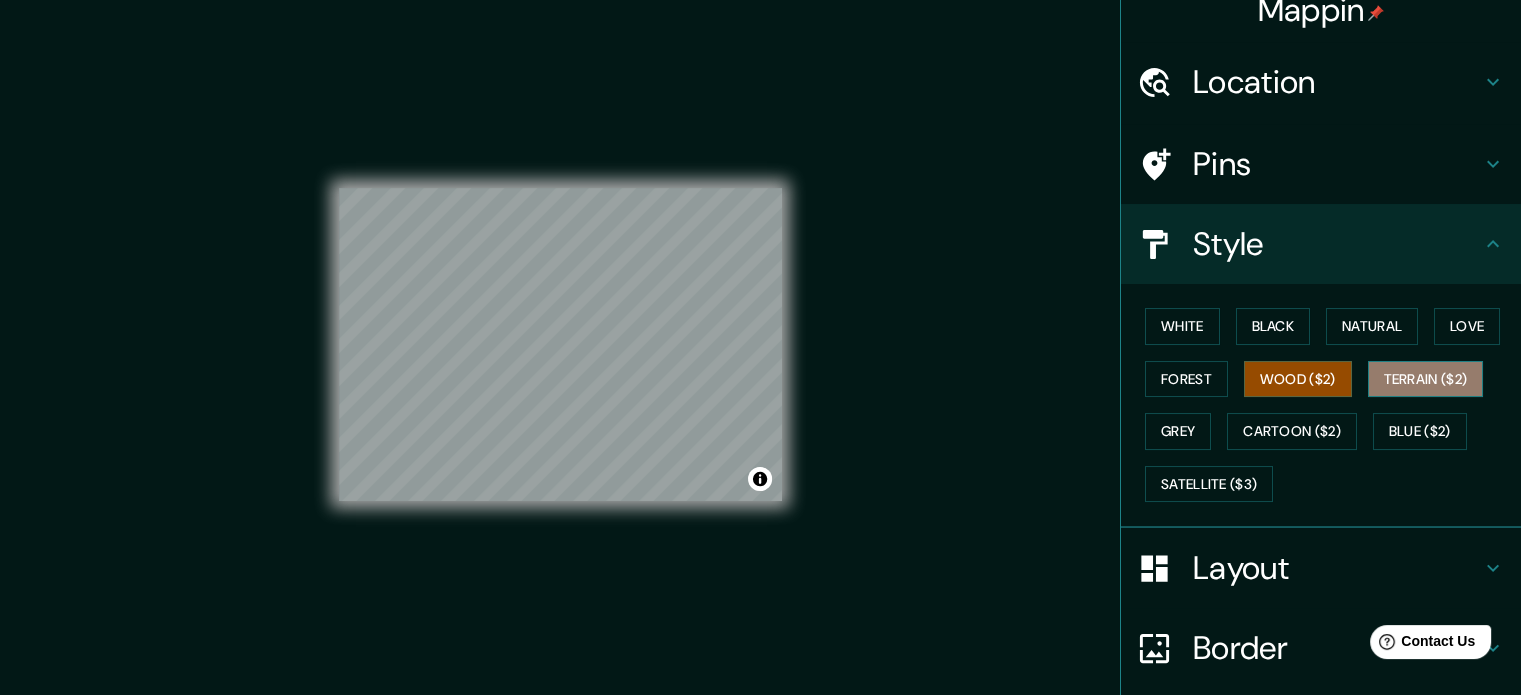 click on "Terrain ($2)" at bounding box center [1426, 379] 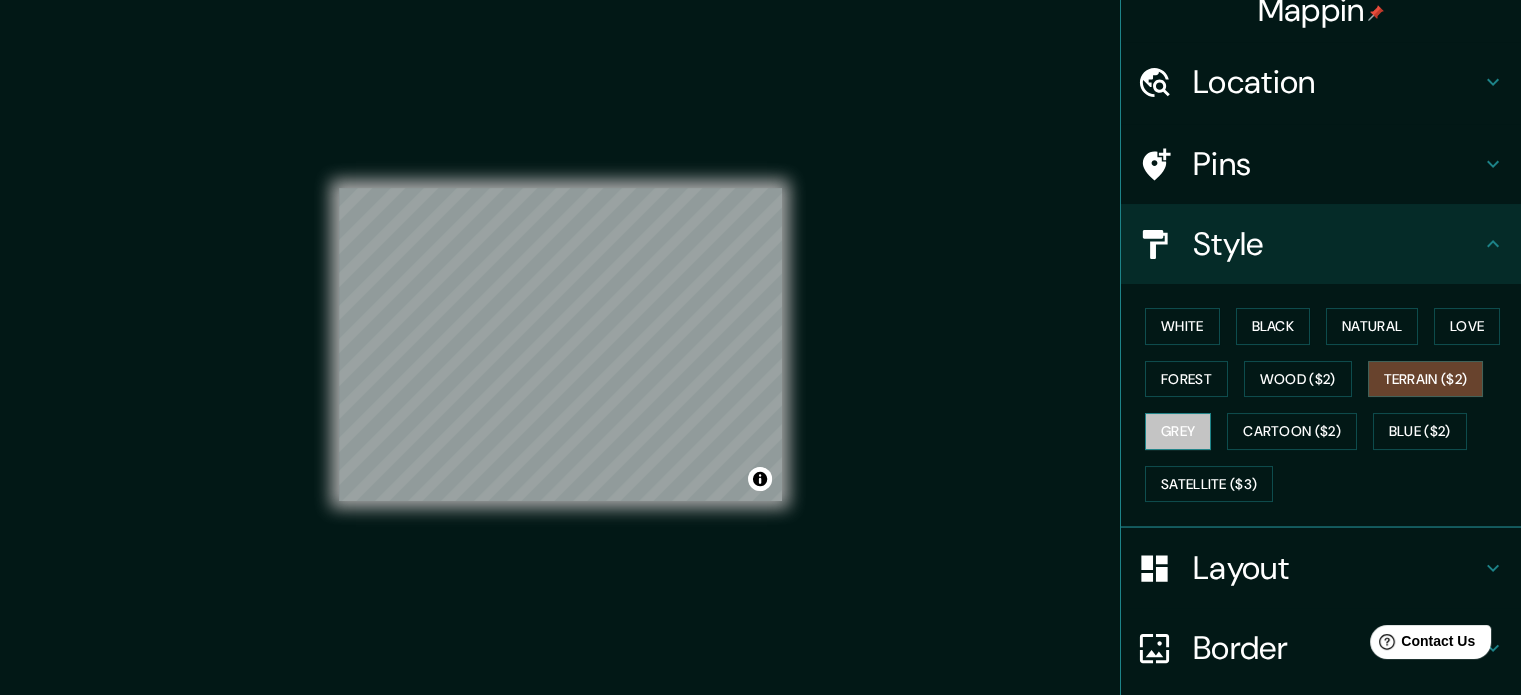 click on "Grey" at bounding box center (1178, 431) 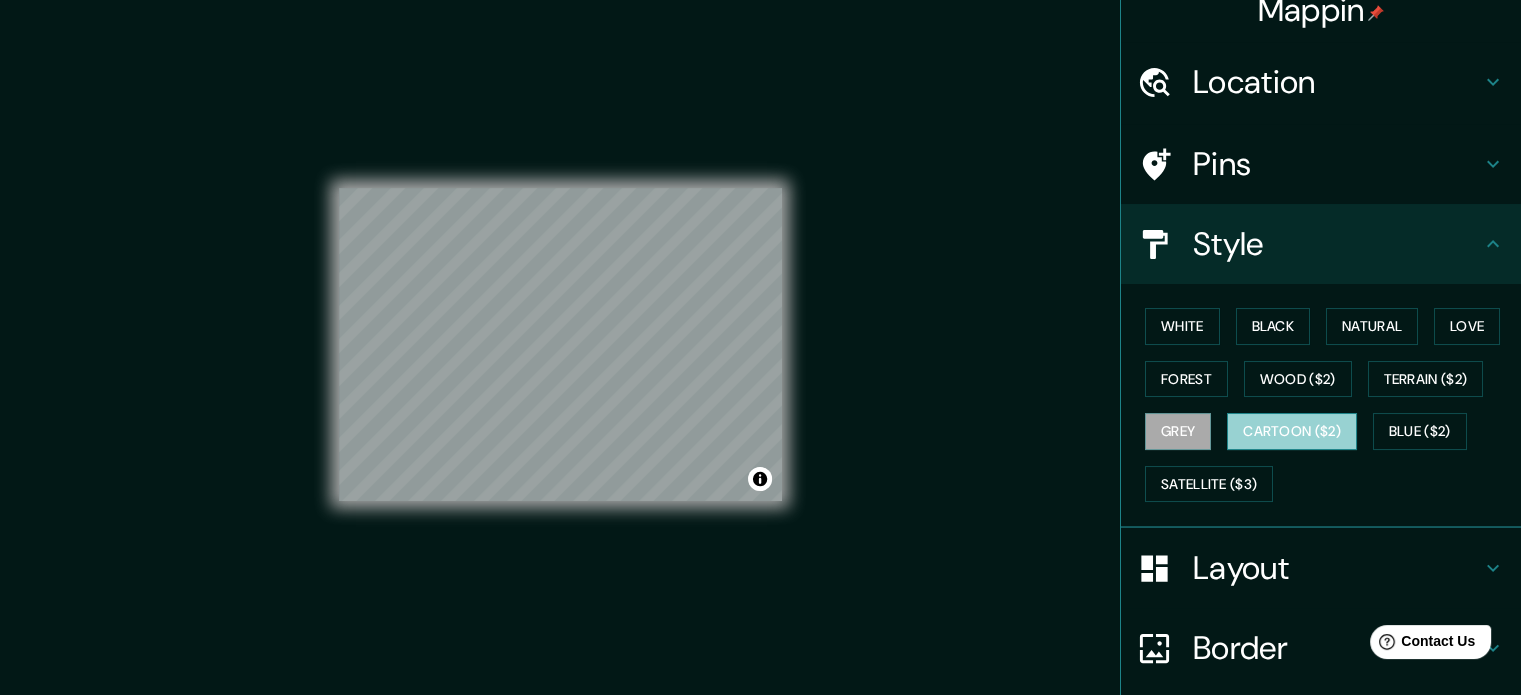 click on "Cartoon ($2)" at bounding box center [1292, 431] 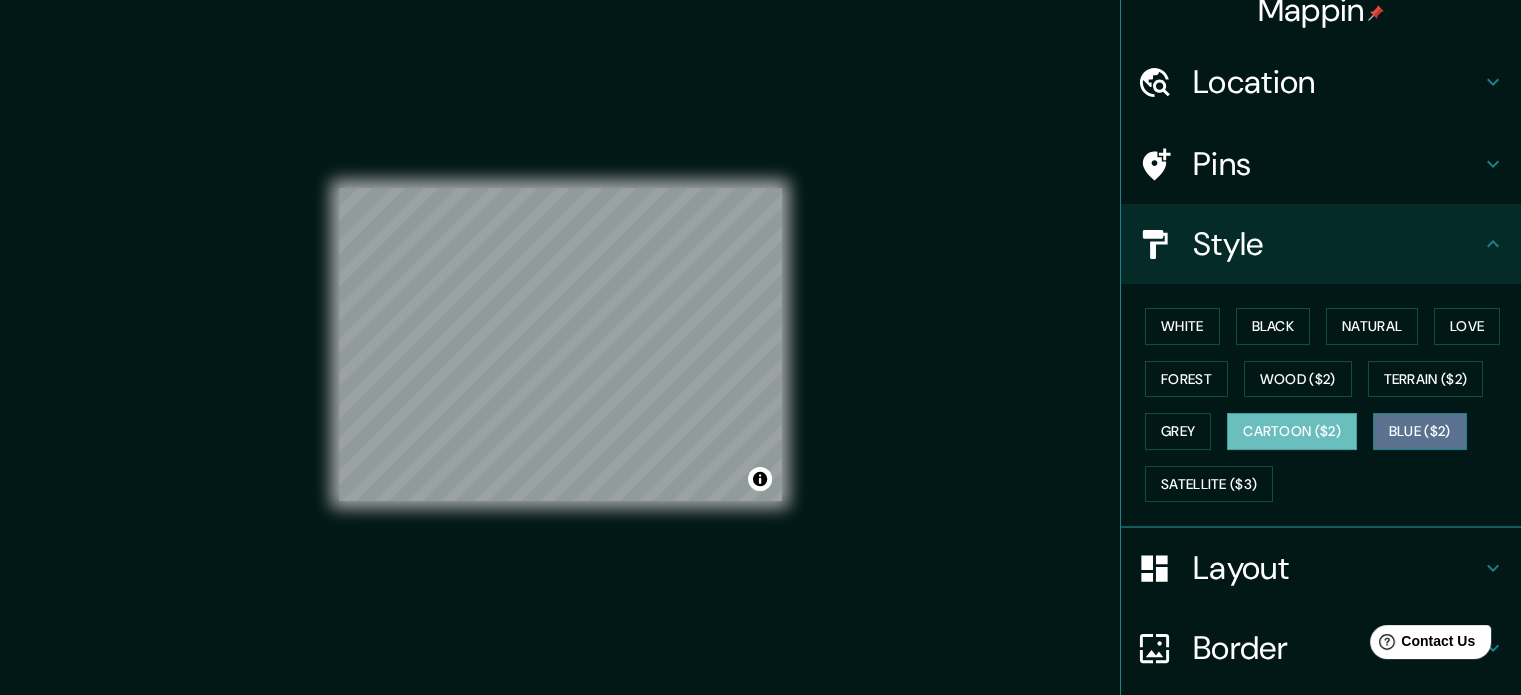 click on "Blue ($2)" at bounding box center [1420, 431] 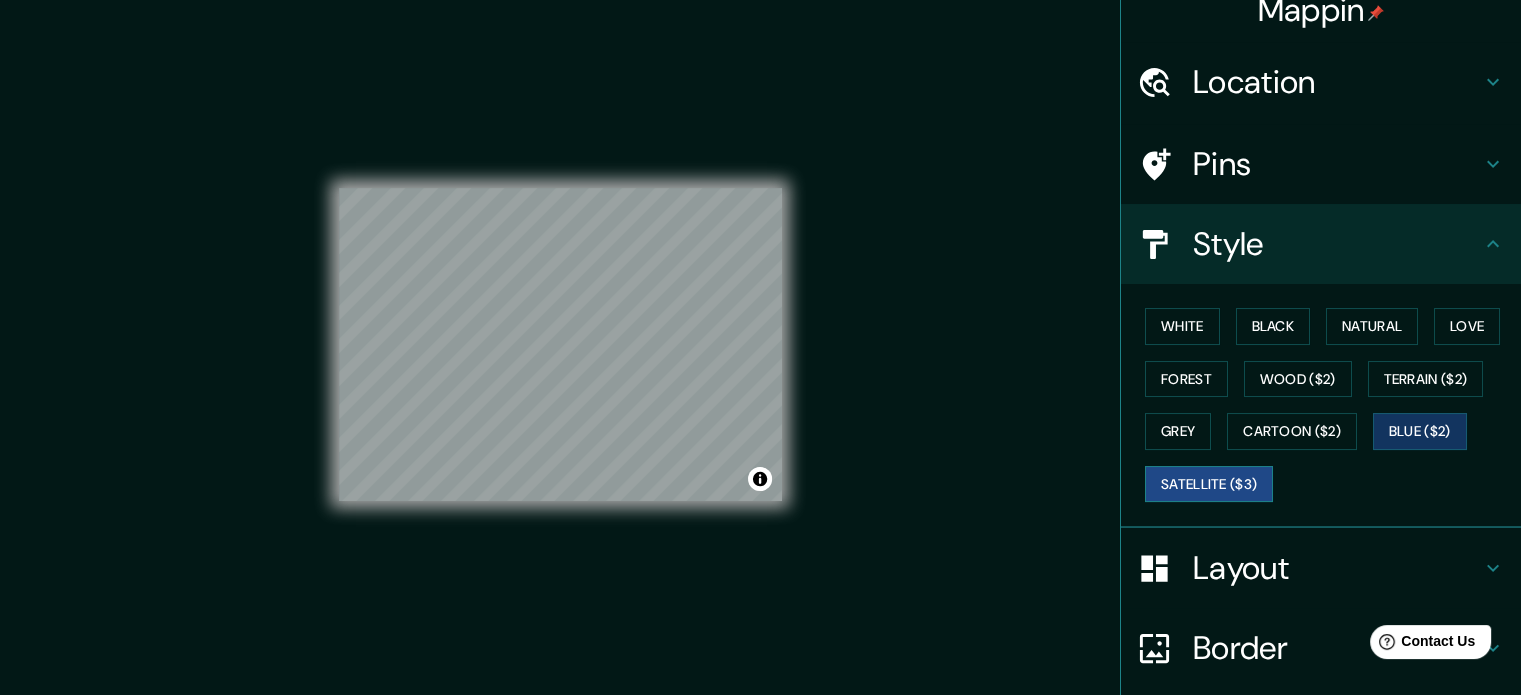 click on "Satellite ($3)" at bounding box center [1209, 484] 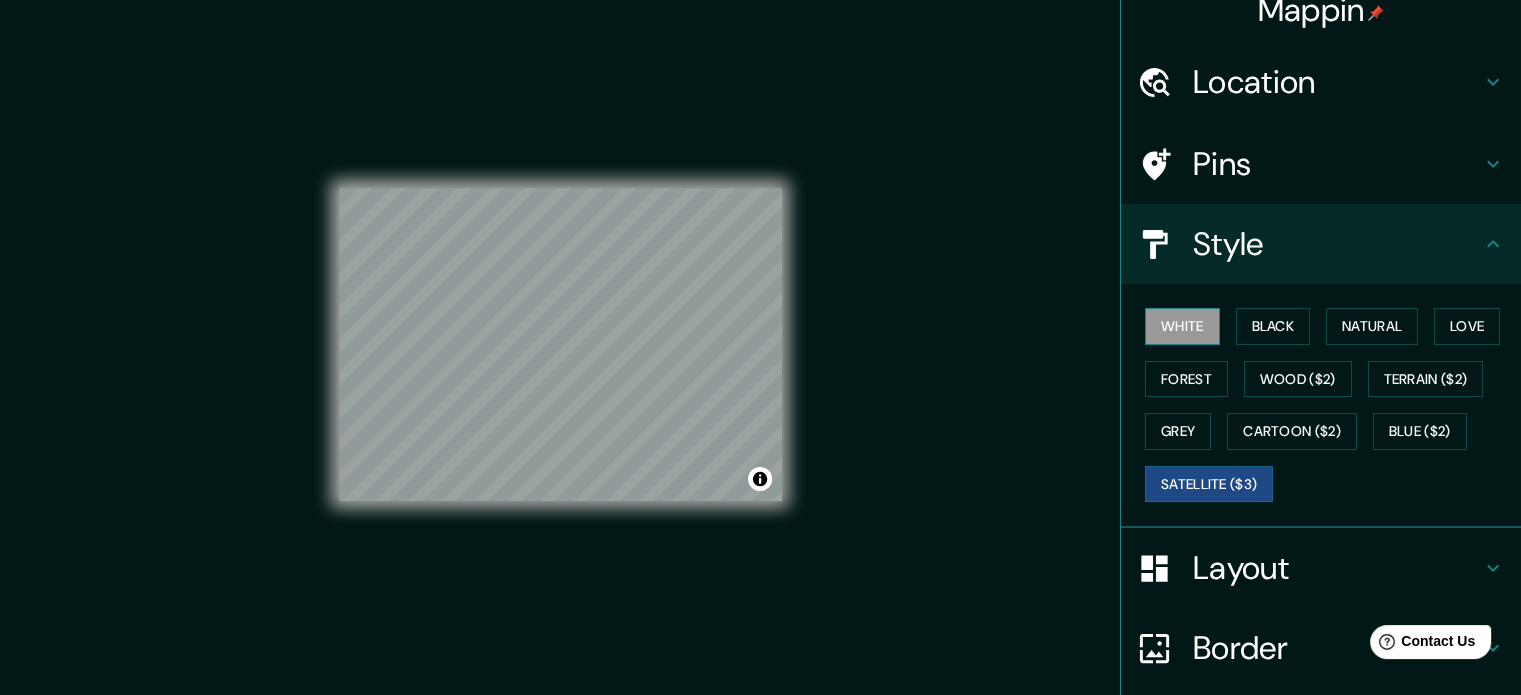 click on "White" at bounding box center (1182, 326) 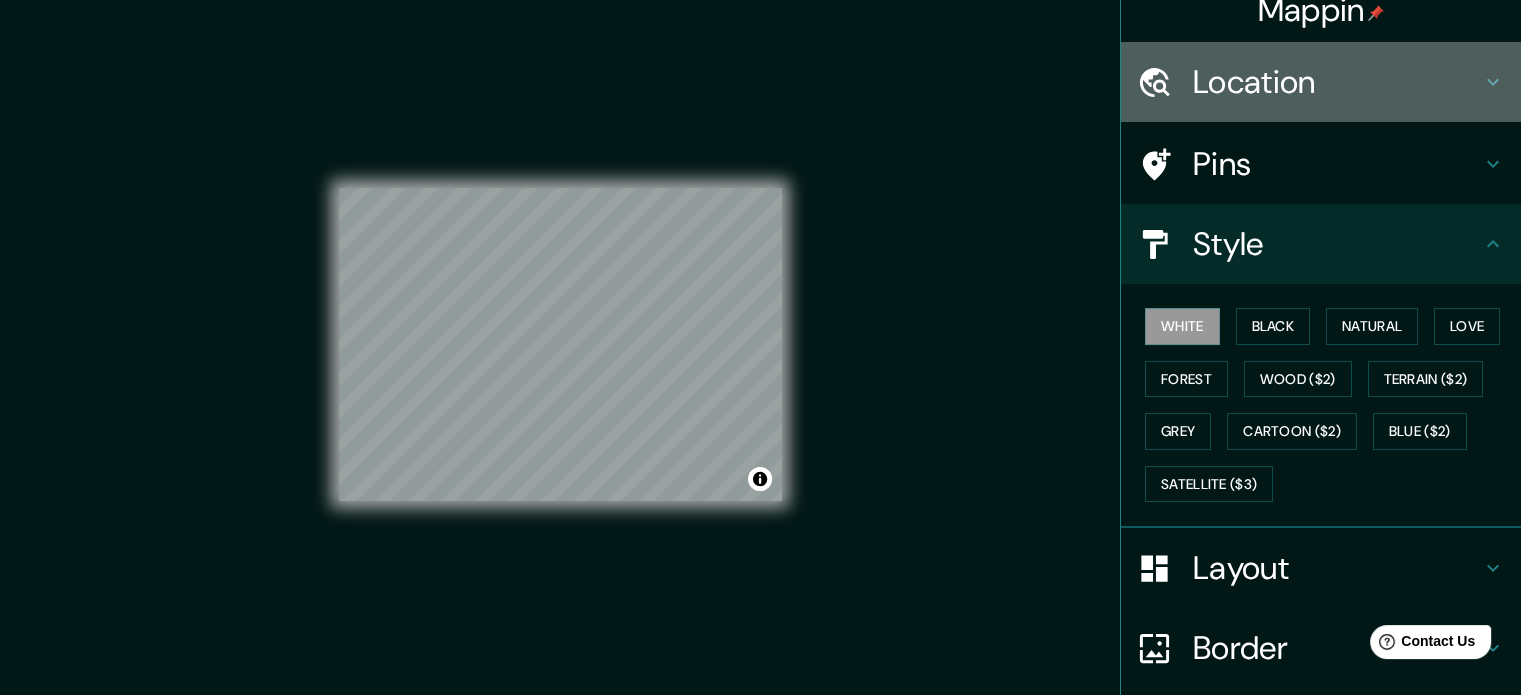 click on "Location" at bounding box center [1337, 82] 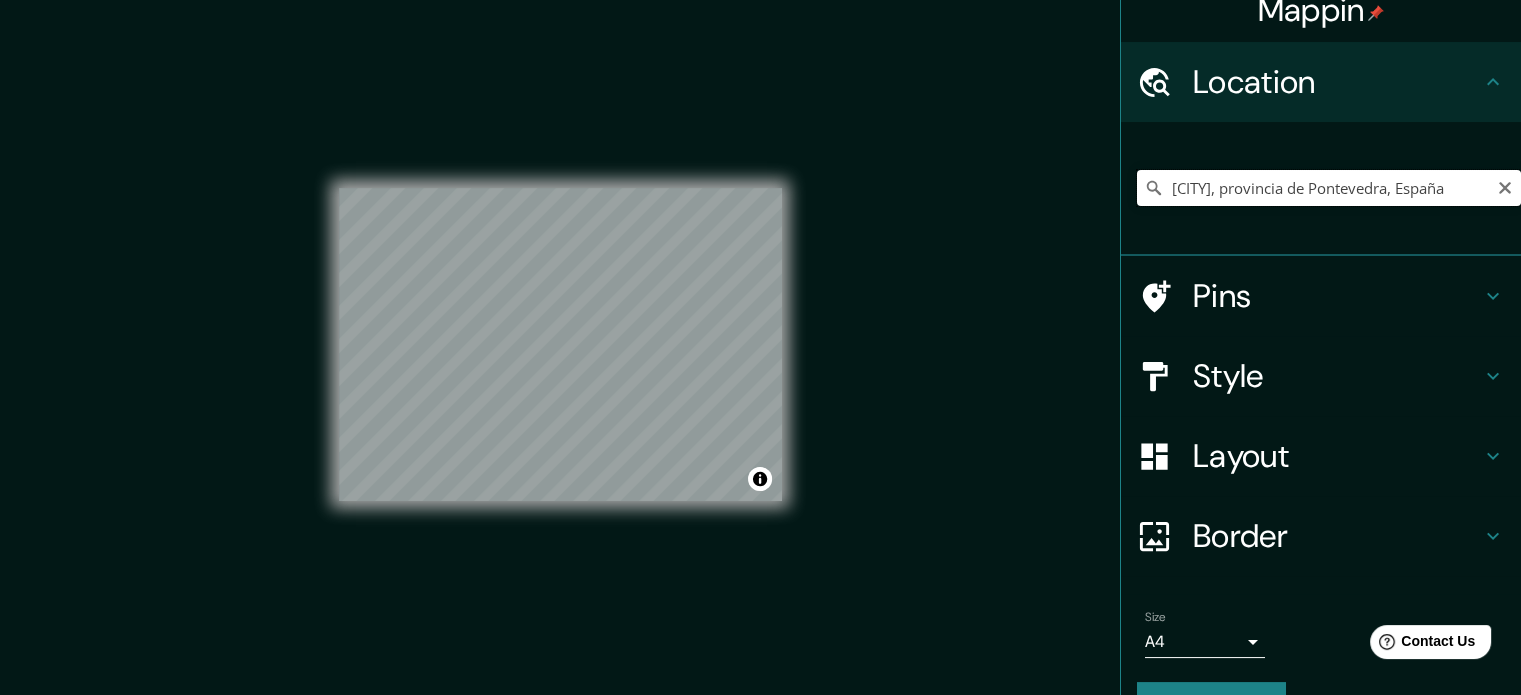 click on "[CITY], provincia de Pontevedra, España" at bounding box center [1329, 188] 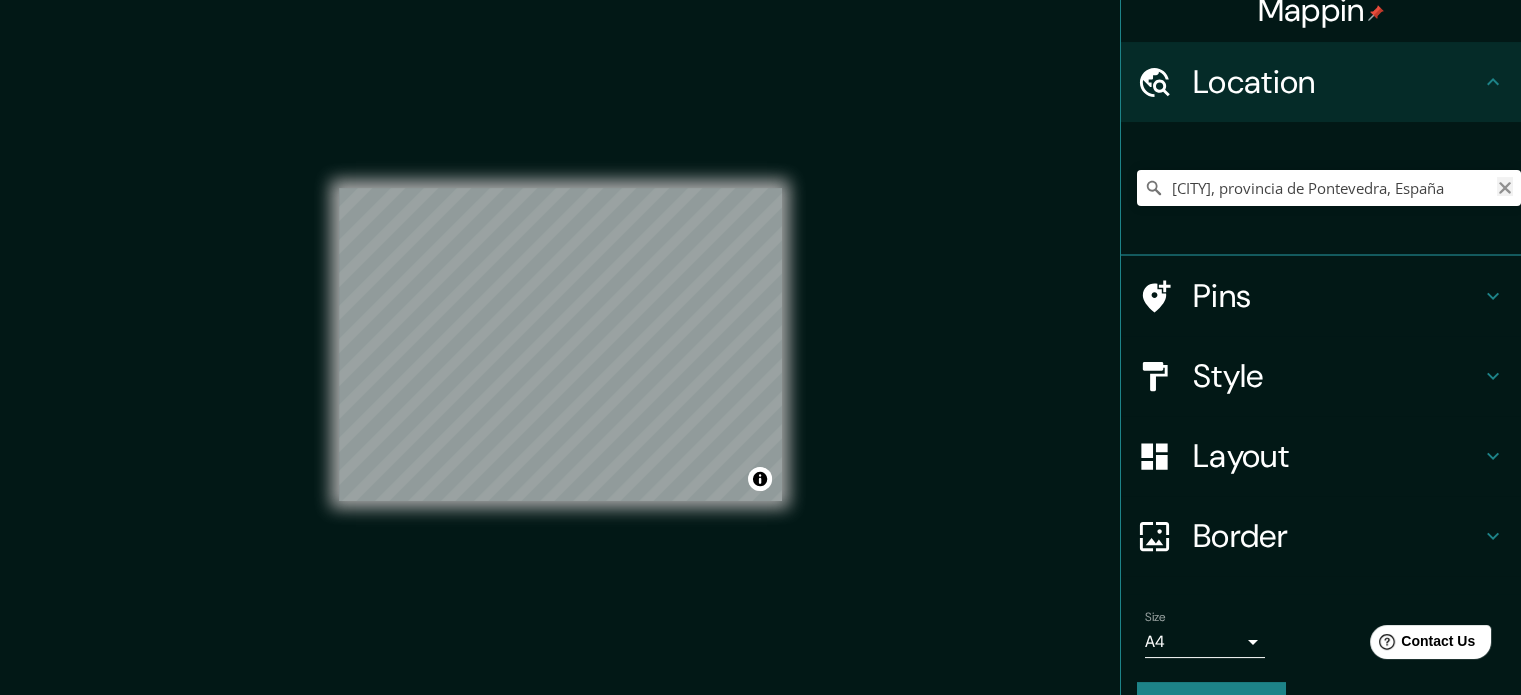 click 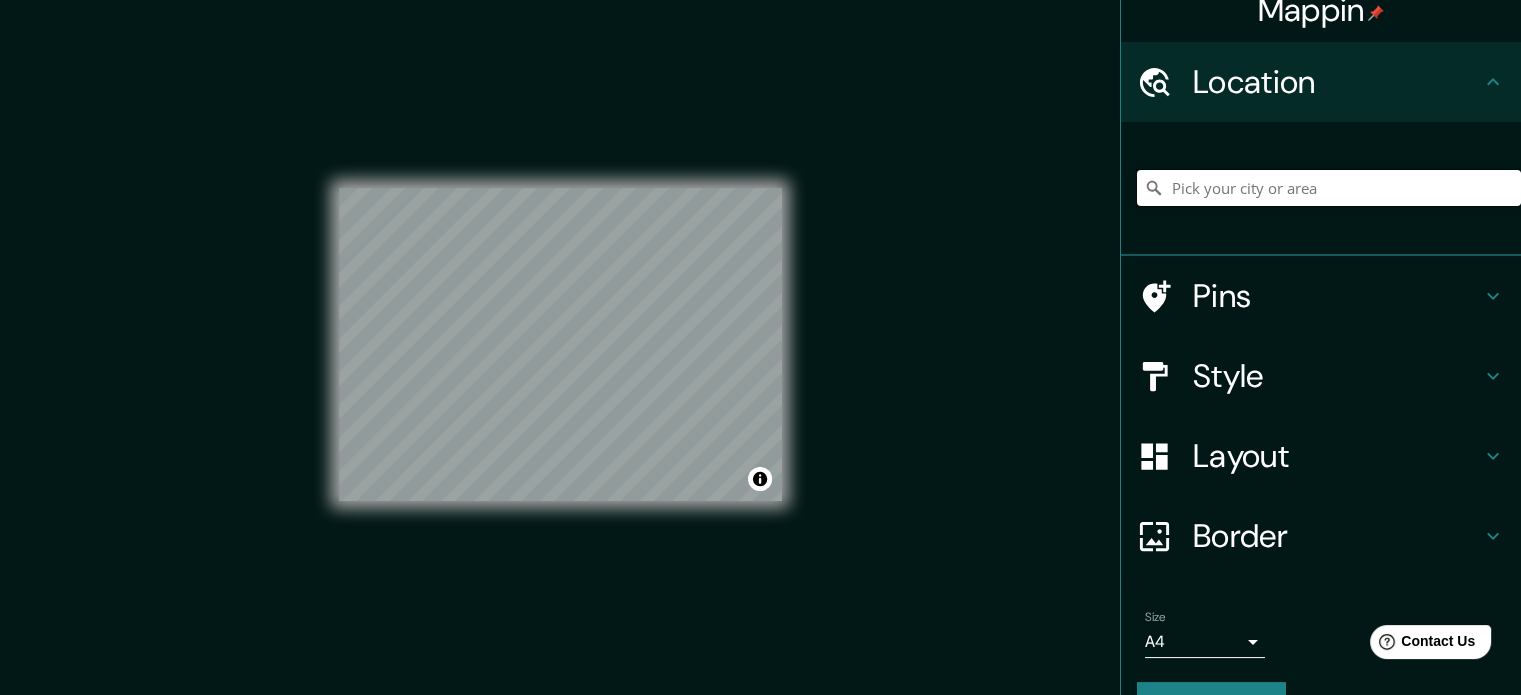 click at bounding box center (1329, 188) 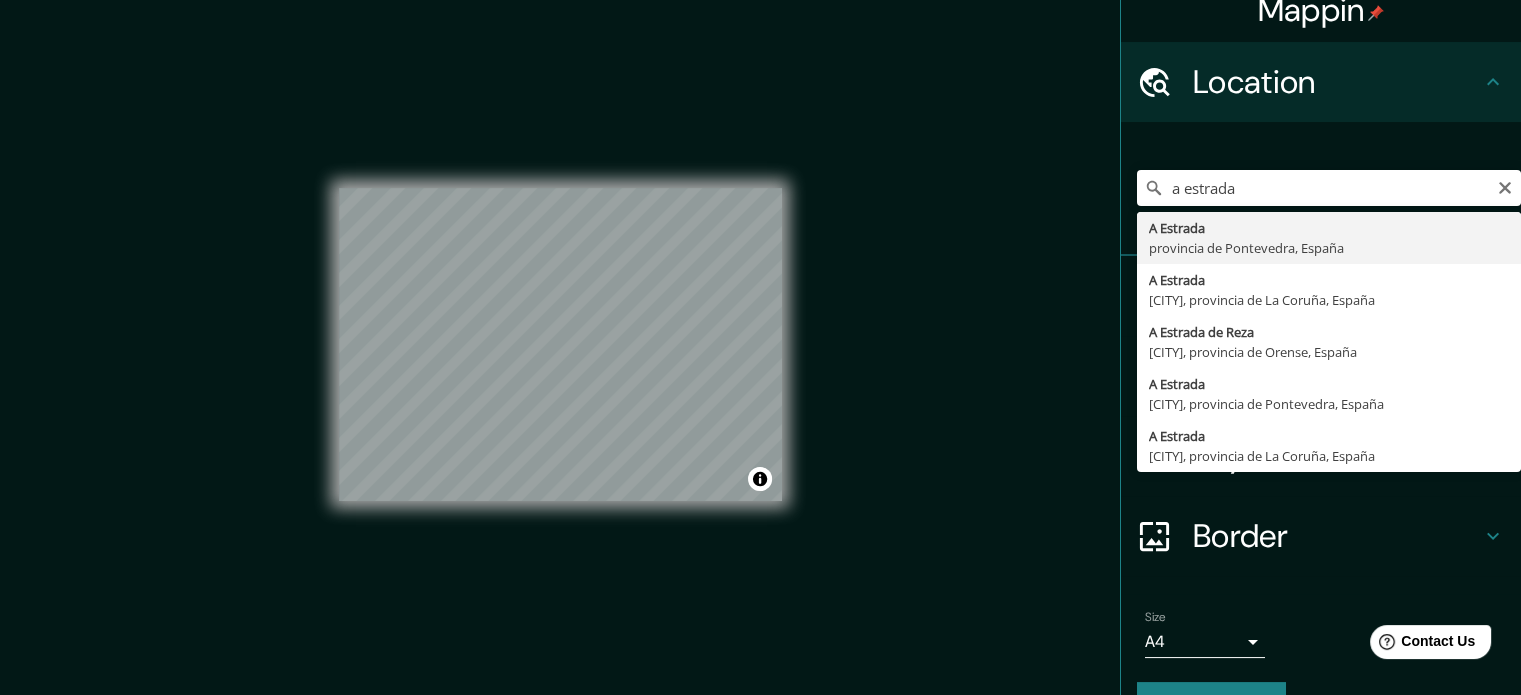 type on "[CITY], provincia de Pontevedra, España" 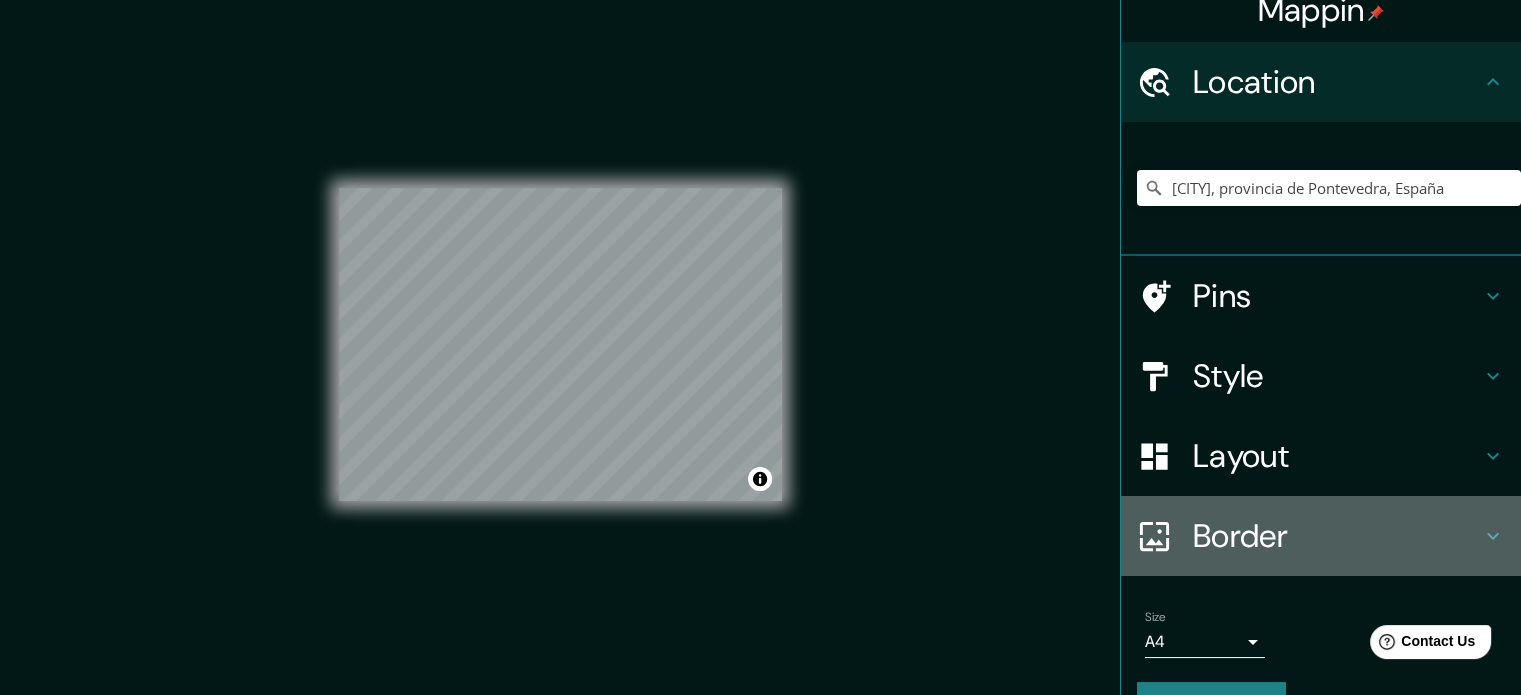 click 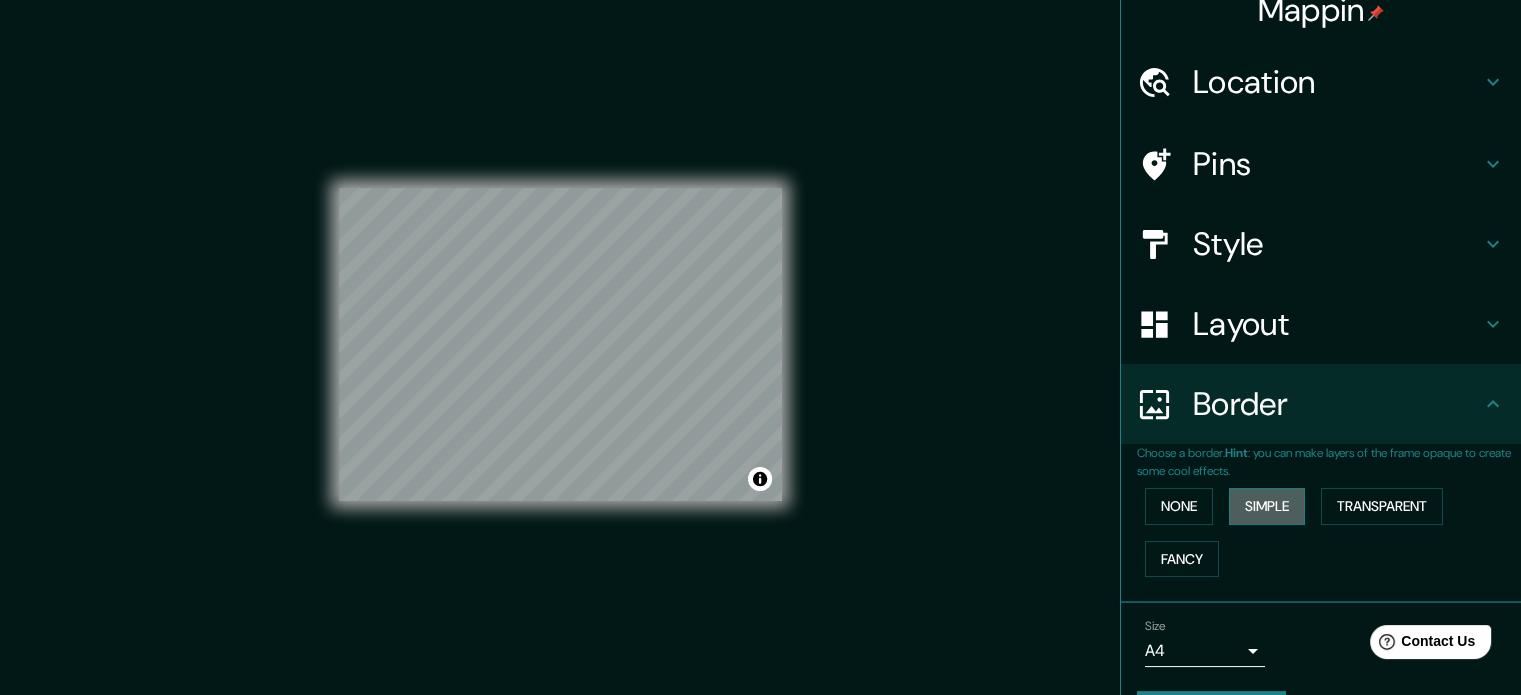 click on "Simple" at bounding box center [1267, 506] 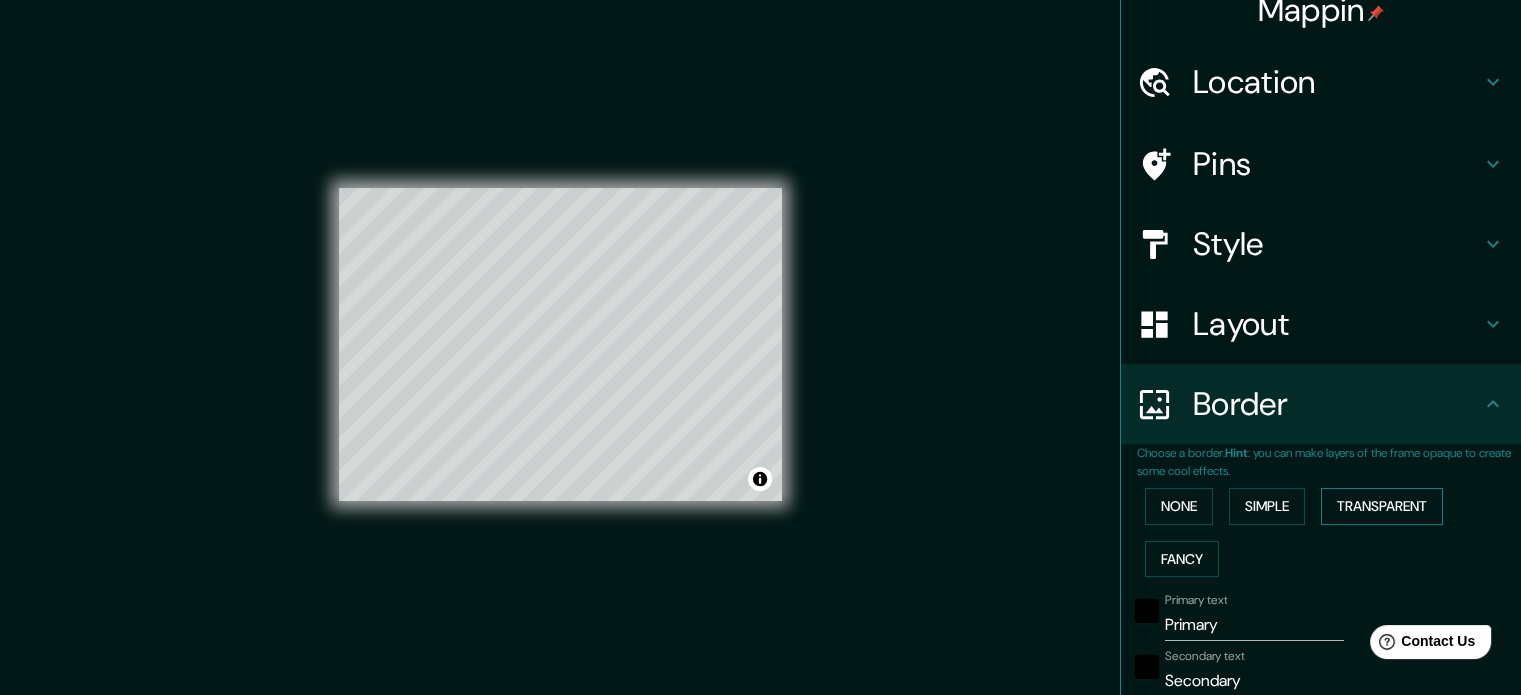 click on "Transparent" at bounding box center (1382, 506) 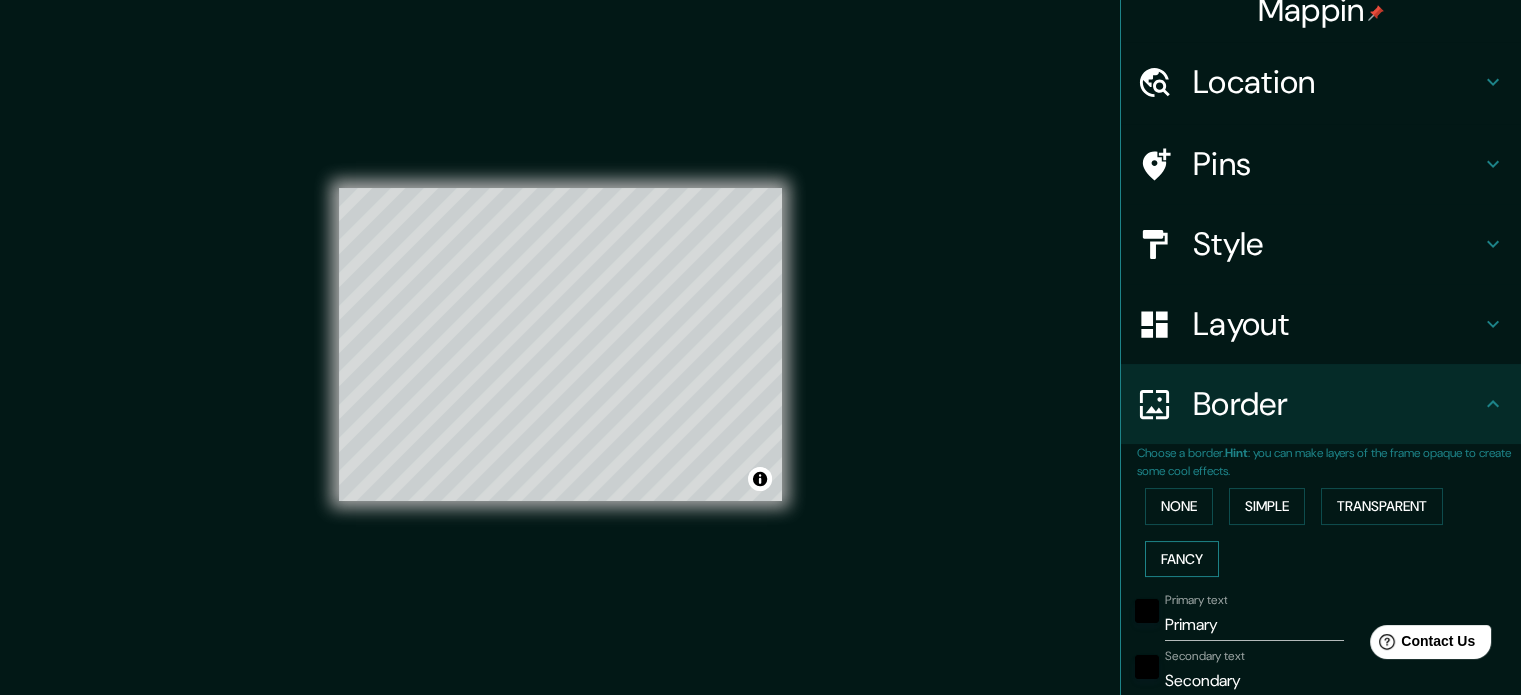 click on "Fancy" at bounding box center (1182, 559) 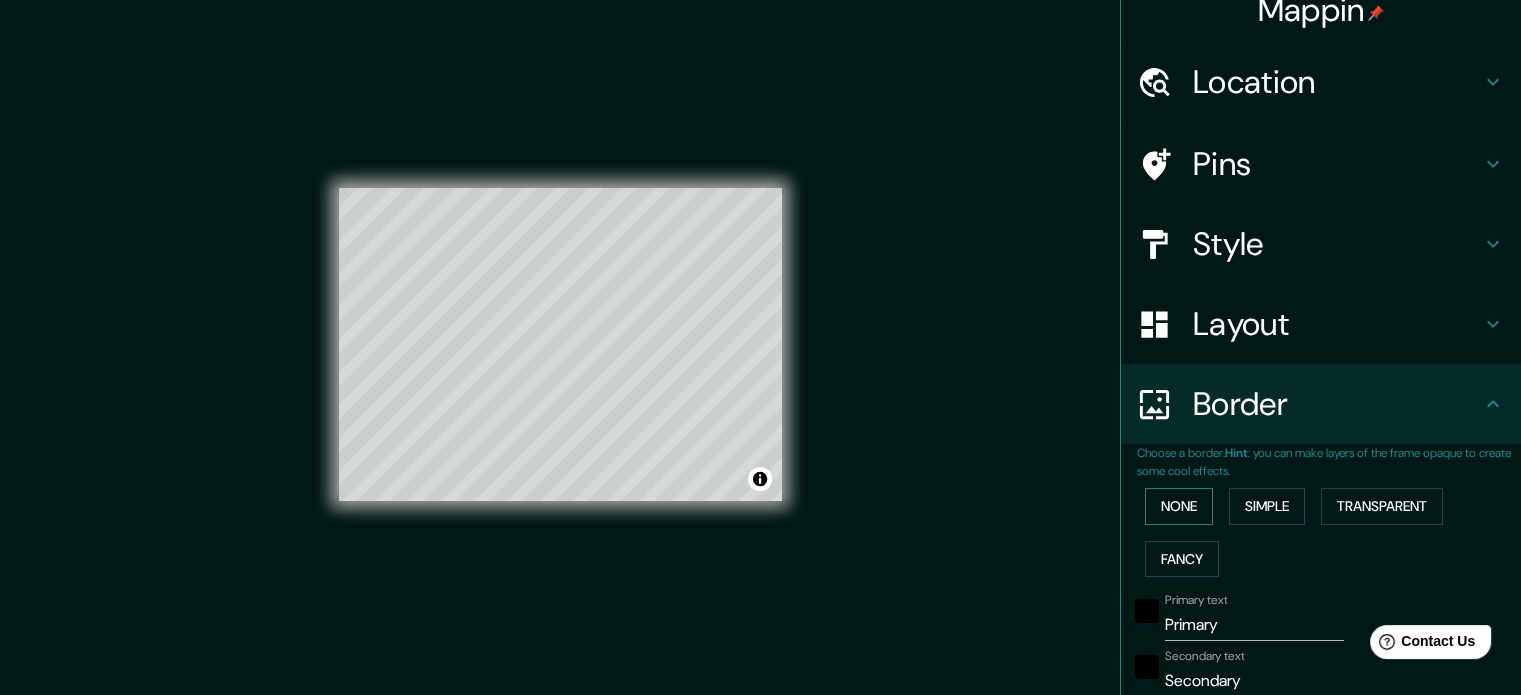 click on "None" at bounding box center [1179, 506] 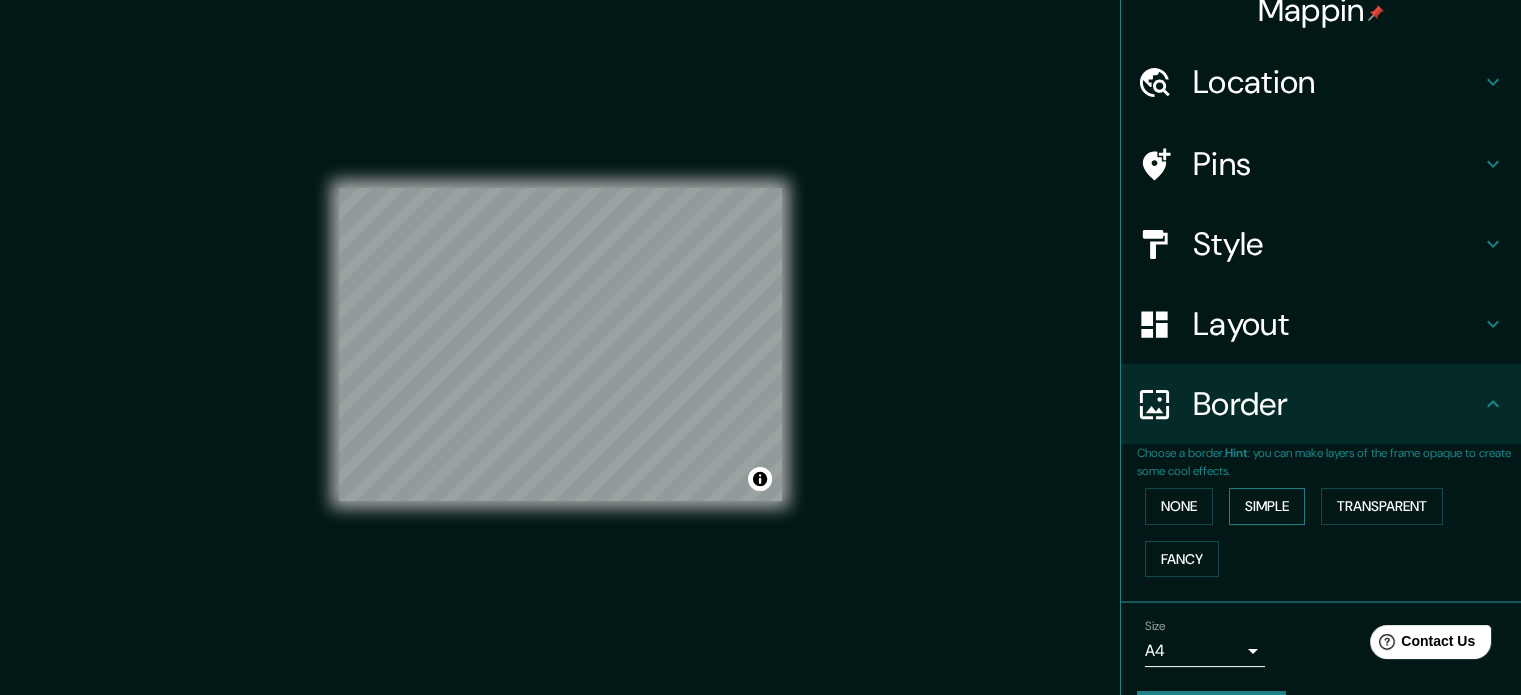 click on "Simple" at bounding box center [1267, 506] 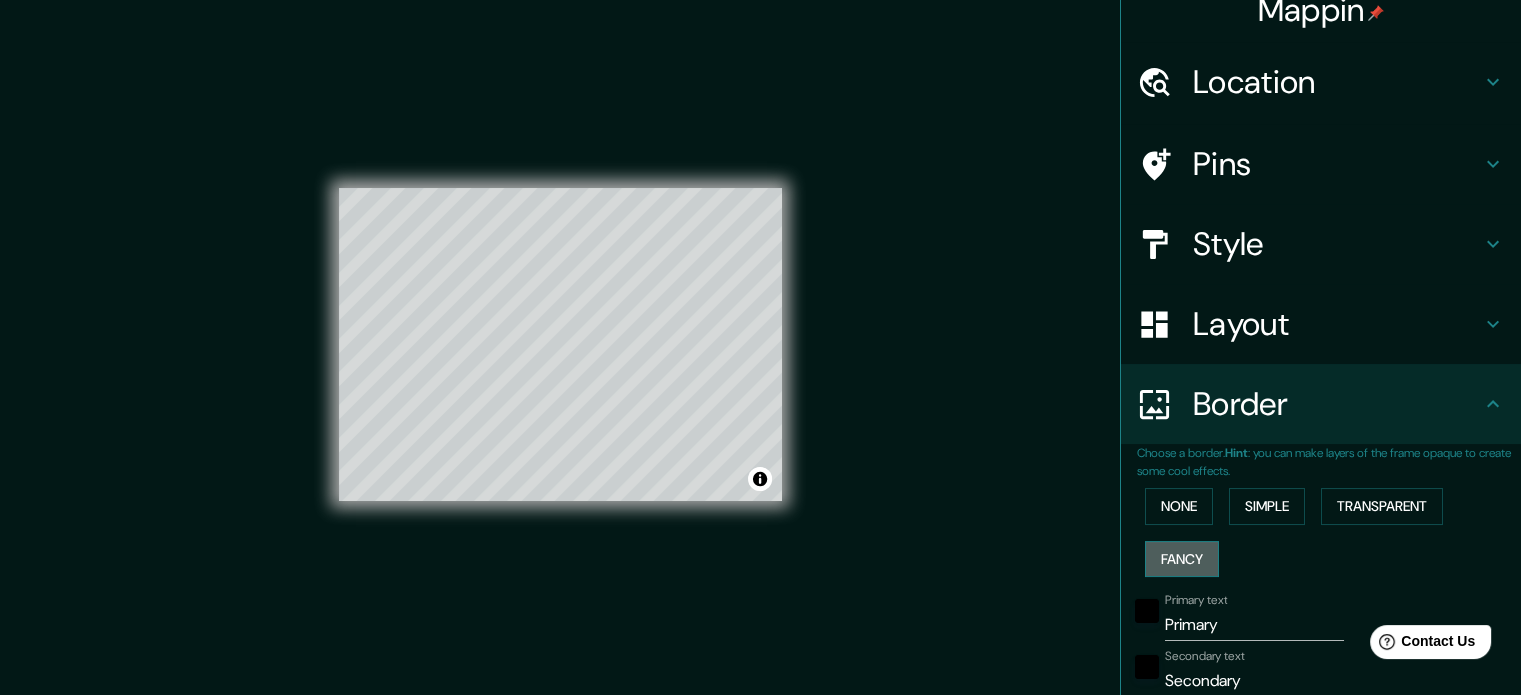 click on "Fancy" at bounding box center [1182, 559] 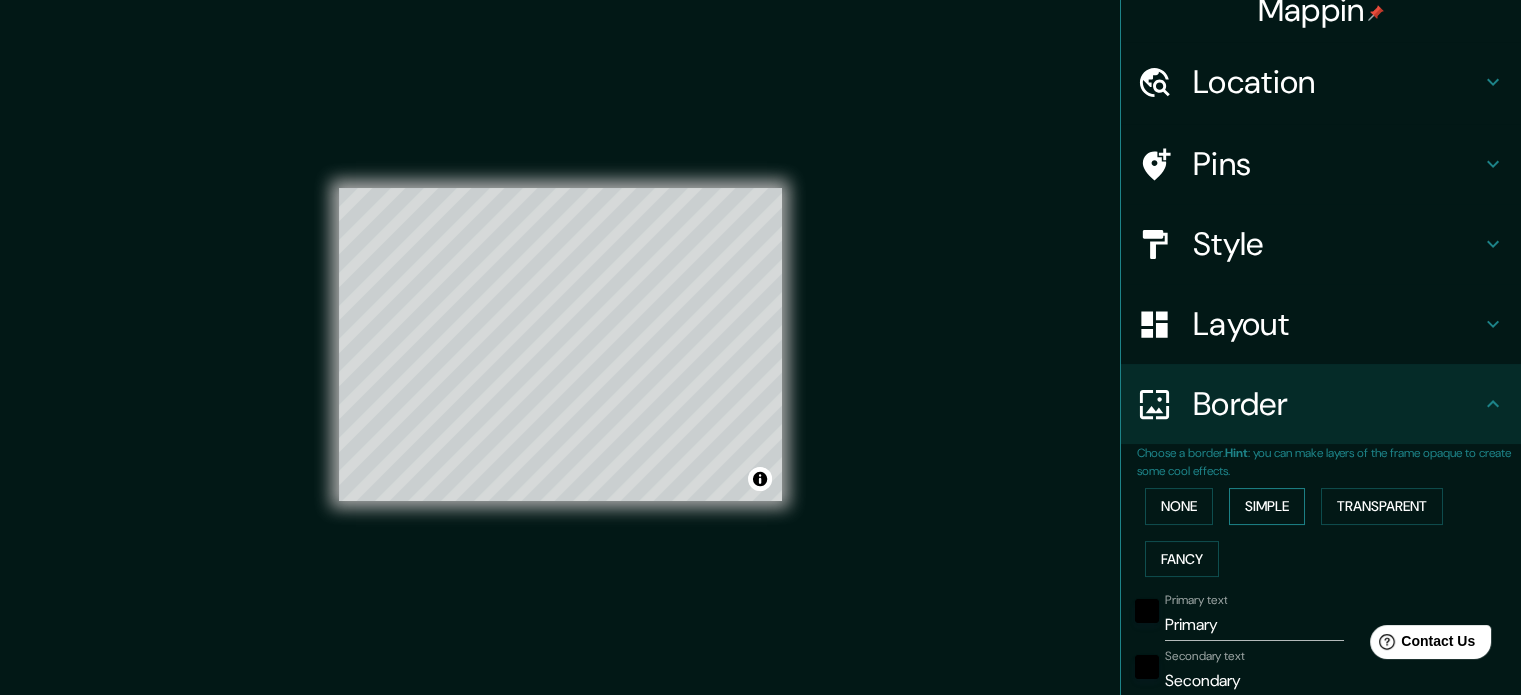 click on "Simple" at bounding box center (1267, 506) 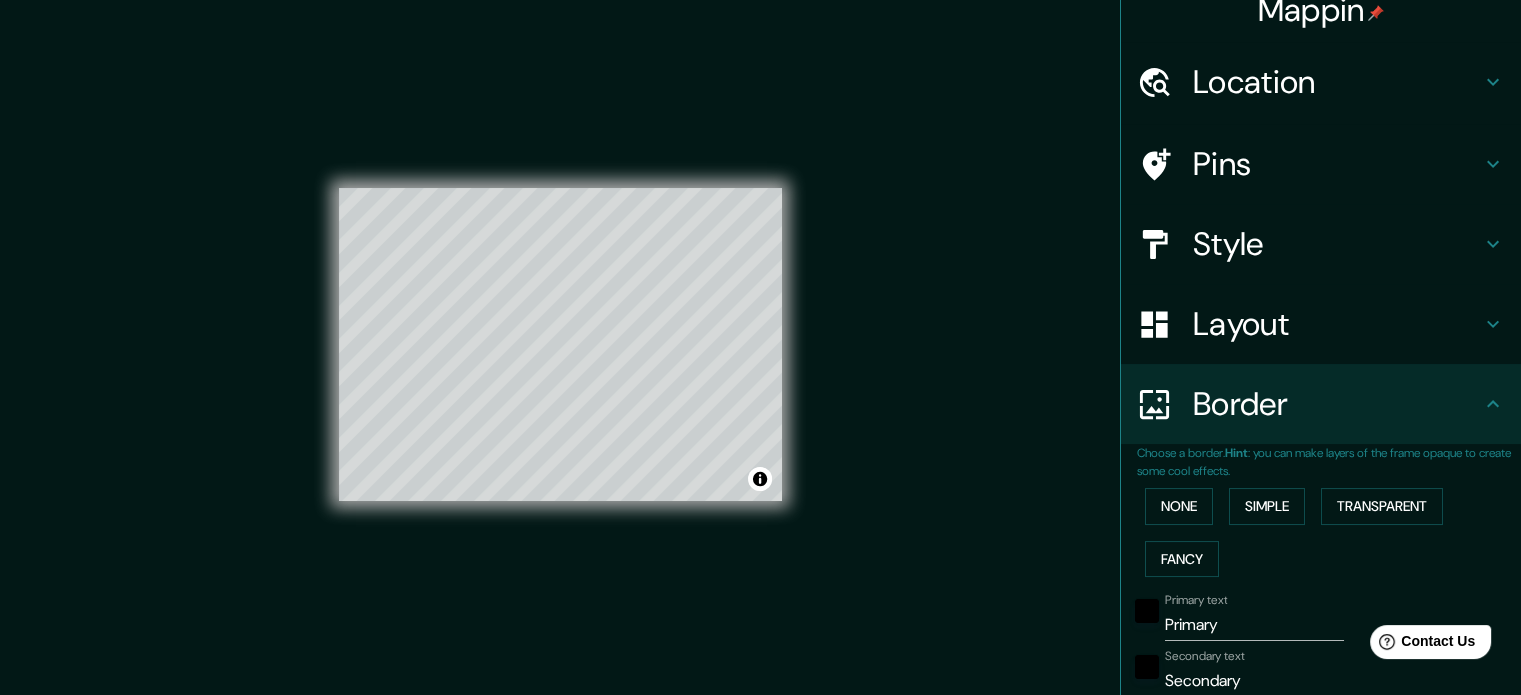 scroll, scrollTop: 122, scrollLeft: 0, axis: vertical 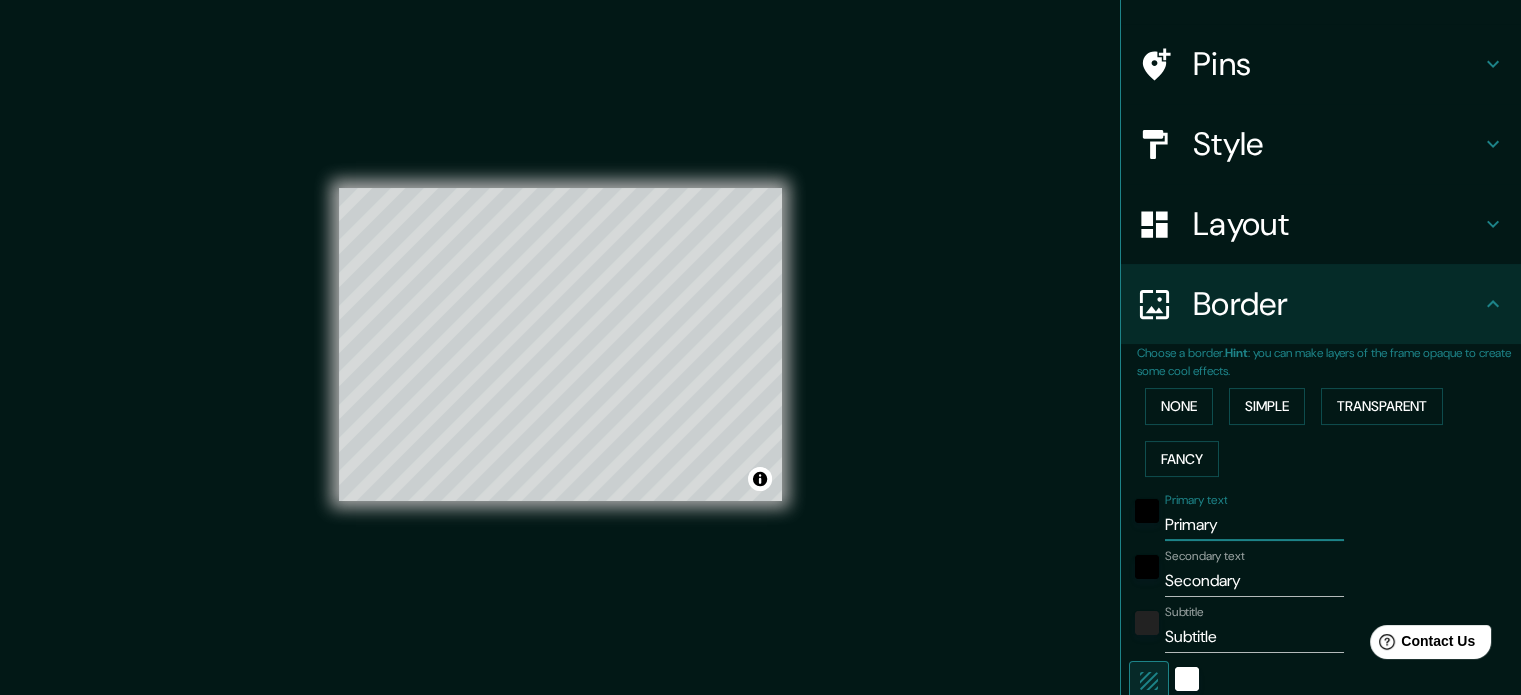 click on "Primary" at bounding box center [1254, 525] 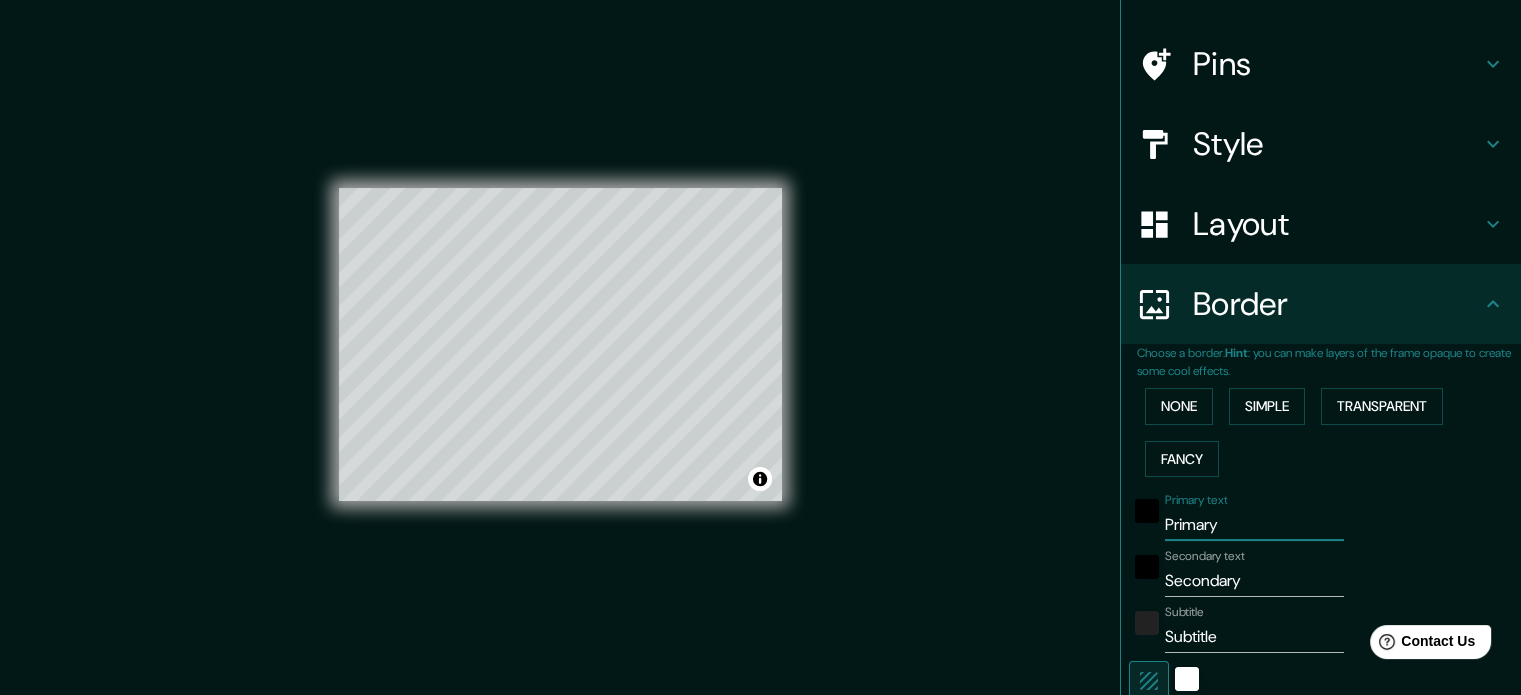click on "Primary" at bounding box center [1254, 525] 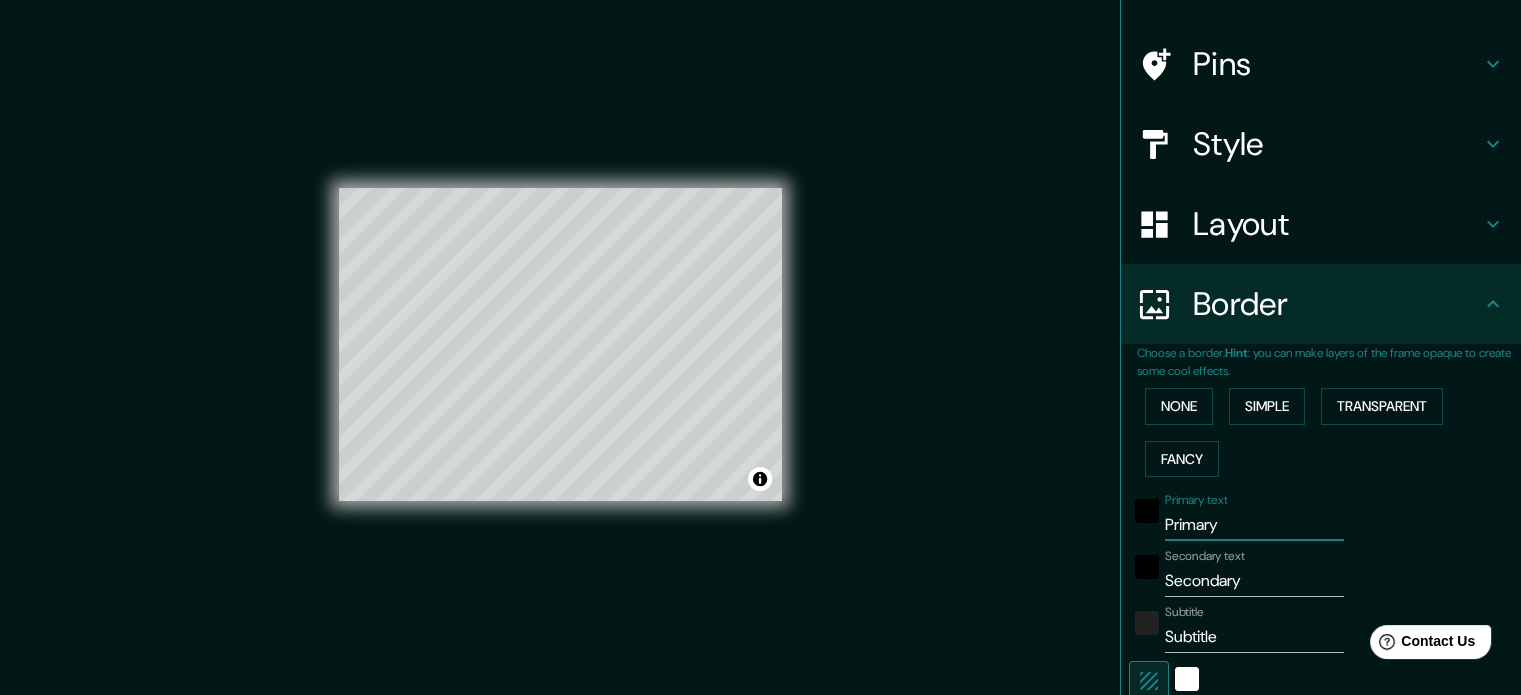 type on "A" 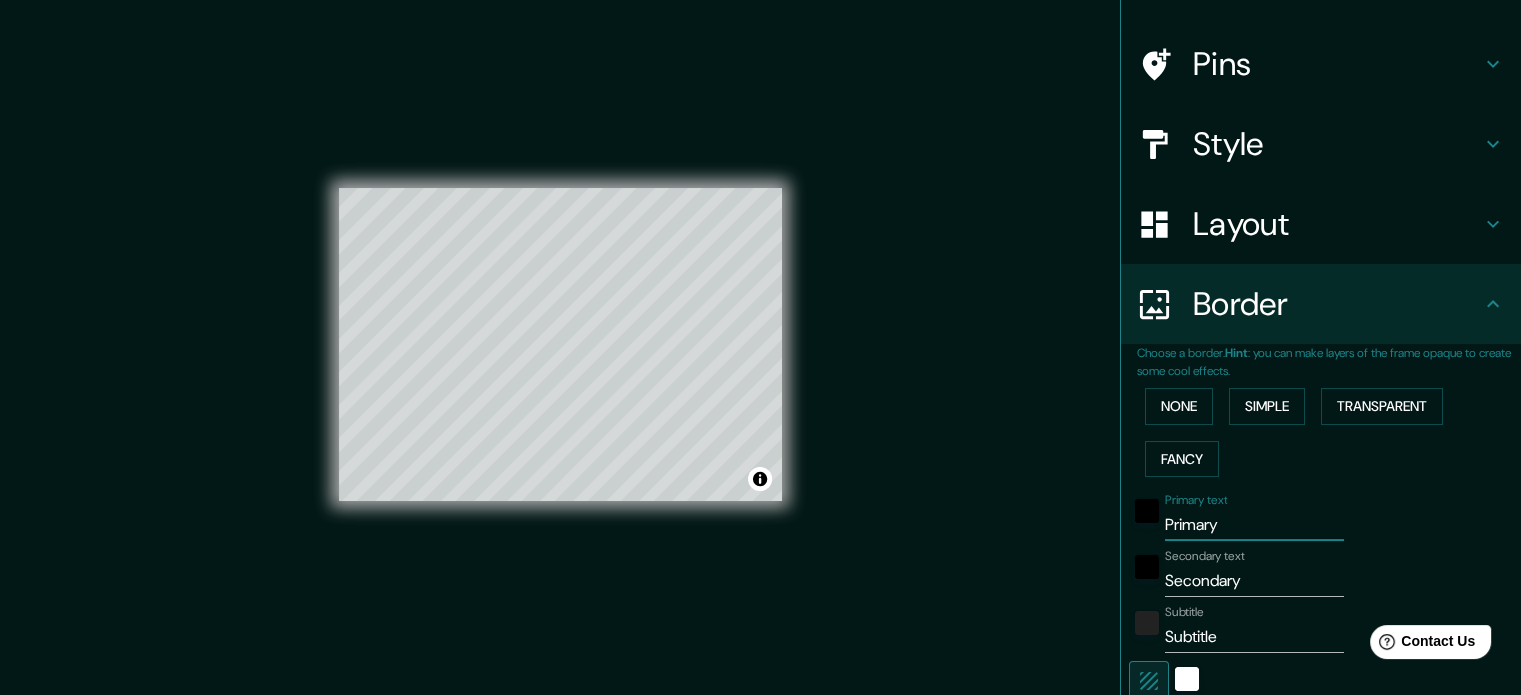 type on "177" 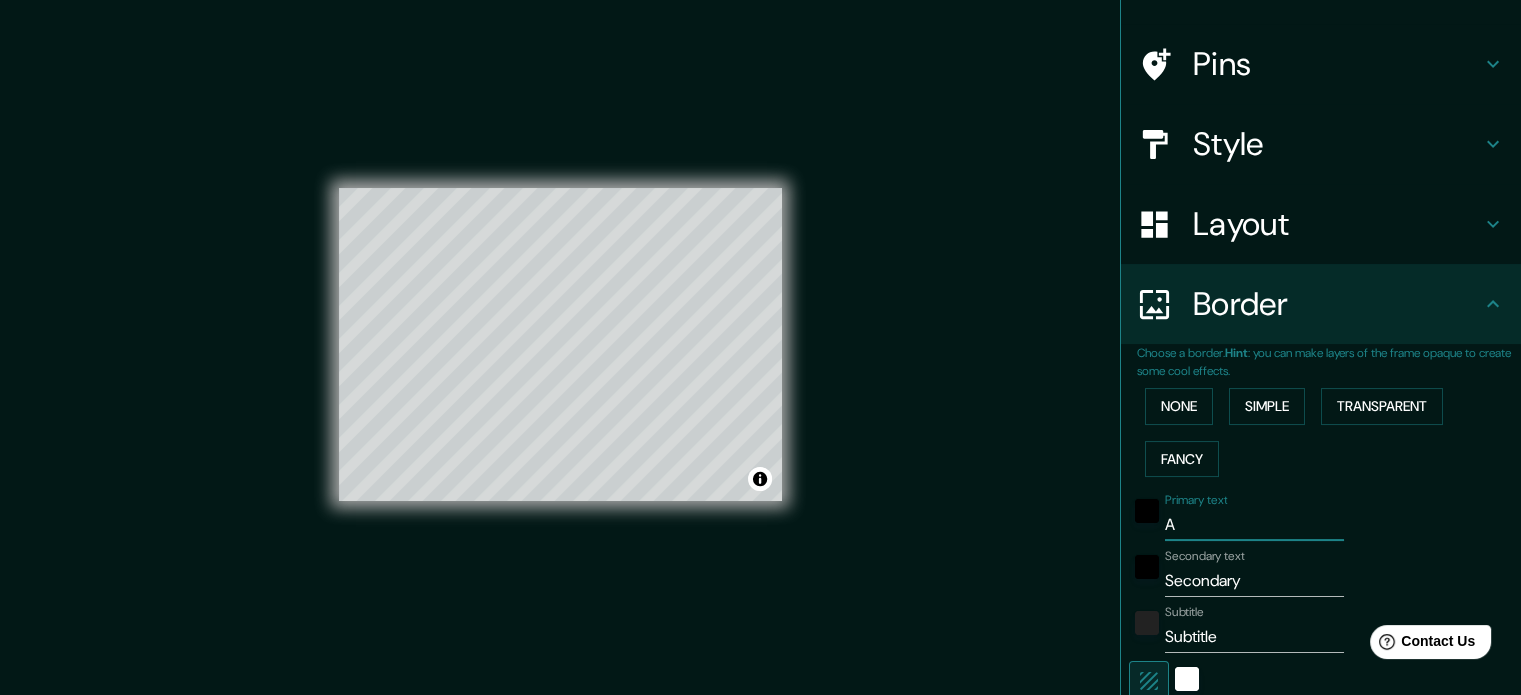 type on "A" 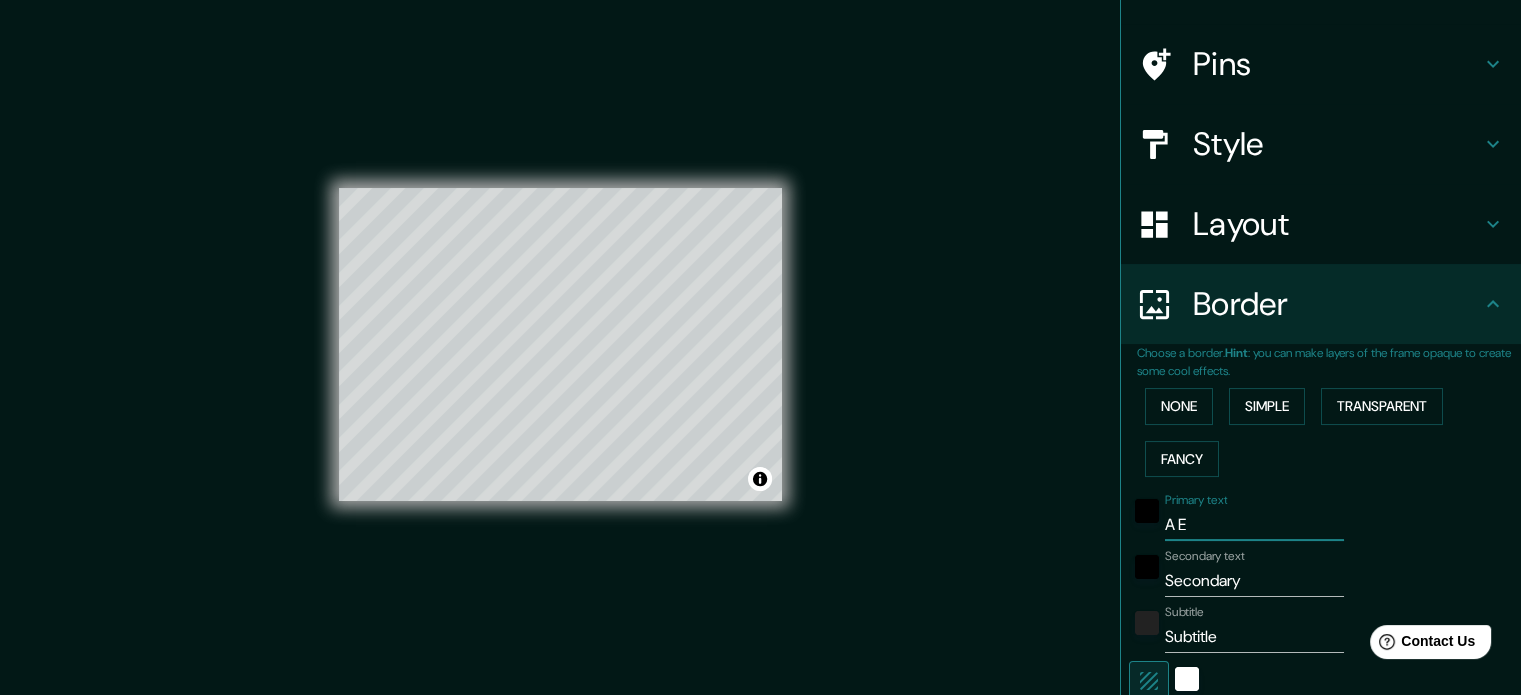 type on "A Es" 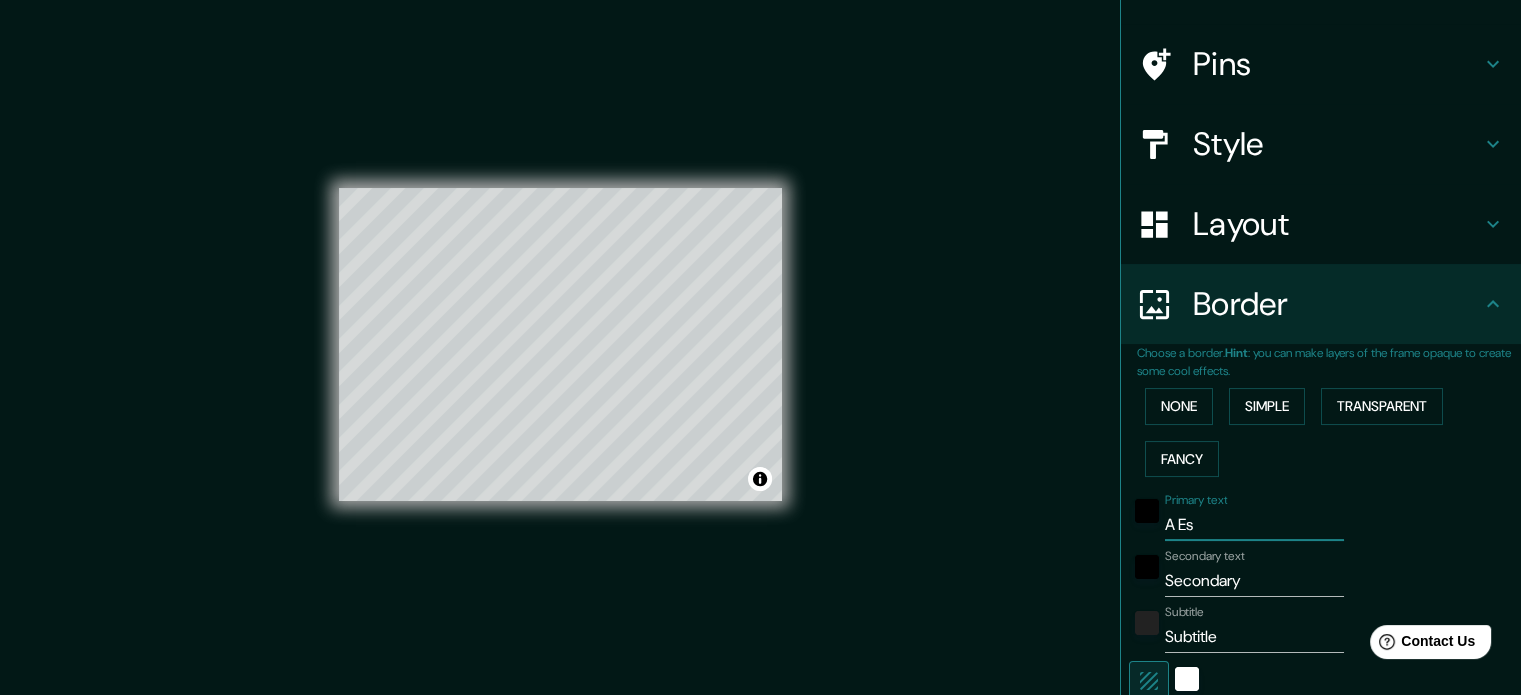 type on "A Est" 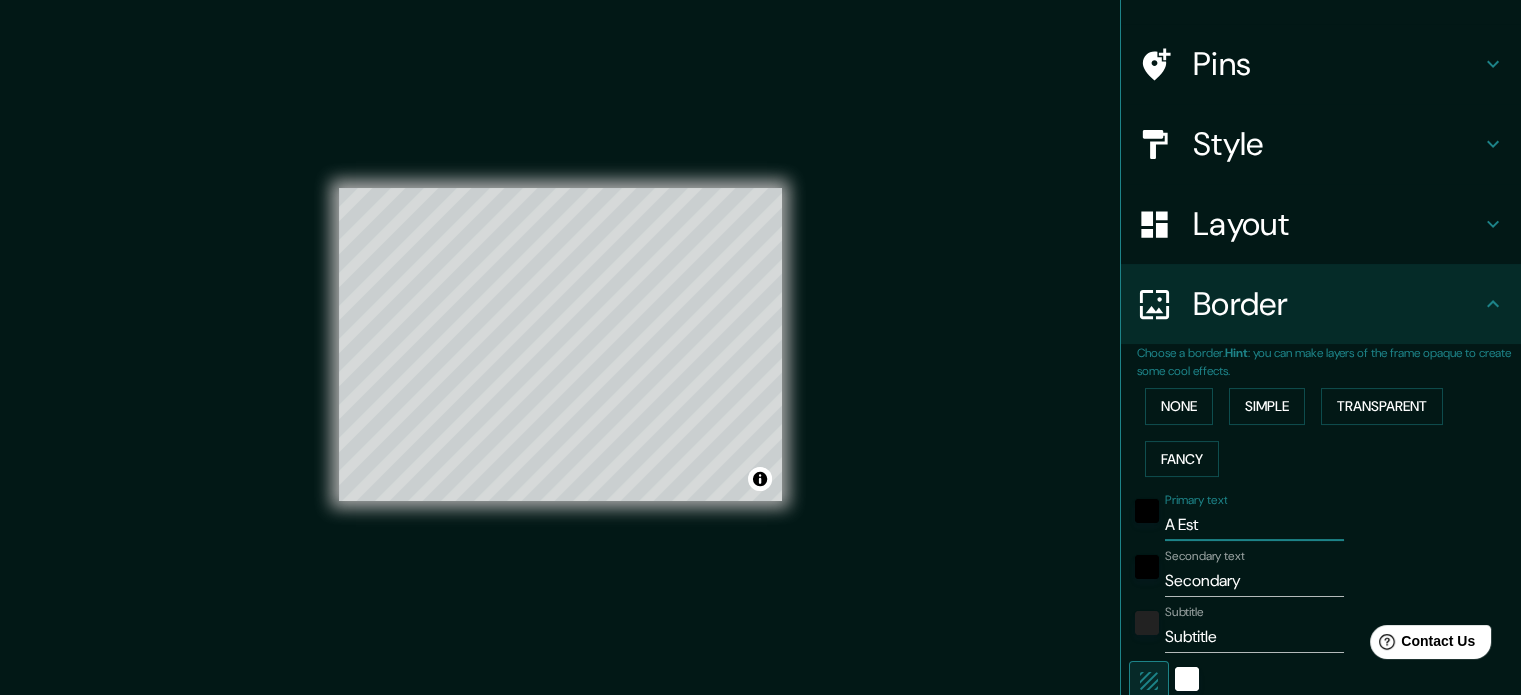 type on "A Estr" 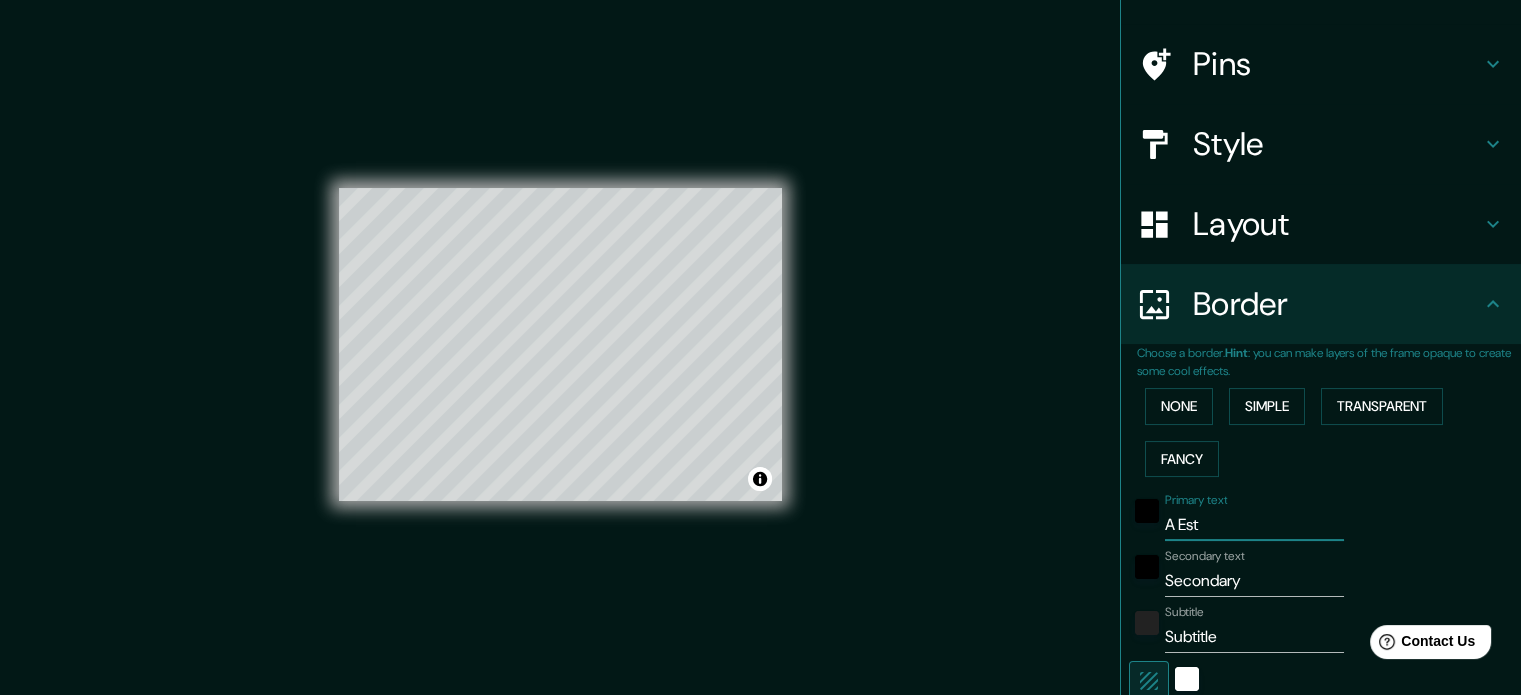 type on "177" 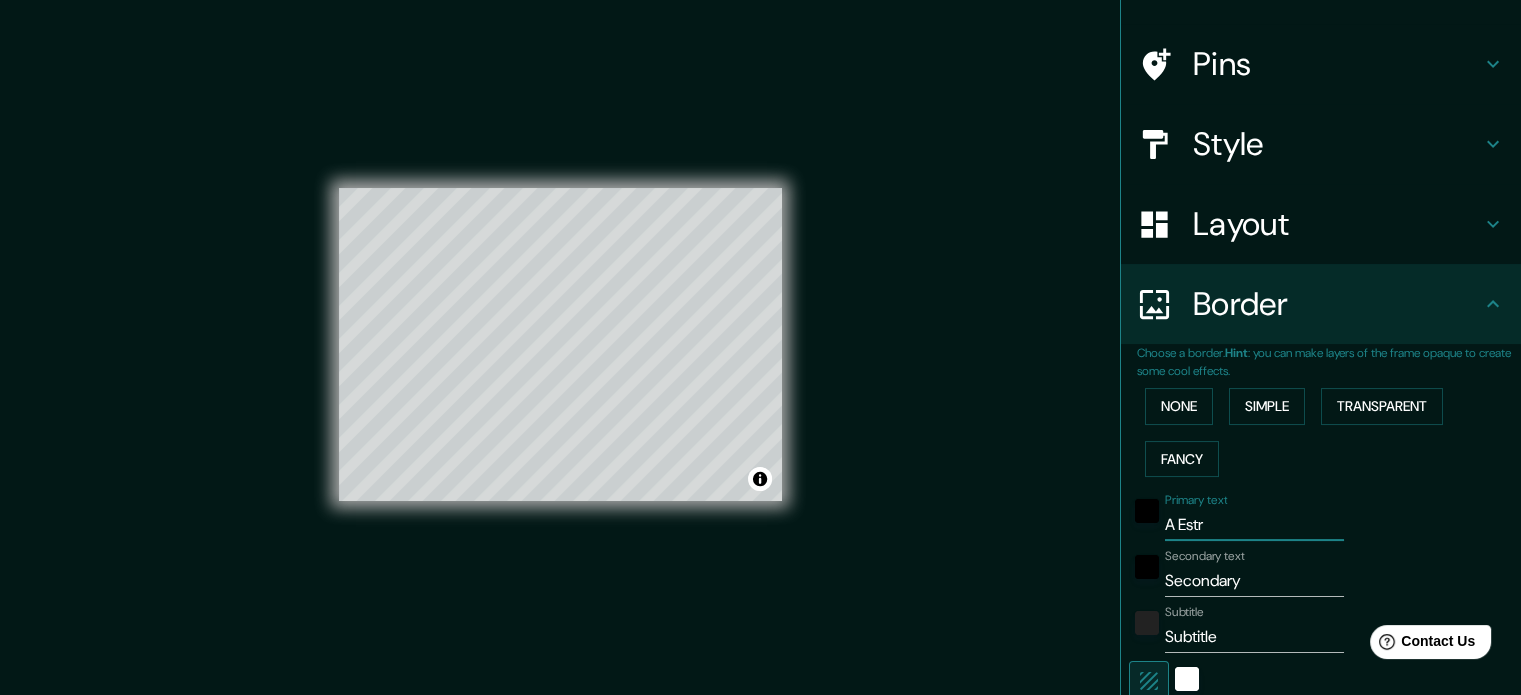 type on "A Estra" 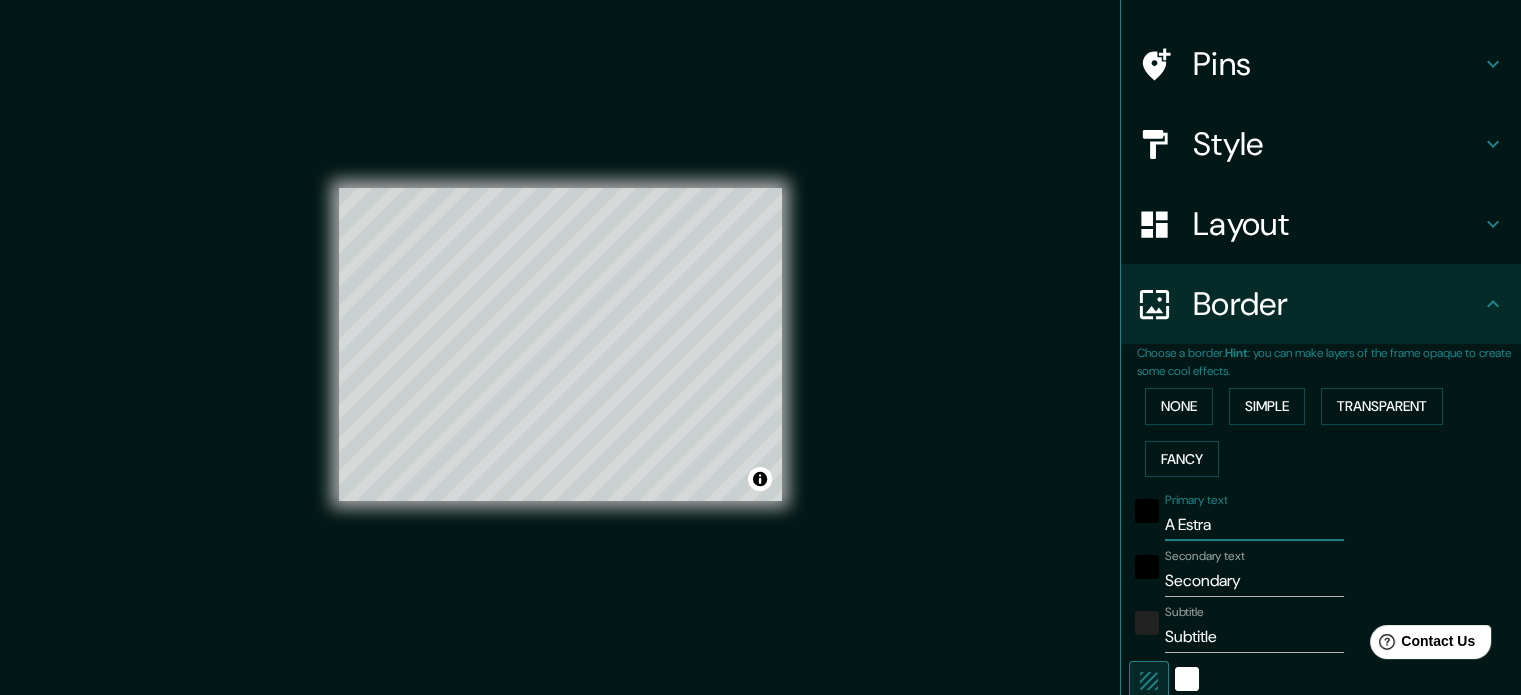 type on "A Estrad" 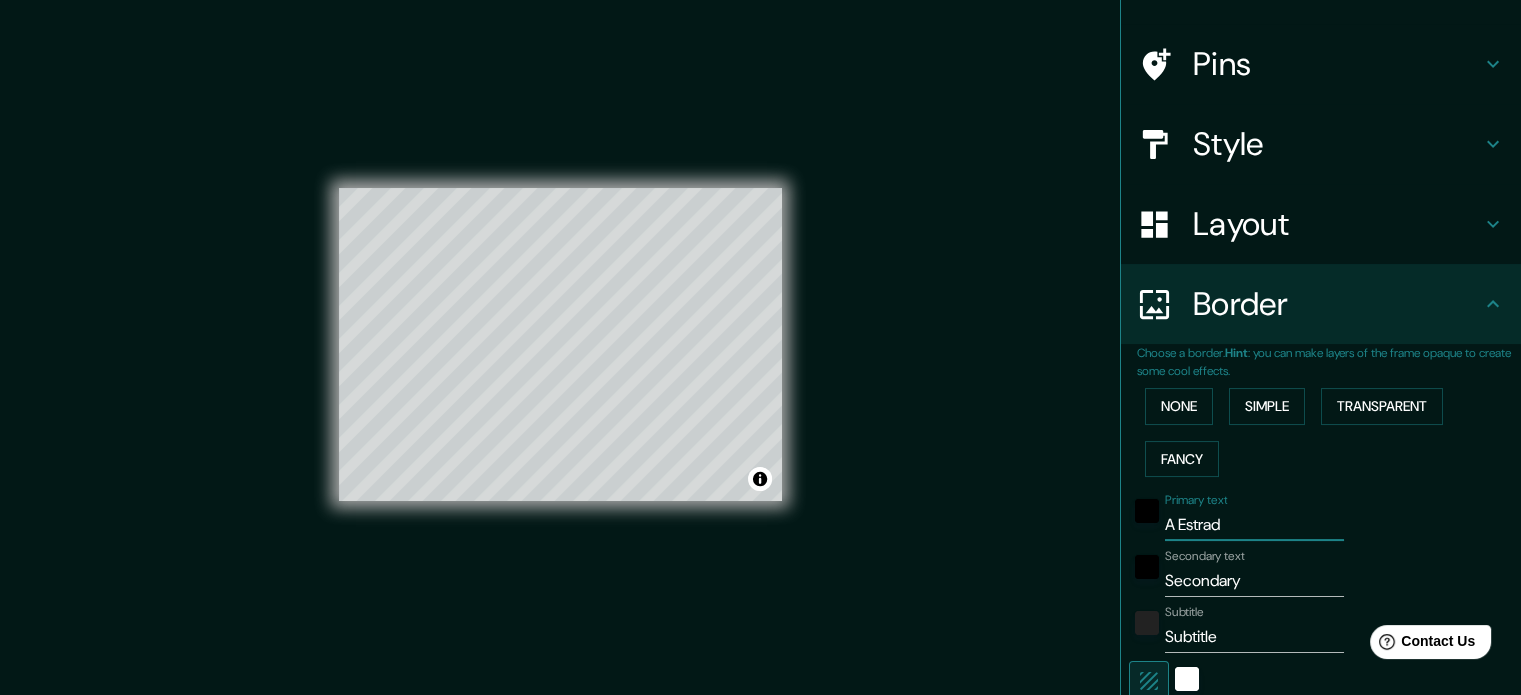type on "A Estrada" 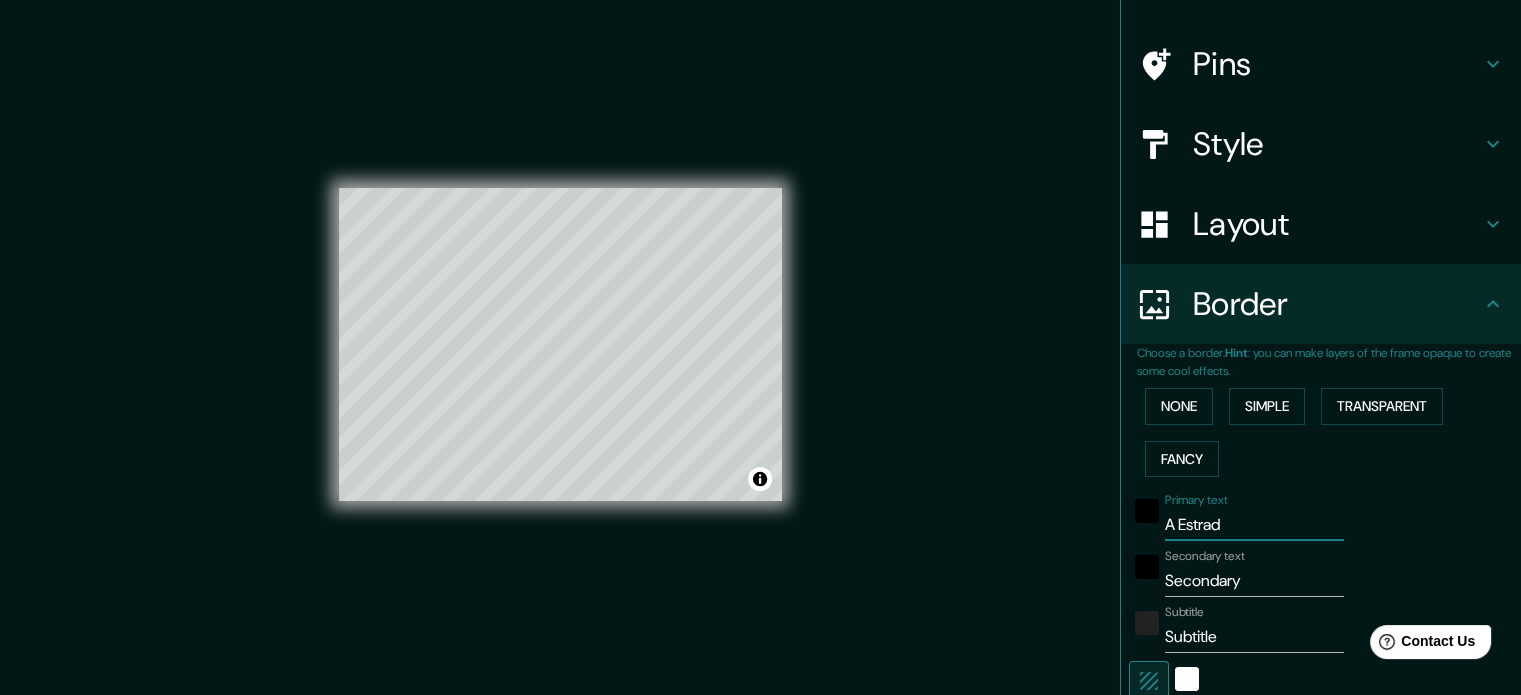 type on "177" 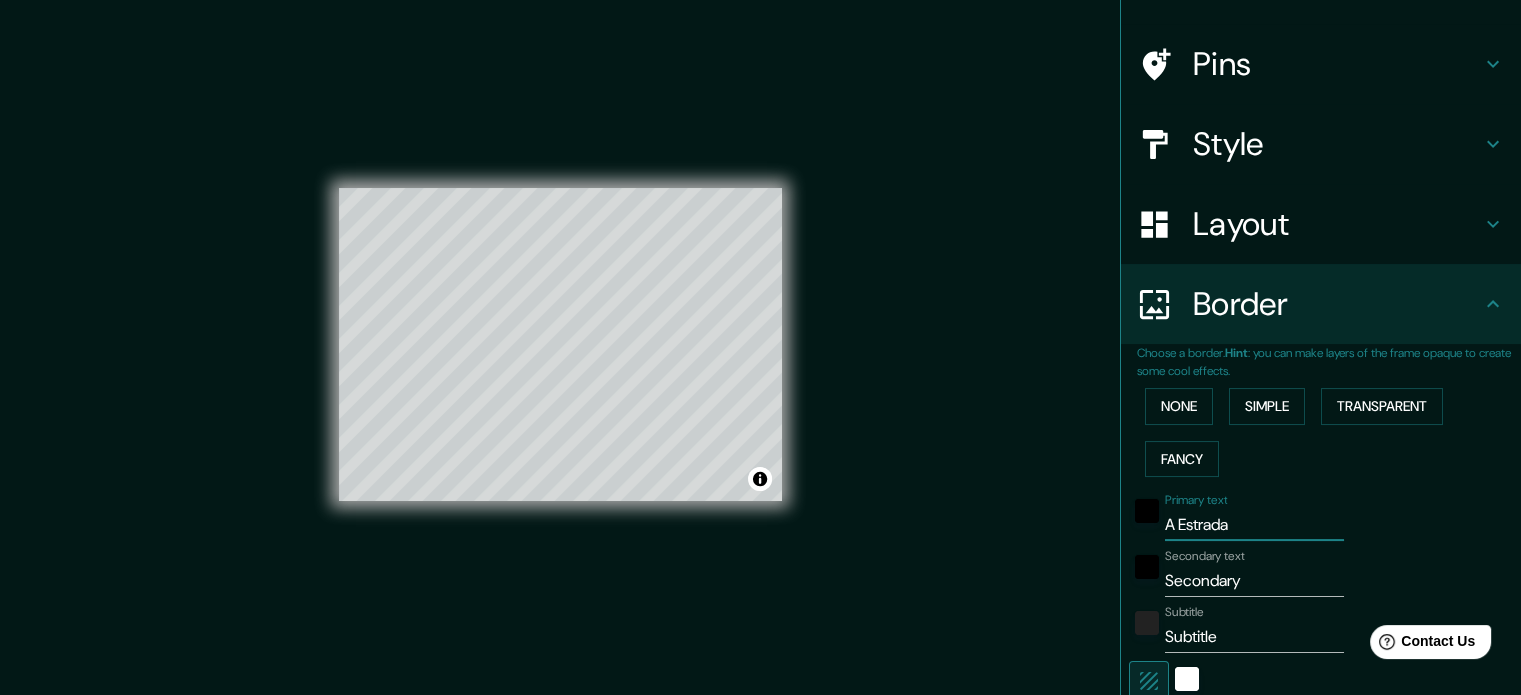 type on "A Estrada" 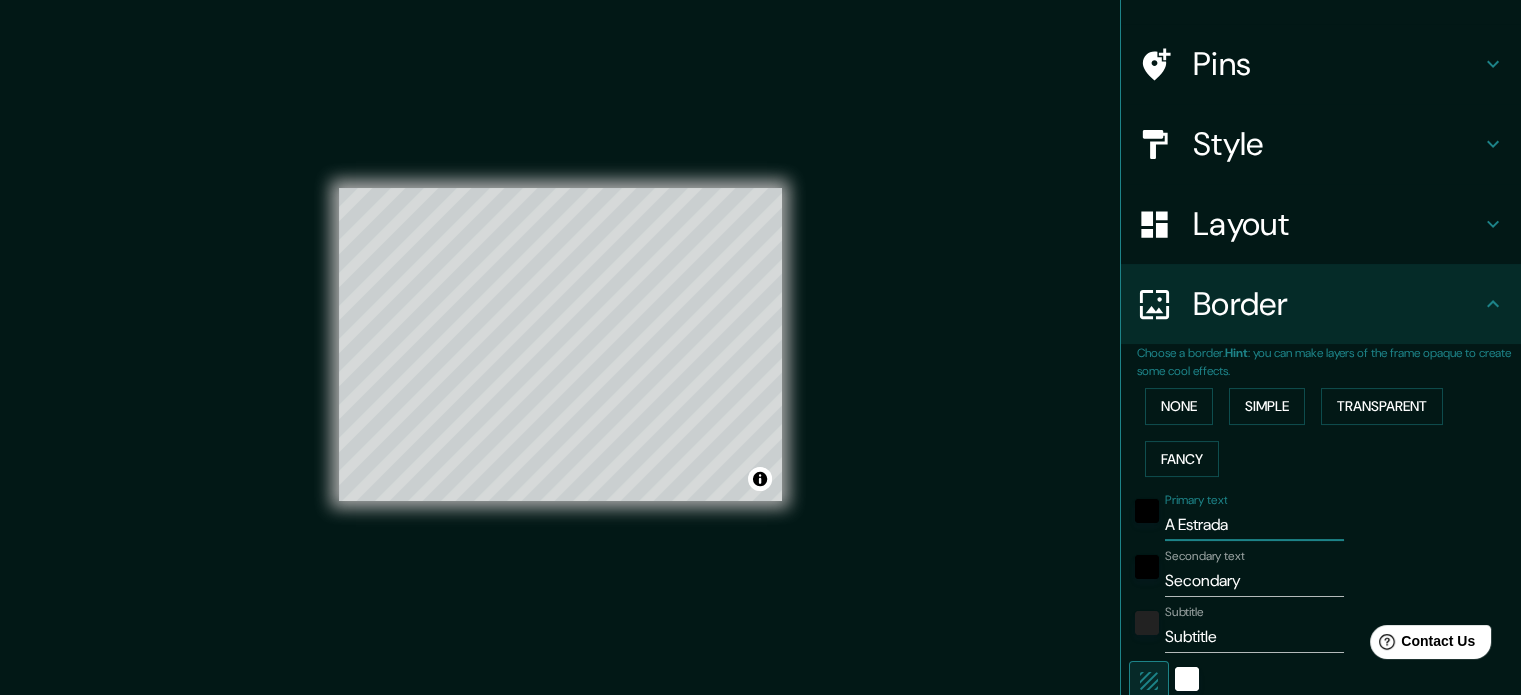 click on "Secondary" at bounding box center [1254, 581] 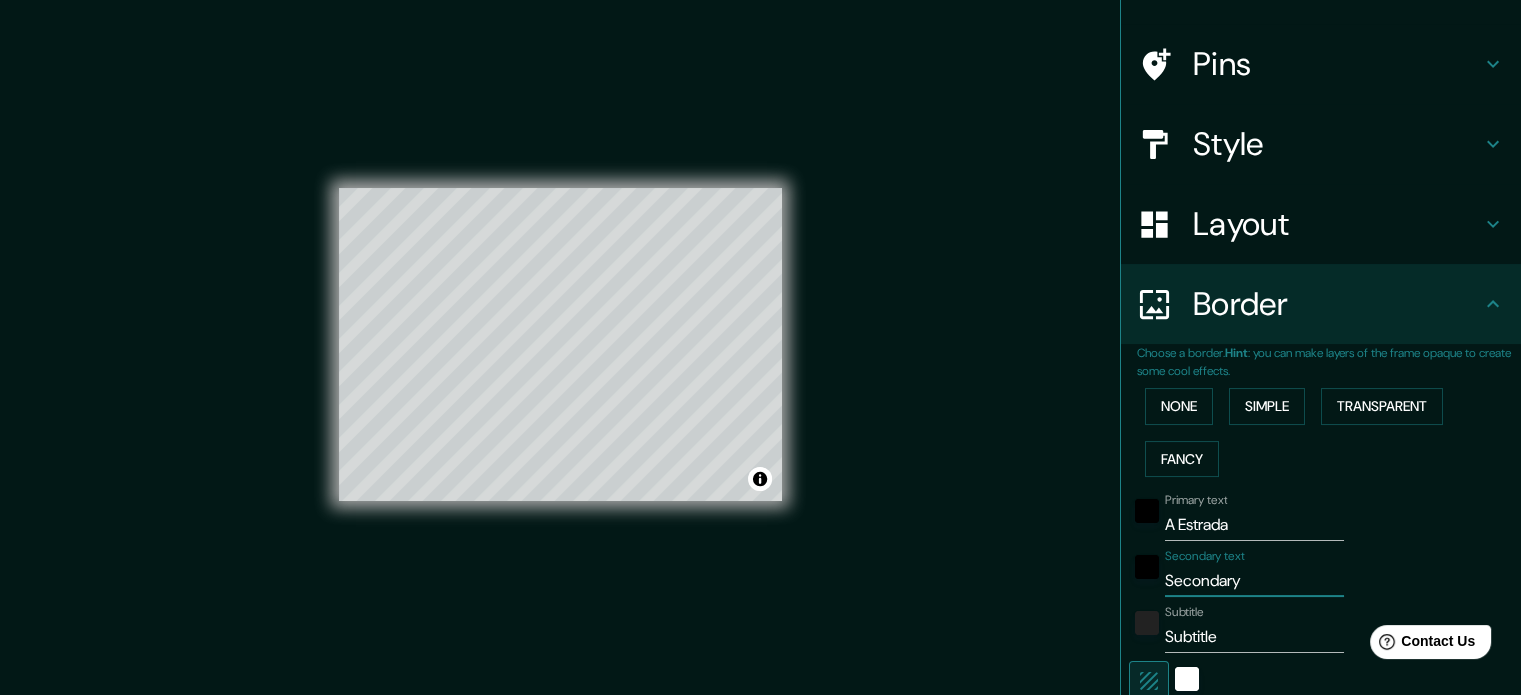 click on "Secondary" at bounding box center [1254, 581] 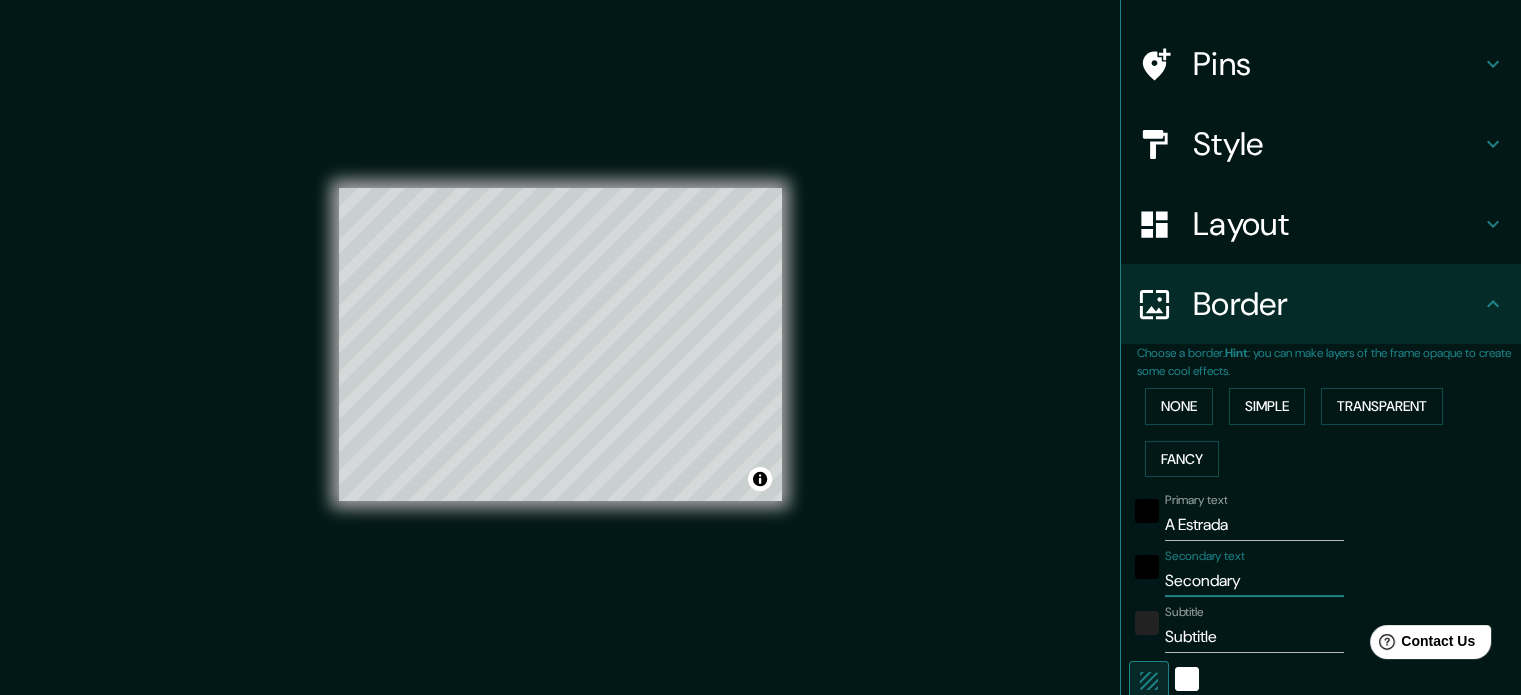 click on "Secondary" at bounding box center (1254, 581) 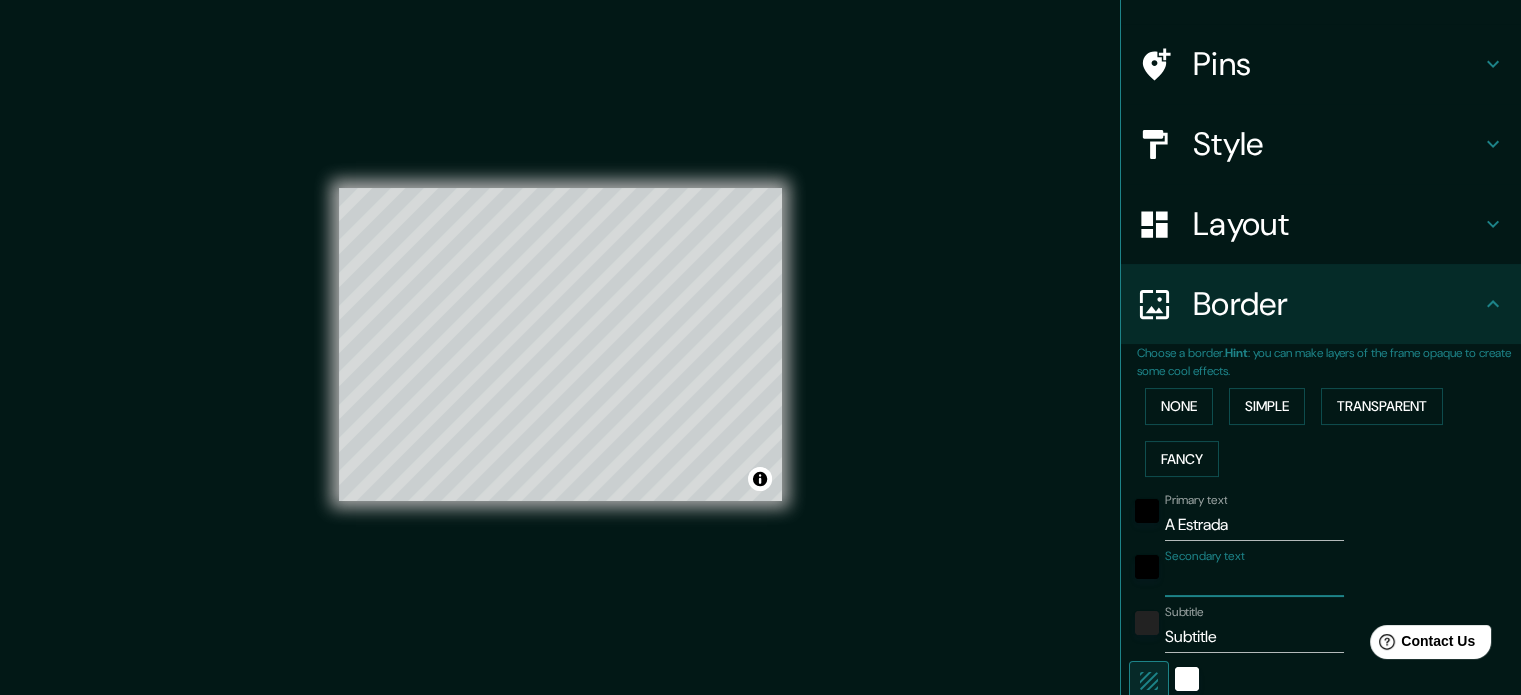 type 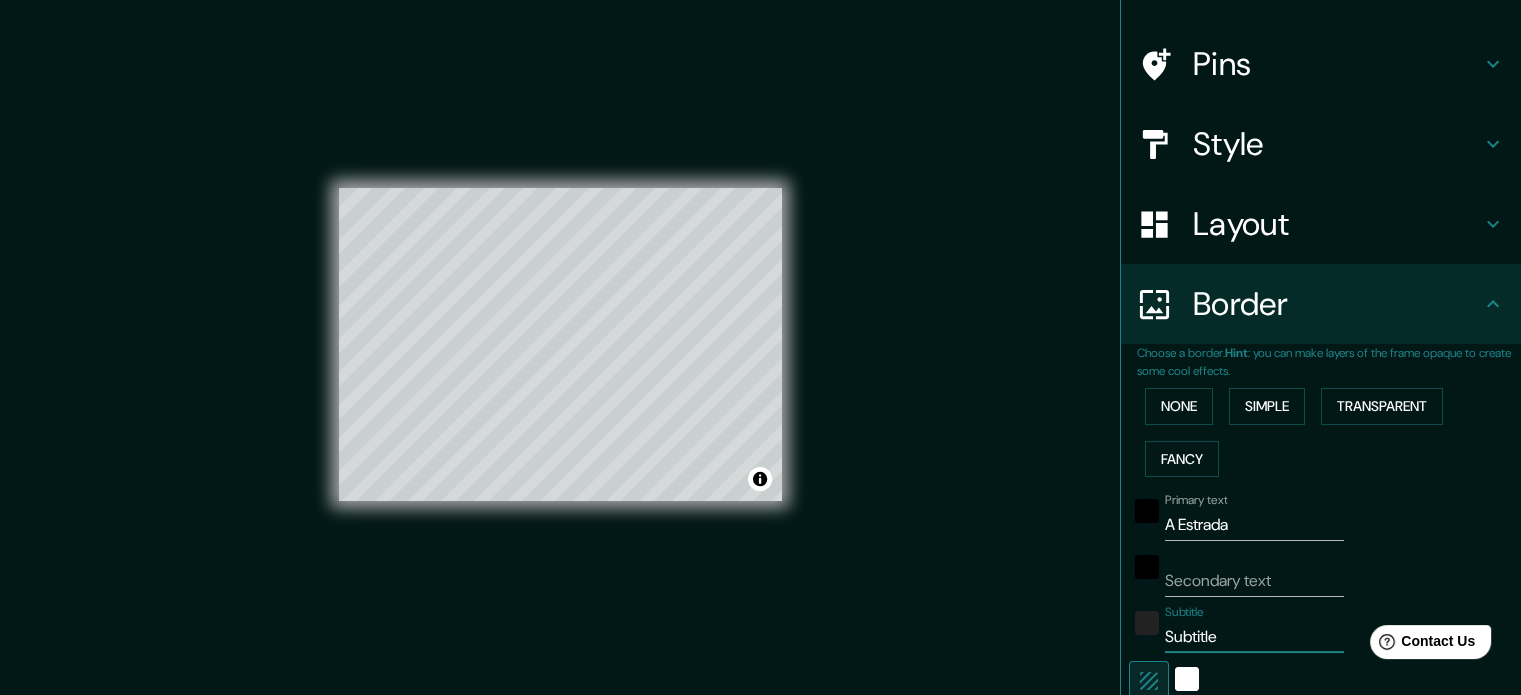 click on "Subtitle" at bounding box center (1254, 637) 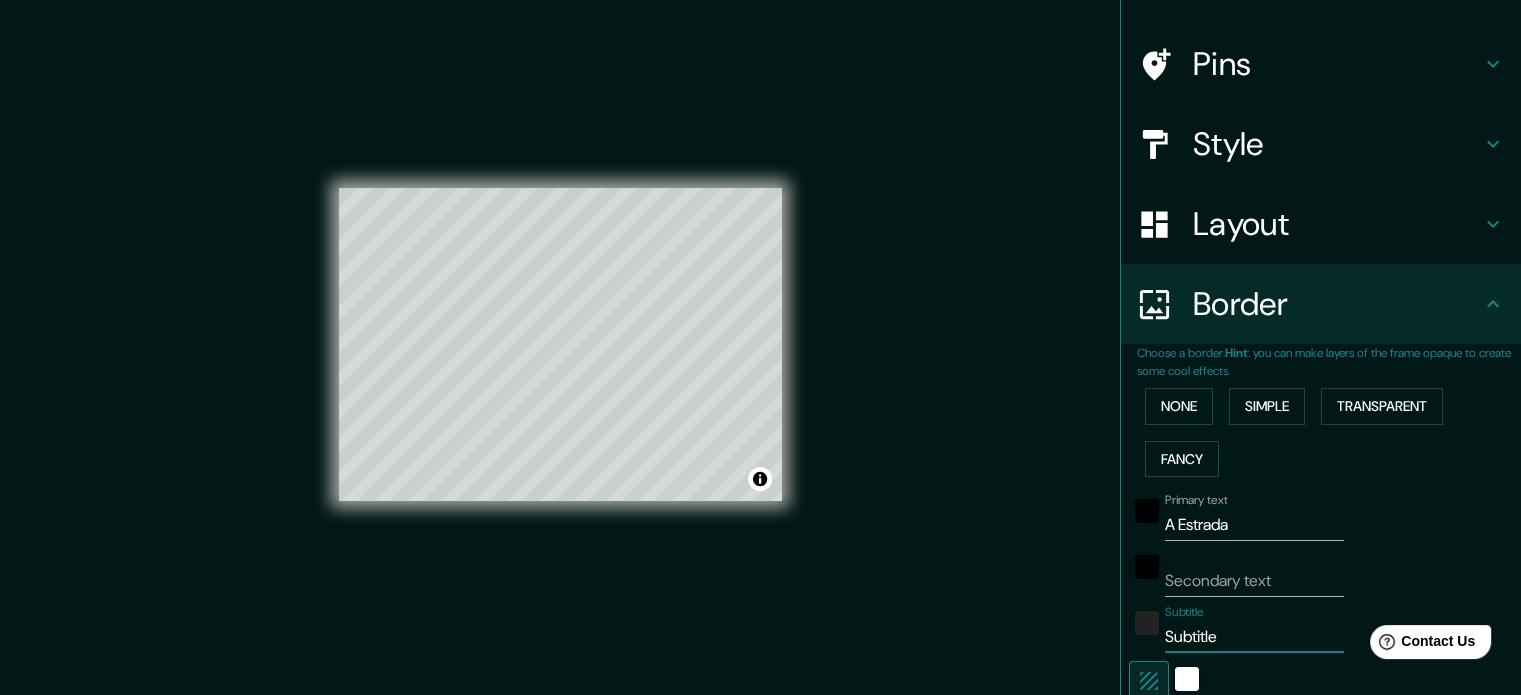 click on "Subtitle" at bounding box center [1254, 637] 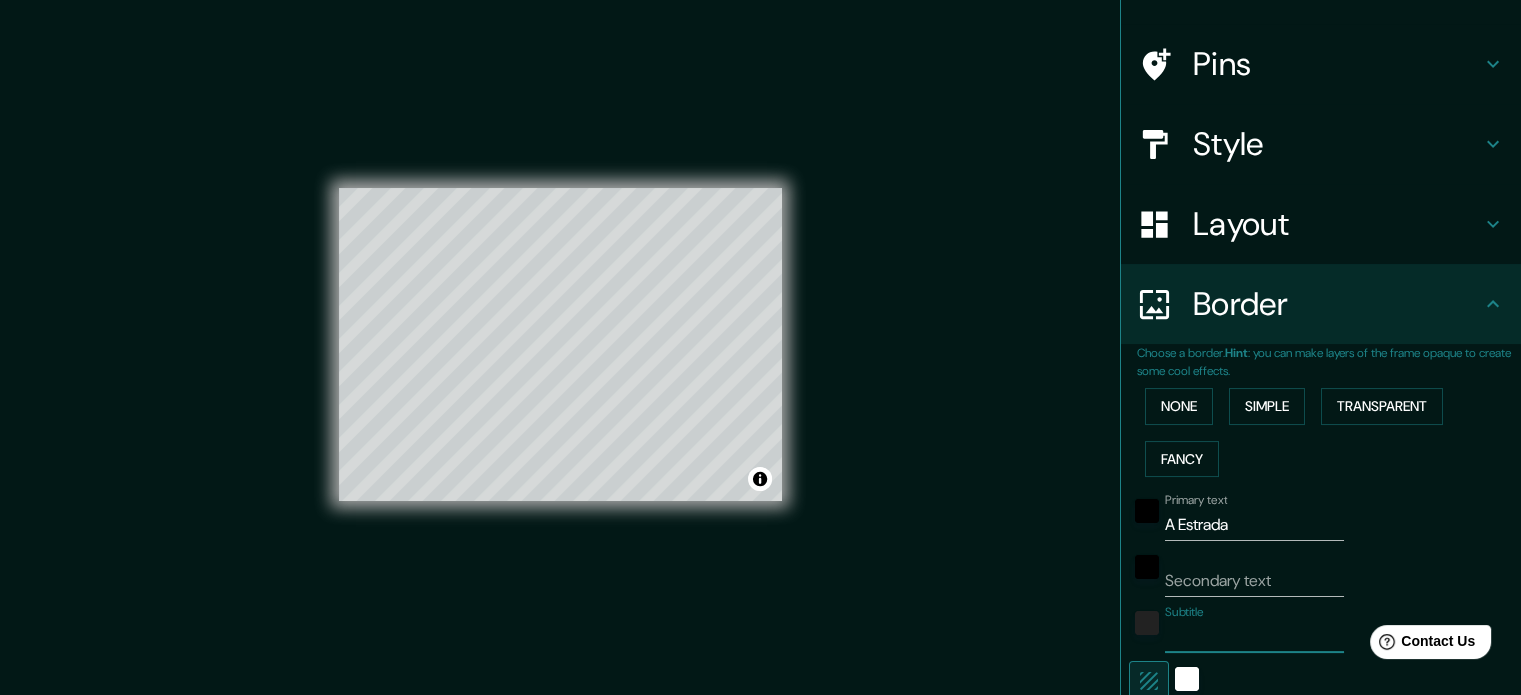 click on "Subtitle" at bounding box center [1254, 637] 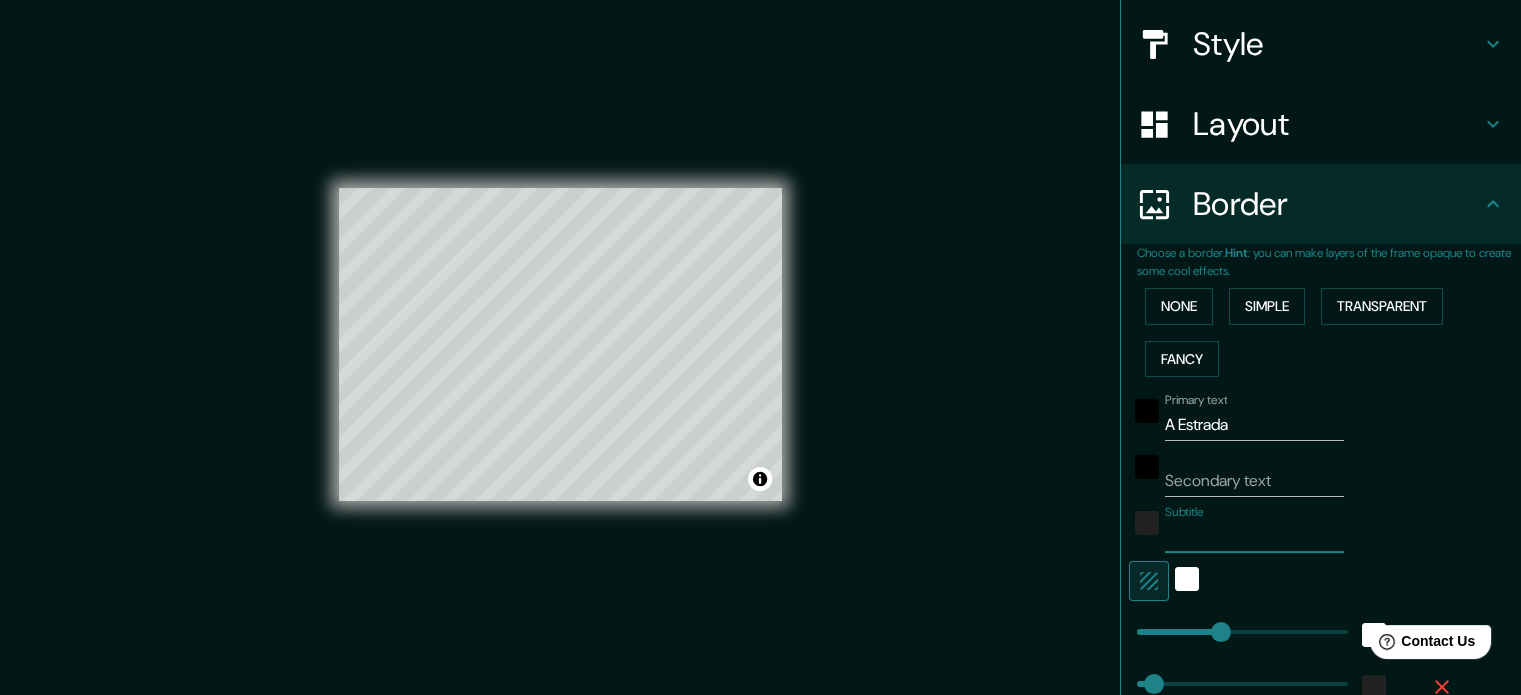 type on "177" 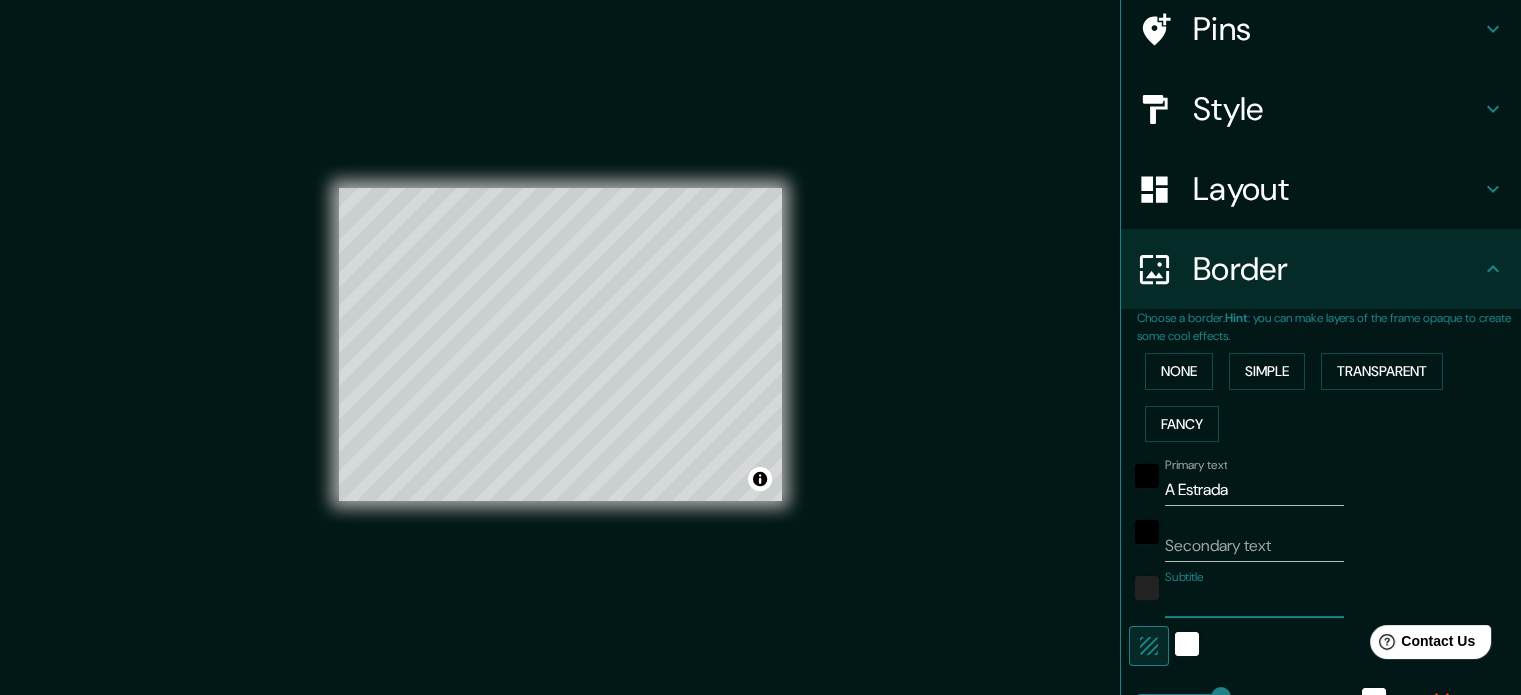 scroll, scrollTop: 122, scrollLeft: 0, axis: vertical 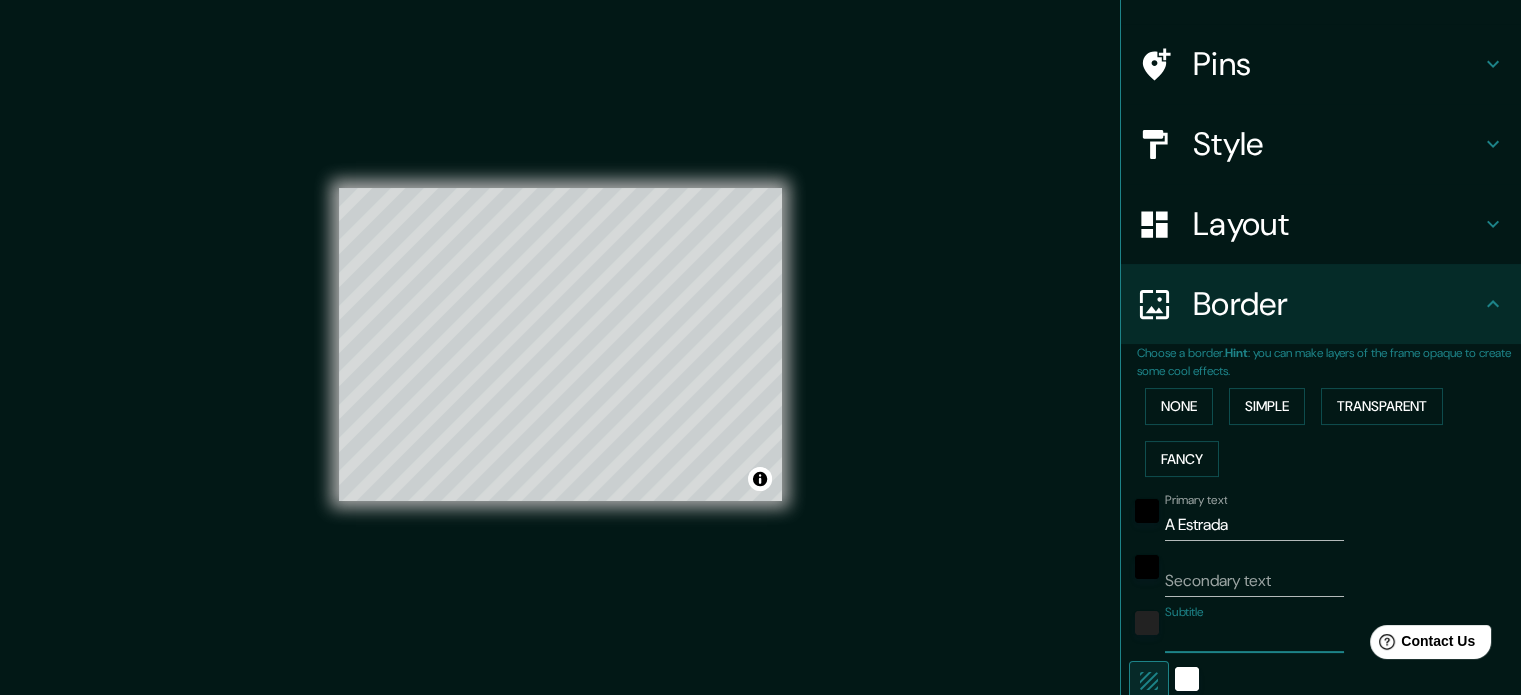 type 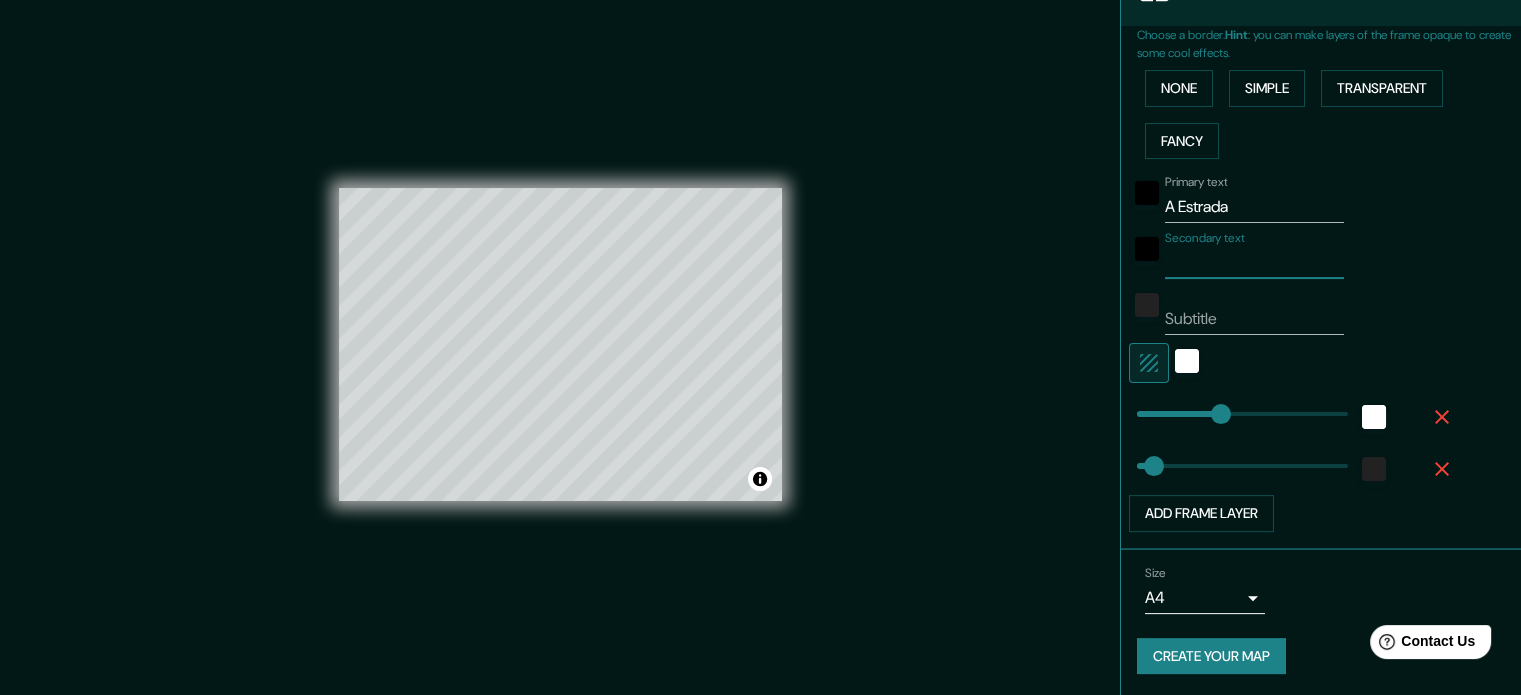 scroll, scrollTop: 340, scrollLeft: 0, axis: vertical 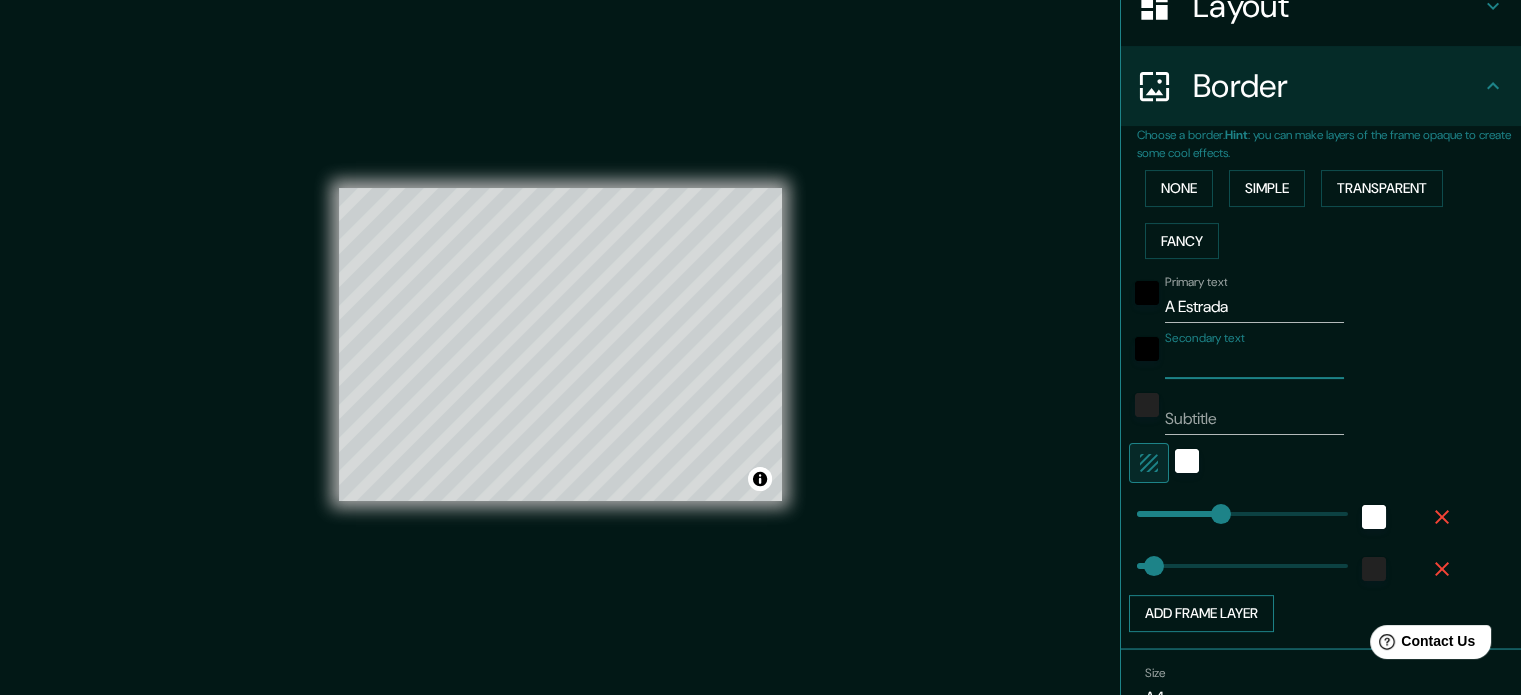 type on "177" 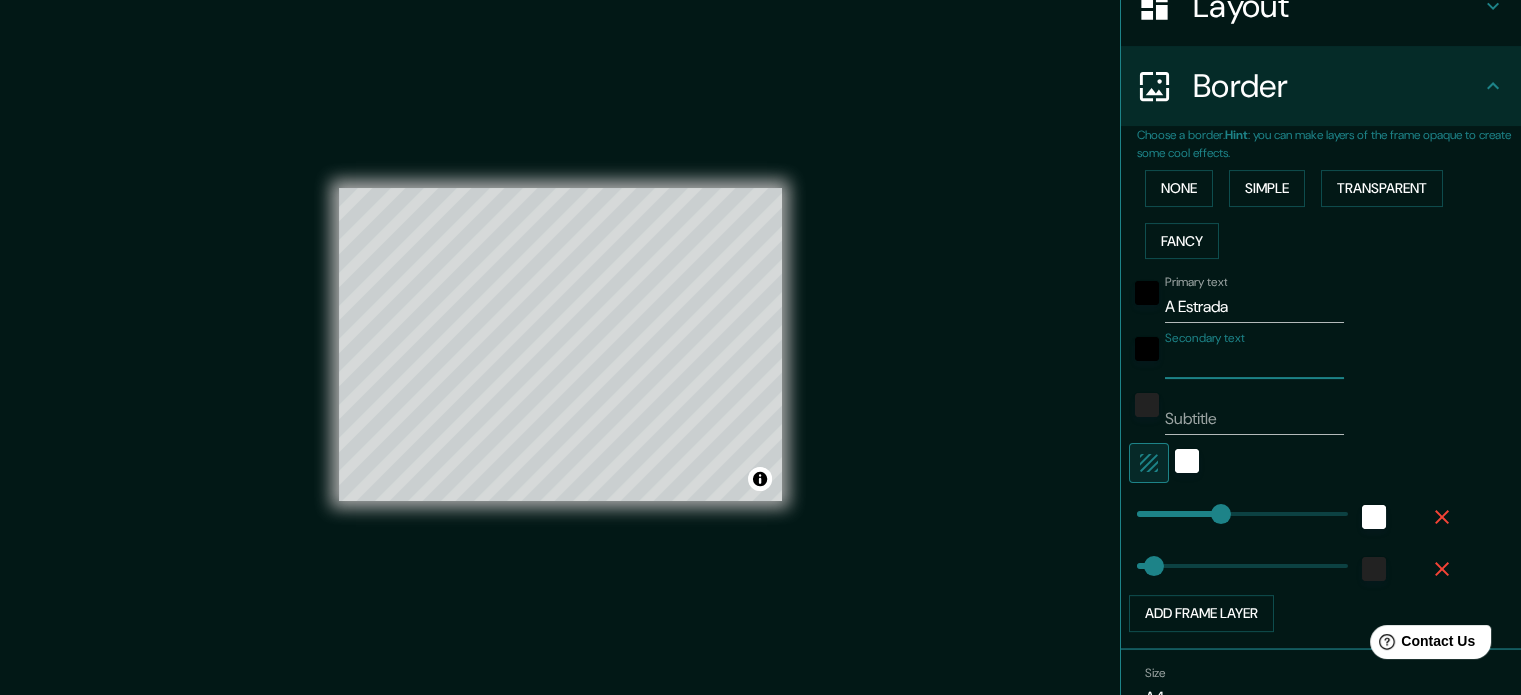 paste on "42°41'11.4"N 8°29'13.9"W" 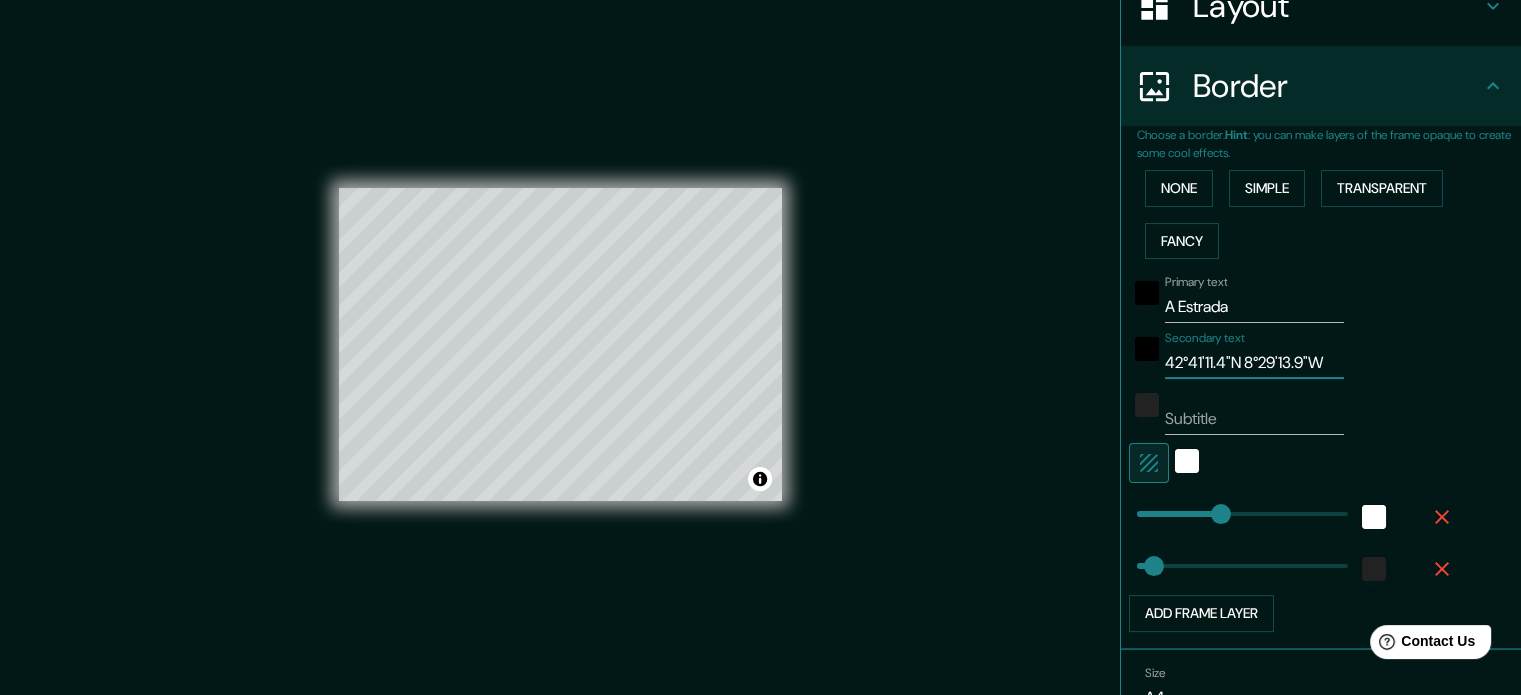 click on "42°41'11.4"N 8°29'13.9"W" at bounding box center (1254, 363) 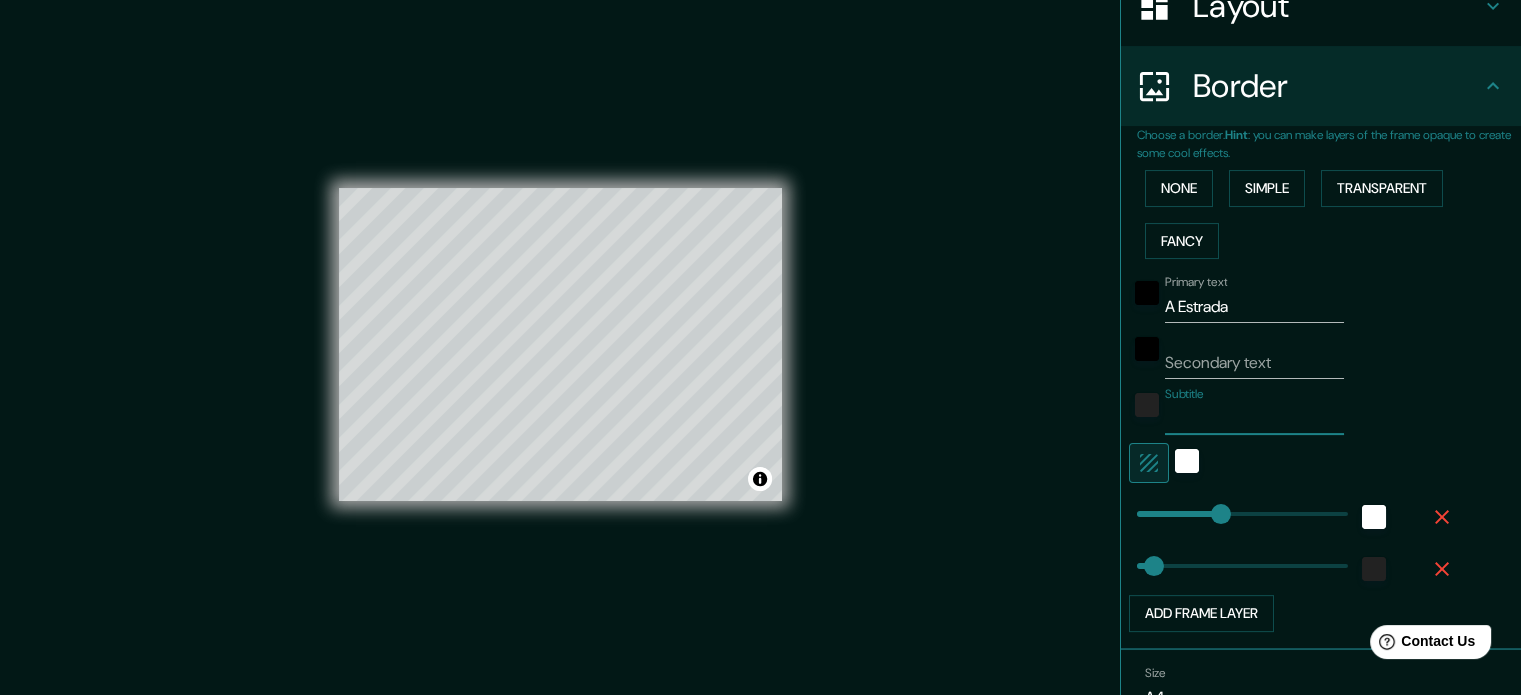 click on "Subtitle" at bounding box center [1254, 419] 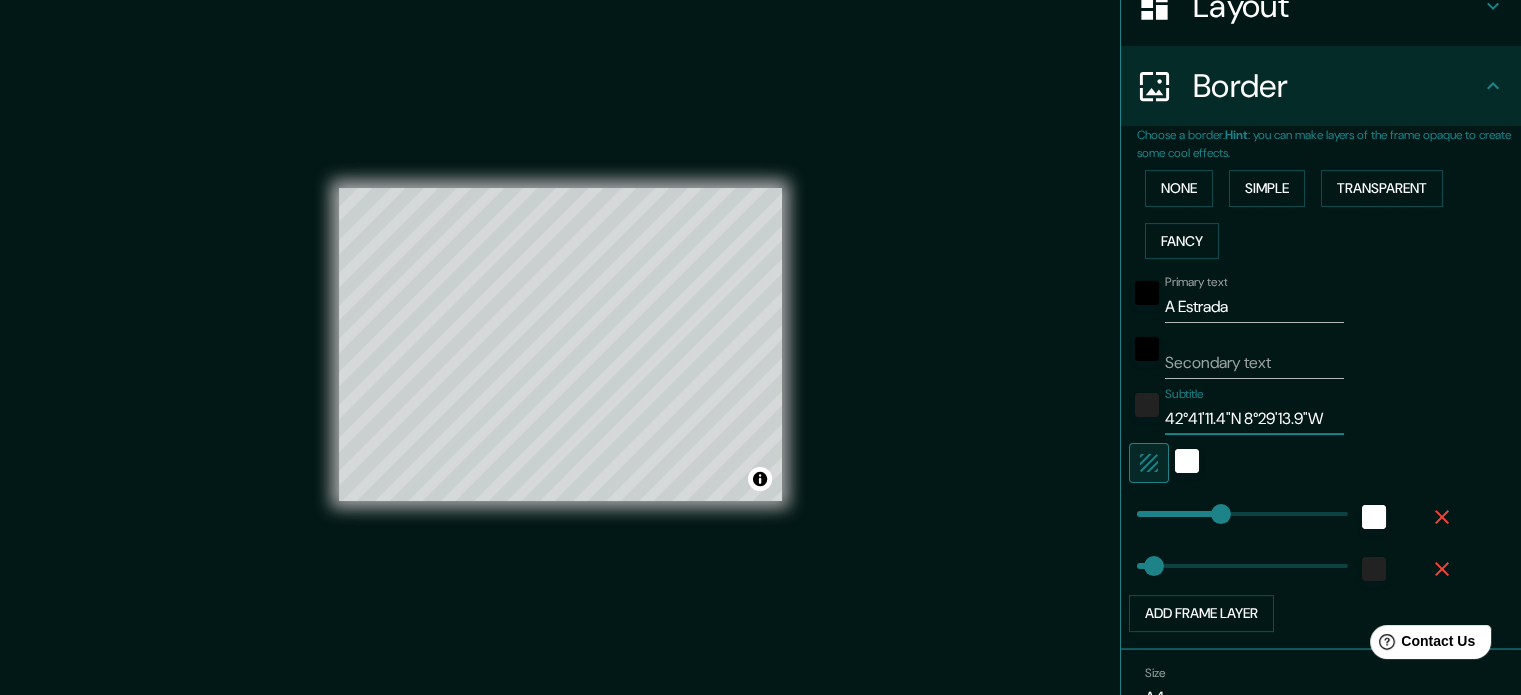 type on "42°41'11.4"N 8°29'13.9"W" 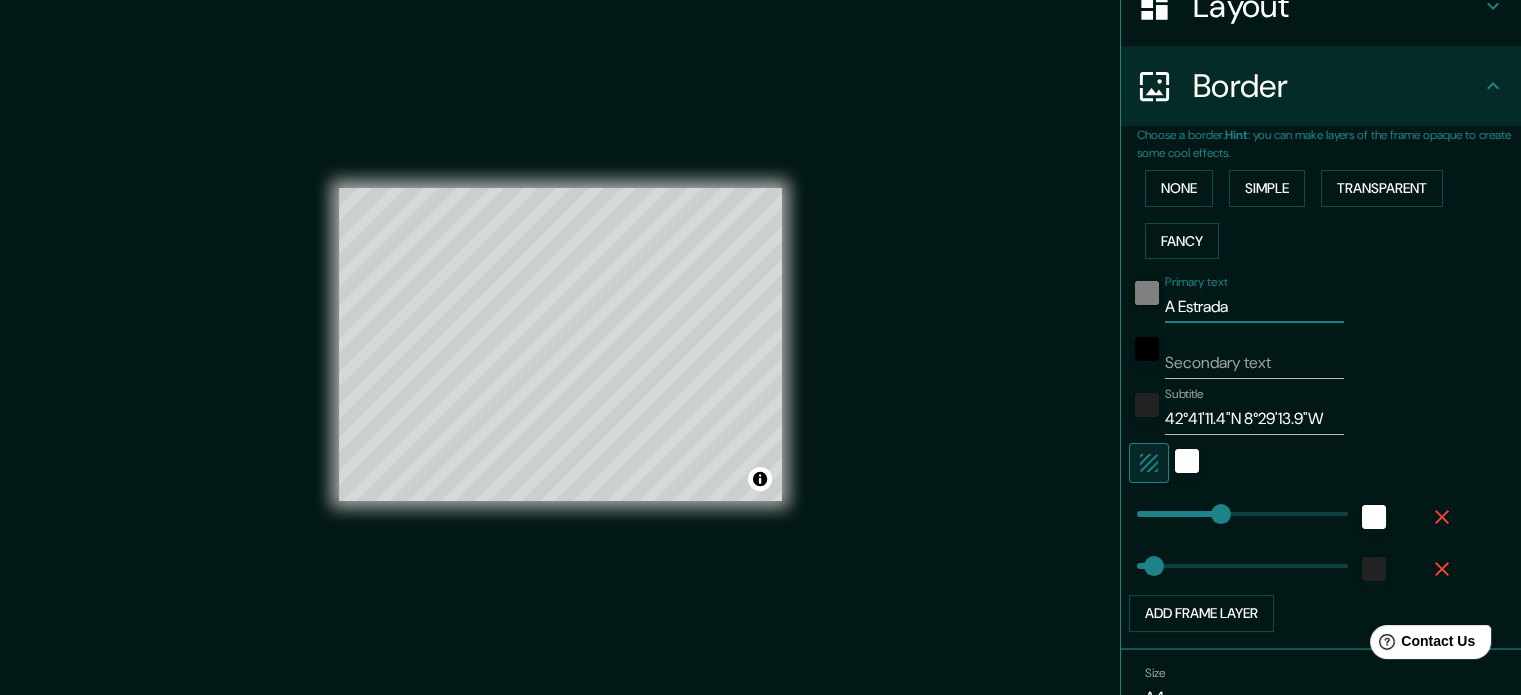 drag, startPoint x: 1236, startPoint y: 299, endPoint x: 1141, endPoint y: 299, distance: 95 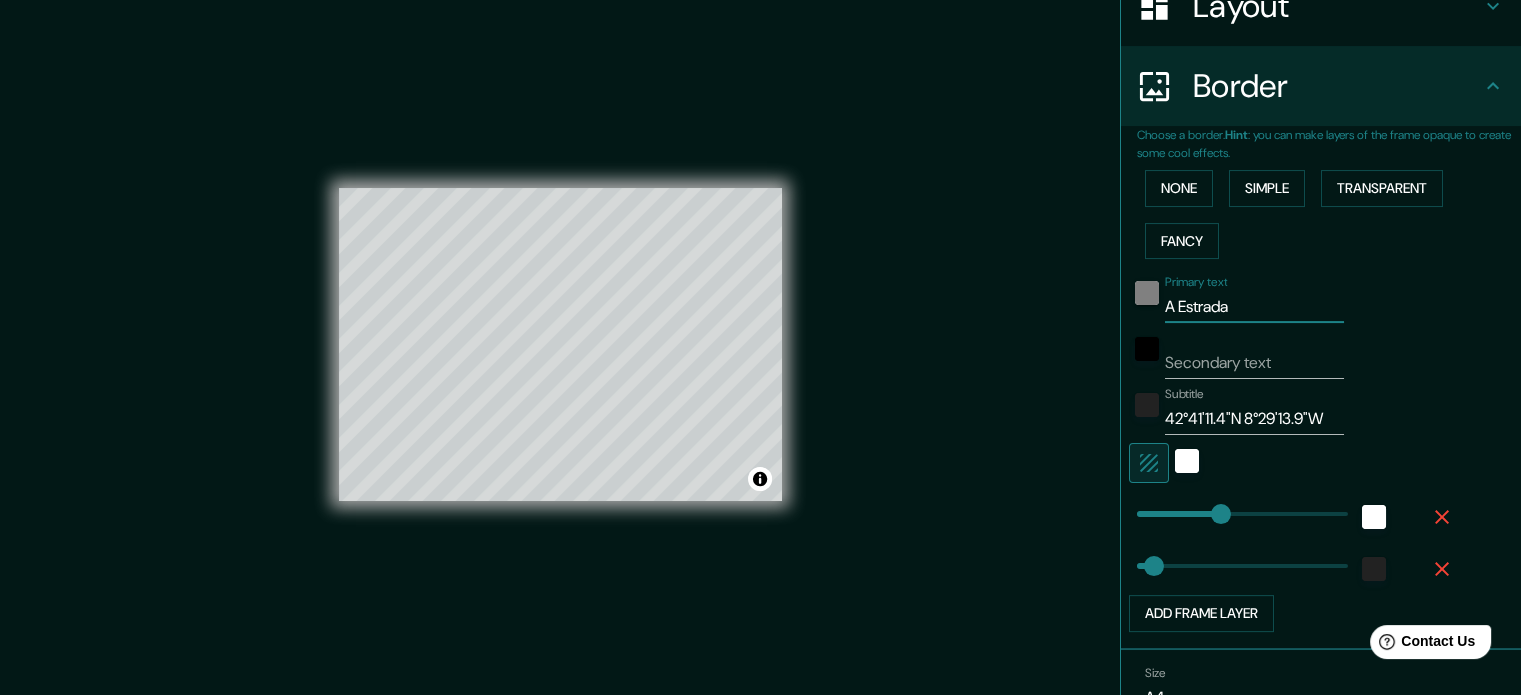 click on "Primary text A Estrada" at bounding box center [1293, 299] 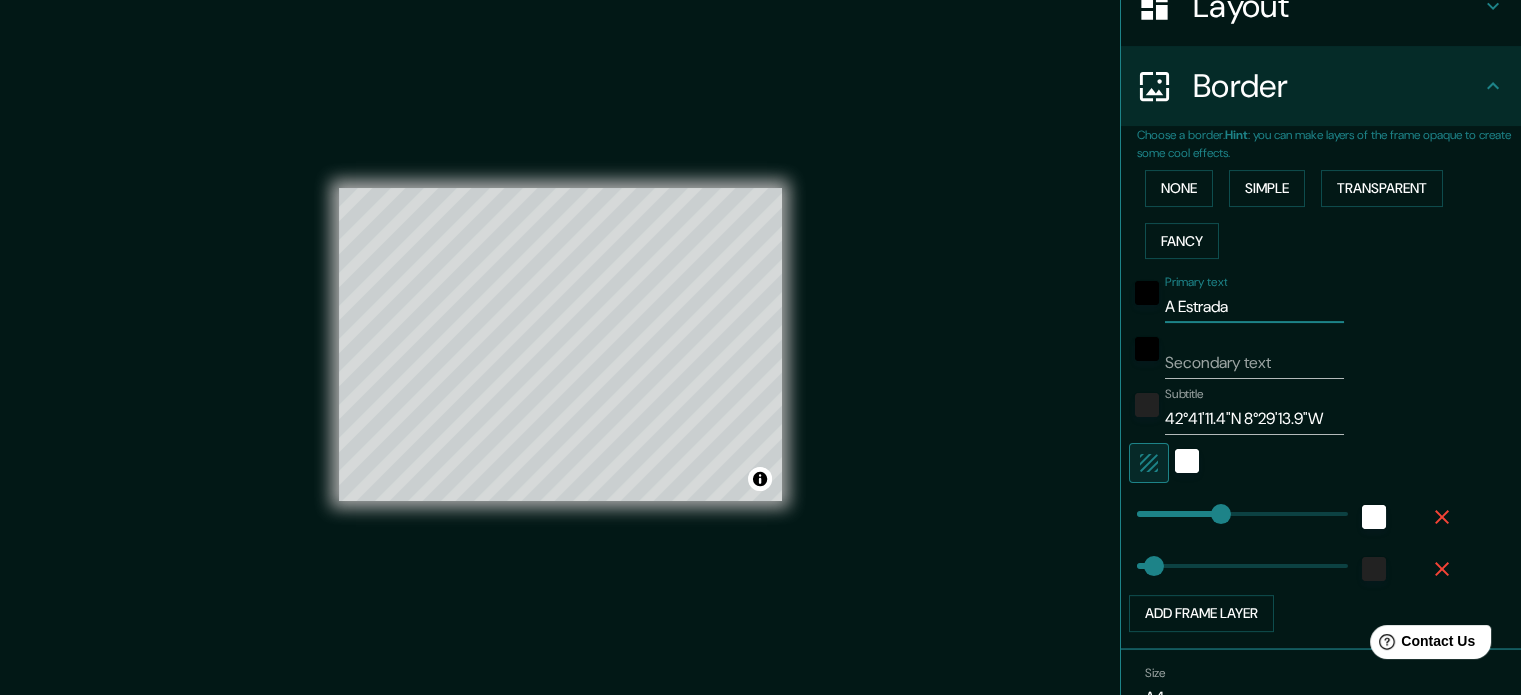 type 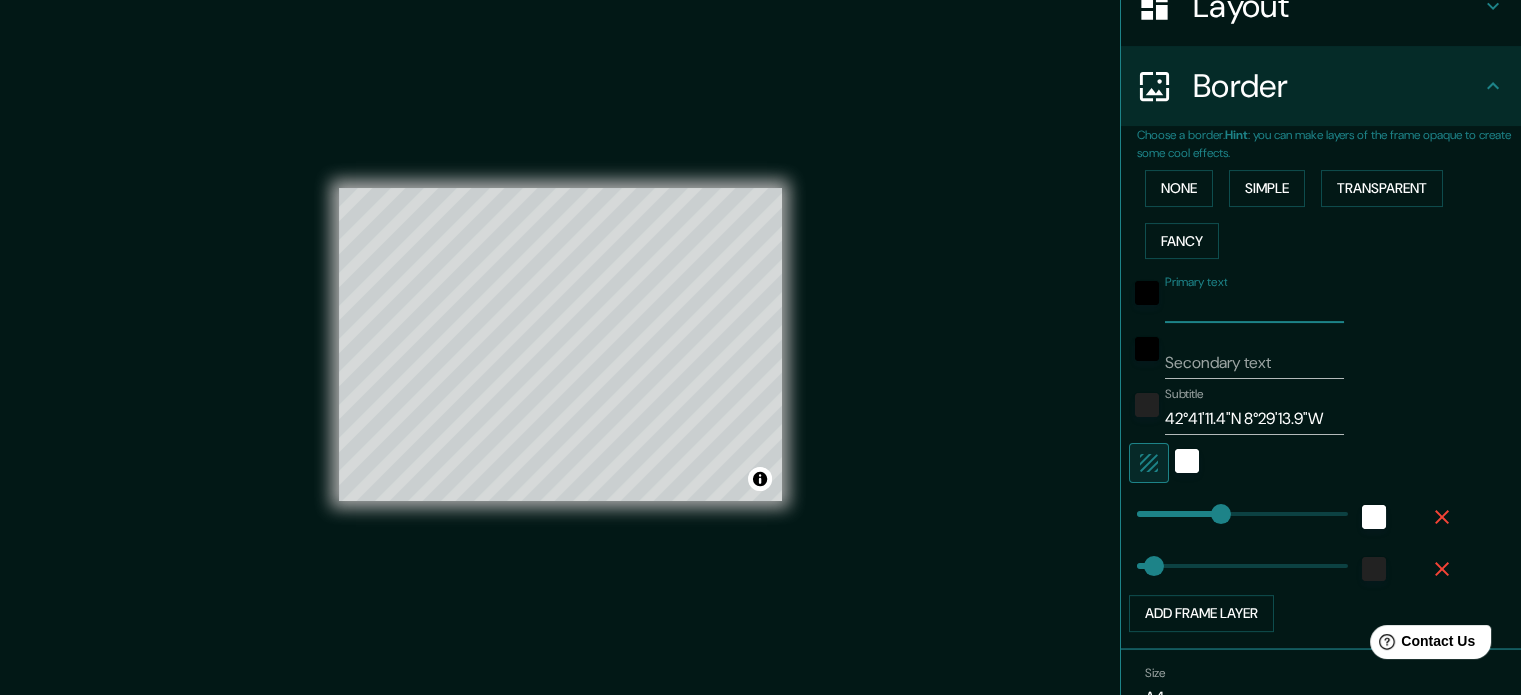 type 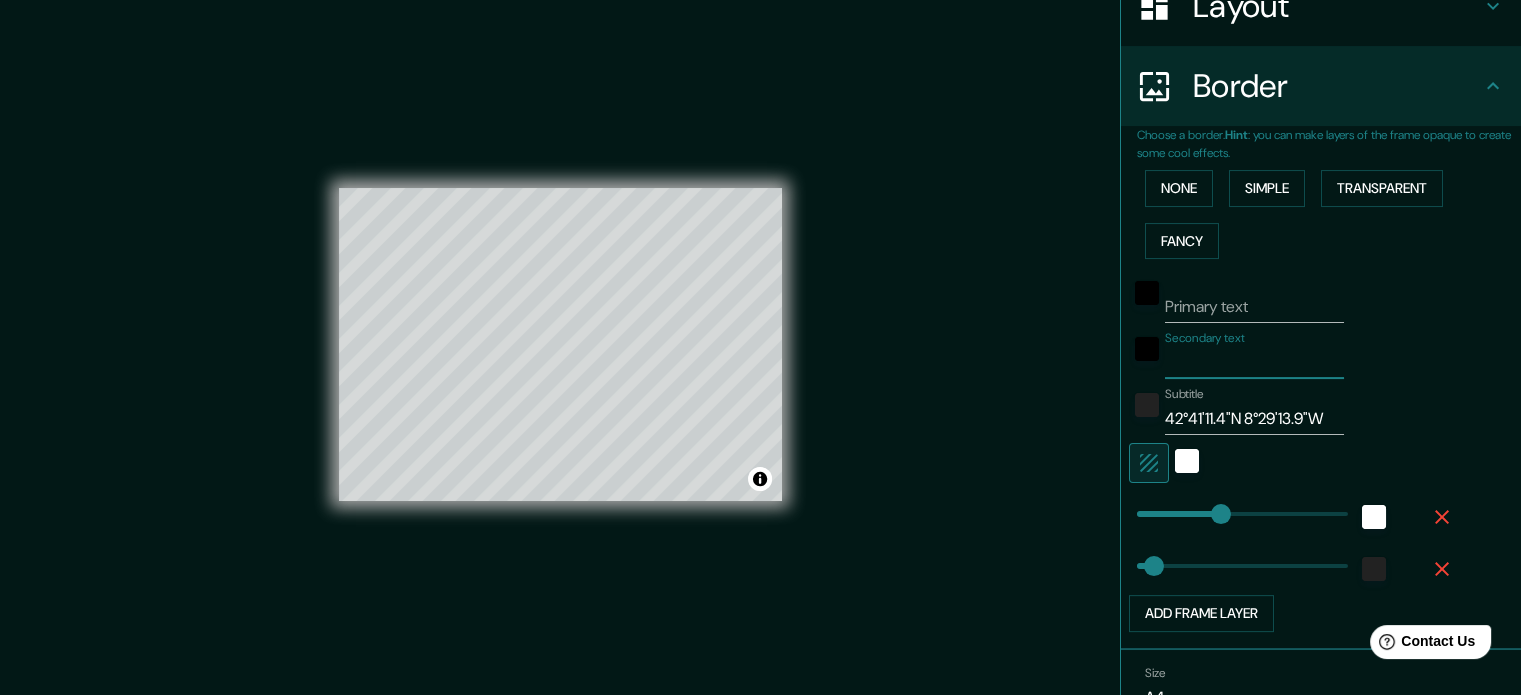 paste on "A Estrada" 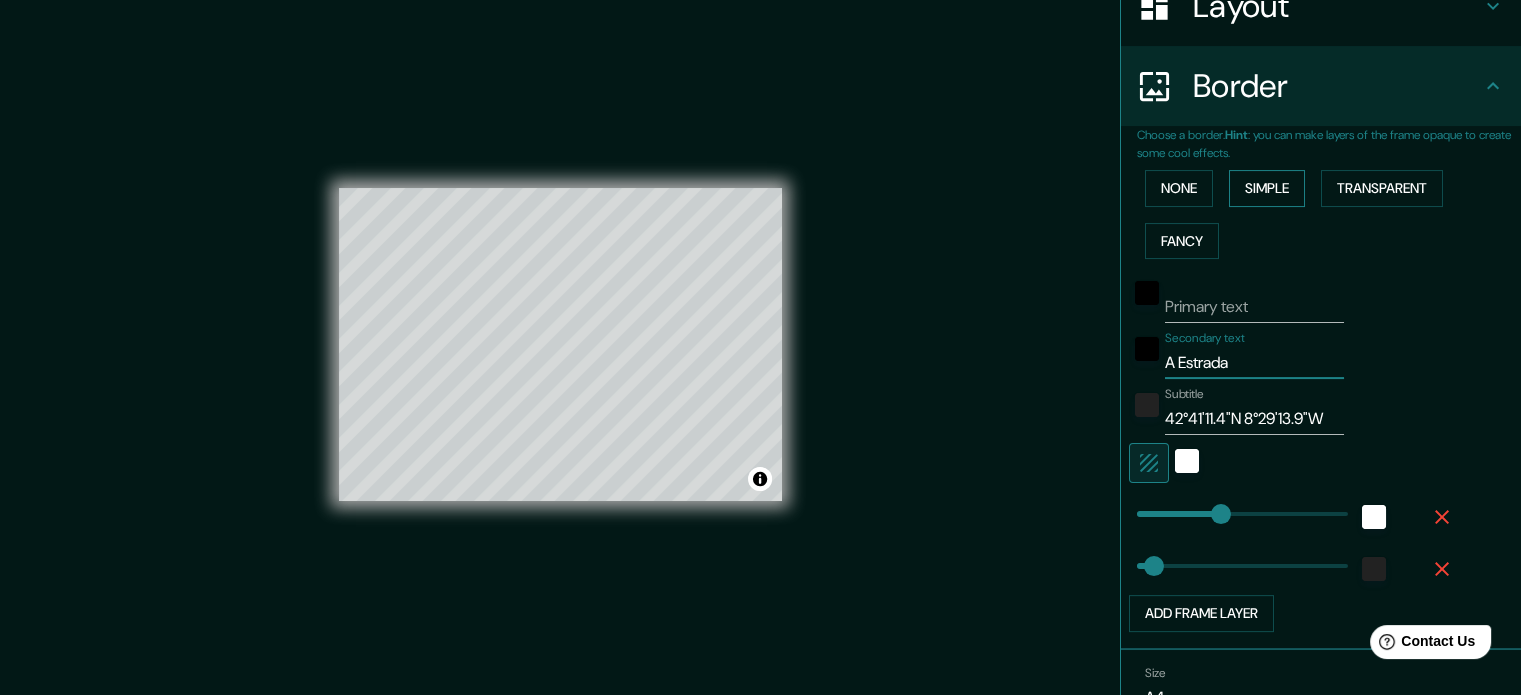 scroll, scrollTop: 240, scrollLeft: 0, axis: vertical 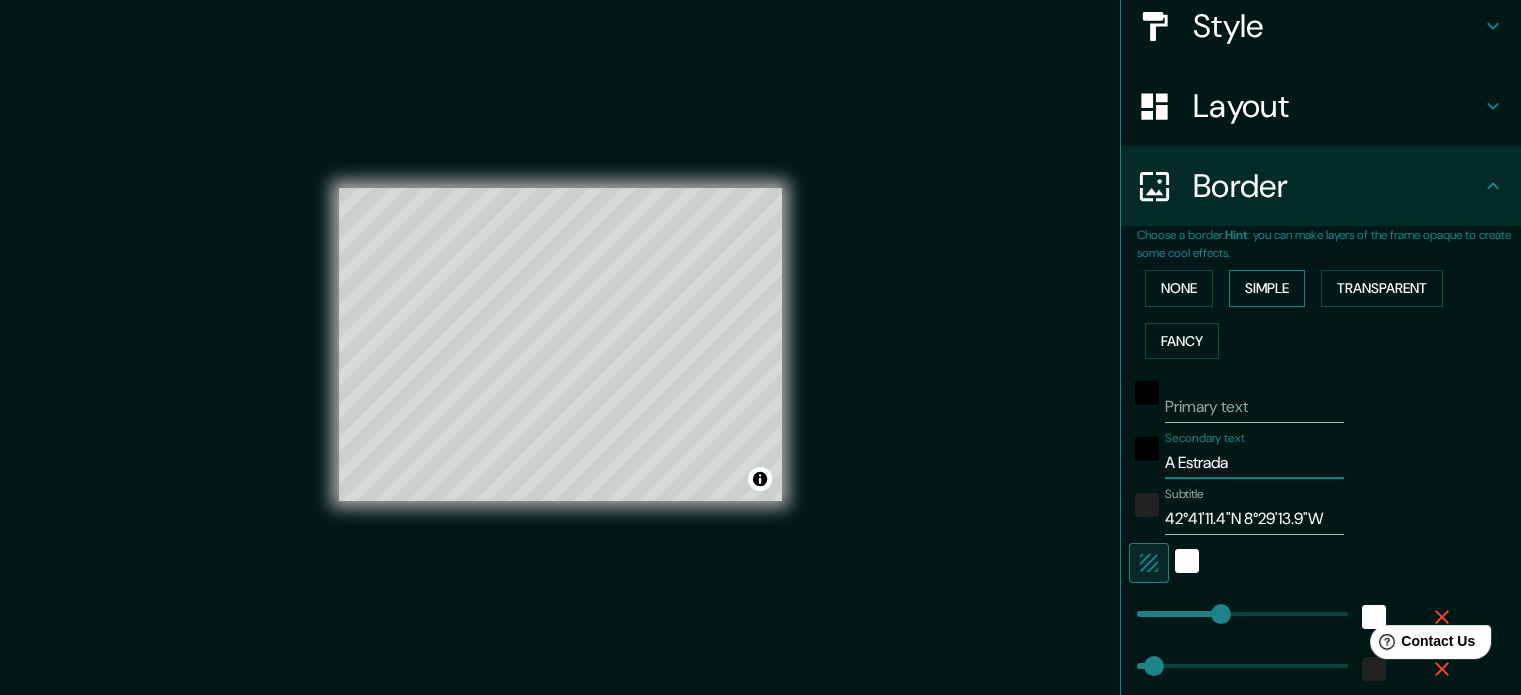 type on "A Estrada" 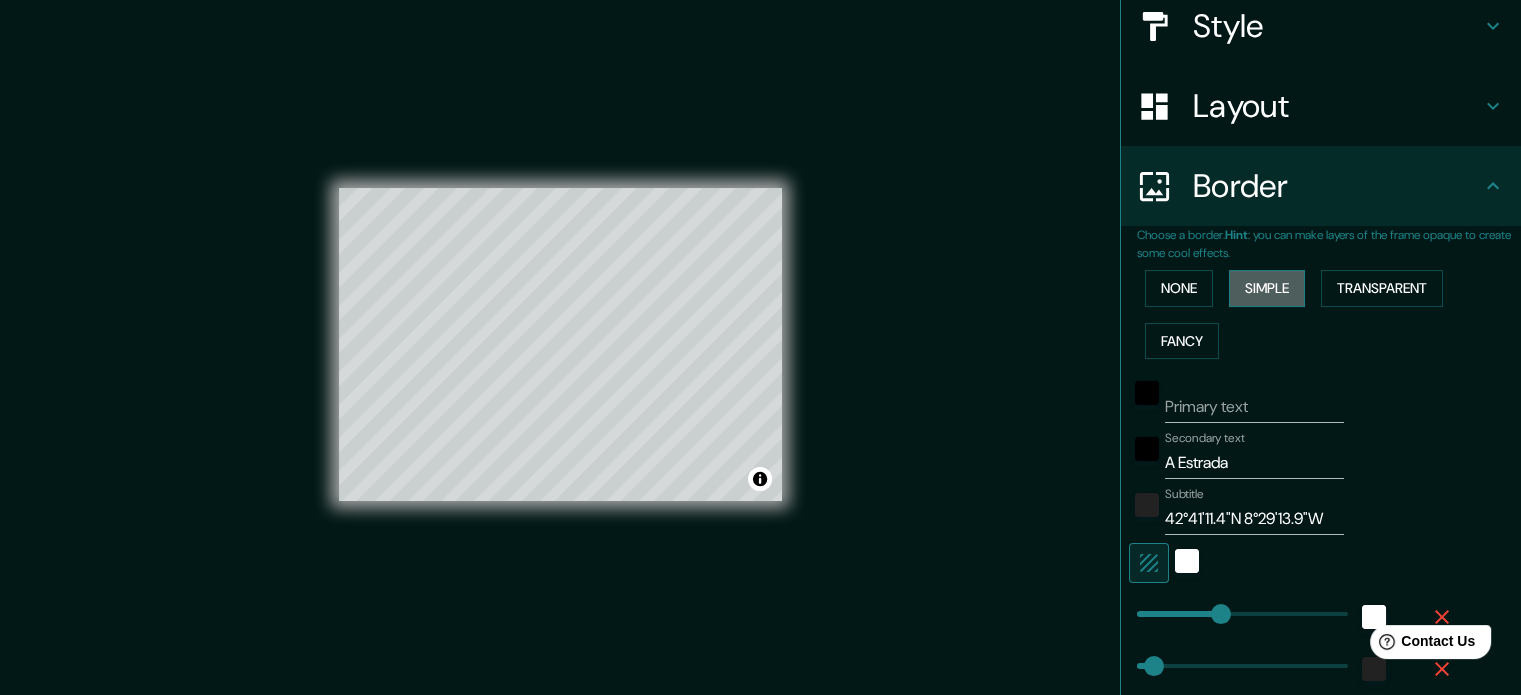 click on "Simple" at bounding box center [1267, 288] 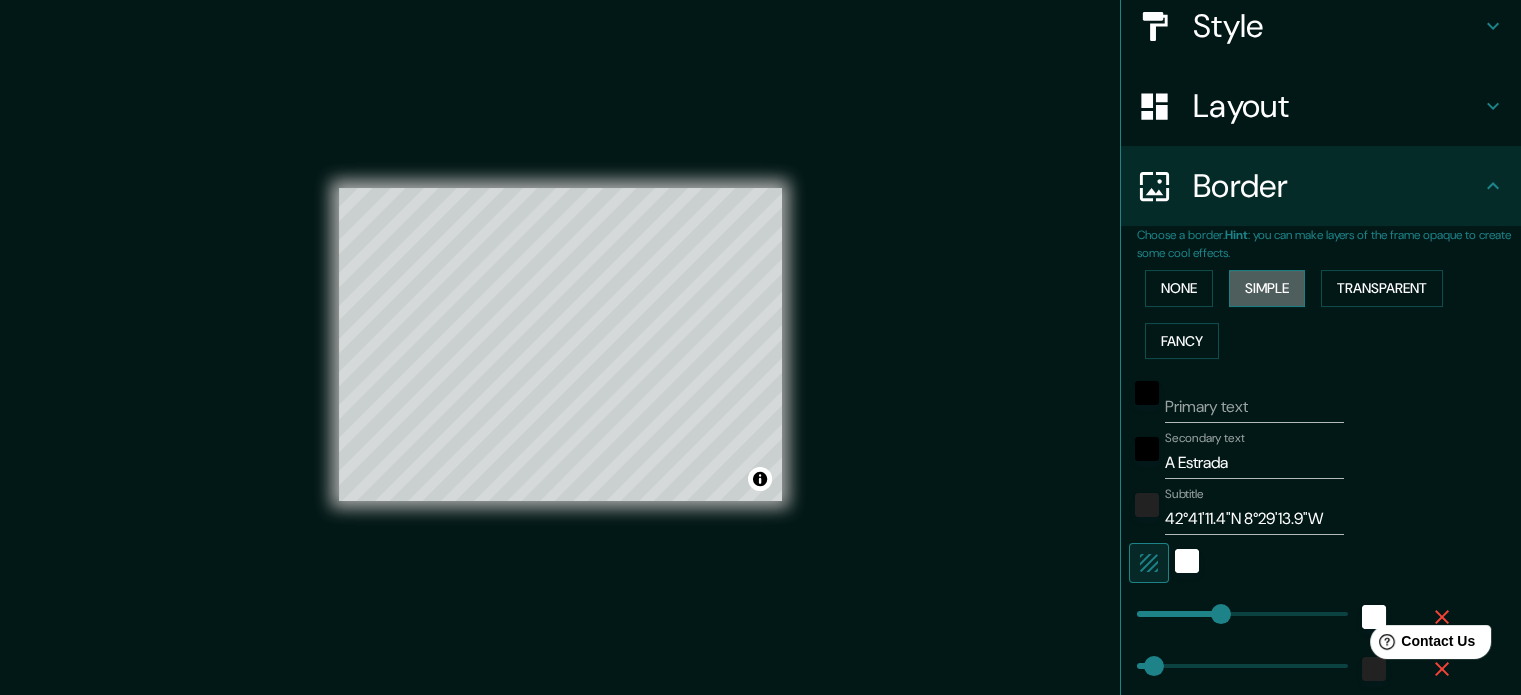 click on "Simple" at bounding box center [1267, 288] 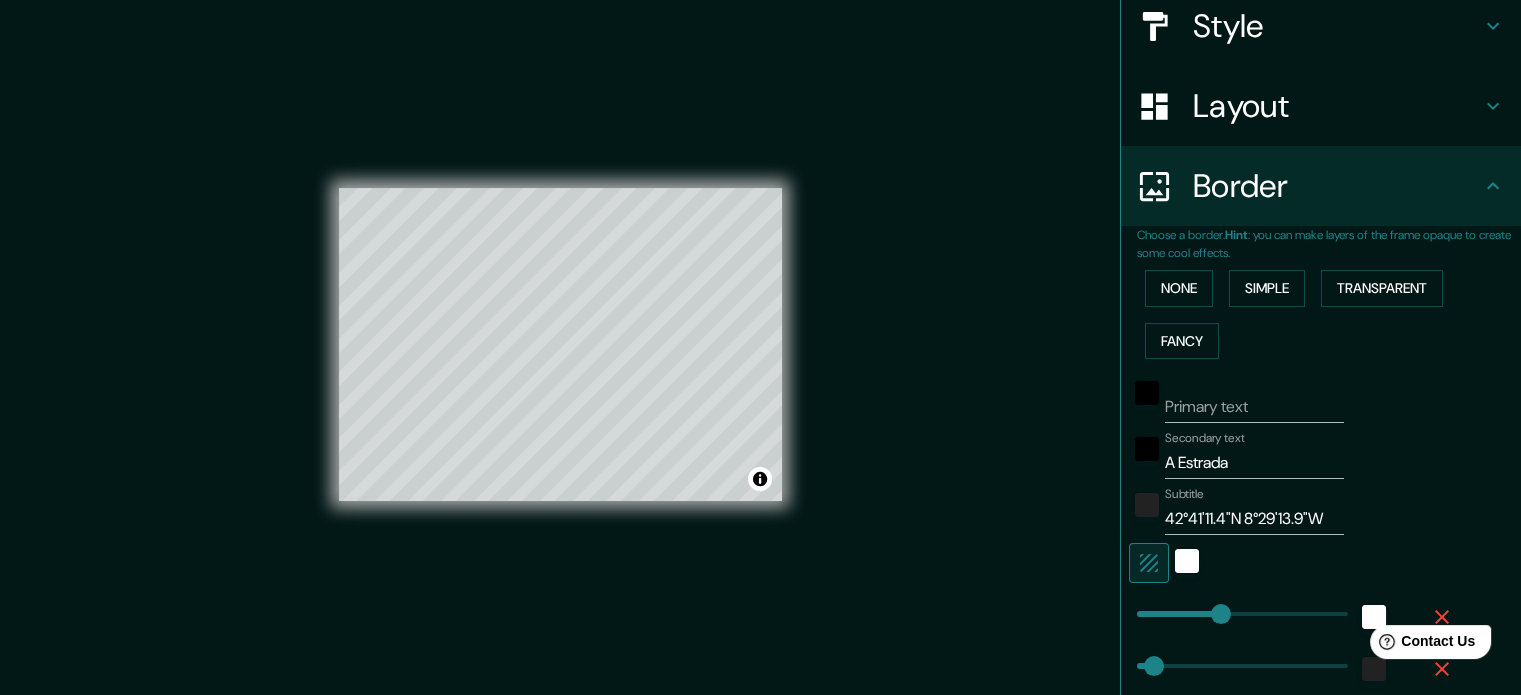 click on "Primary text" at bounding box center [1254, 407] 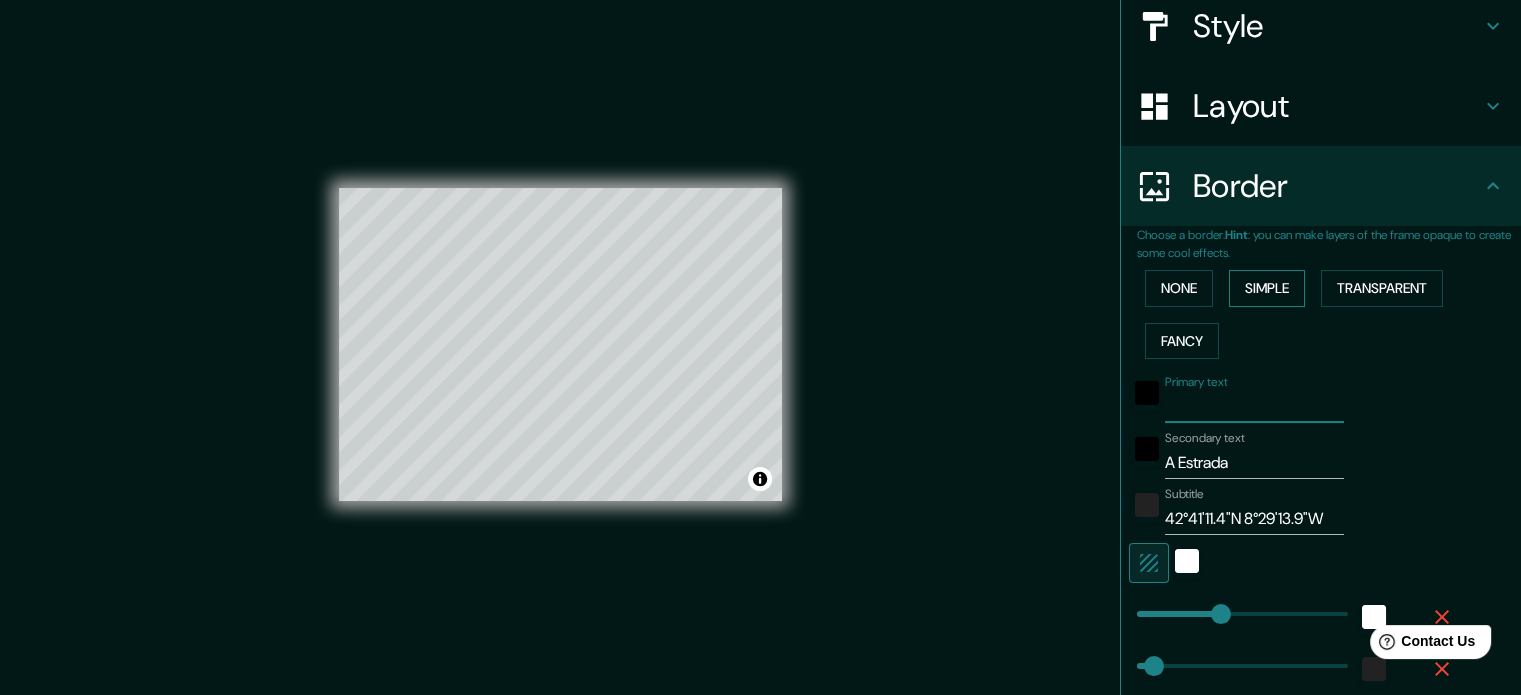 click on "Simple" at bounding box center [1267, 288] 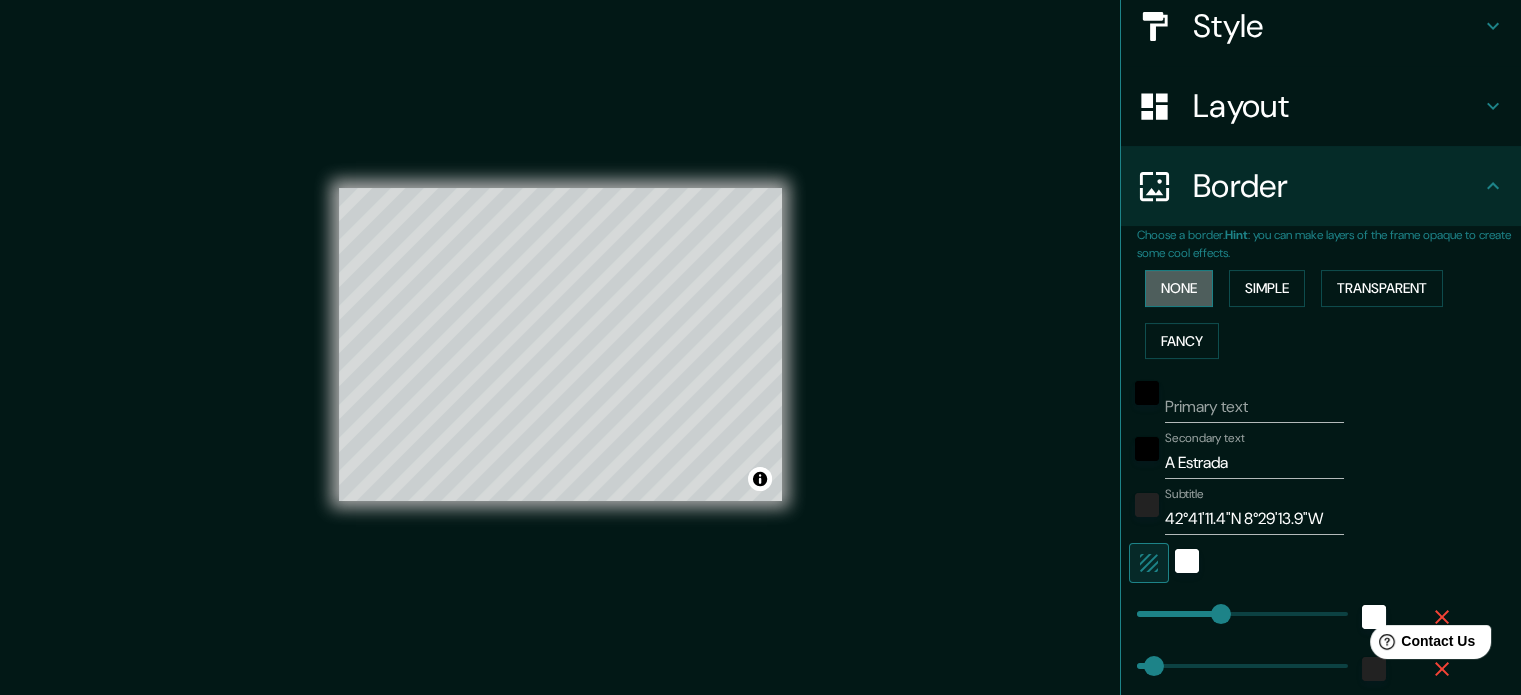 click on "None" at bounding box center (1179, 288) 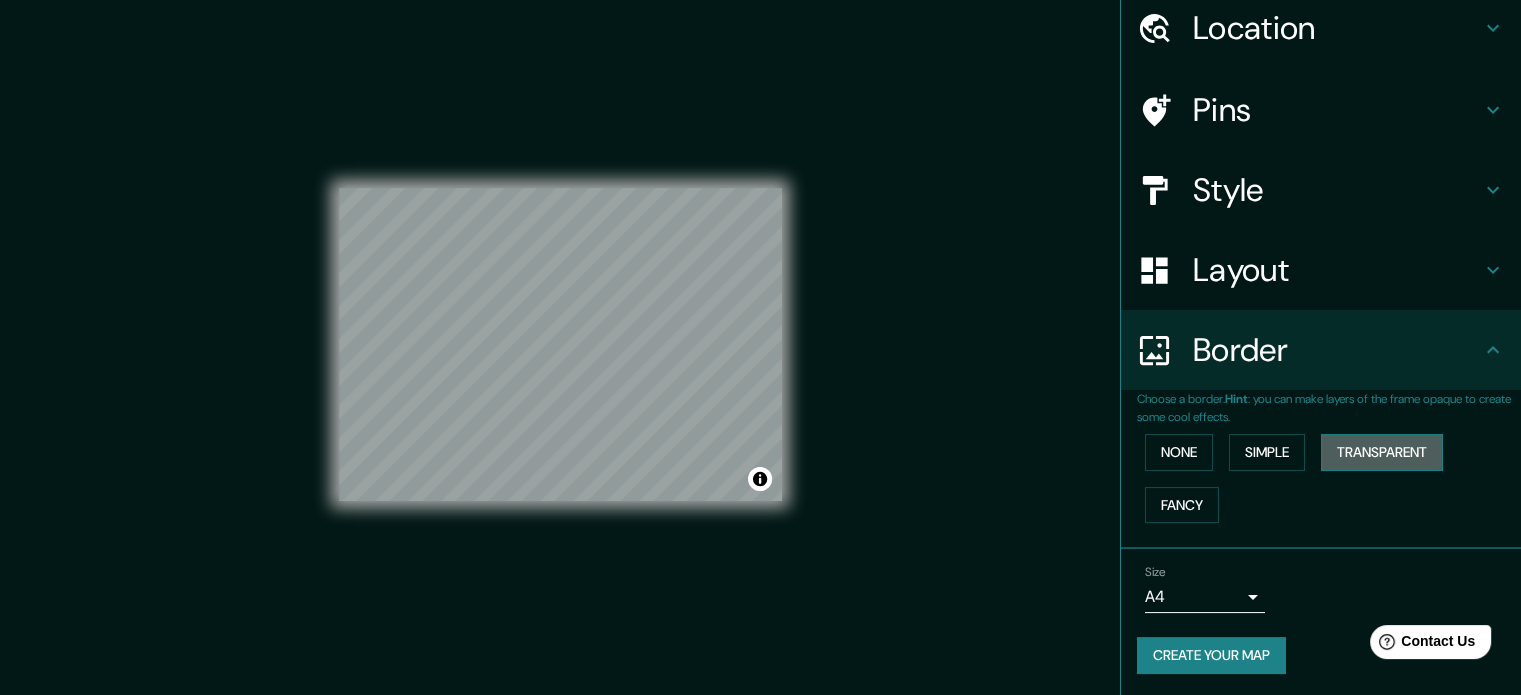 click on "Transparent" at bounding box center [1382, 452] 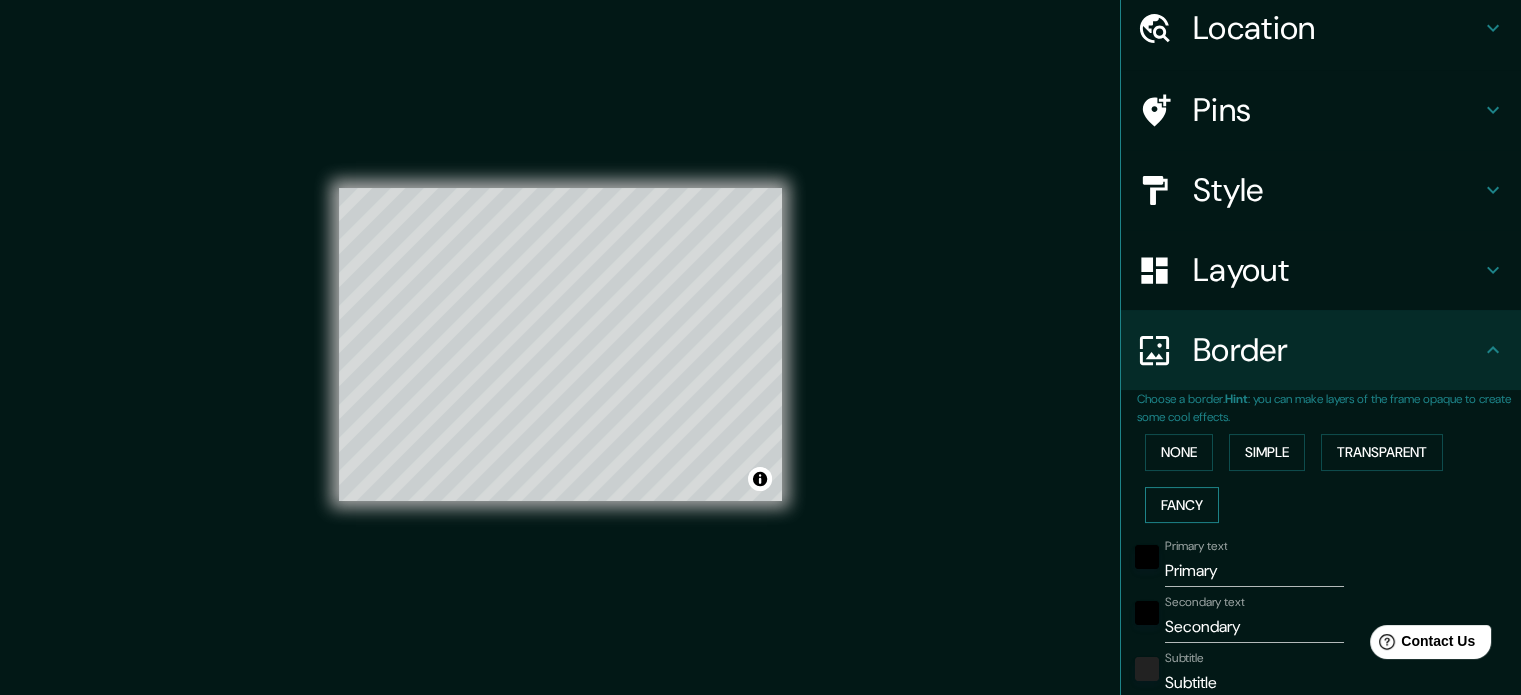 click on "Fancy" at bounding box center [1182, 505] 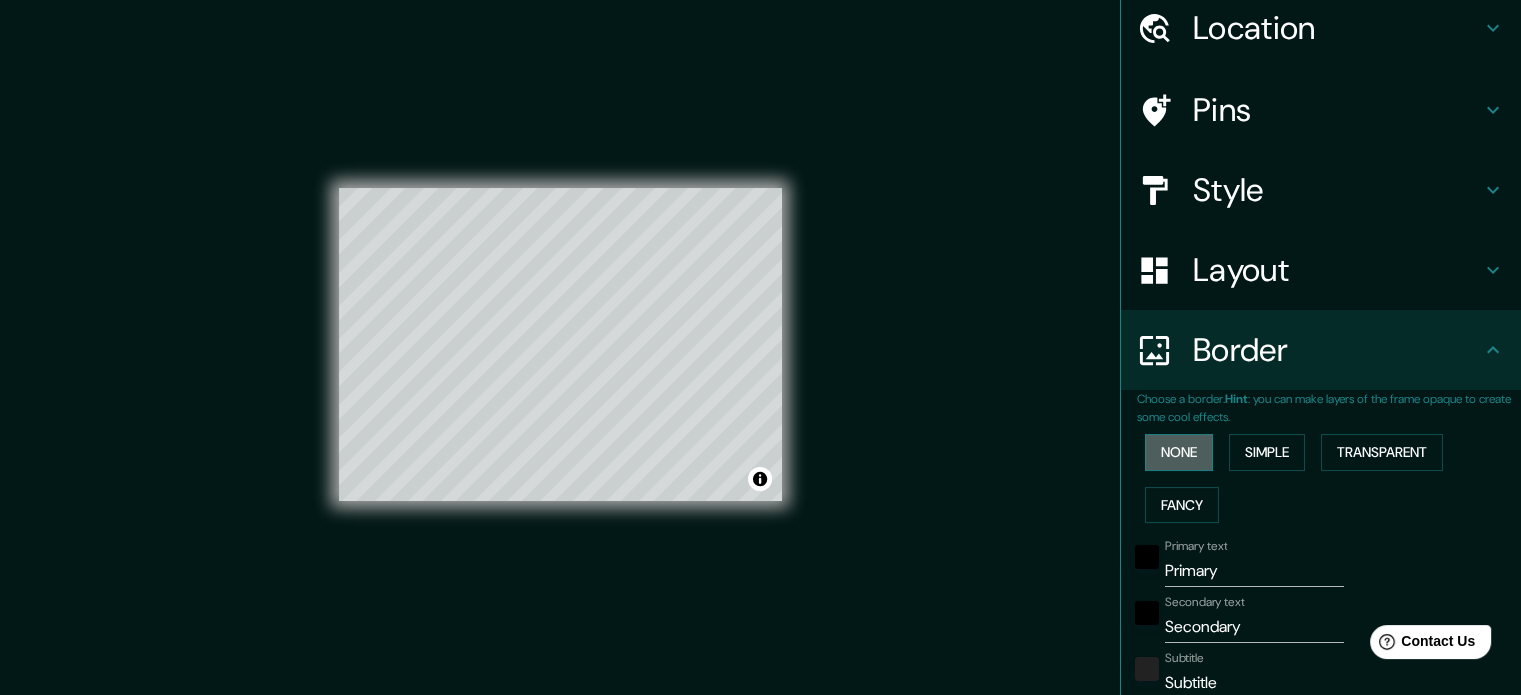 click on "None" at bounding box center [1179, 452] 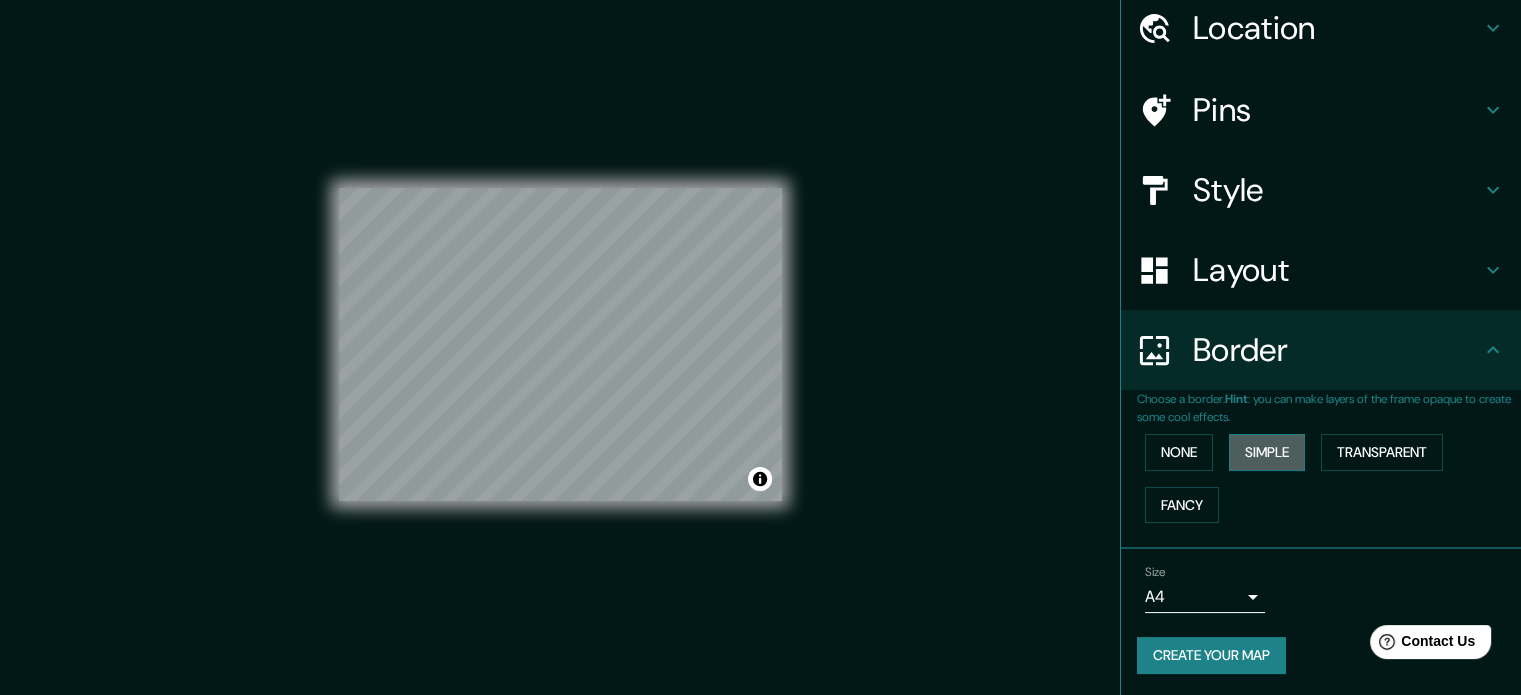 click on "Simple" at bounding box center (1267, 452) 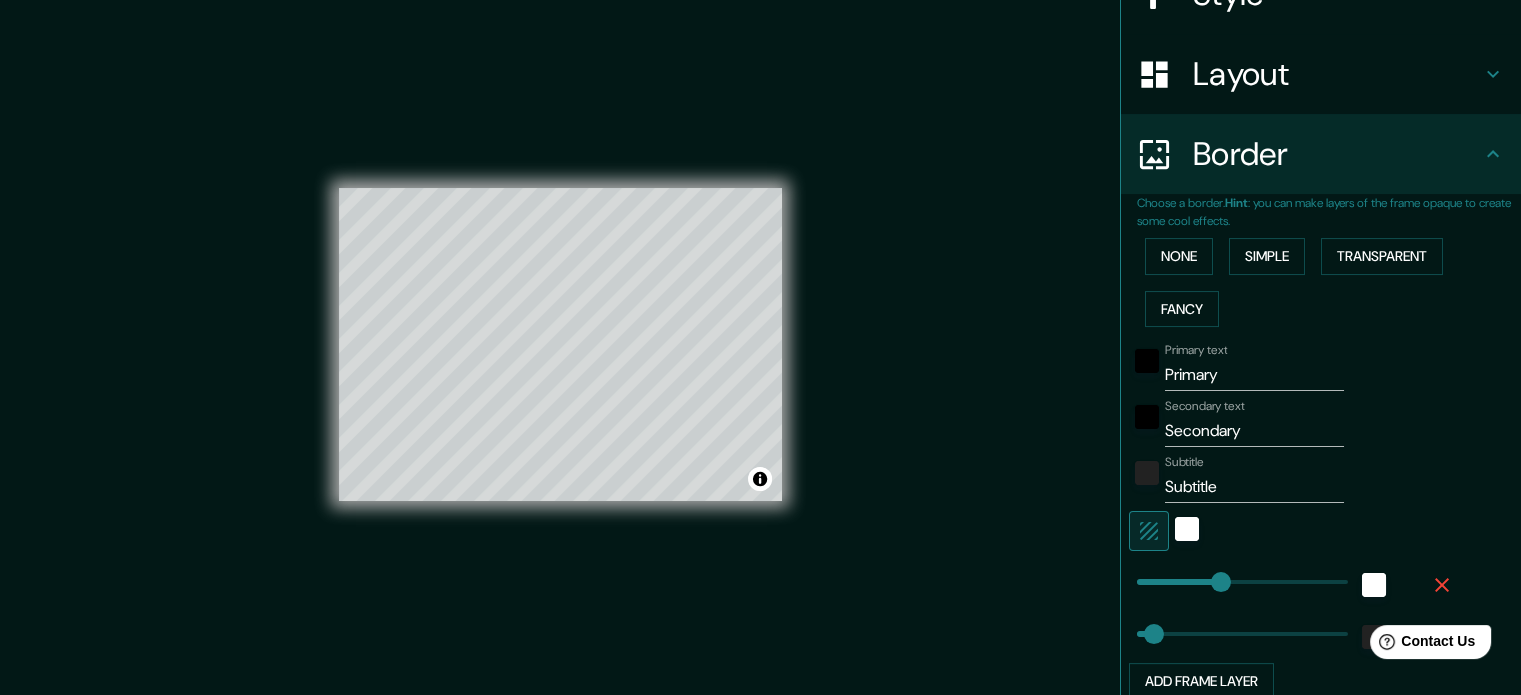 scroll, scrollTop: 276, scrollLeft: 0, axis: vertical 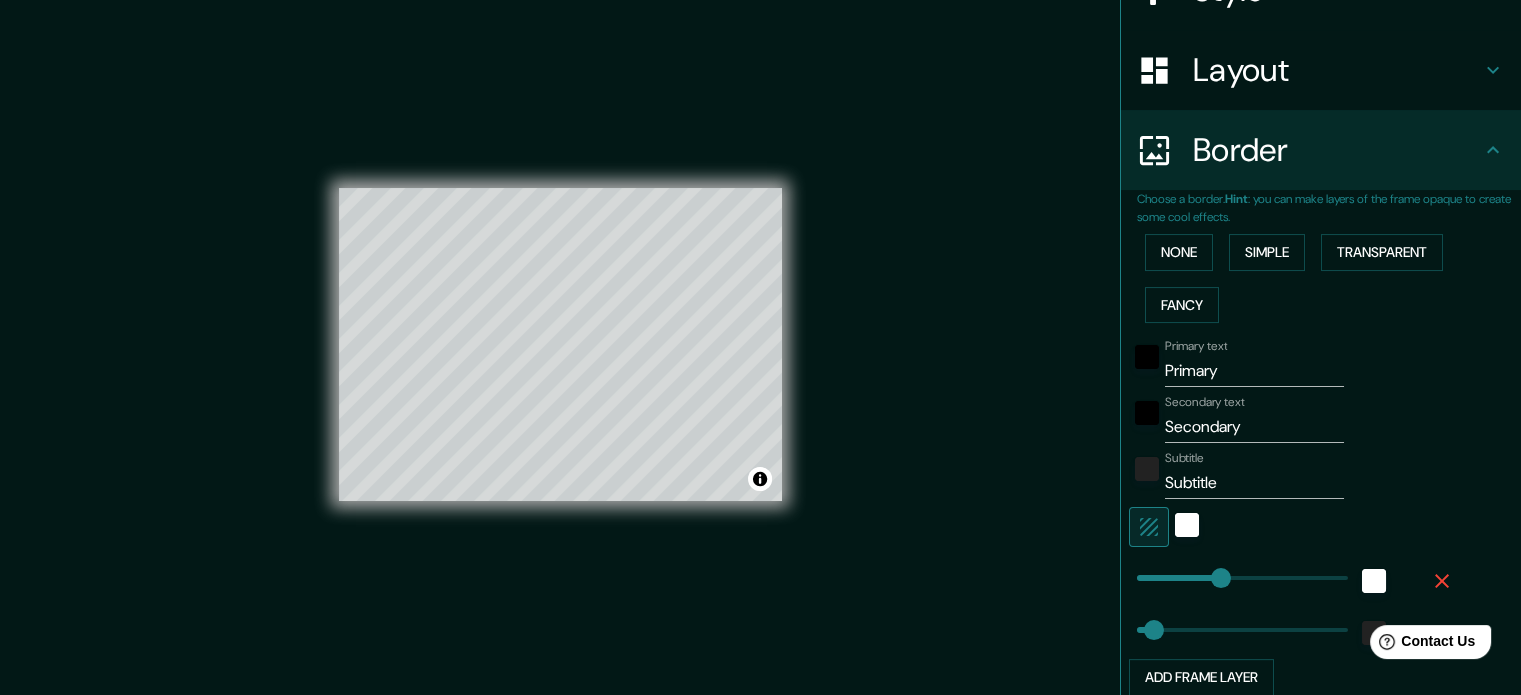 click on "Secondary" at bounding box center [1254, 427] 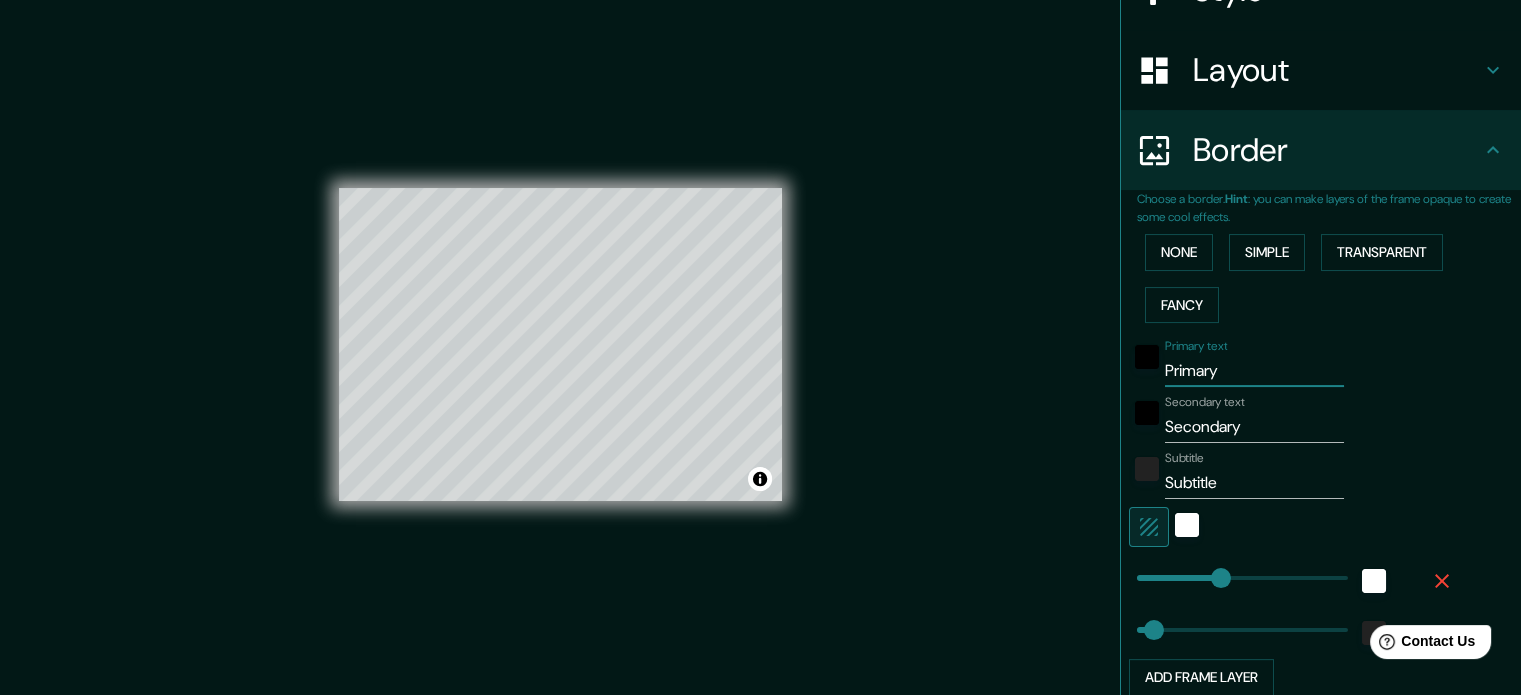click on "Primary" at bounding box center (1254, 371) 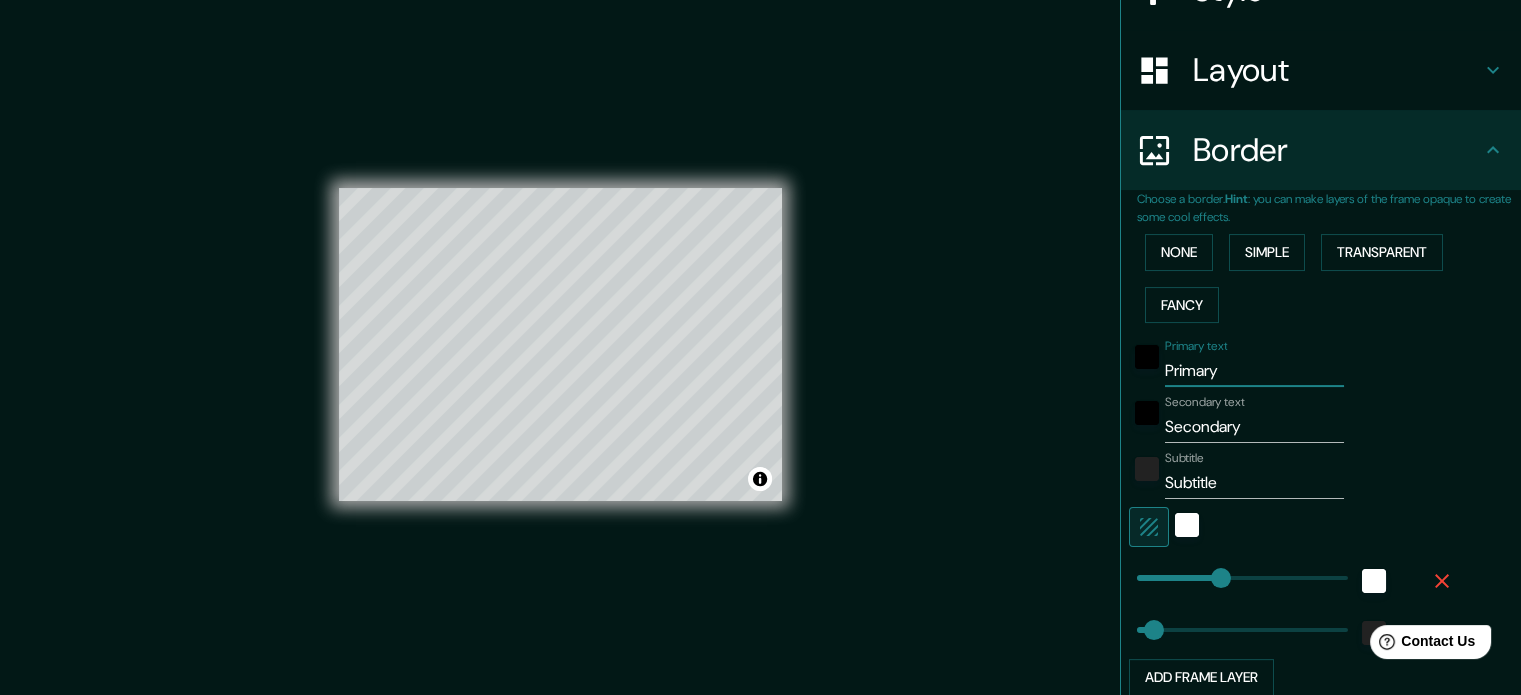 click on "Primary" at bounding box center (1254, 371) 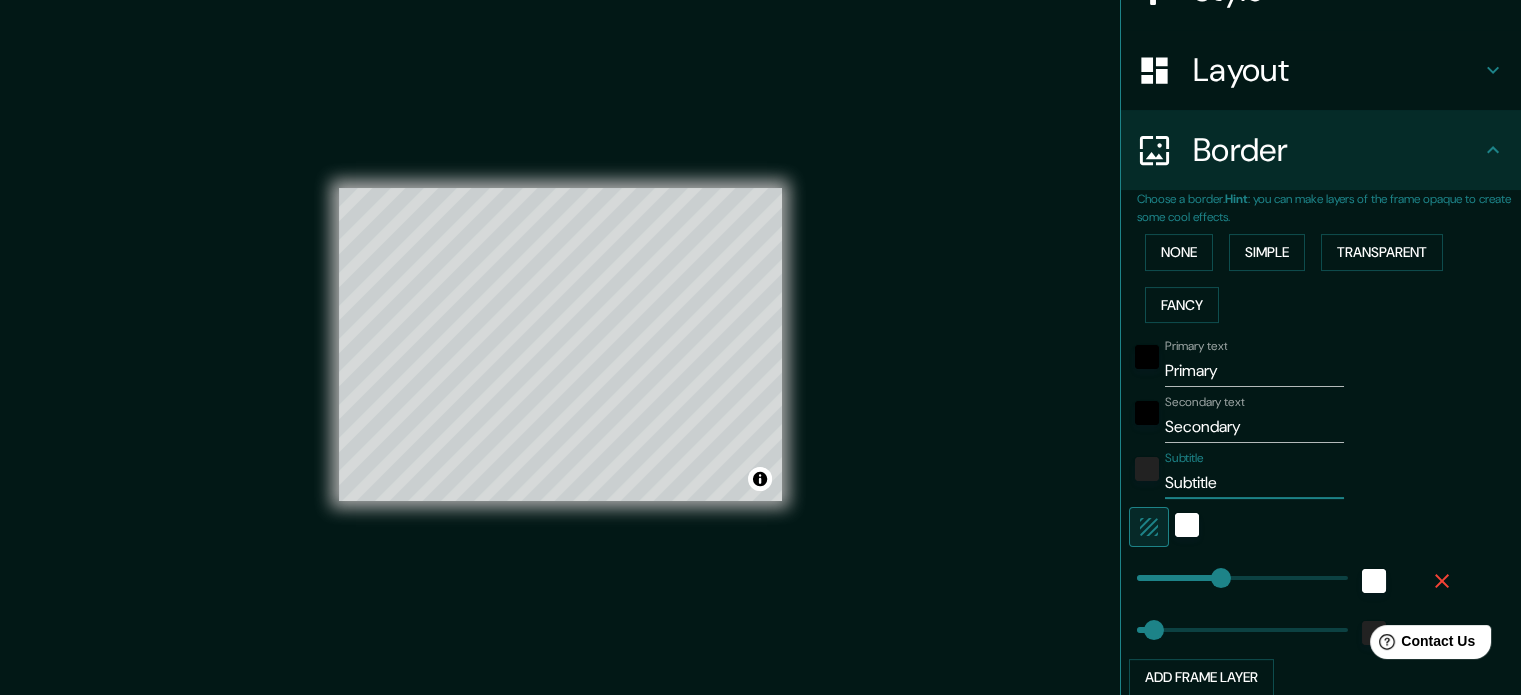click on "Subtitle" at bounding box center (1254, 483) 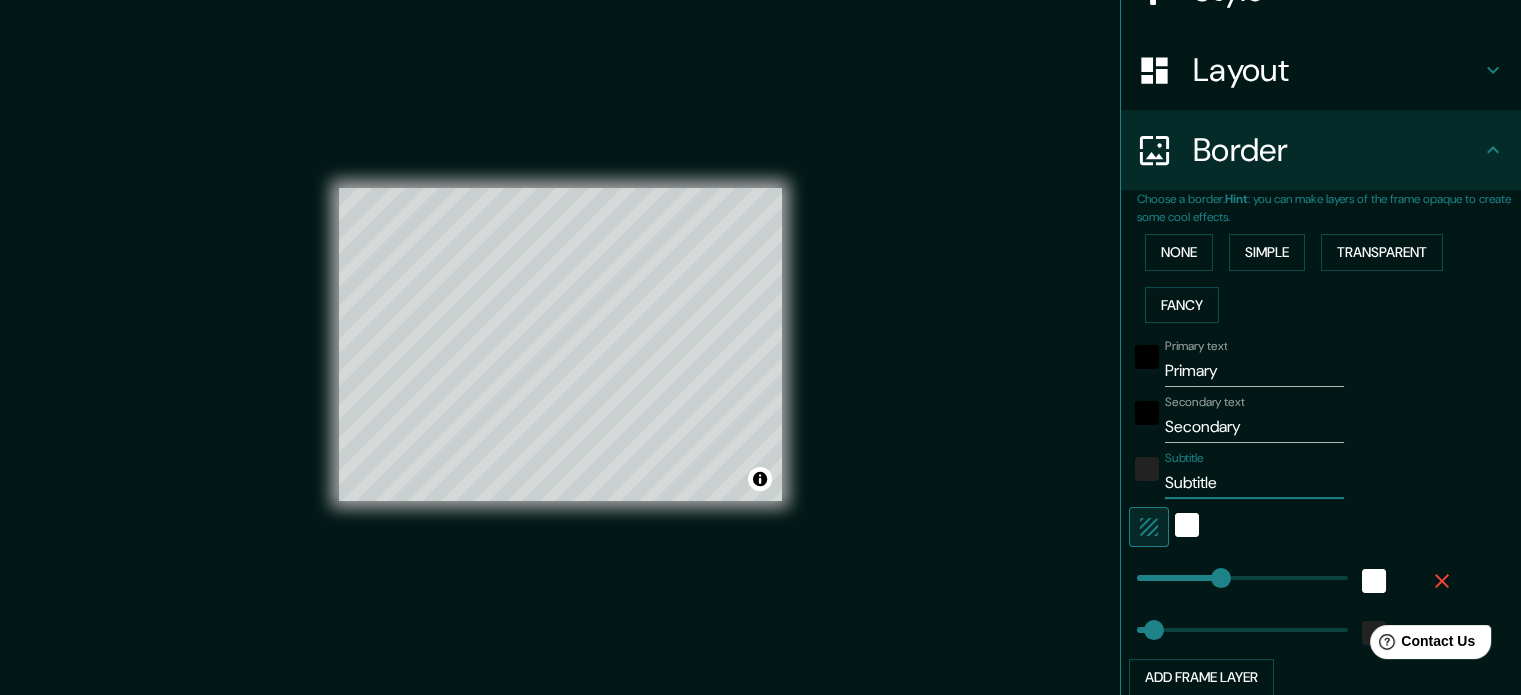 click on "Subtitle" at bounding box center [1254, 483] 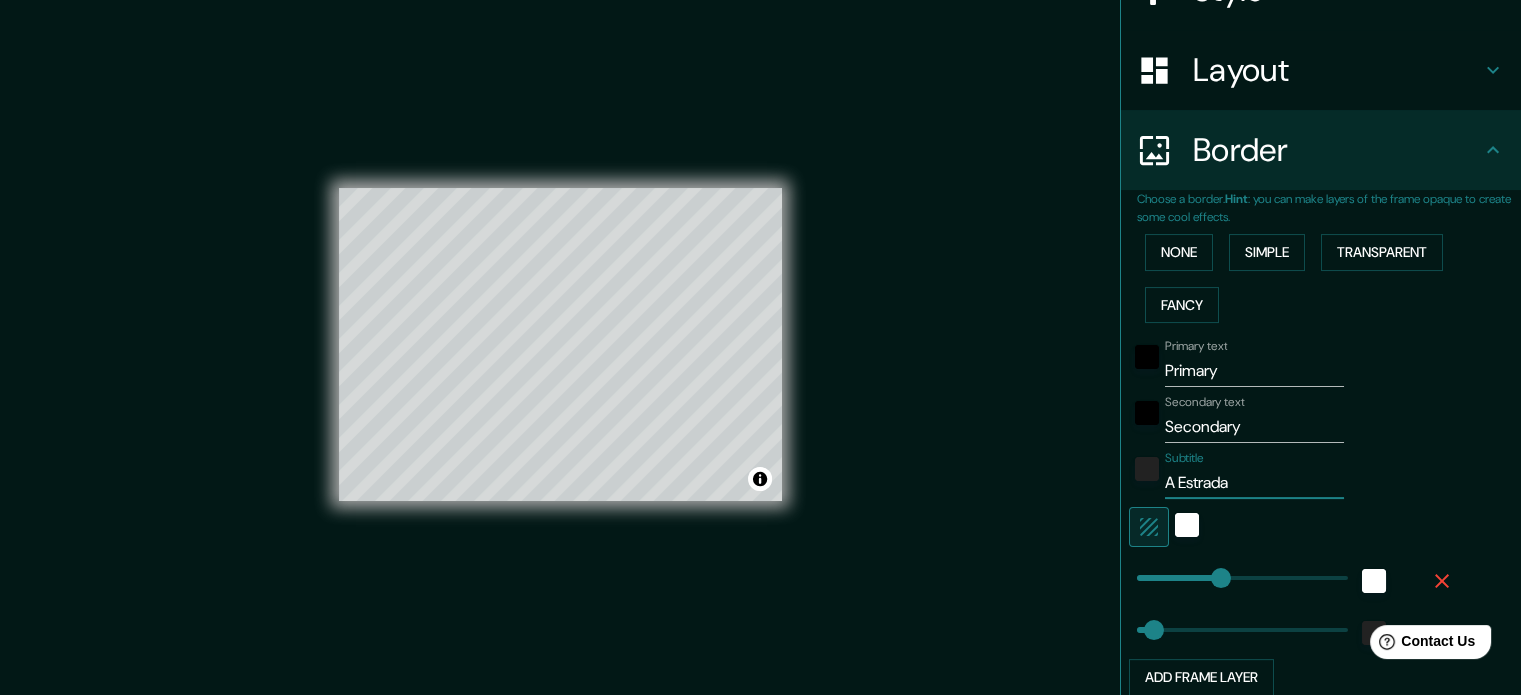 type on "A Estrada" 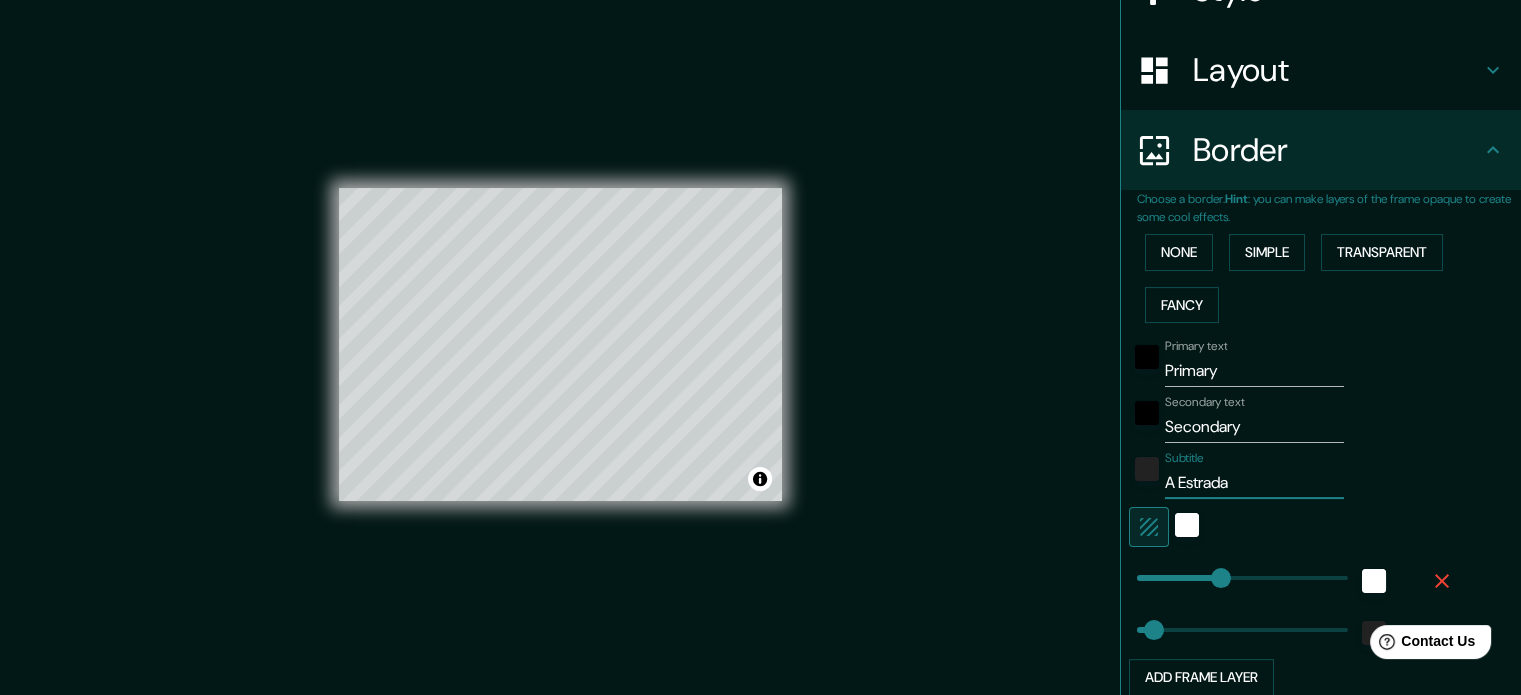 click on "Secondary" at bounding box center (1254, 427) 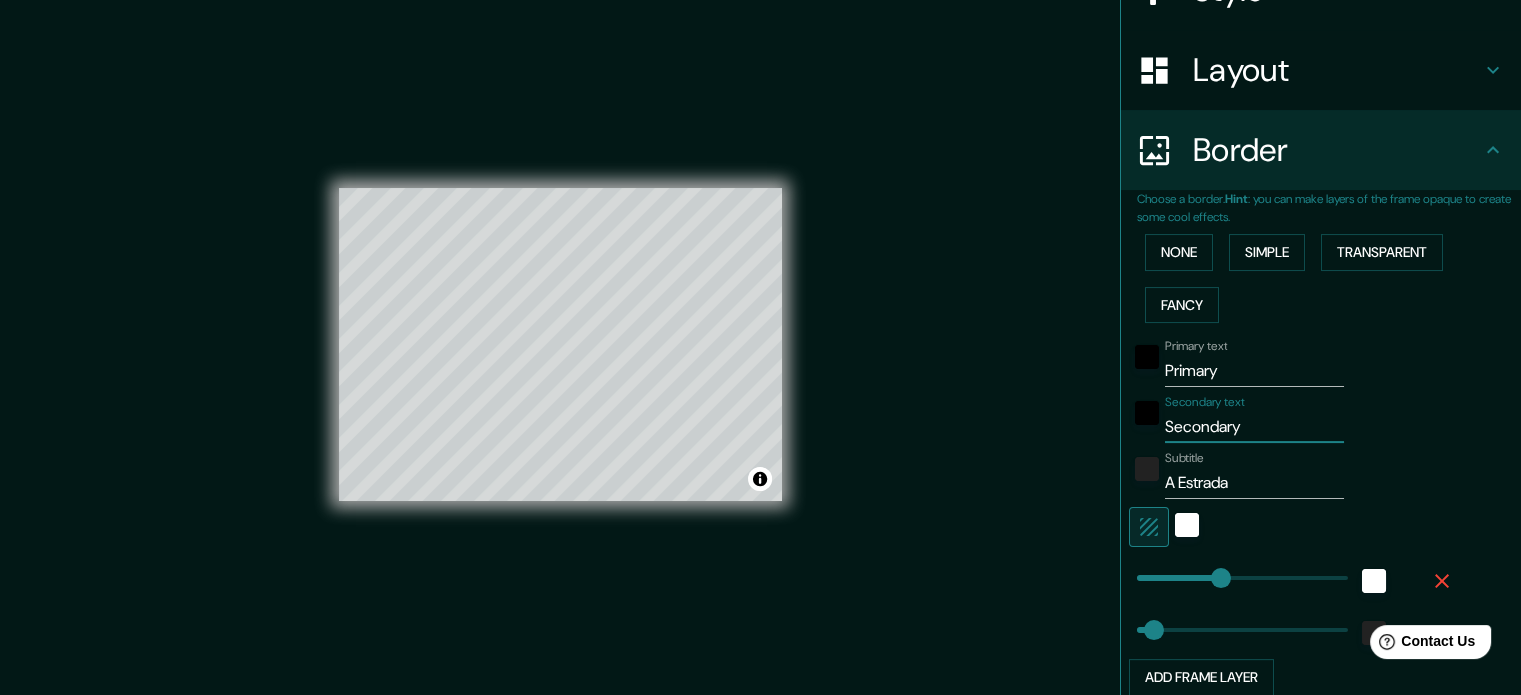 click on "Secondary" at bounding box center [1254, 427] 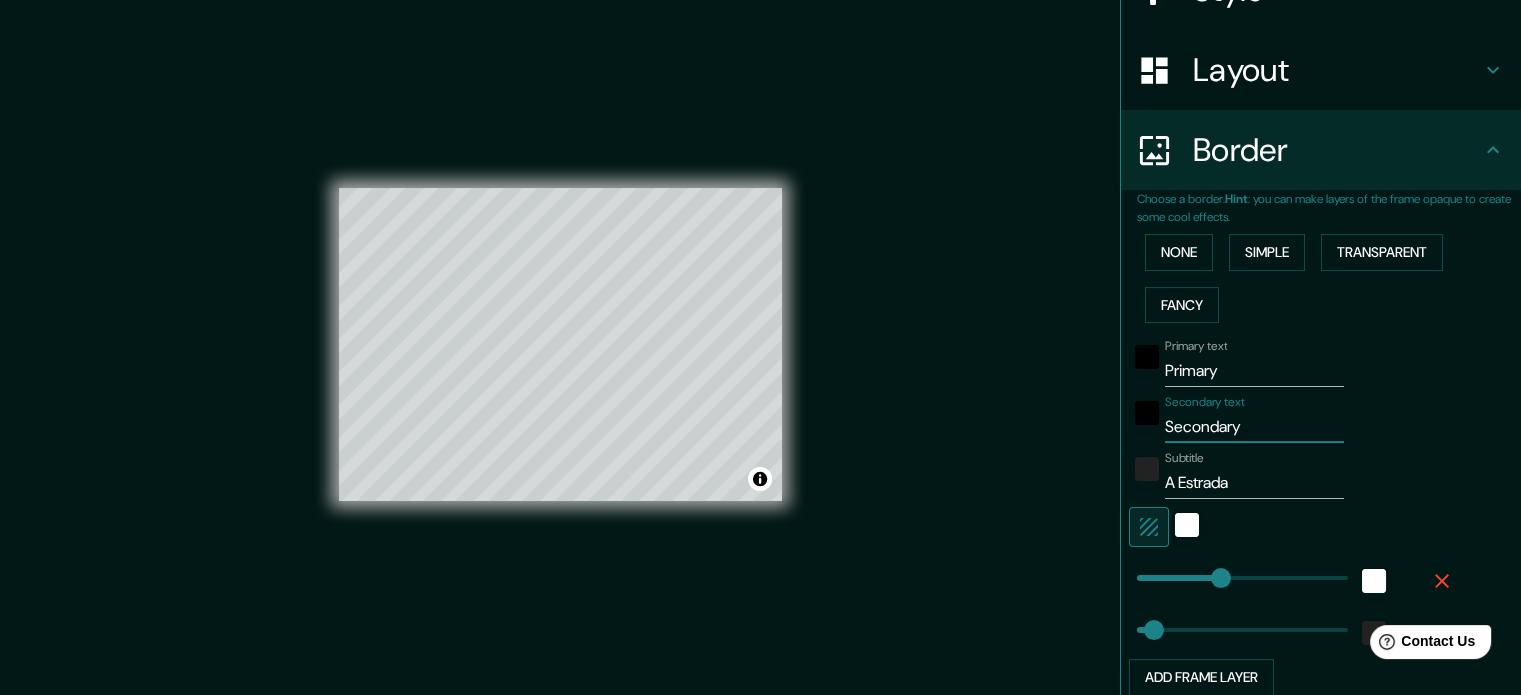 click on "Secondary" at bounding box center (1254, 427) 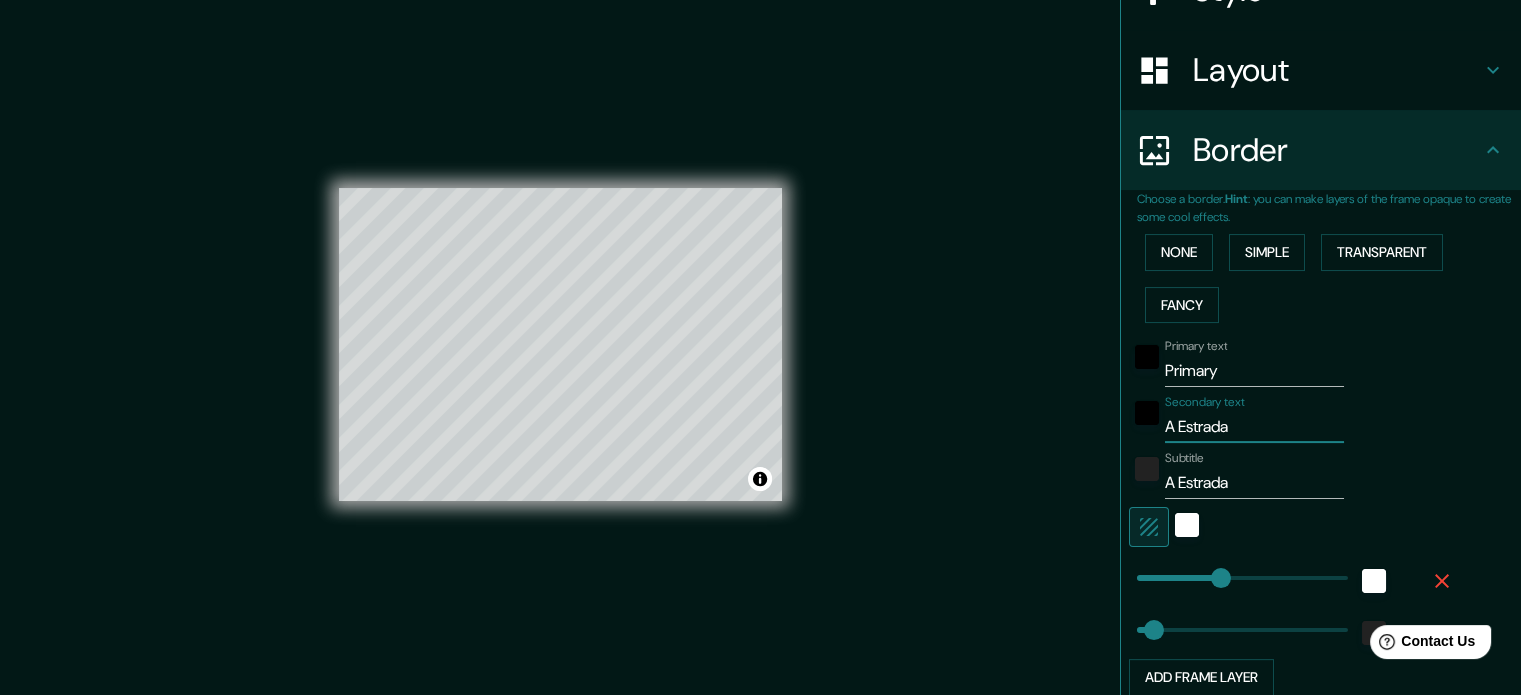 type on "A Estrada" 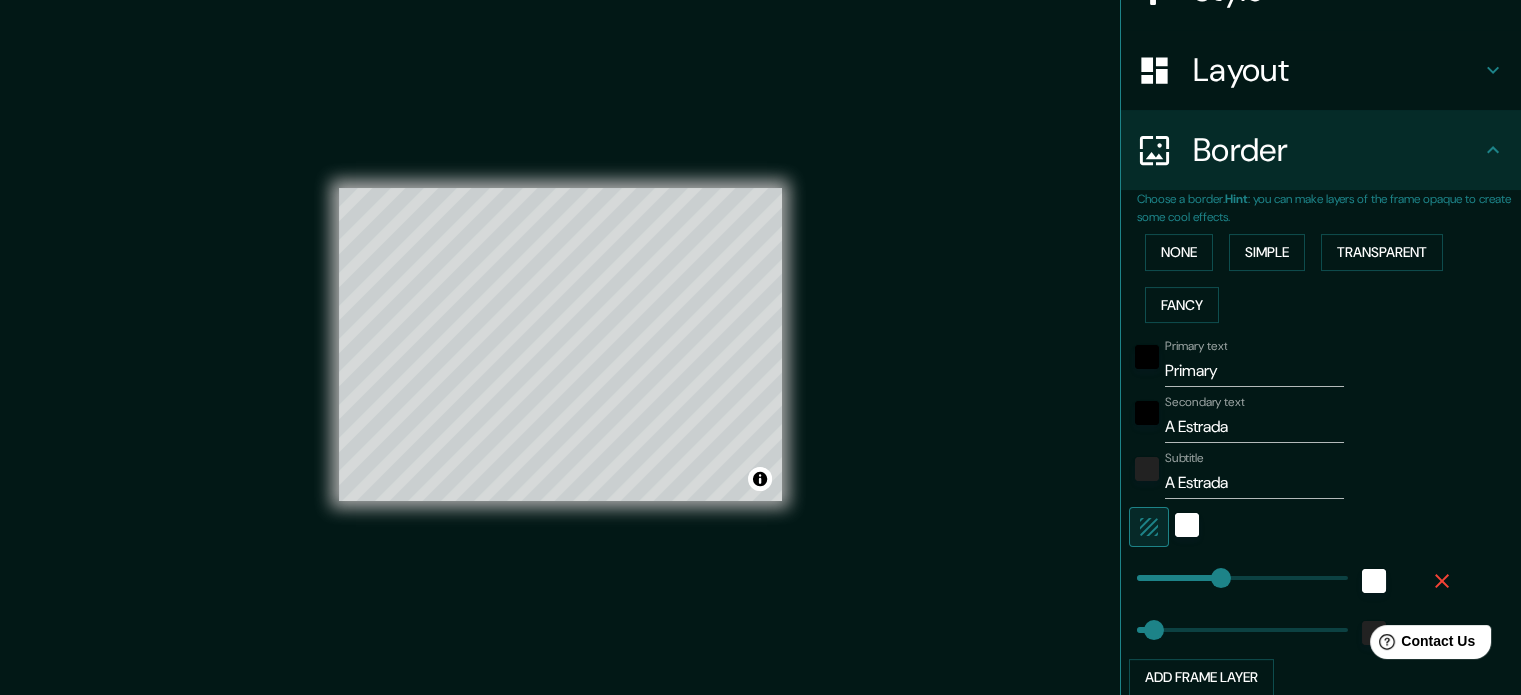 click on "Secondary text A Estrada" at bounding box center (1293, 419) 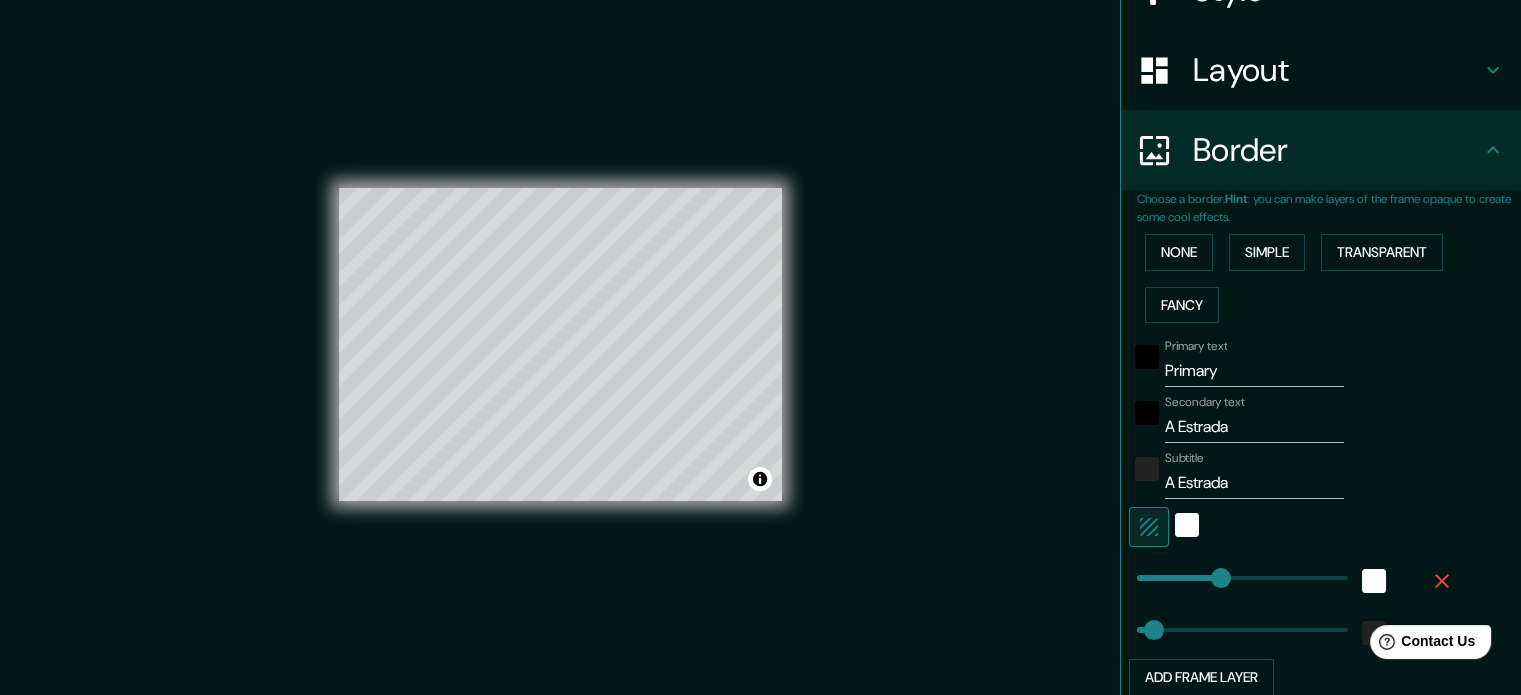 click on "Primary" at bounding box center [1254, 371] 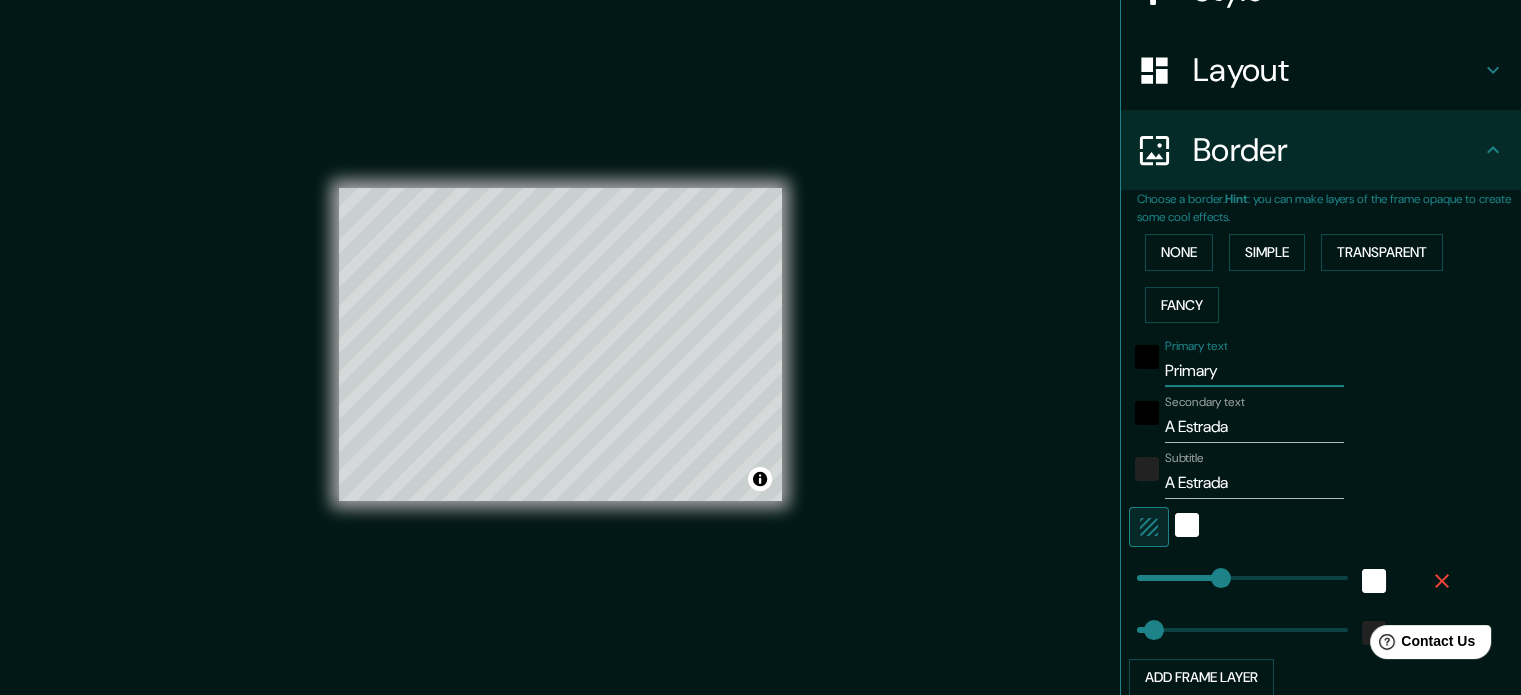 click on "Primary" at bounding box center (1254, 371) 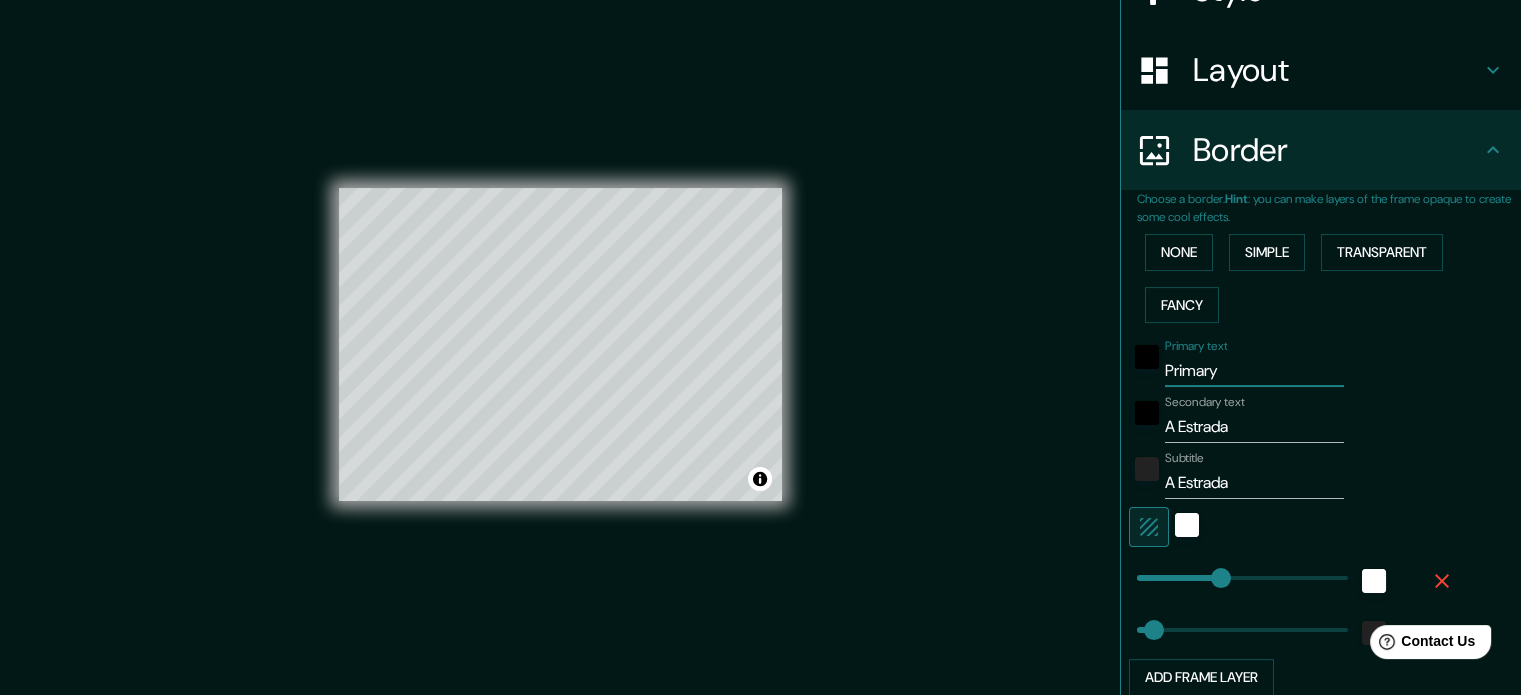 click on "Primary" at bounding box center (1254, 371) 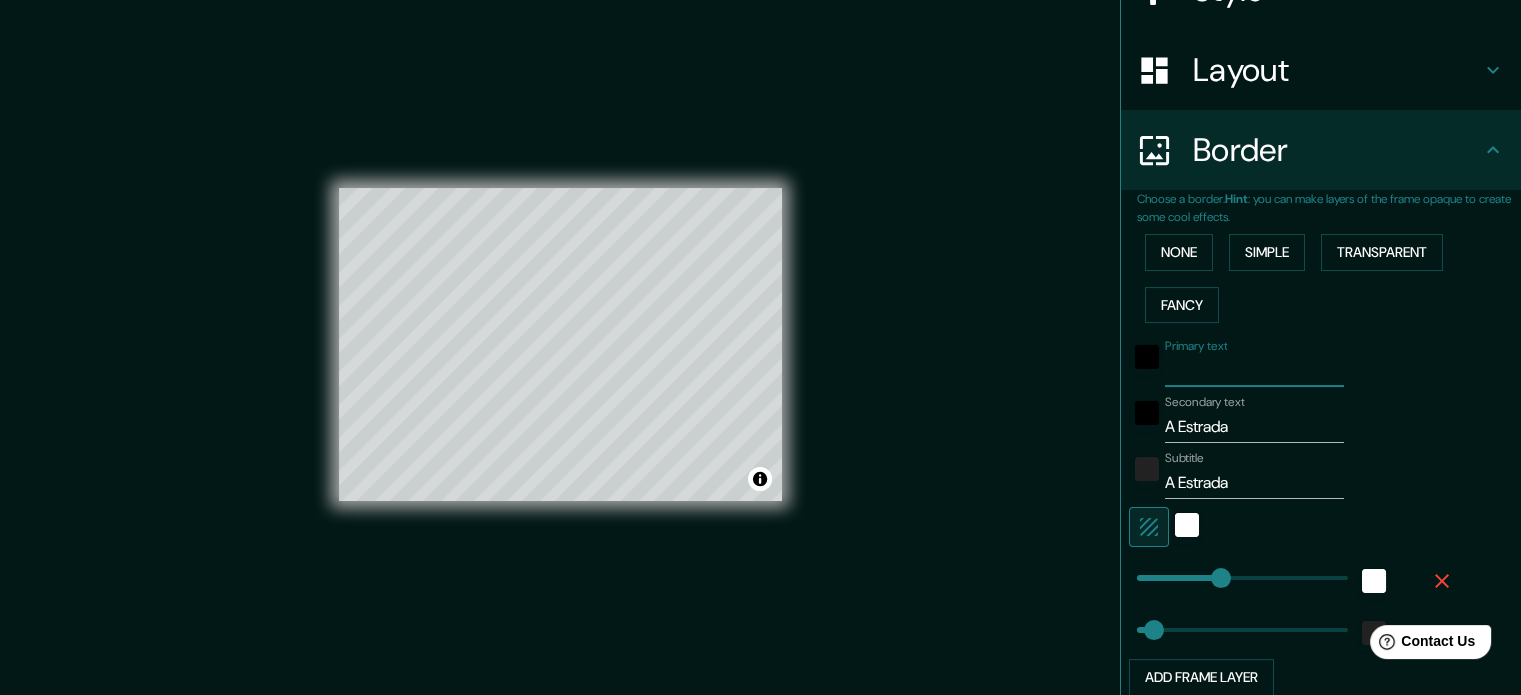 type 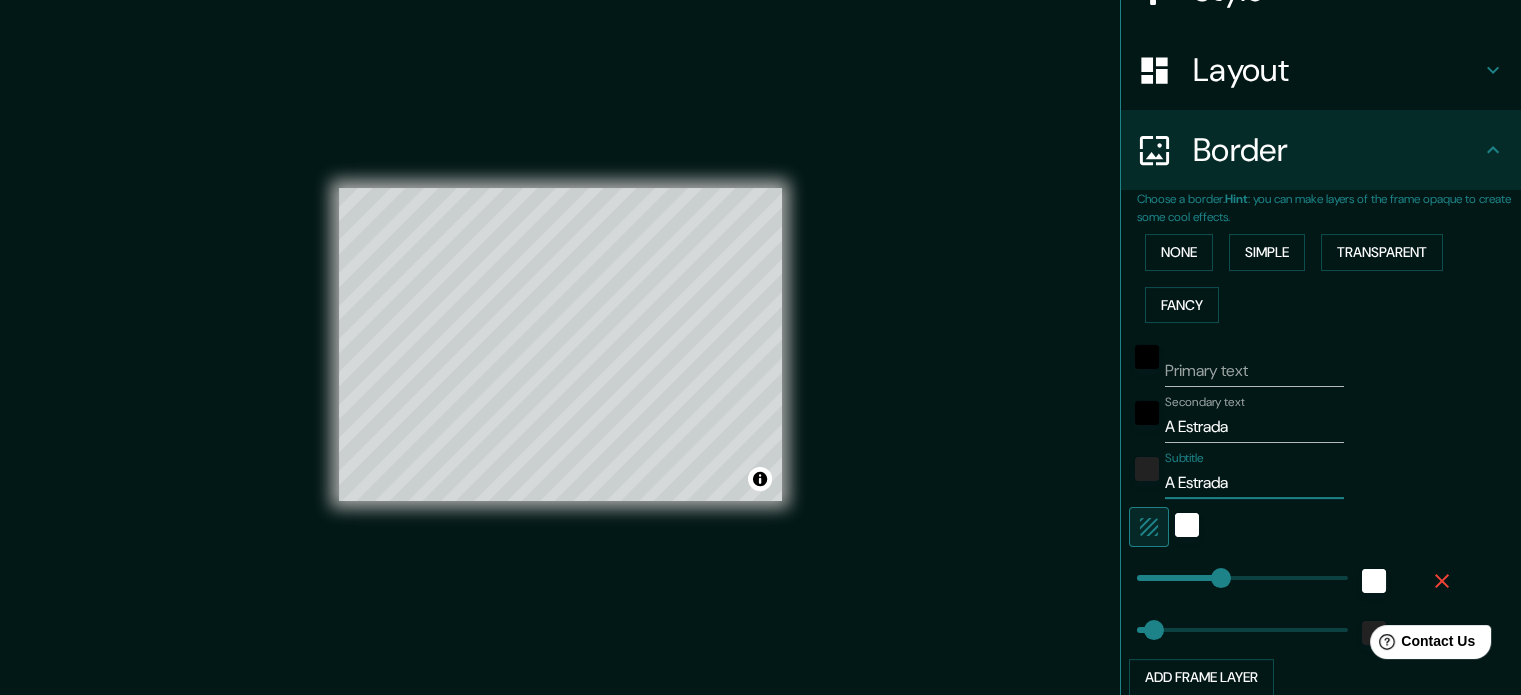 drag, startPoint x: 1249, startPoint y: 483, endPoint x: 1137, endPoint y: 485, distance: 112.01785 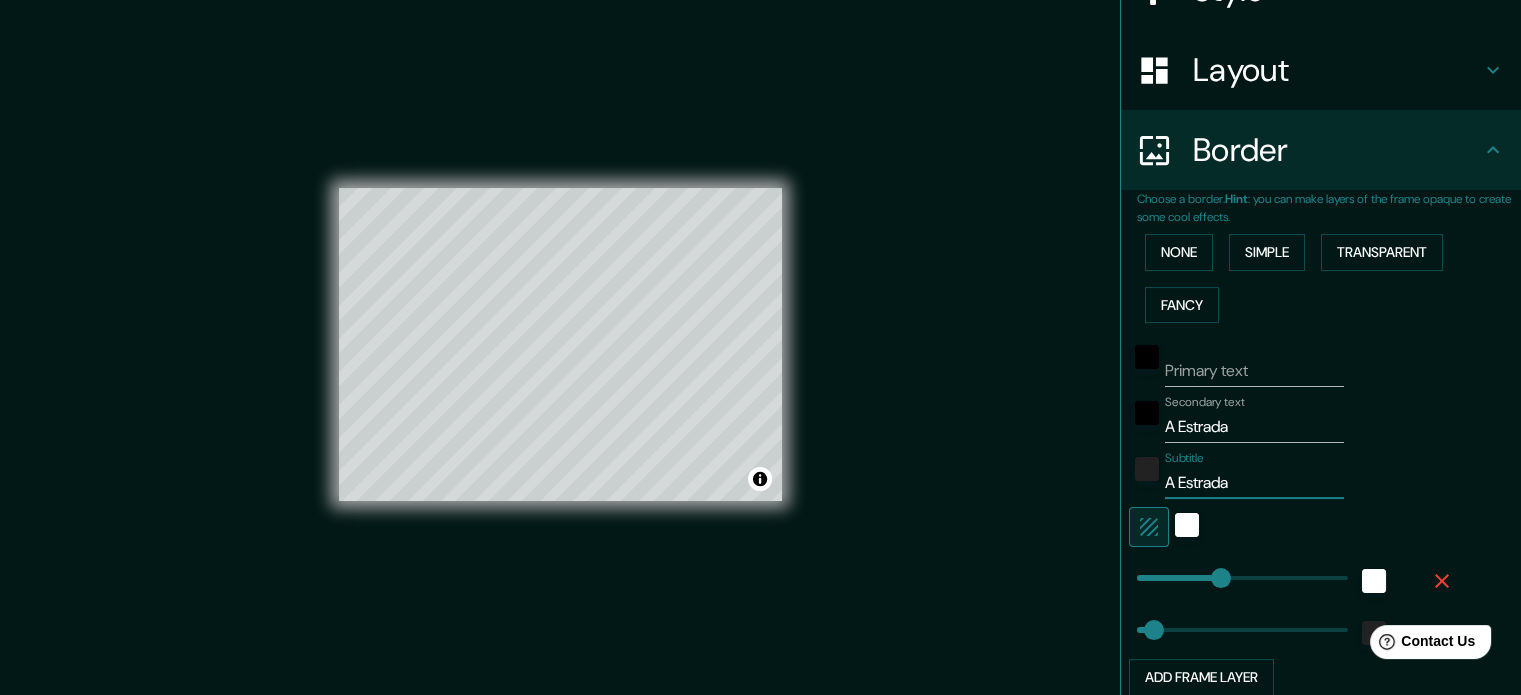 click on "Subtitle A Estrada" at bounding box center (1293, 475) 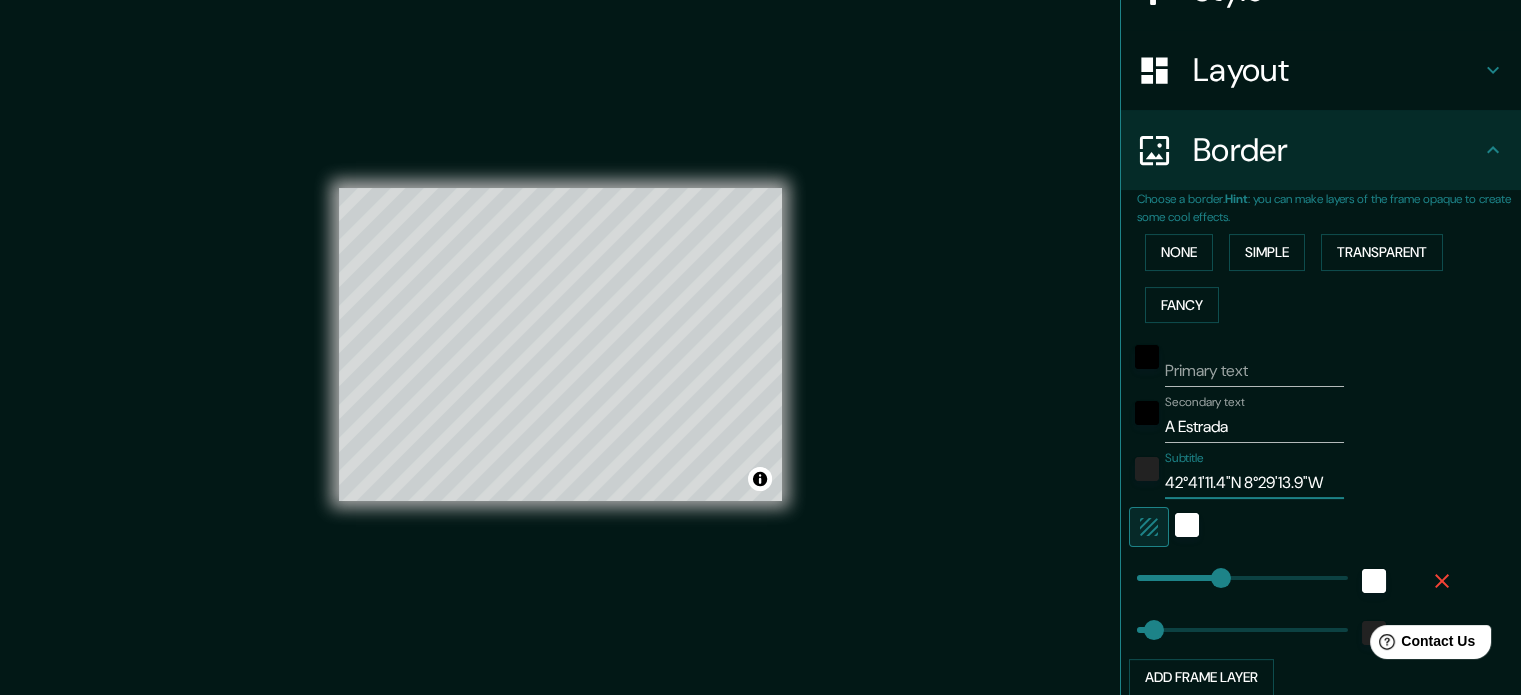 scroll, scrollTop: 376, scrollLeft: 0, axis: vertical 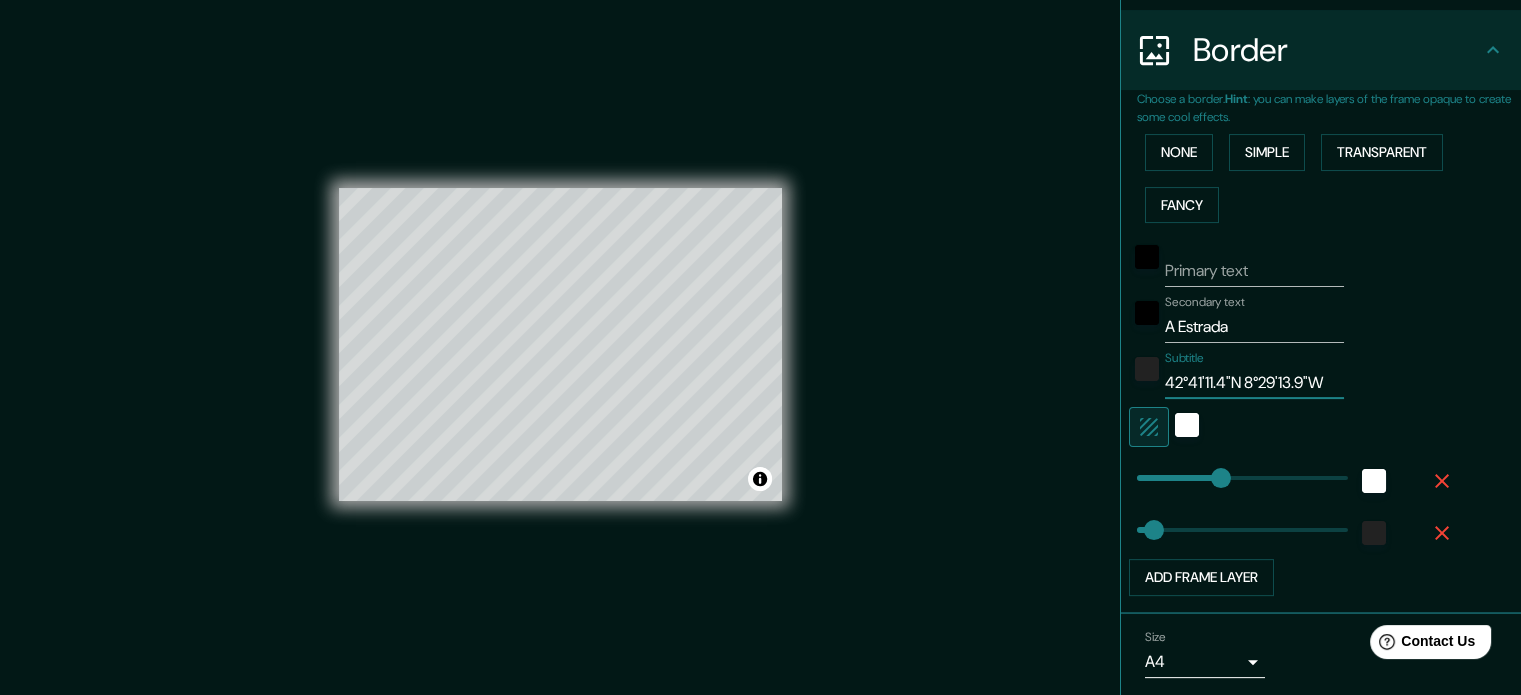 type on "177" 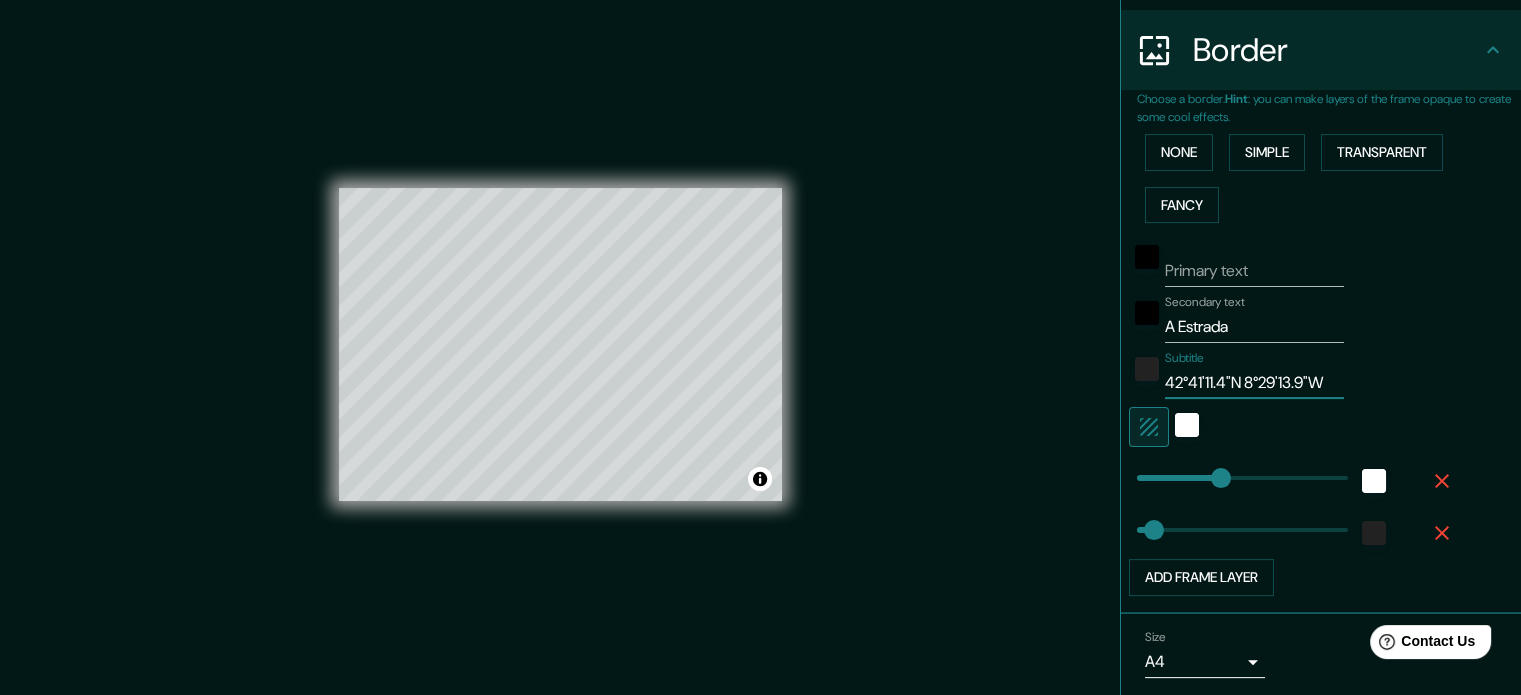 type on "42°41'11.4"N 8°29'13.9"W" 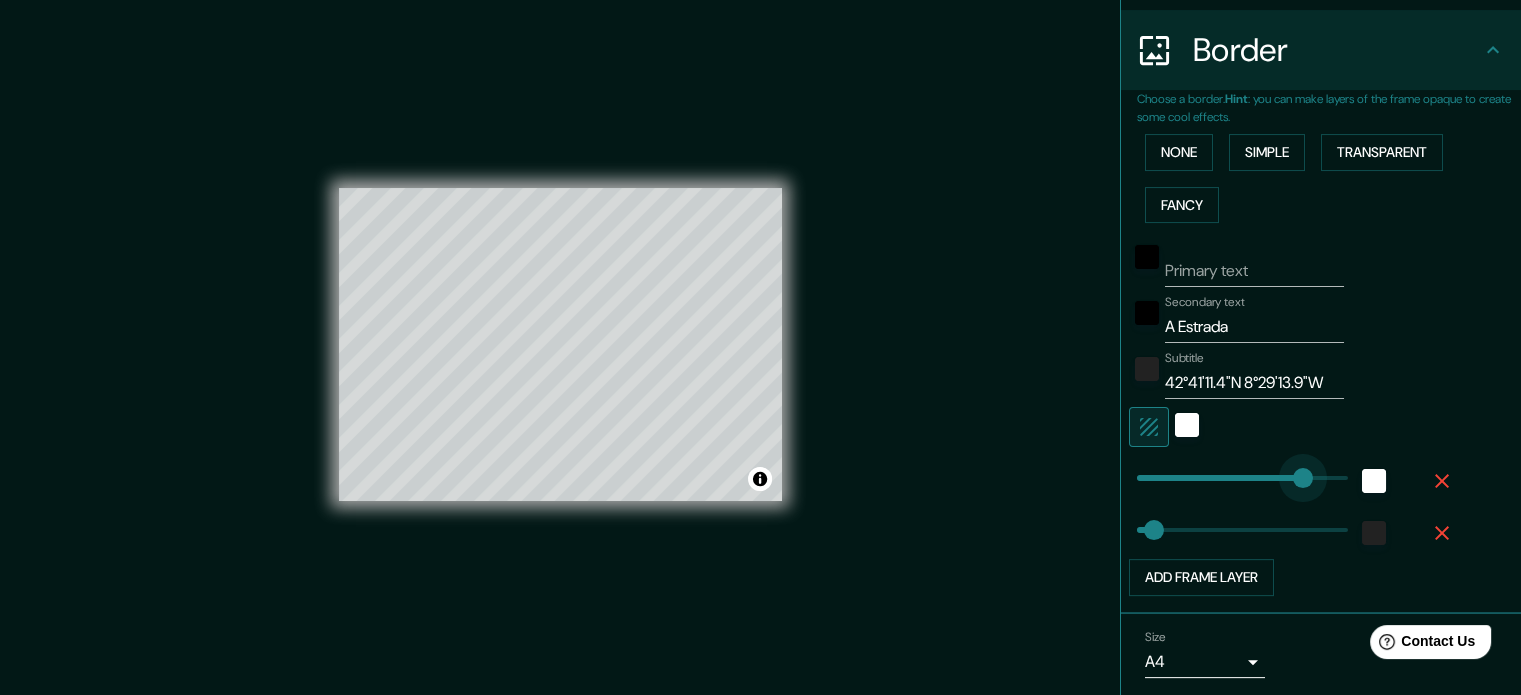 type on "369" 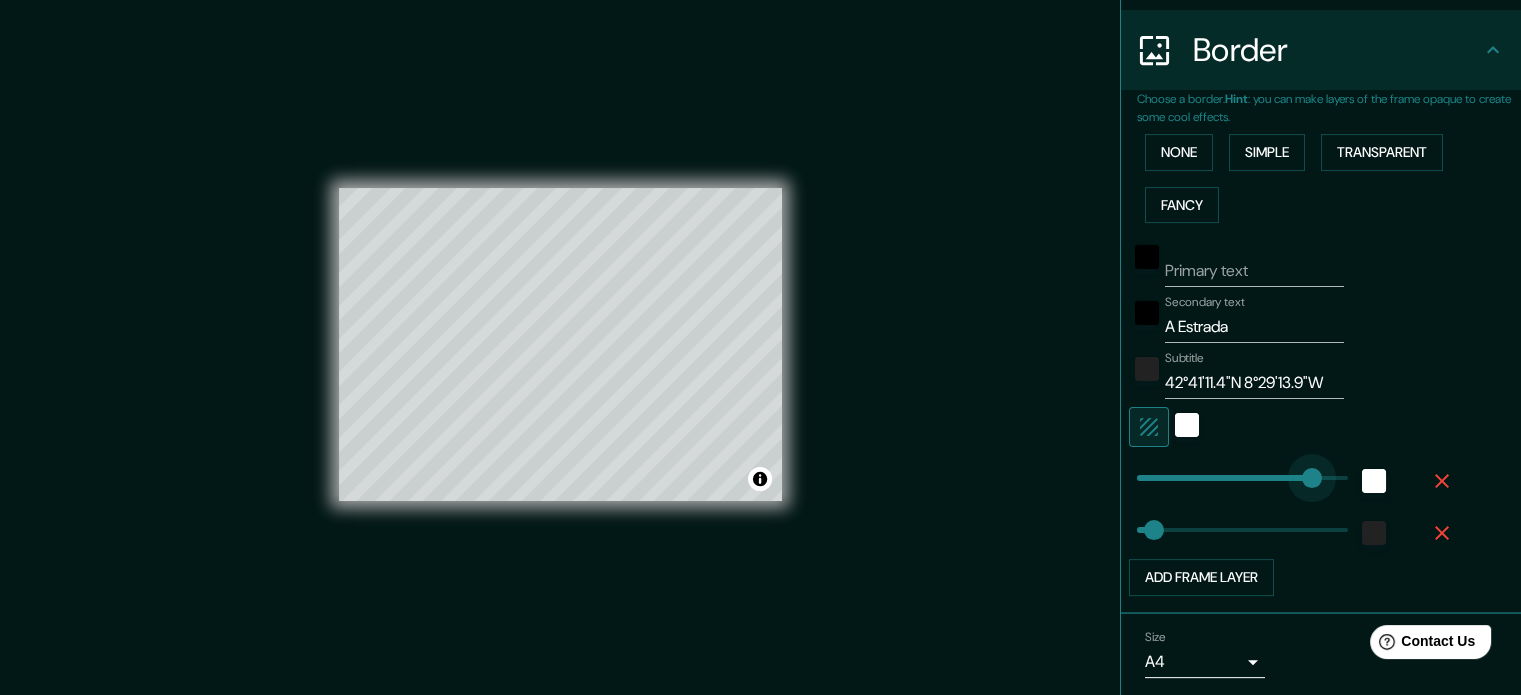 drag, startPoint x: 1216, startPoint y: 467, endPoint x: 1297, endPoint y: 483, distance: 82.565125 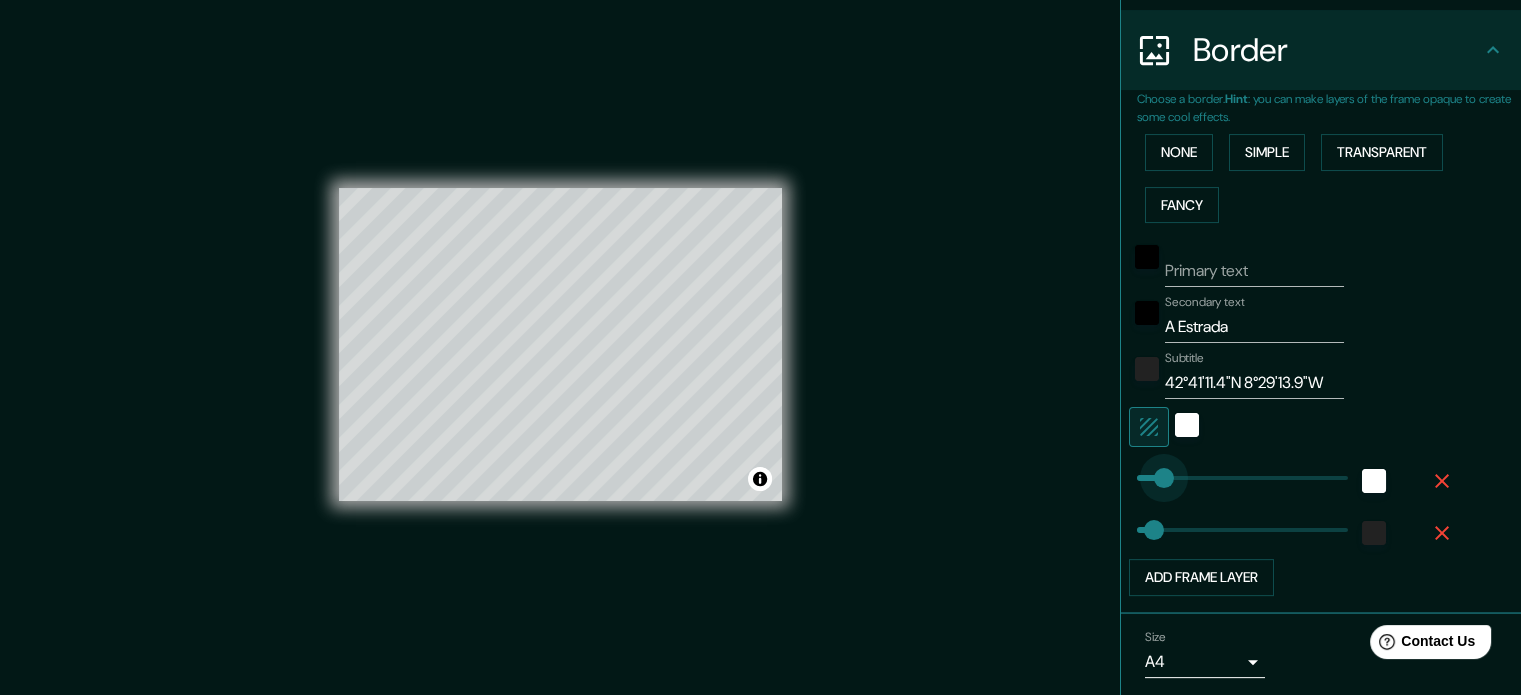 type on "39" 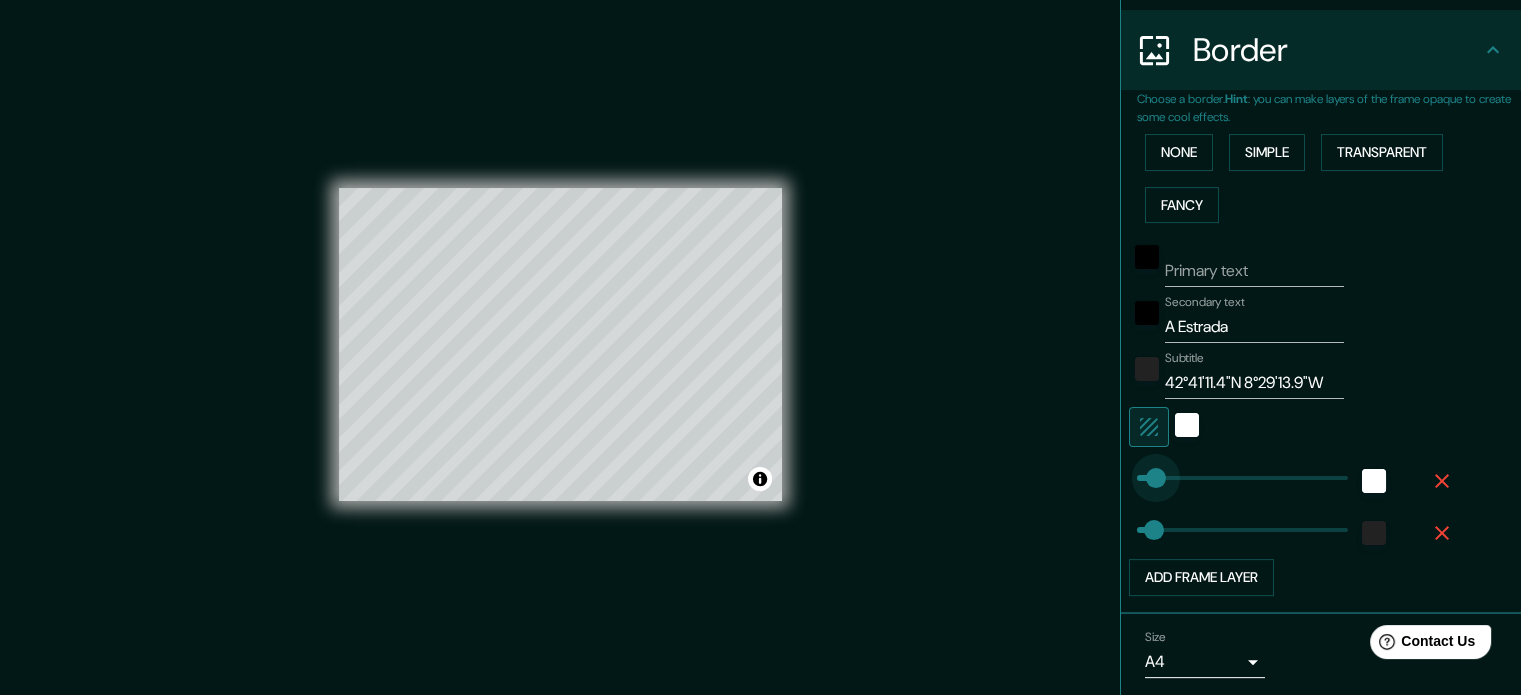drag, startPoint x: 1295, startPoint y: 477, endPoint x: 1140, endPoint y: 484, distance: 155.15799 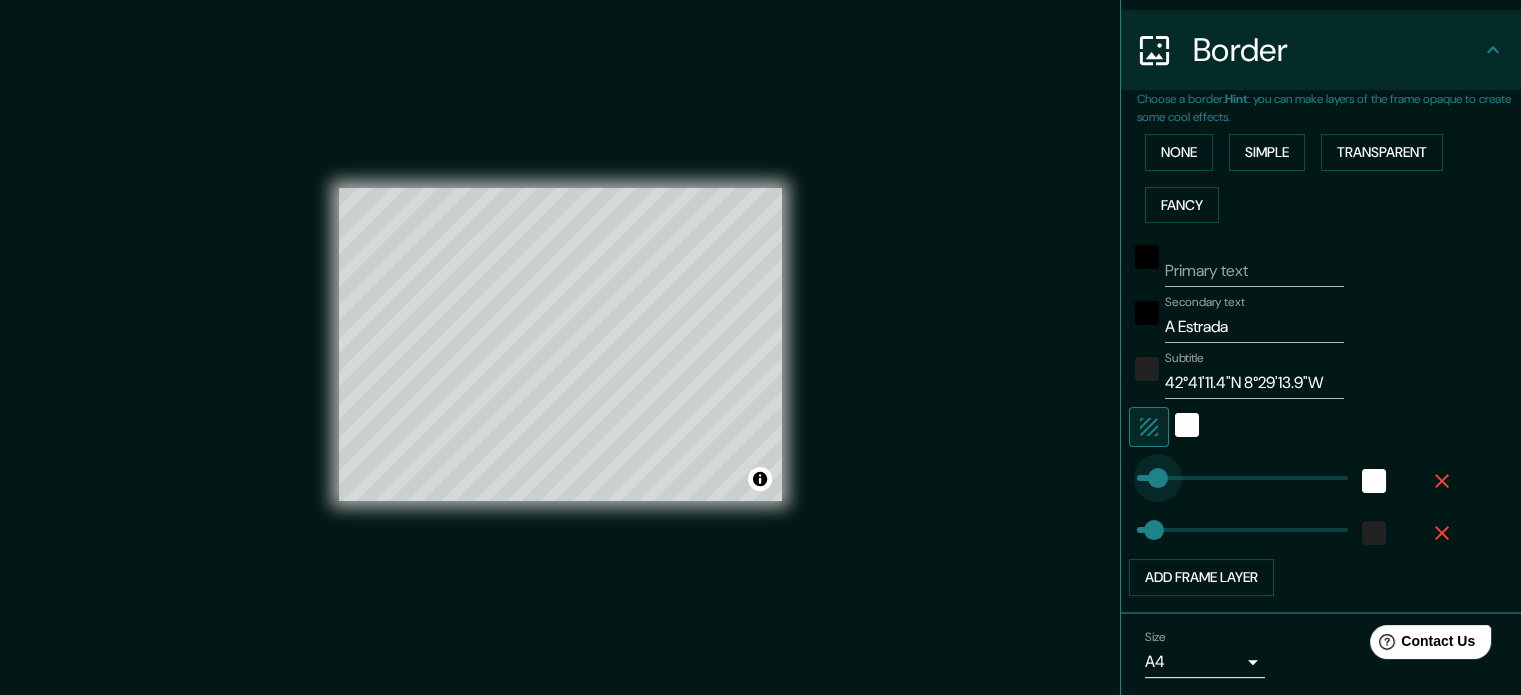 type on "79" 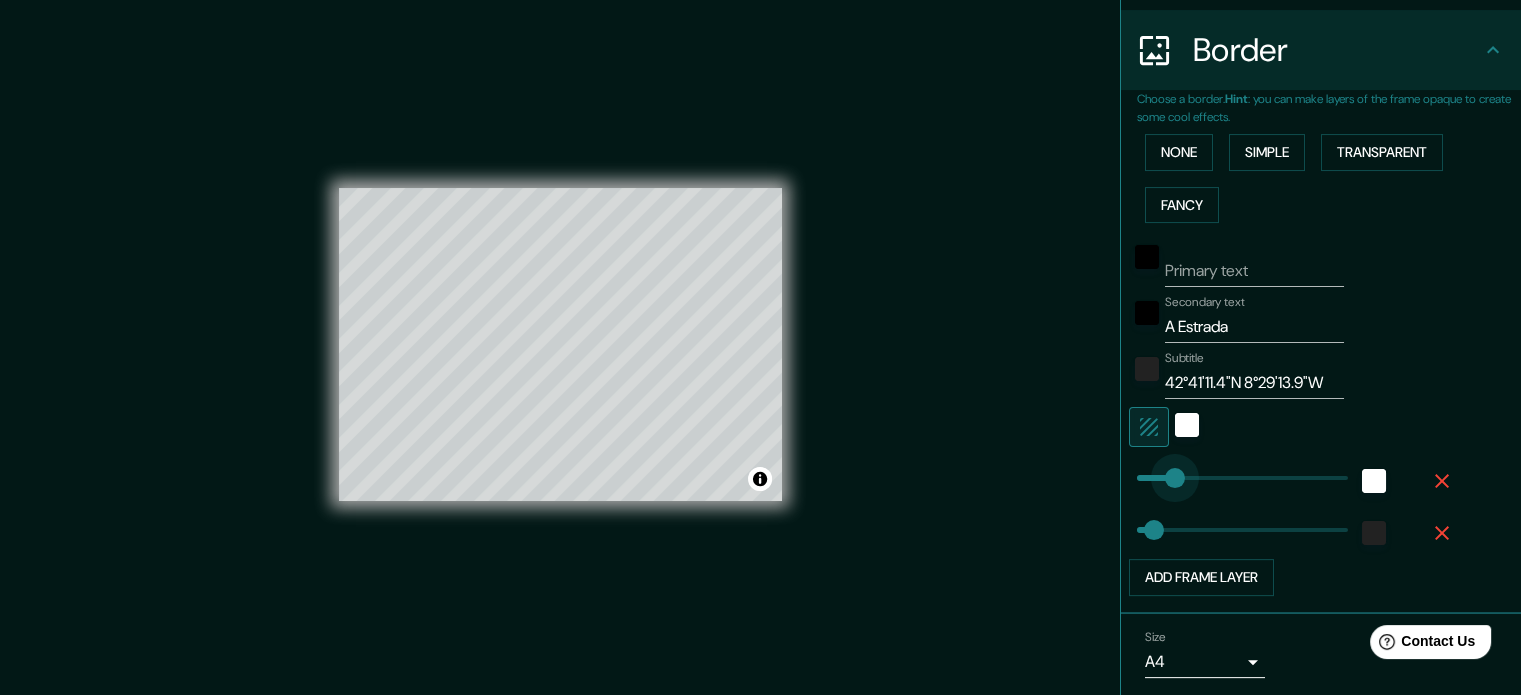 drag, startPoint x: 1140, startPoint y: 484, endPoint x: 1159, endPoint y: 487, distance: 19.235384 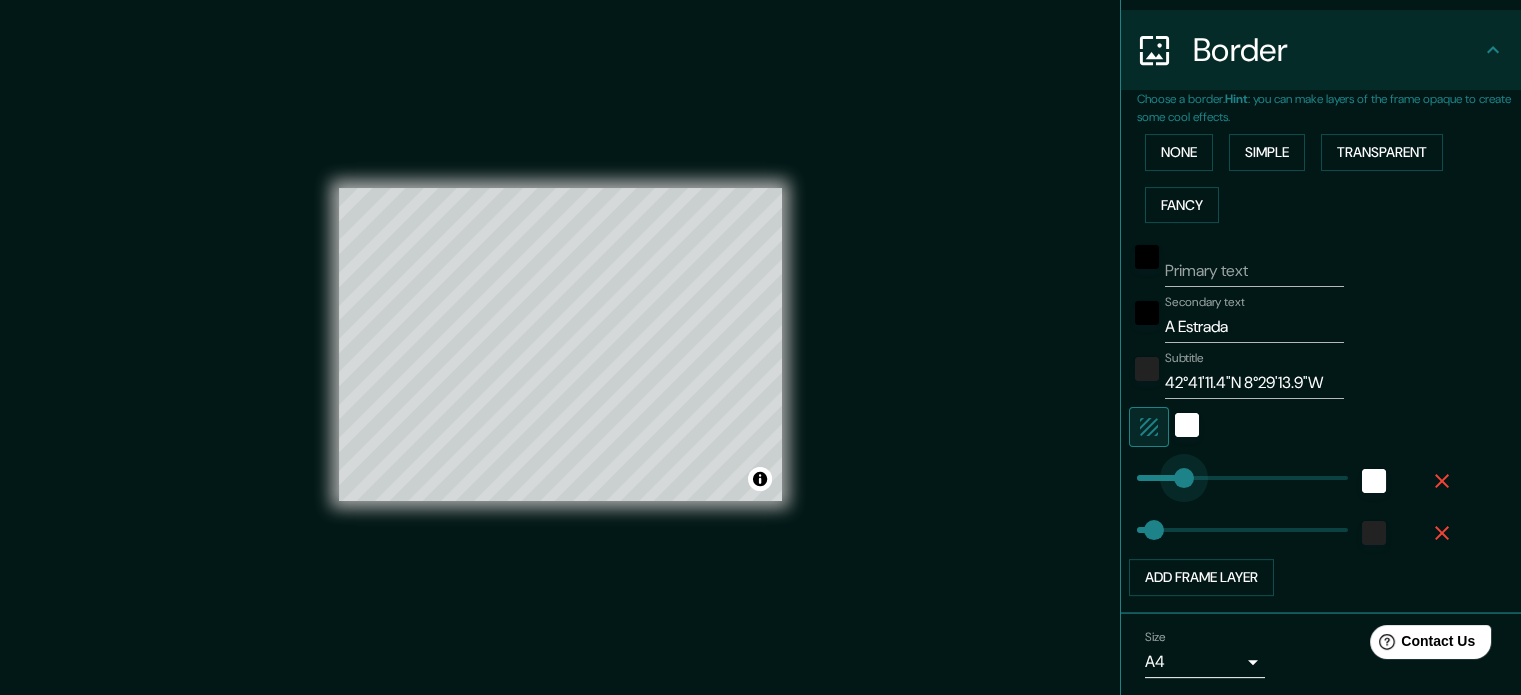 type on "112" 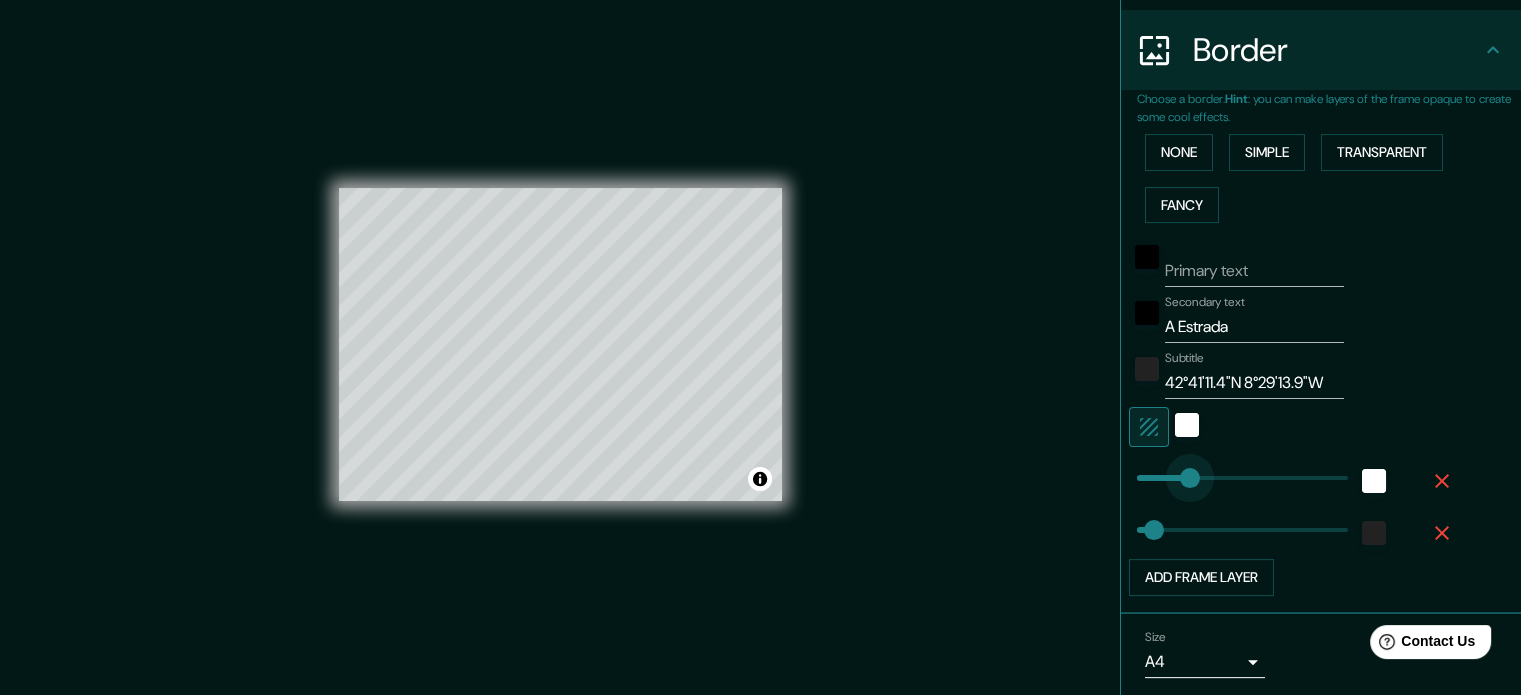 drag, startPoint x: 1159, startPoint y: 487, endPoint x: 1175, endPoint y: 487, distance: 16 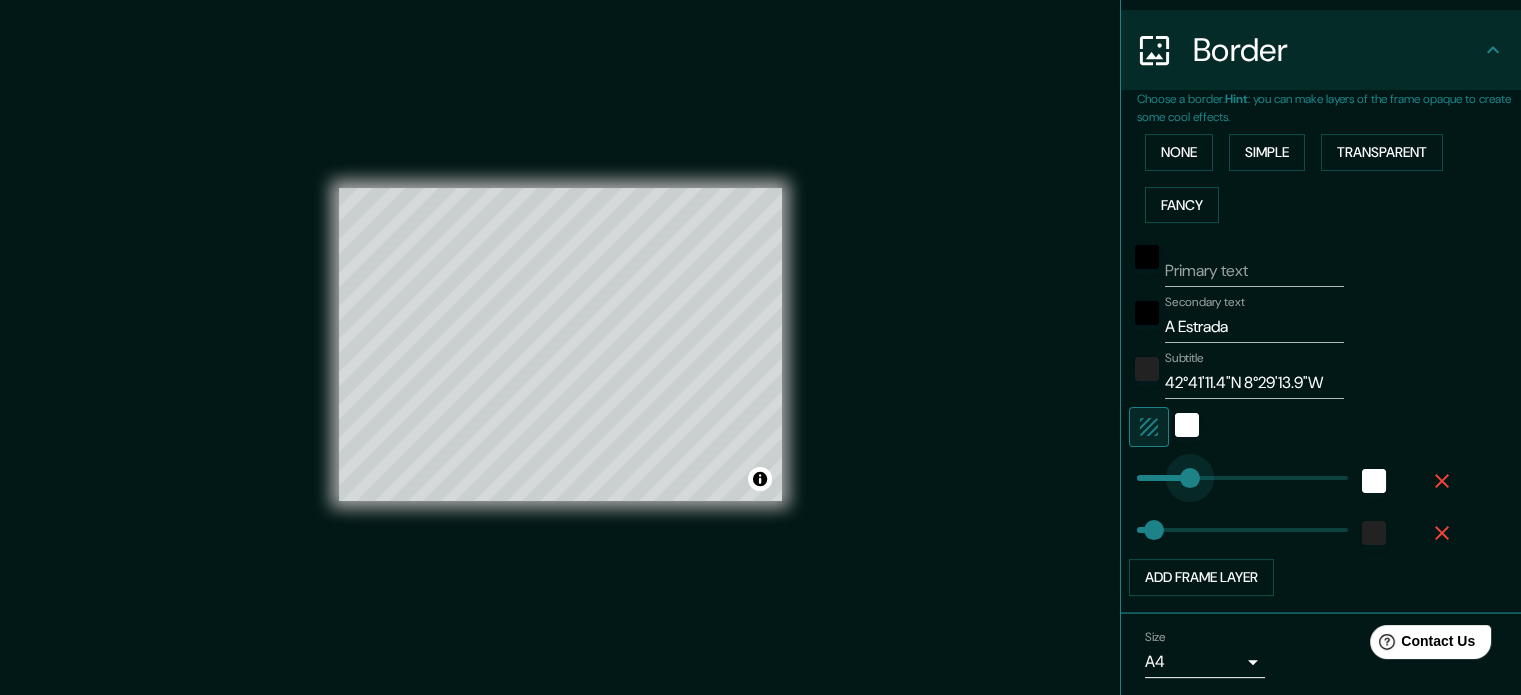 type on "152" 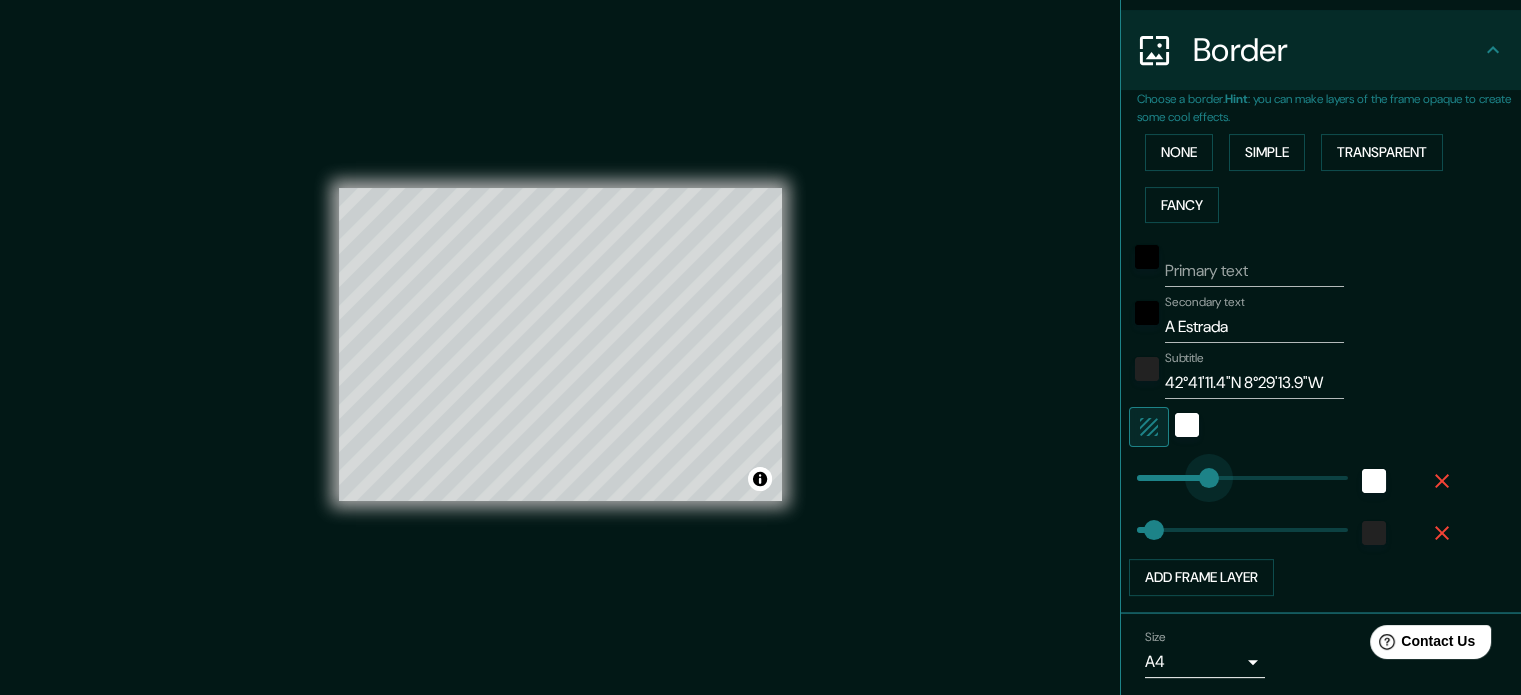 drag, startPoint x: 1175, startPoint y: 487, endPoint x: 1194, endPoint y: 487, distance: 19 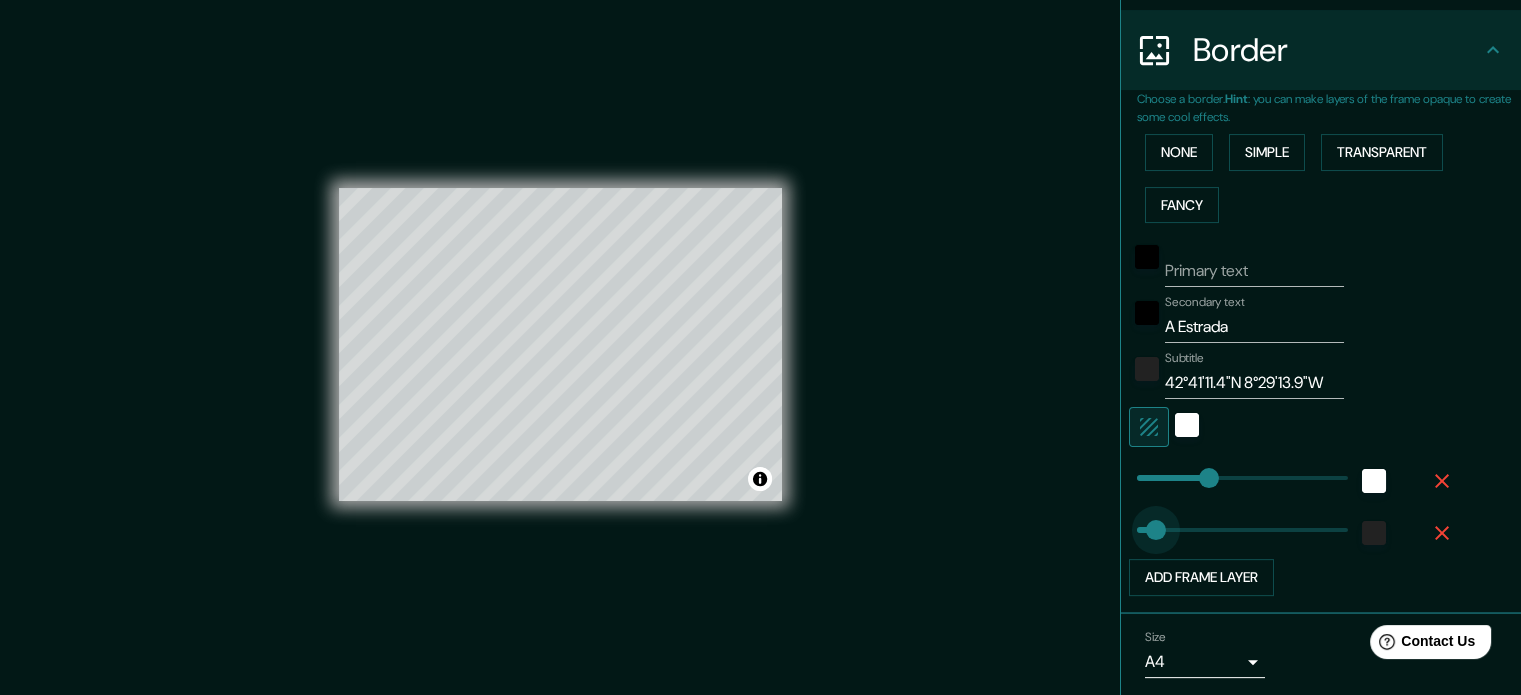 type on "316" 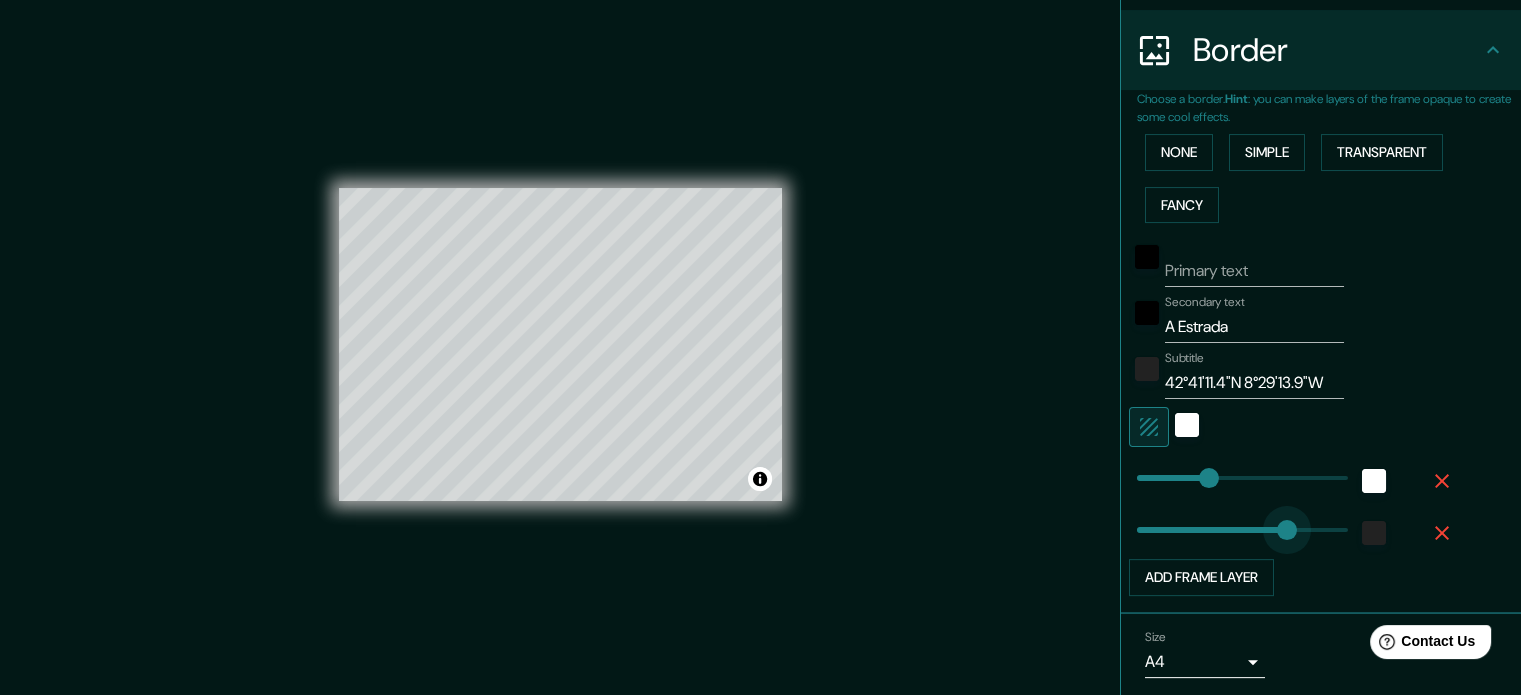 drag, startPoint x: 1141, startPoint y: 527, endPoint x: 1272, endPoint y: 527, distance: 131 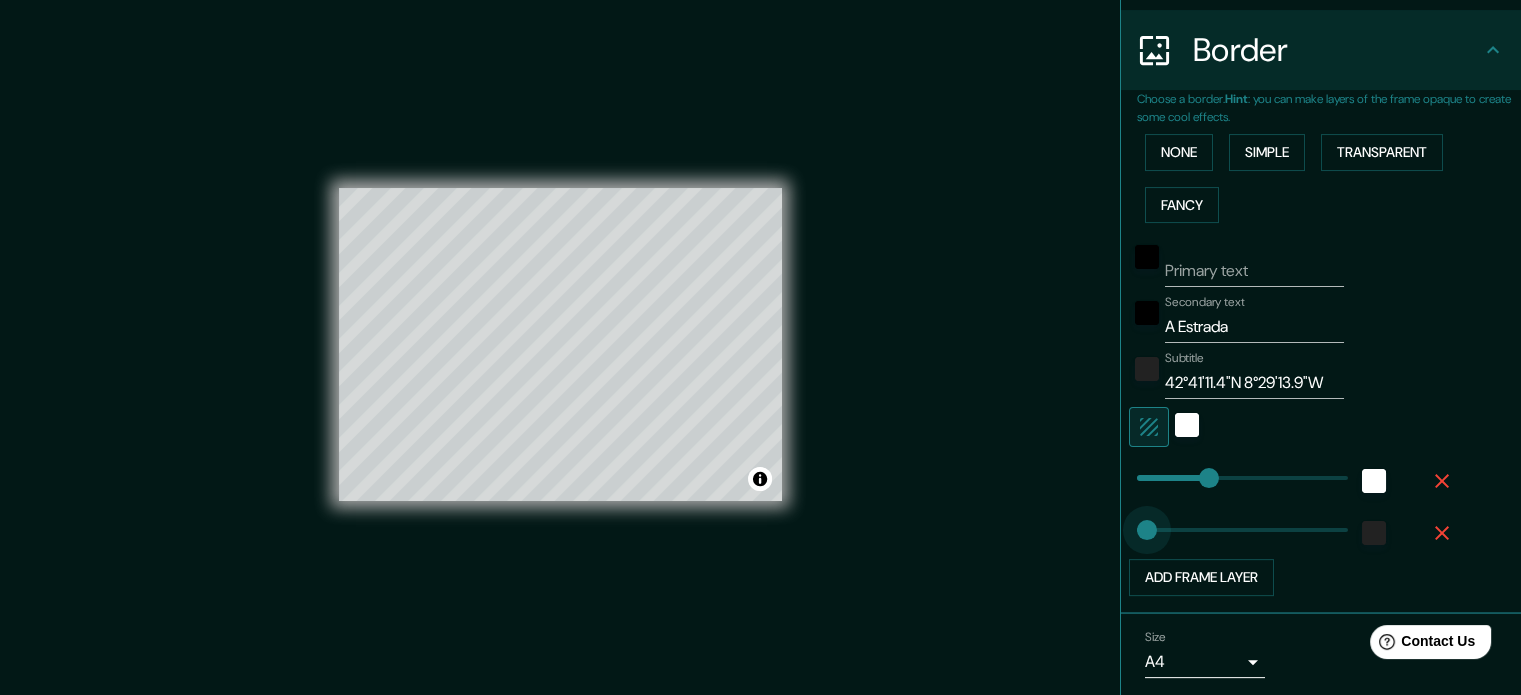 type on "18" 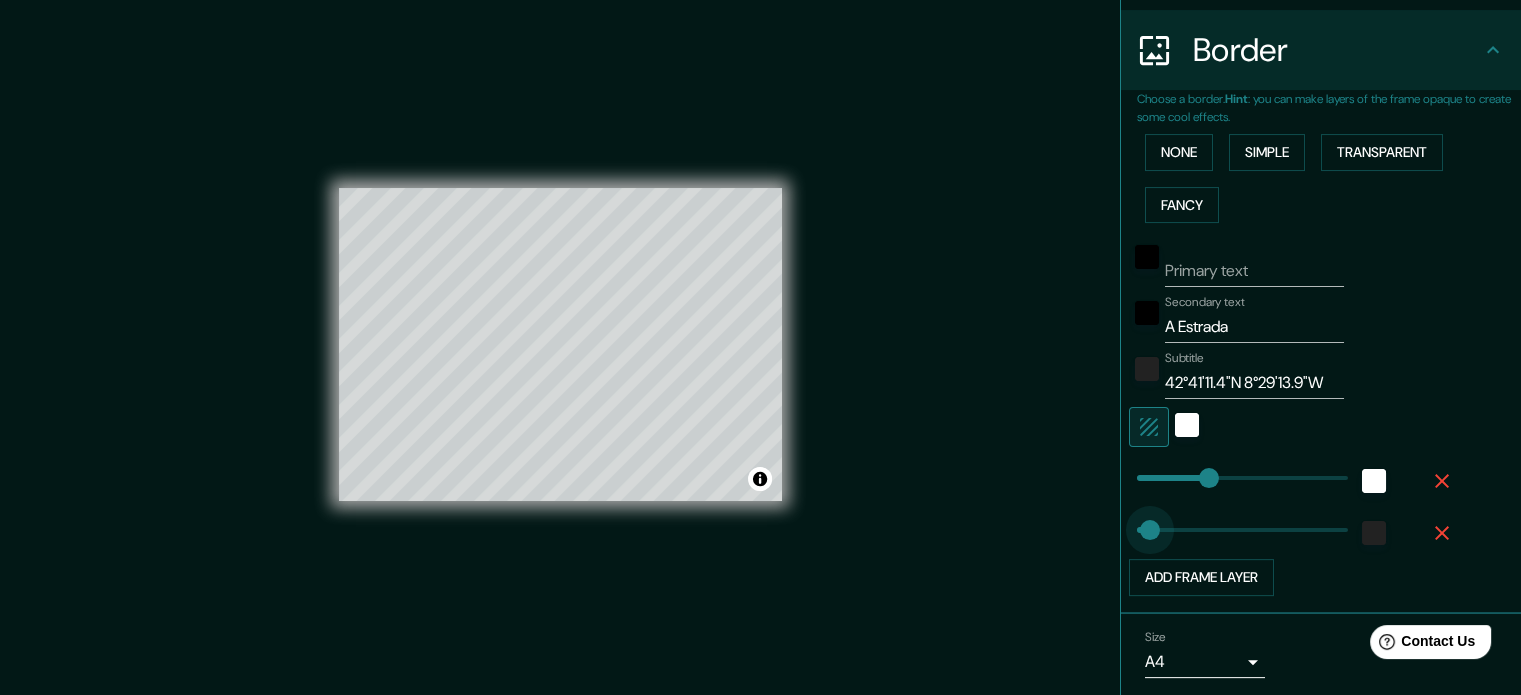 type on "45" 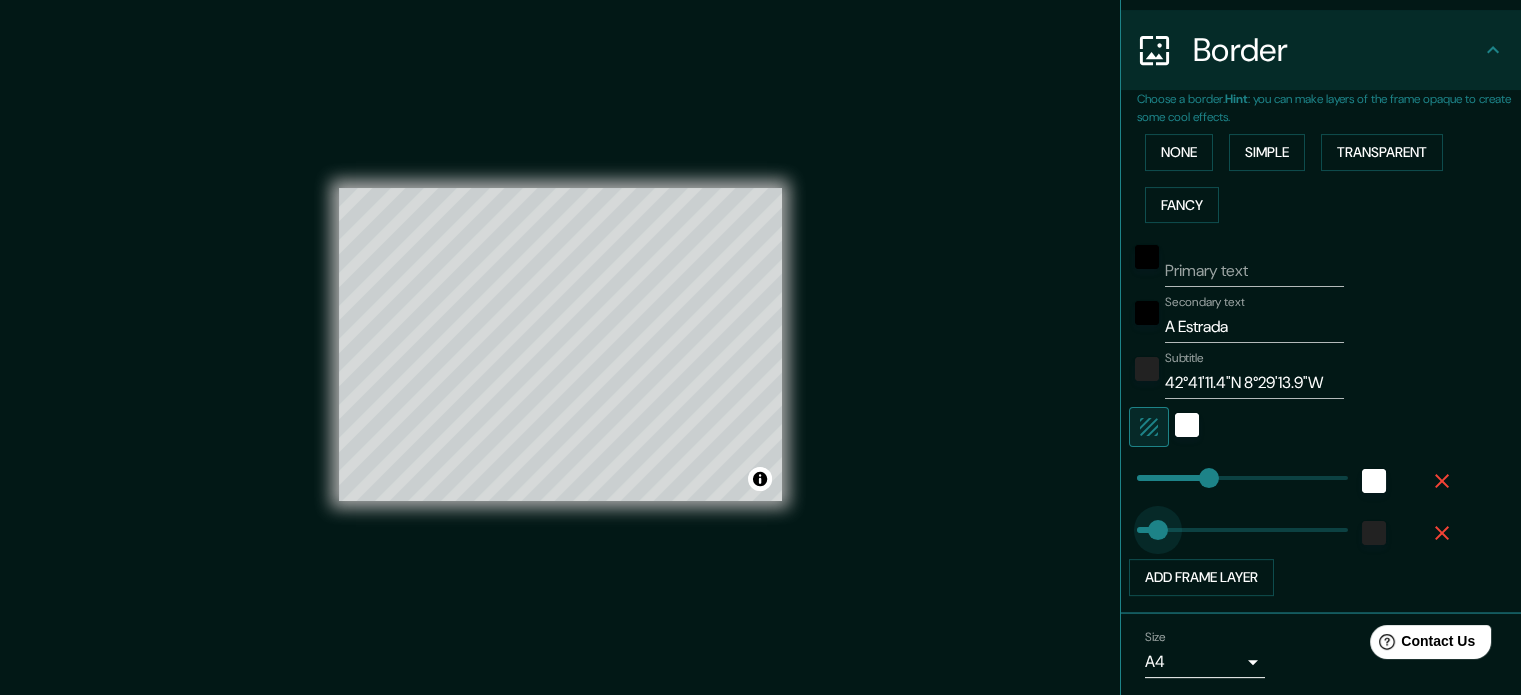 drag, startPoint x: 1132, startPoint y: 525, endPoint x: 1143, endPoint y: 525, distance: 11 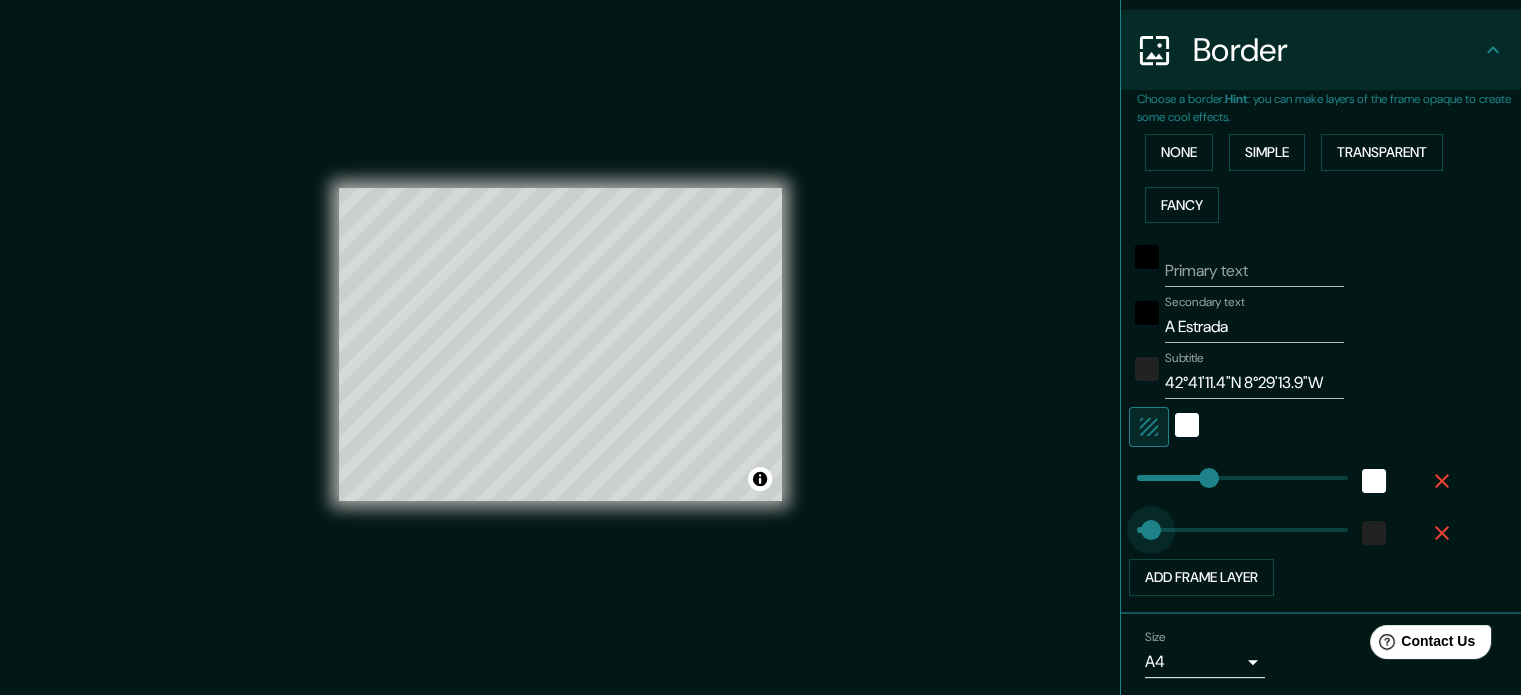 type on "22" 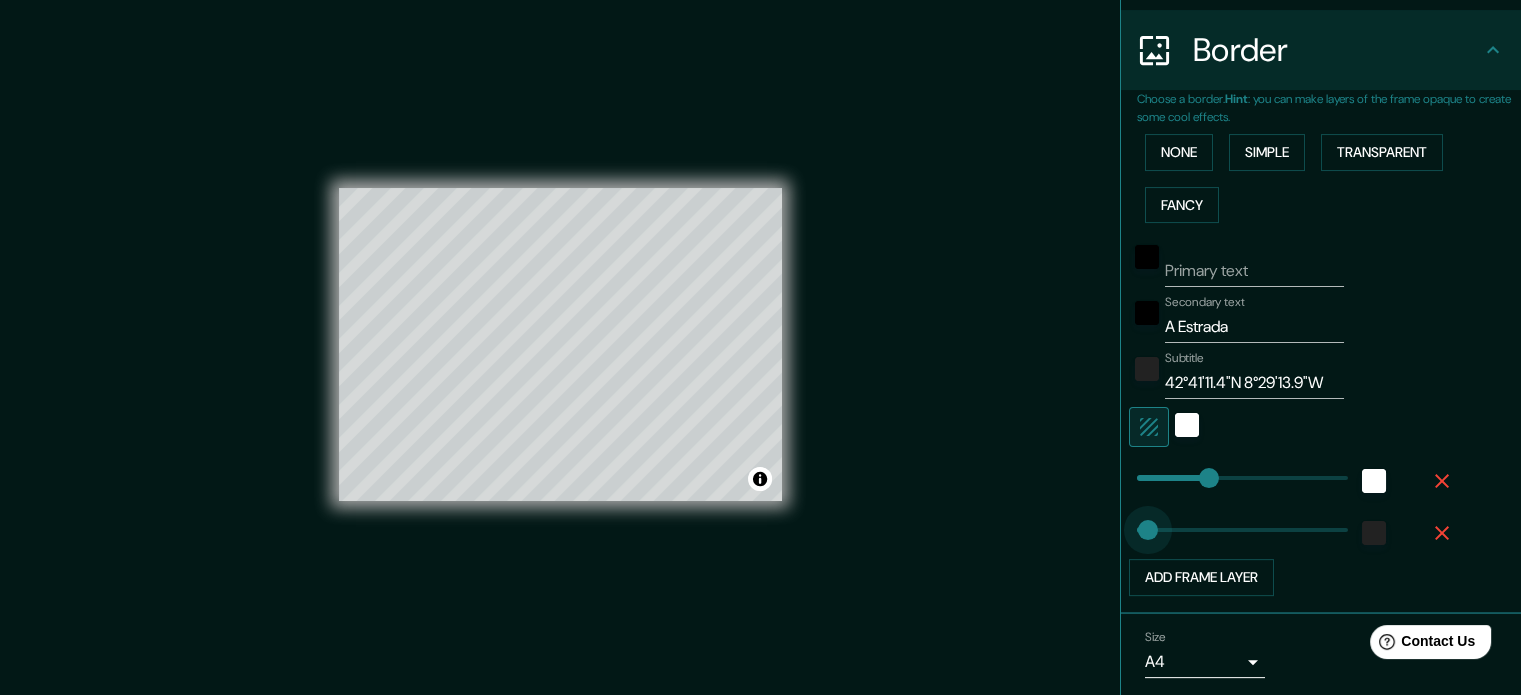 type on "30" 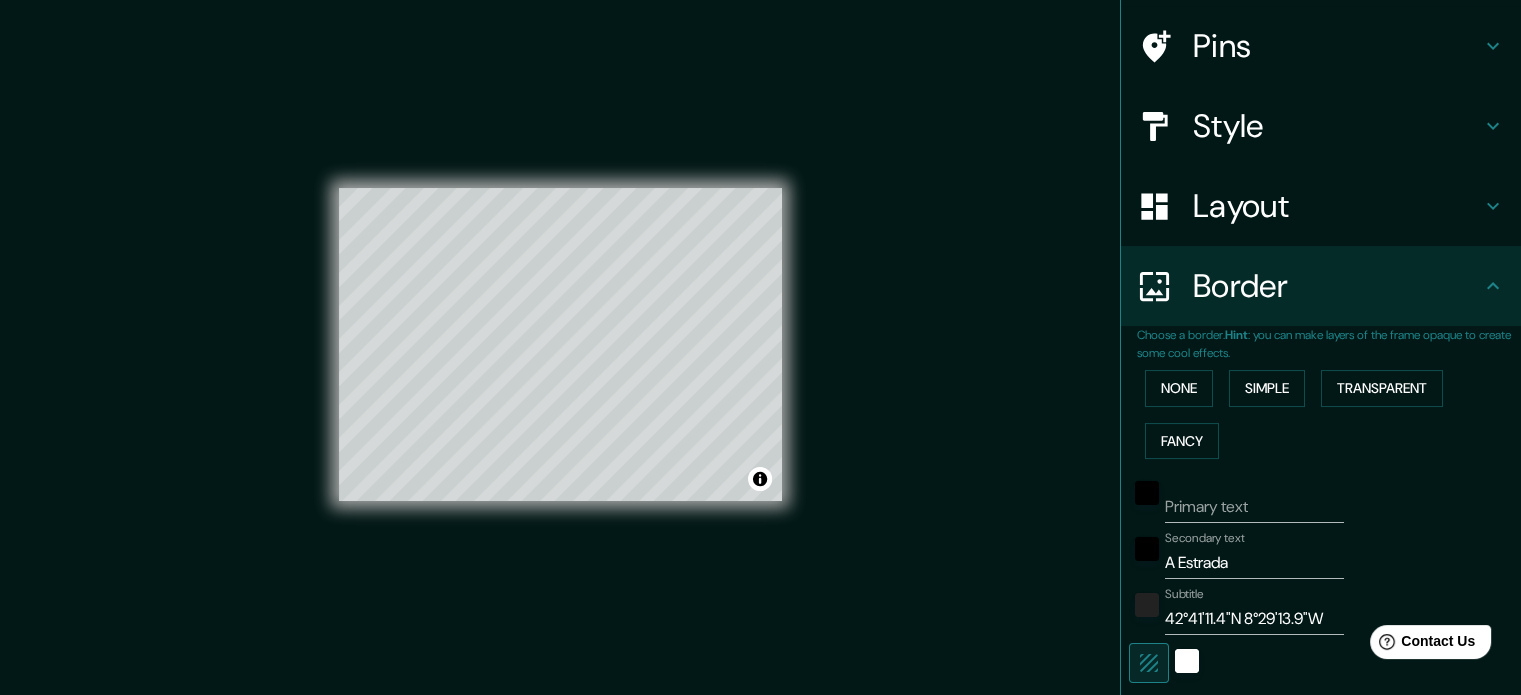 scroll, scrollTop: 0, scrollLeft: 0, axis: both 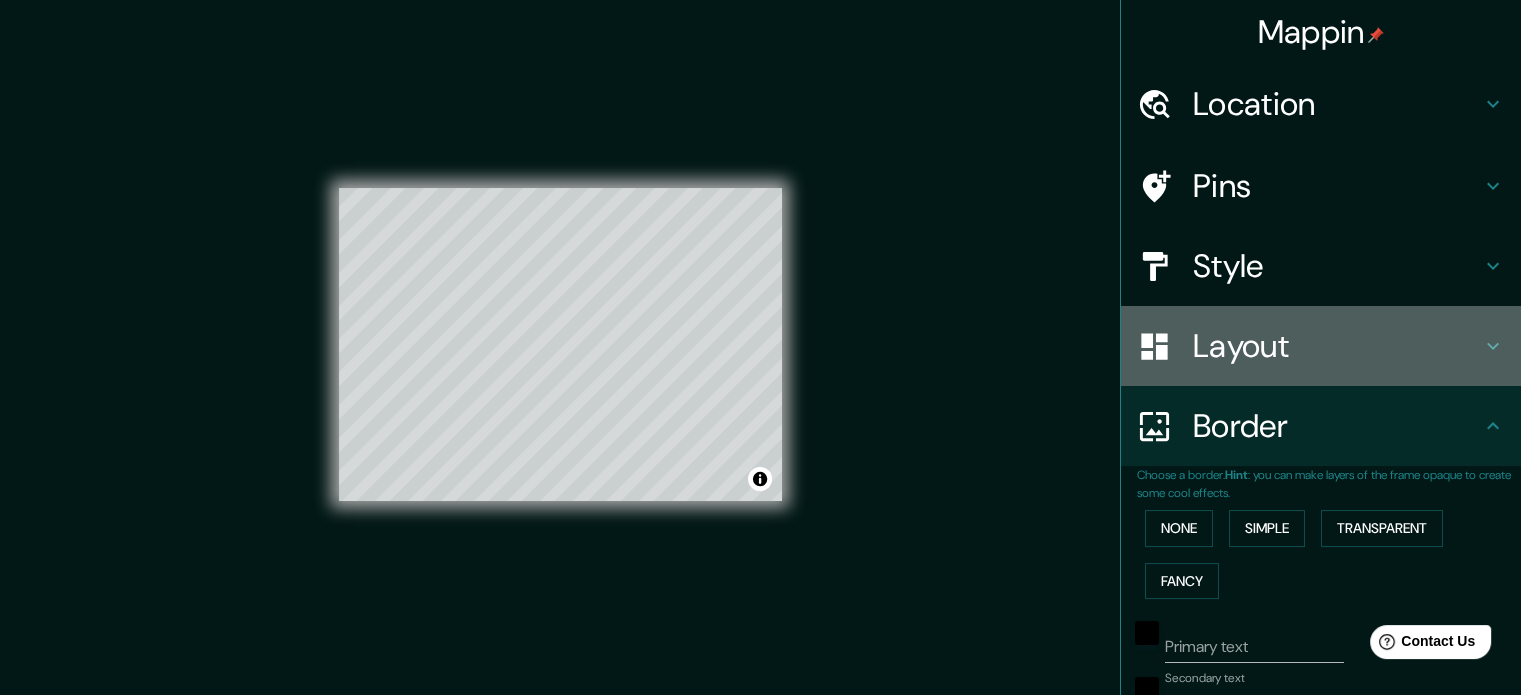 click 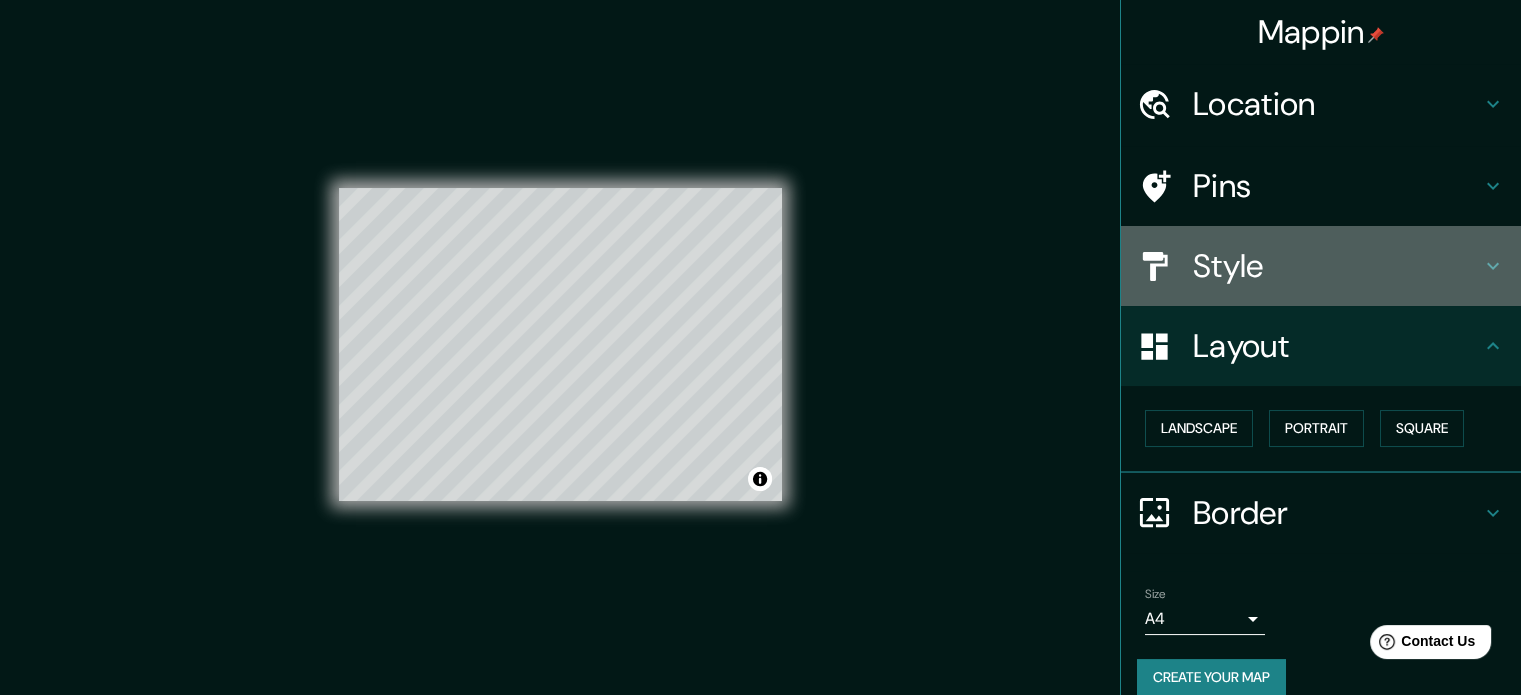 click 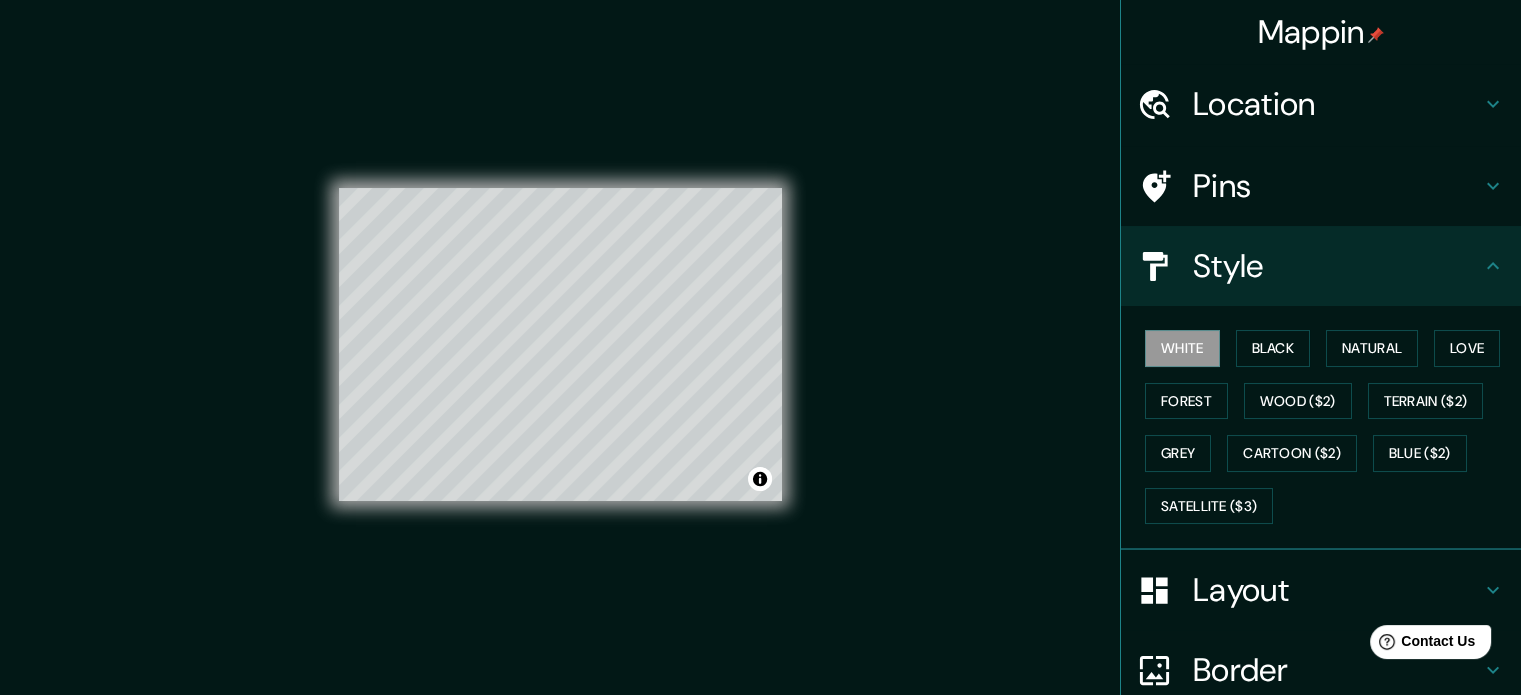 click 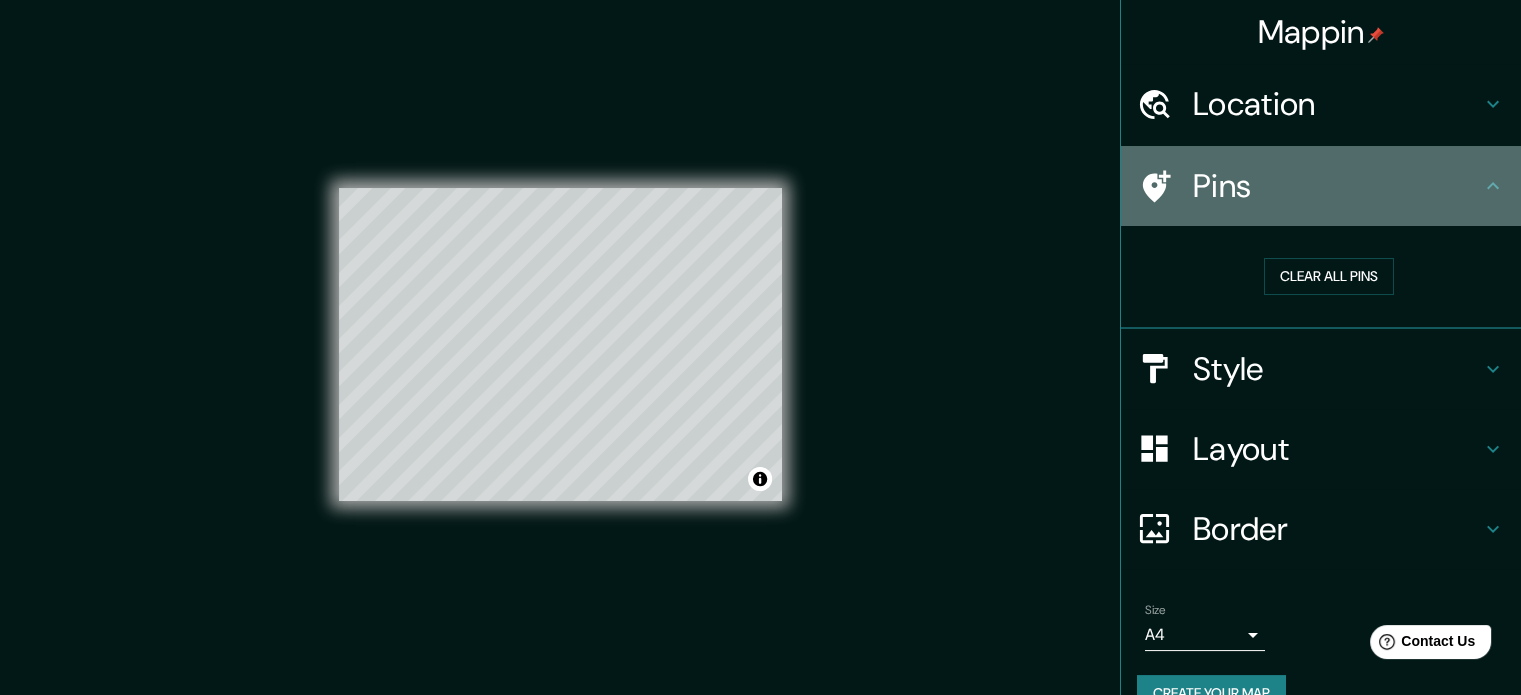 click 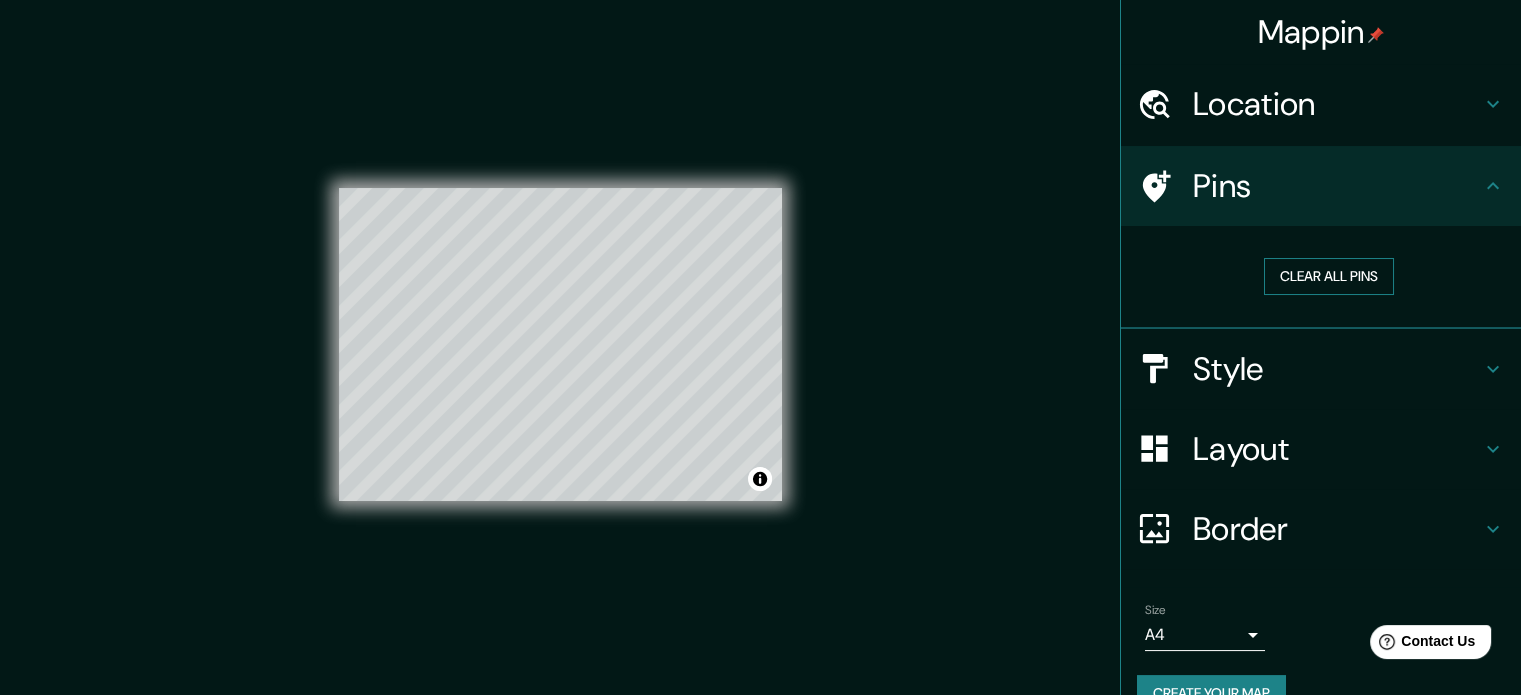 click on "Clear all pins" at bounding box center [1329, 276] 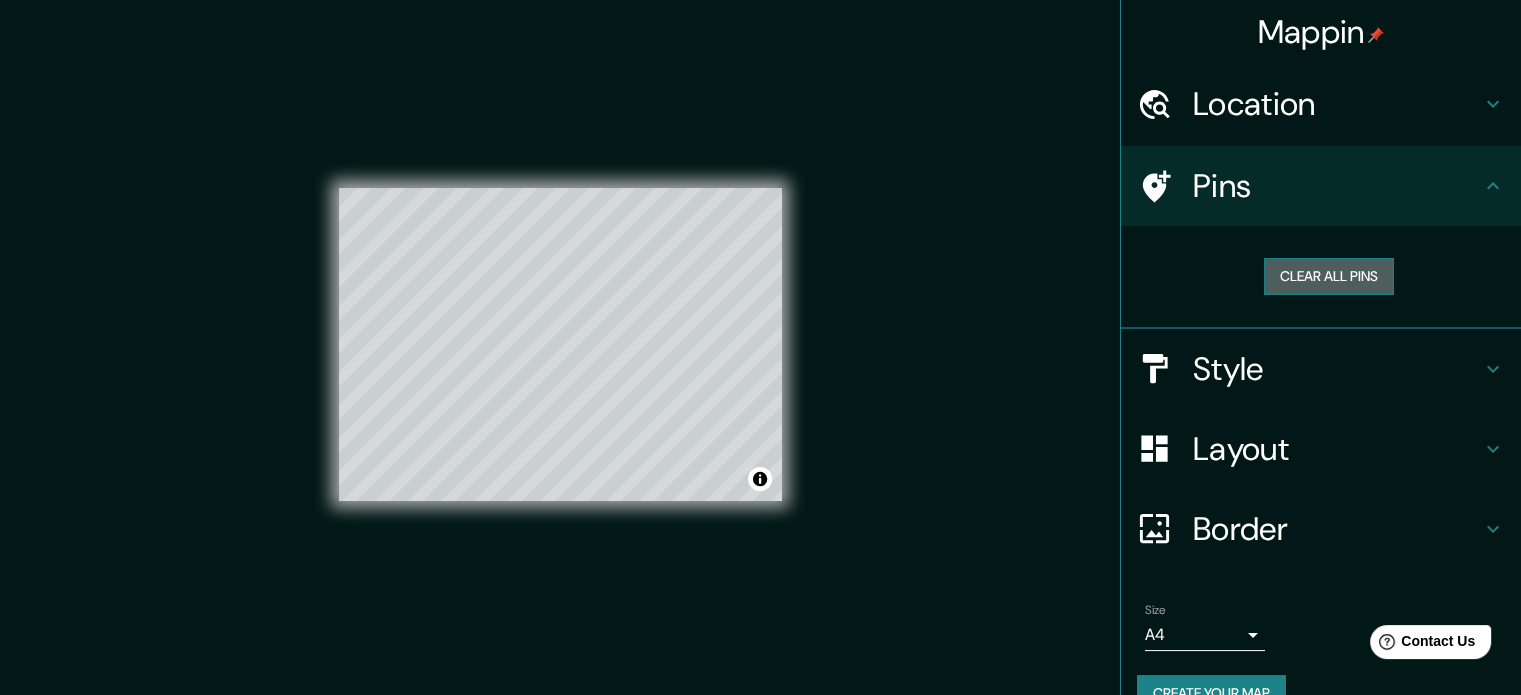 click on "Clear all pins" at bounding box center [1329, 276] 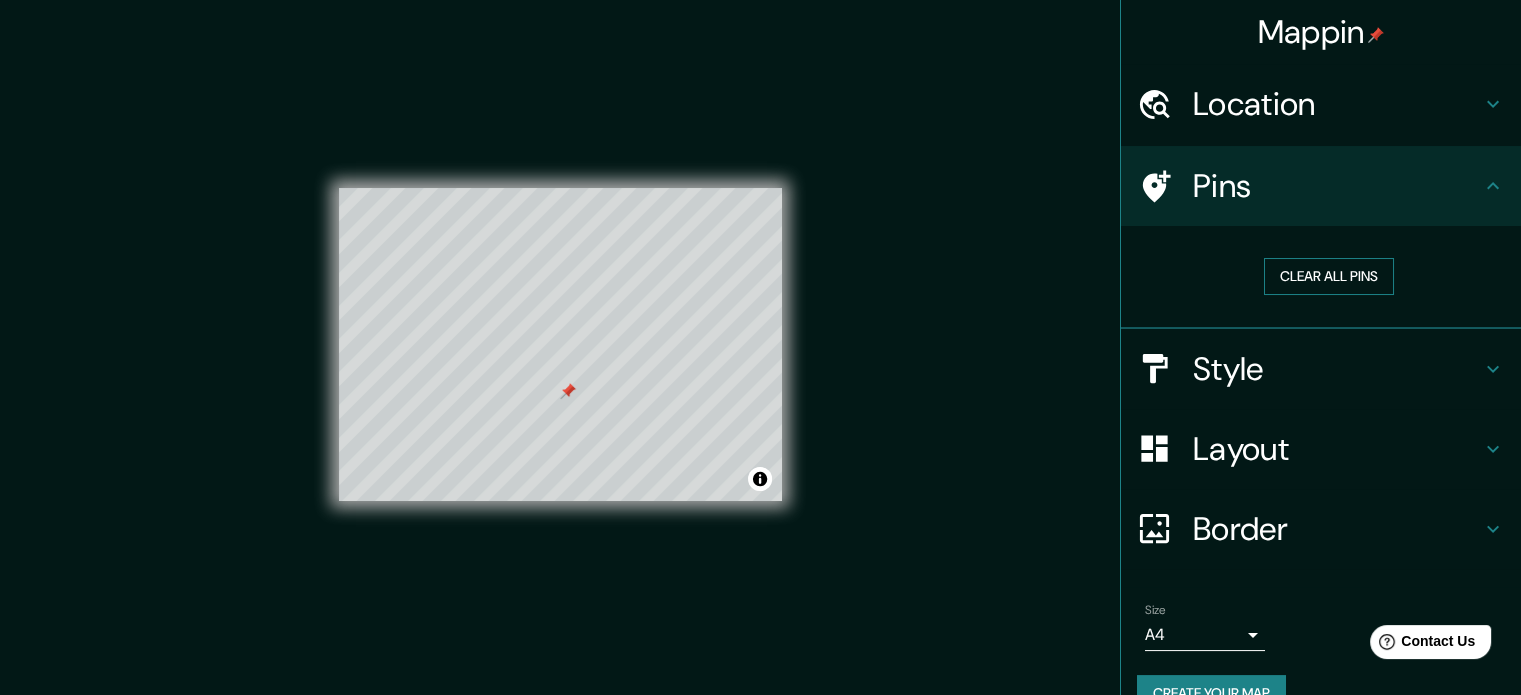 click on "Clear all pins" at bounding box center (1329, 276) 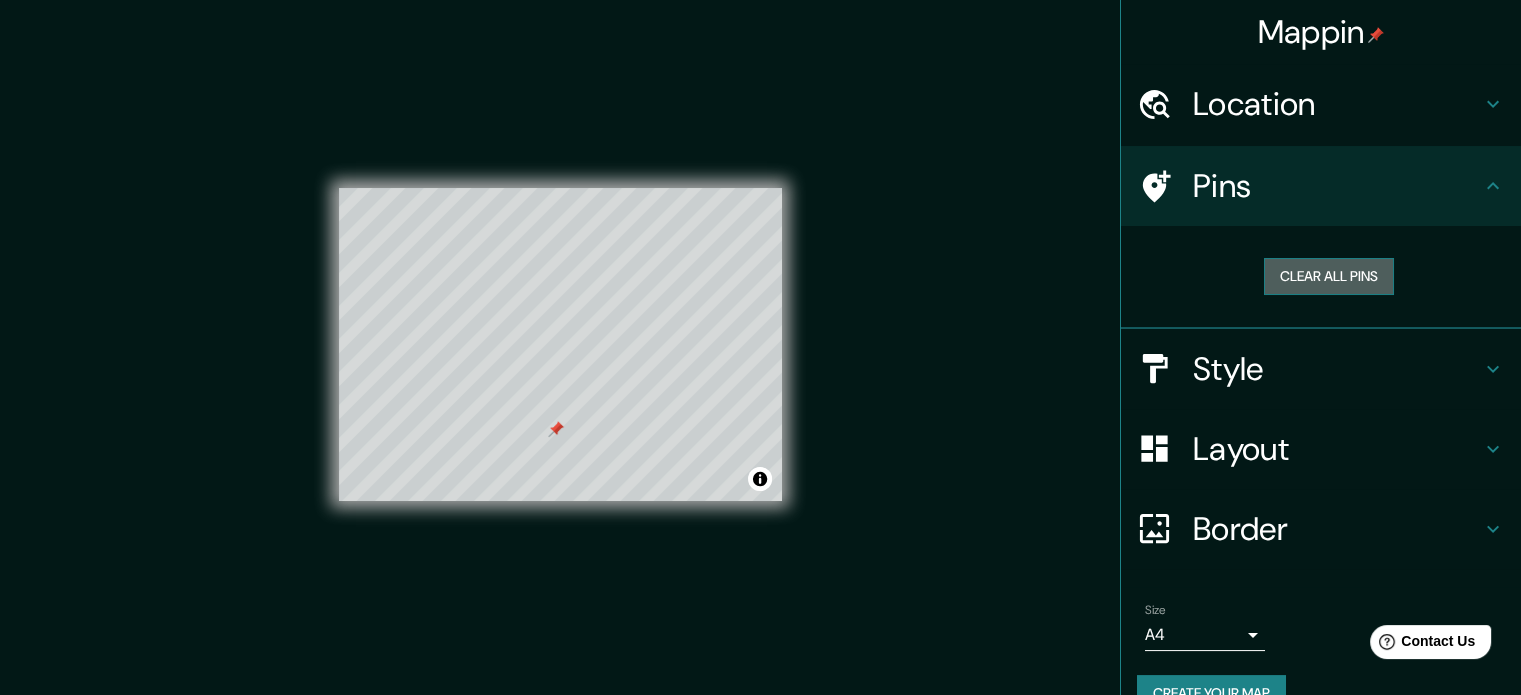 click on "Clear all pins" at bounding box center (1329, 276) 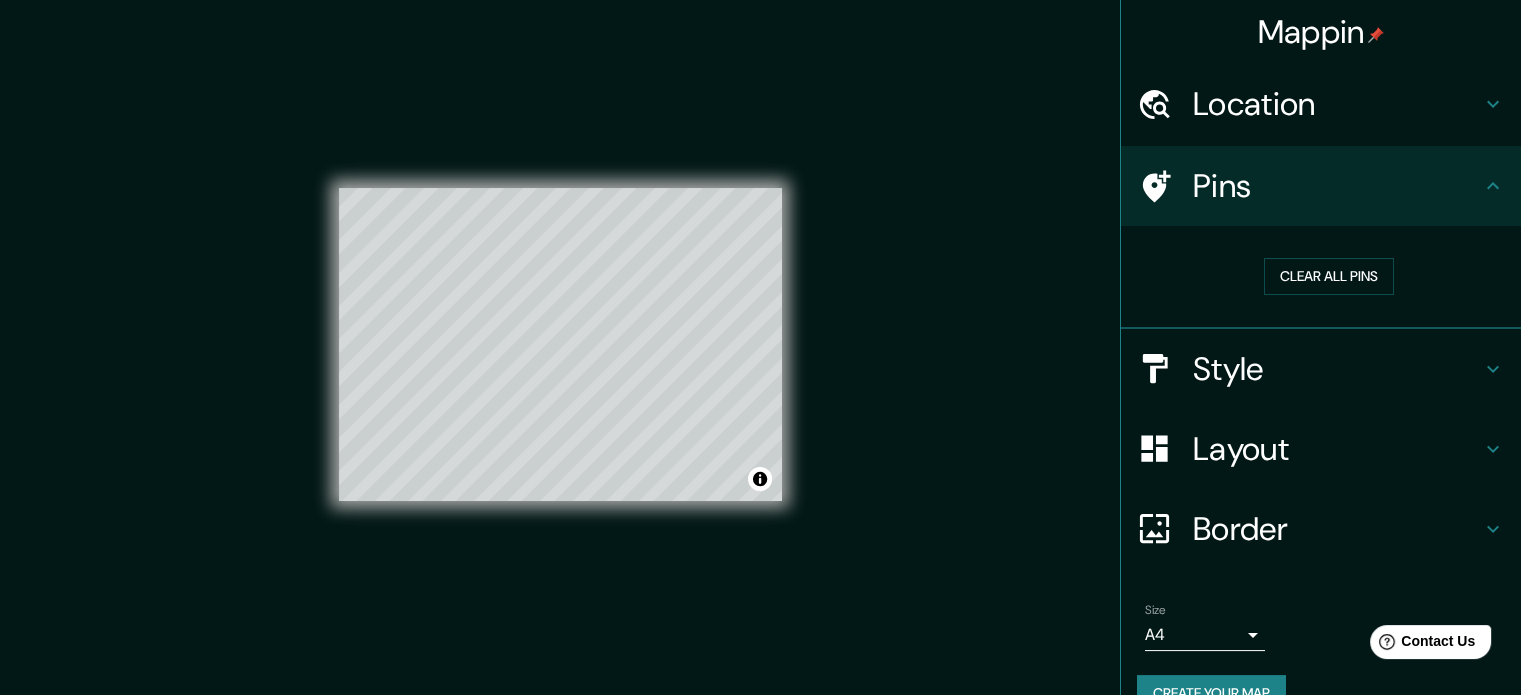 click on "Location" at bounding box center [1337, 104] 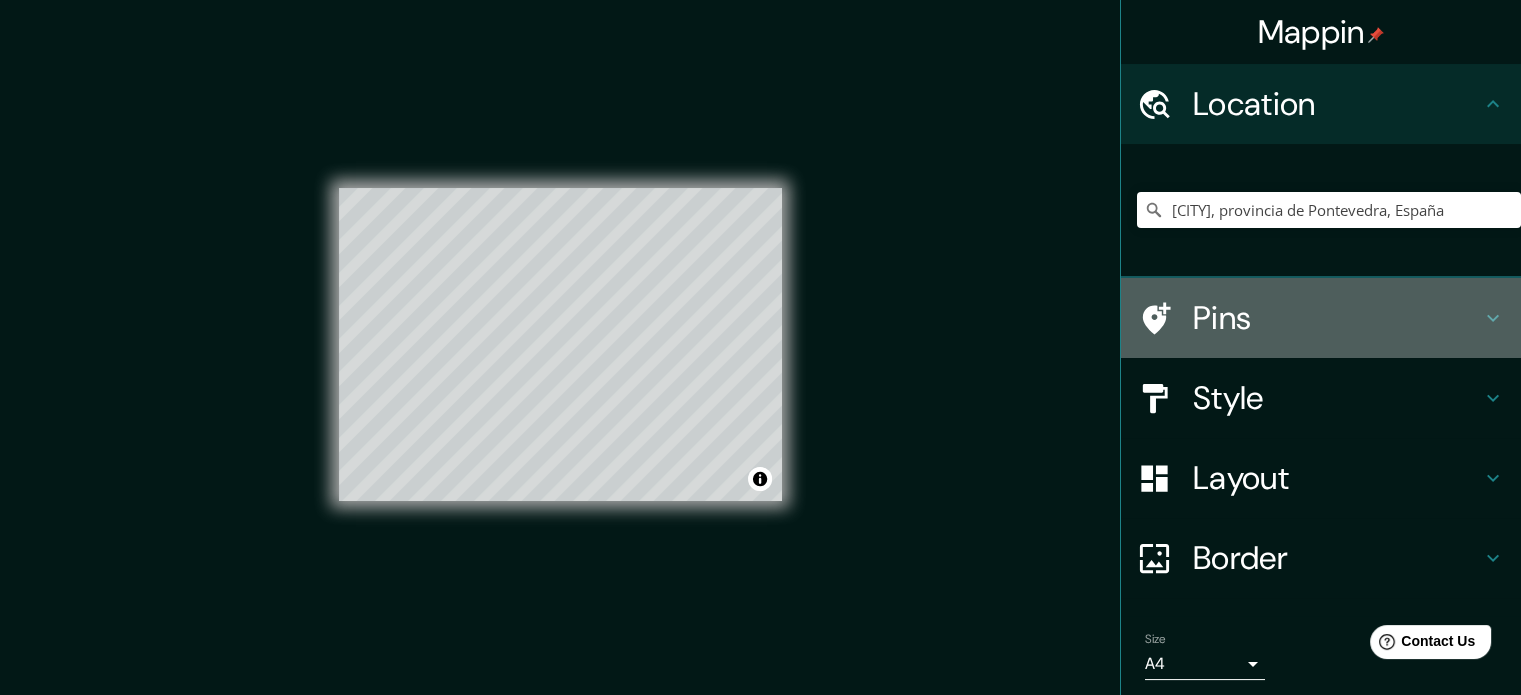click on "Pins" at bounding box center (1337, 318) 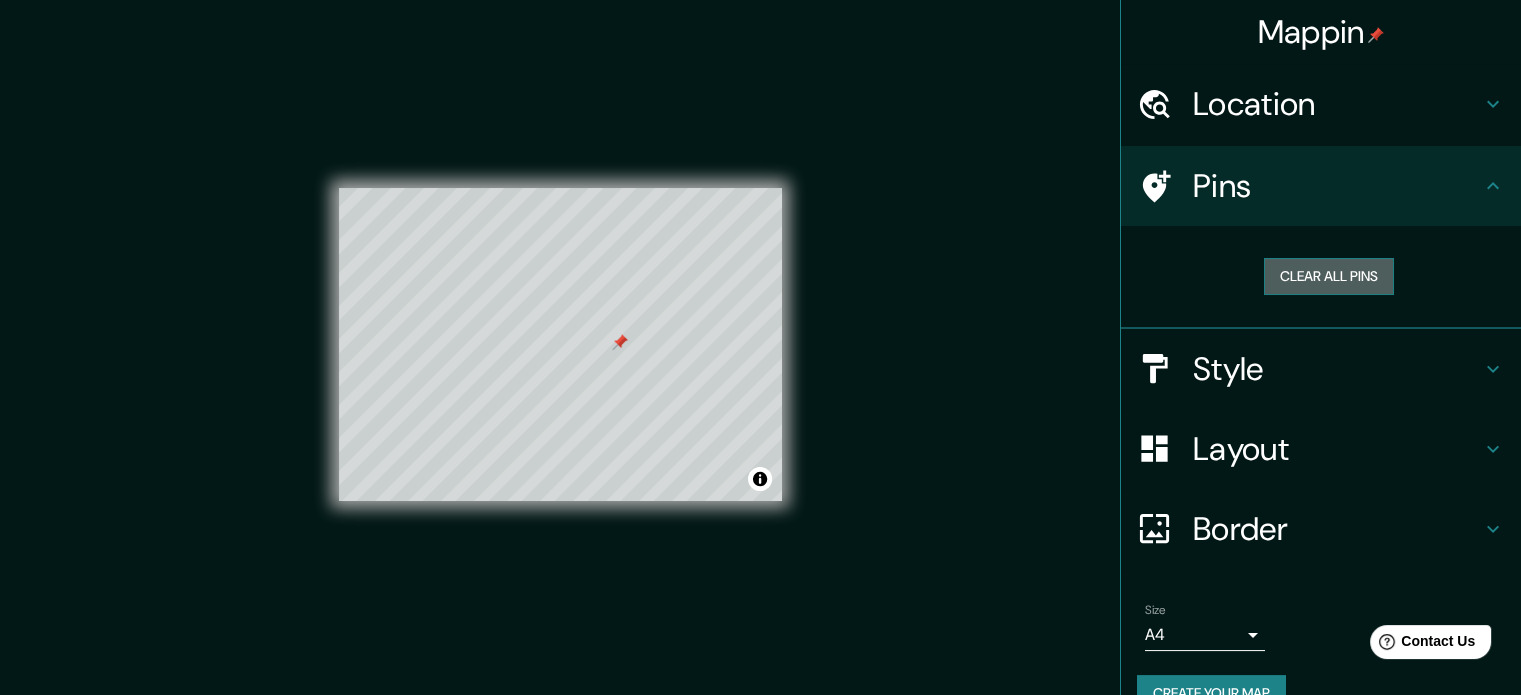 click on "Clear all pins" at bounding box center (1329, 276) 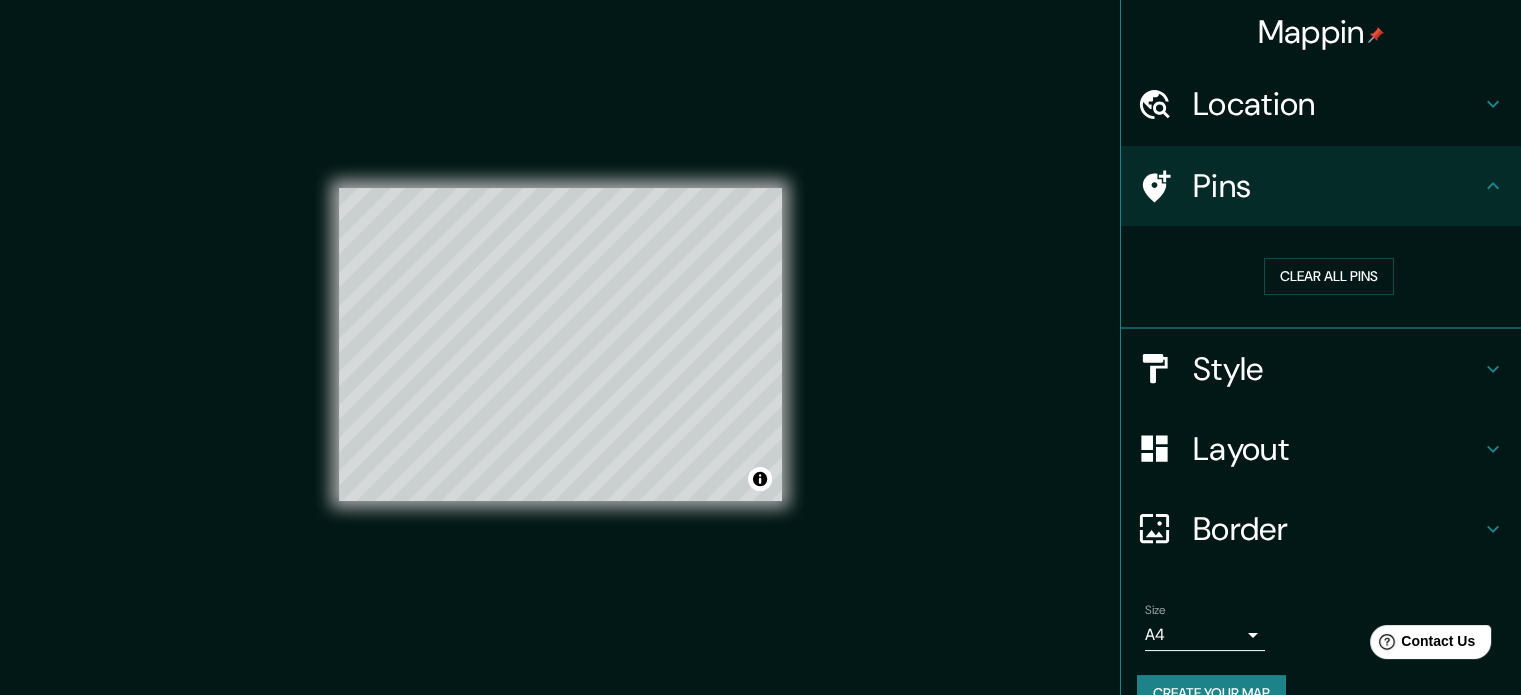click on "Location" at bounding box center [1337, 104] 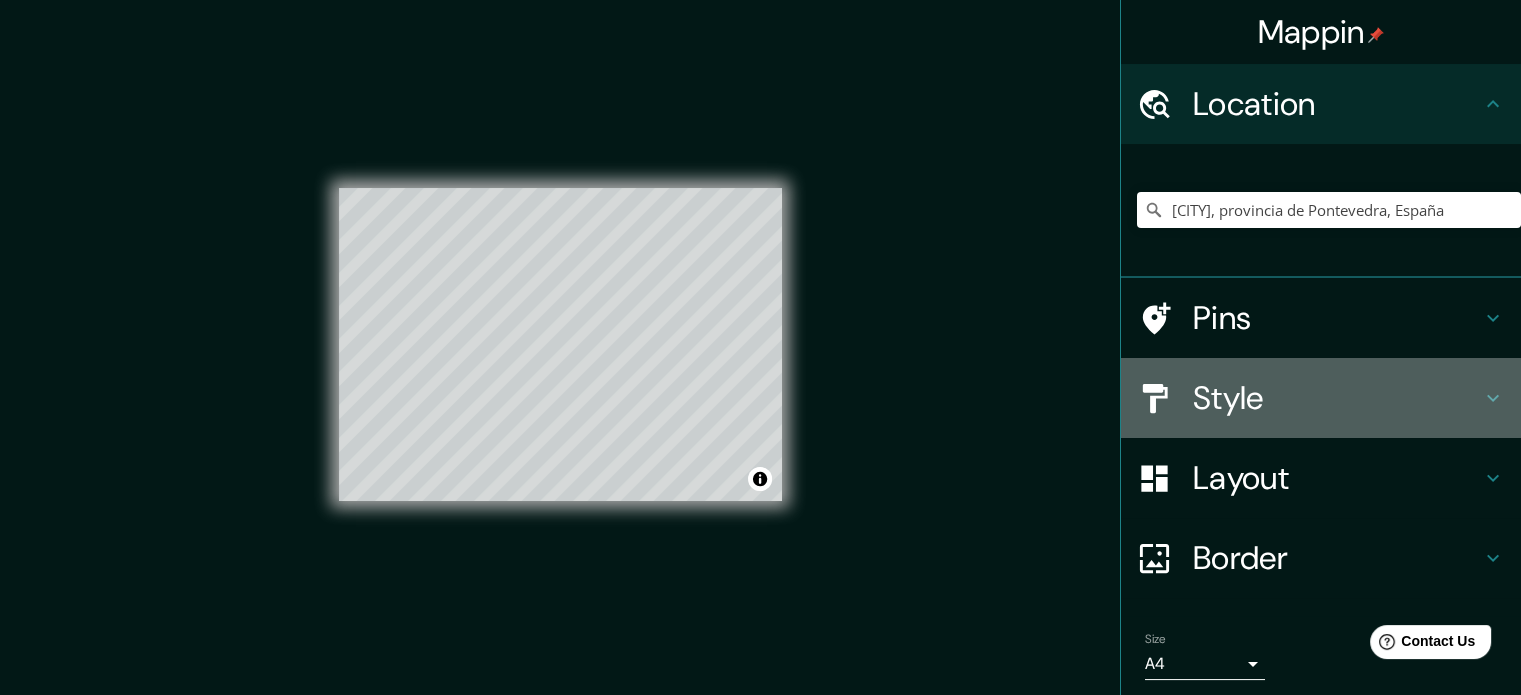 click 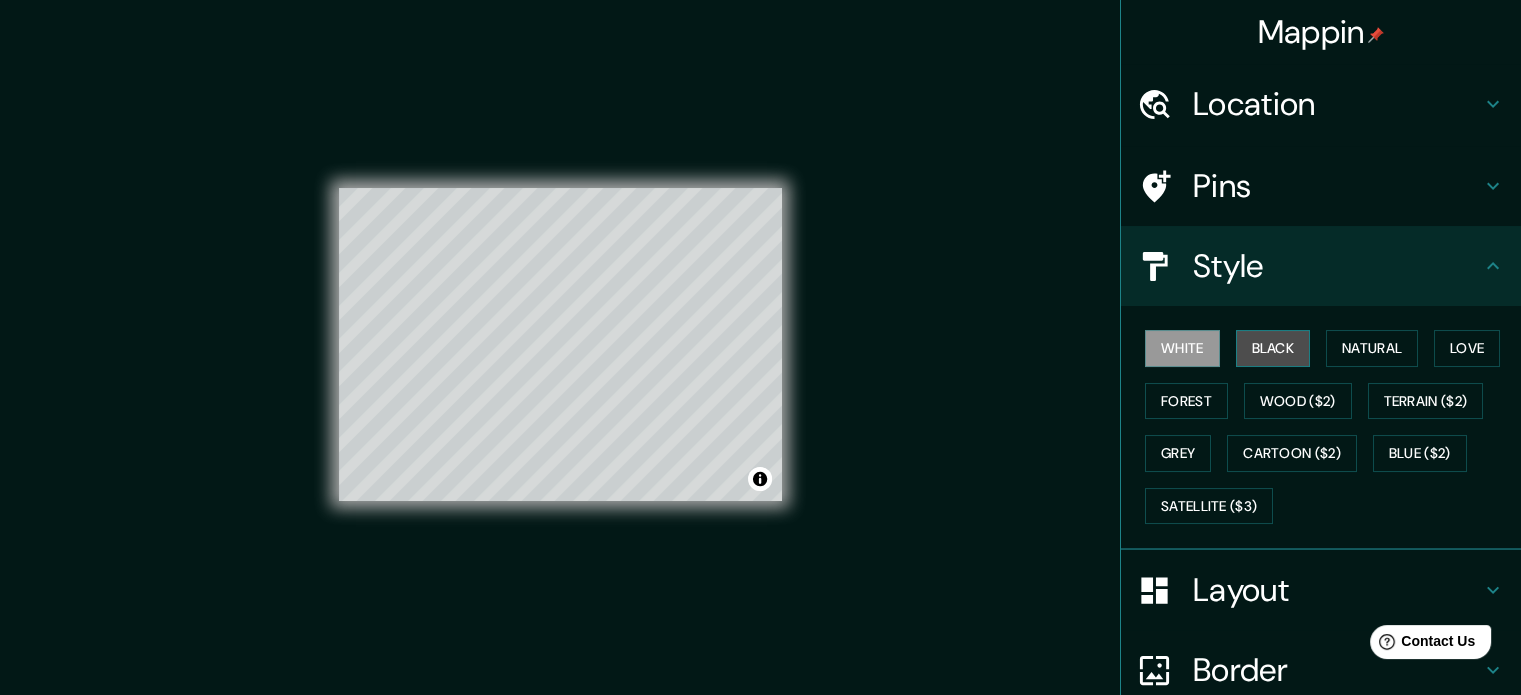 click on "Black" at bounding box center (1273, 348) 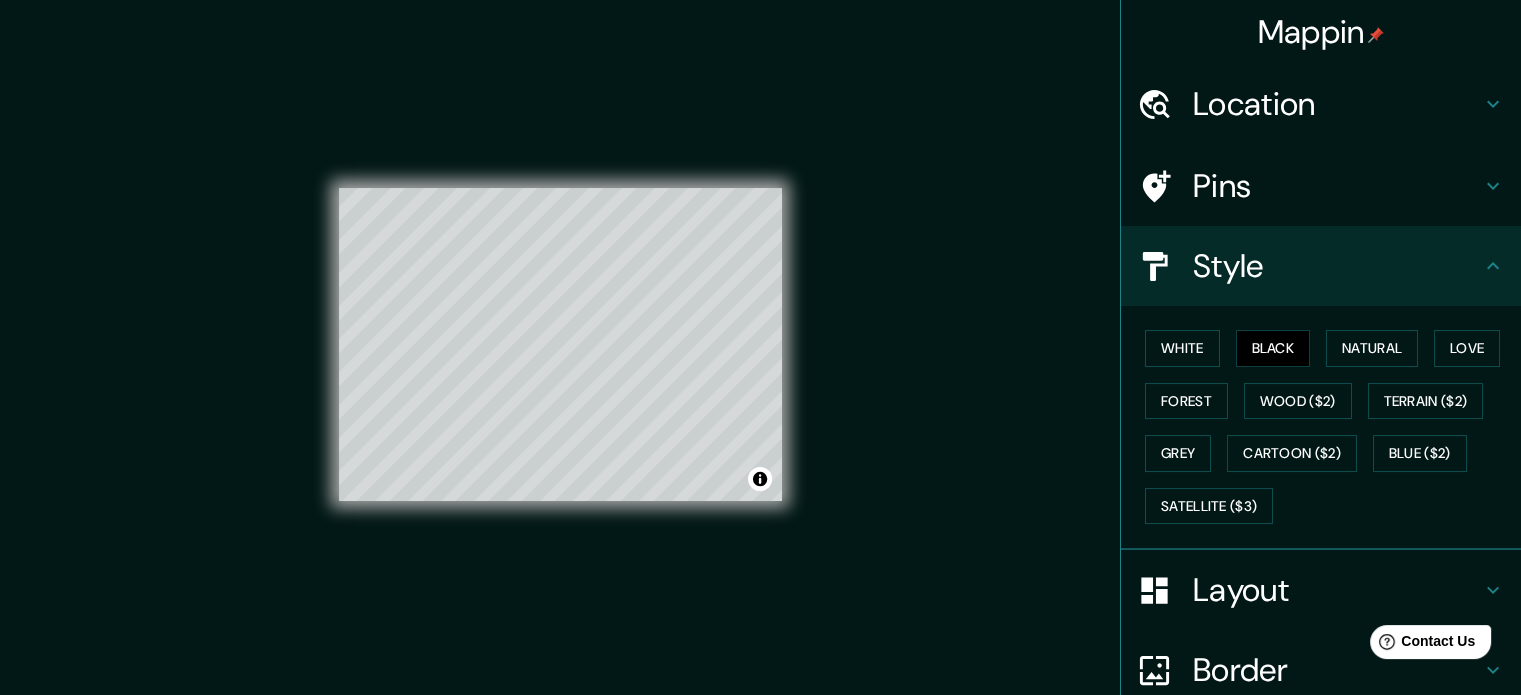 click on "White Black Natural Love Forest Wood ($2) Terrain ($2) Grey Cartoon ($2) Blue ($2) Satellite ($3)" at bounding box center [1329, 427] 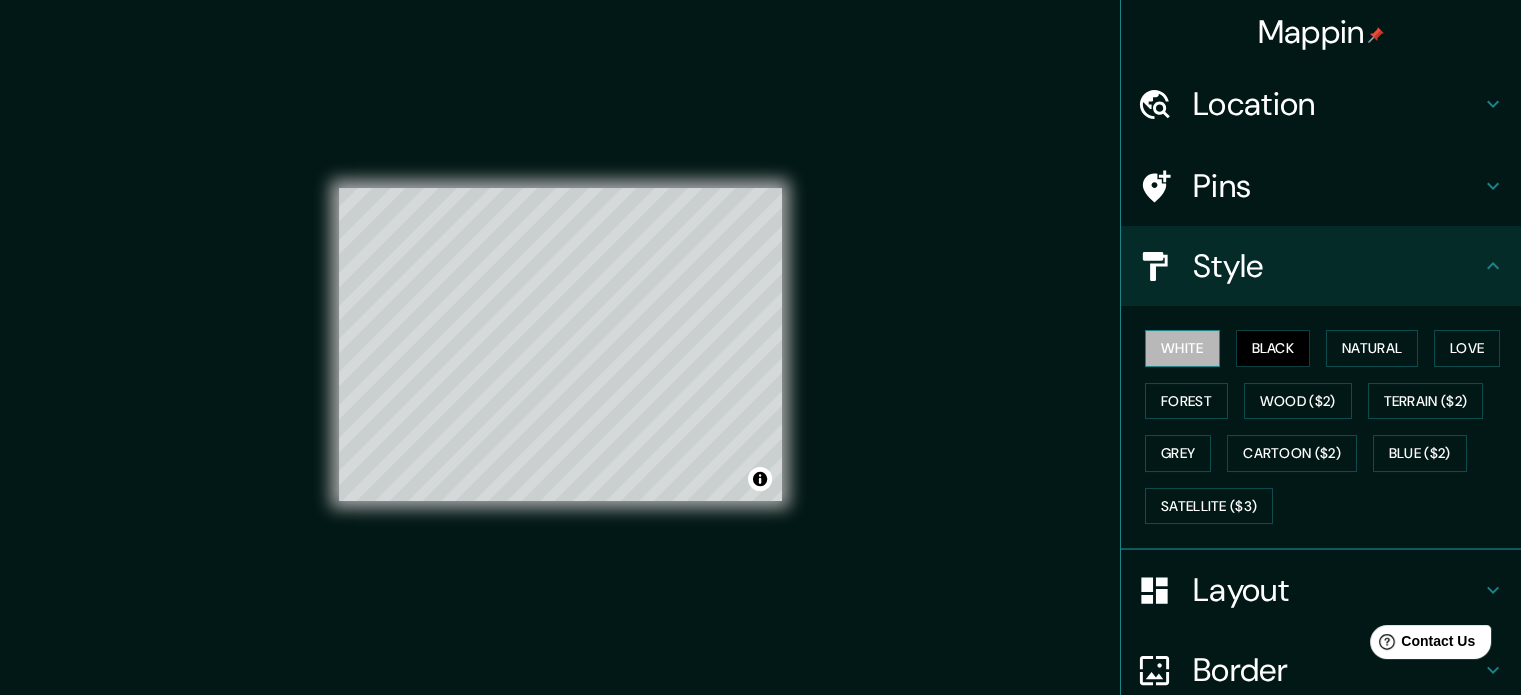 click on "White" at bounding box center [1182, 348] 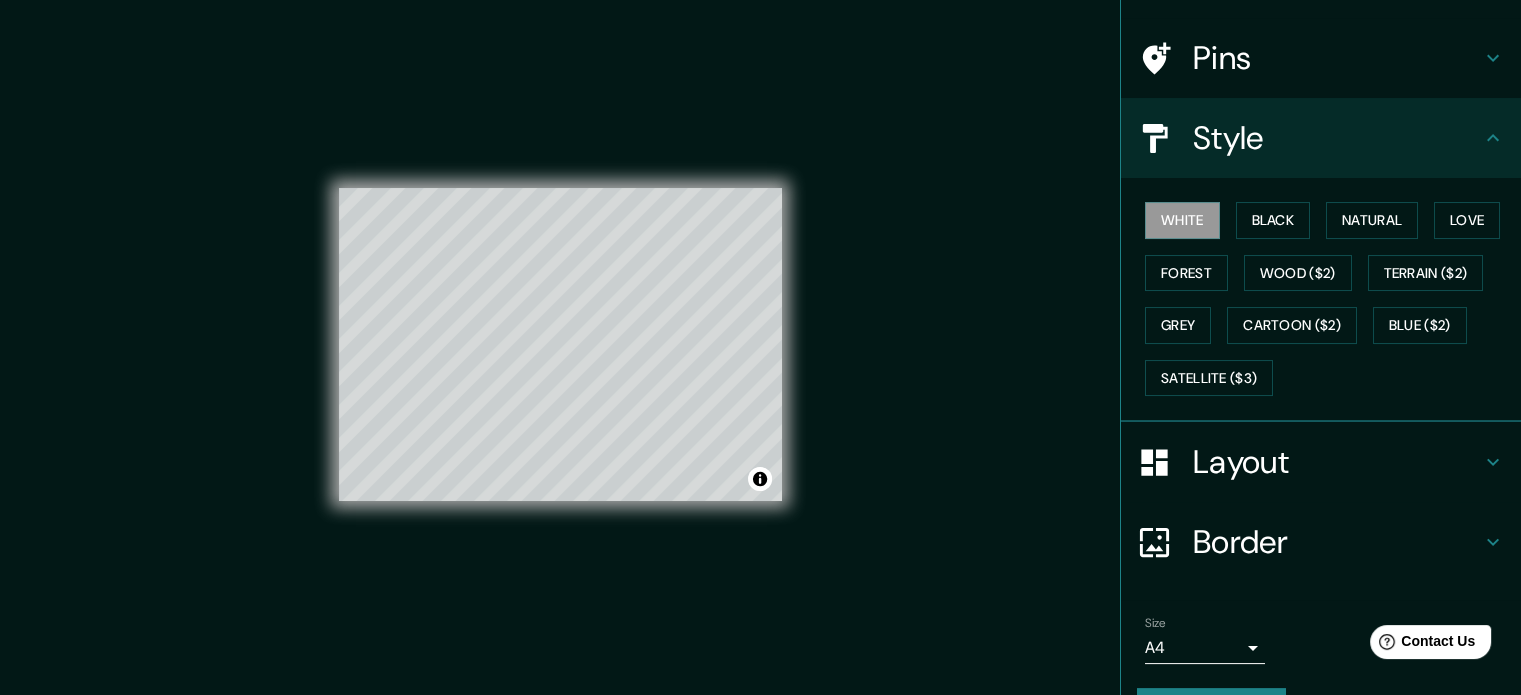 scroll, scrollTop: 178, scrollLeft: 0, axis: vertical 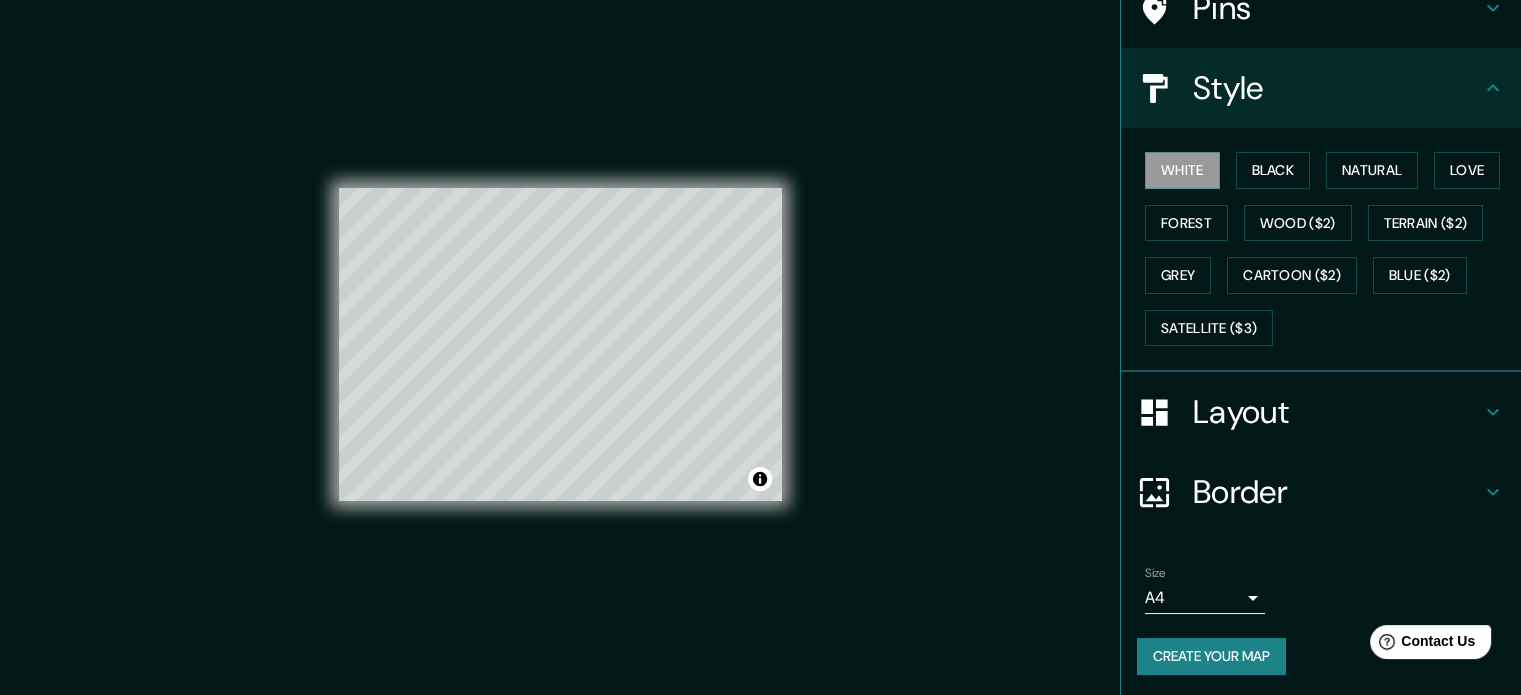click on "Border" at bounding box center [1337, 492] 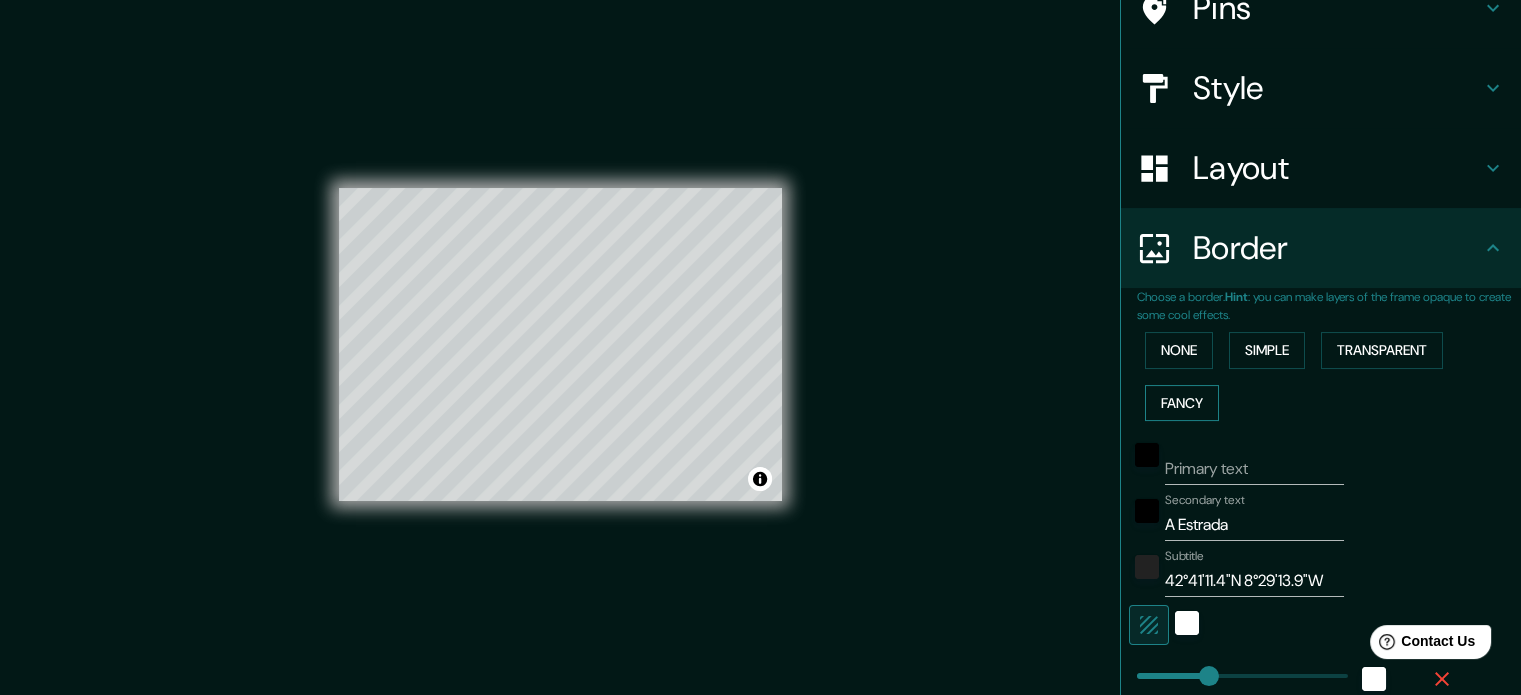 click on "Fancy" at bounding box center (1182, 403) 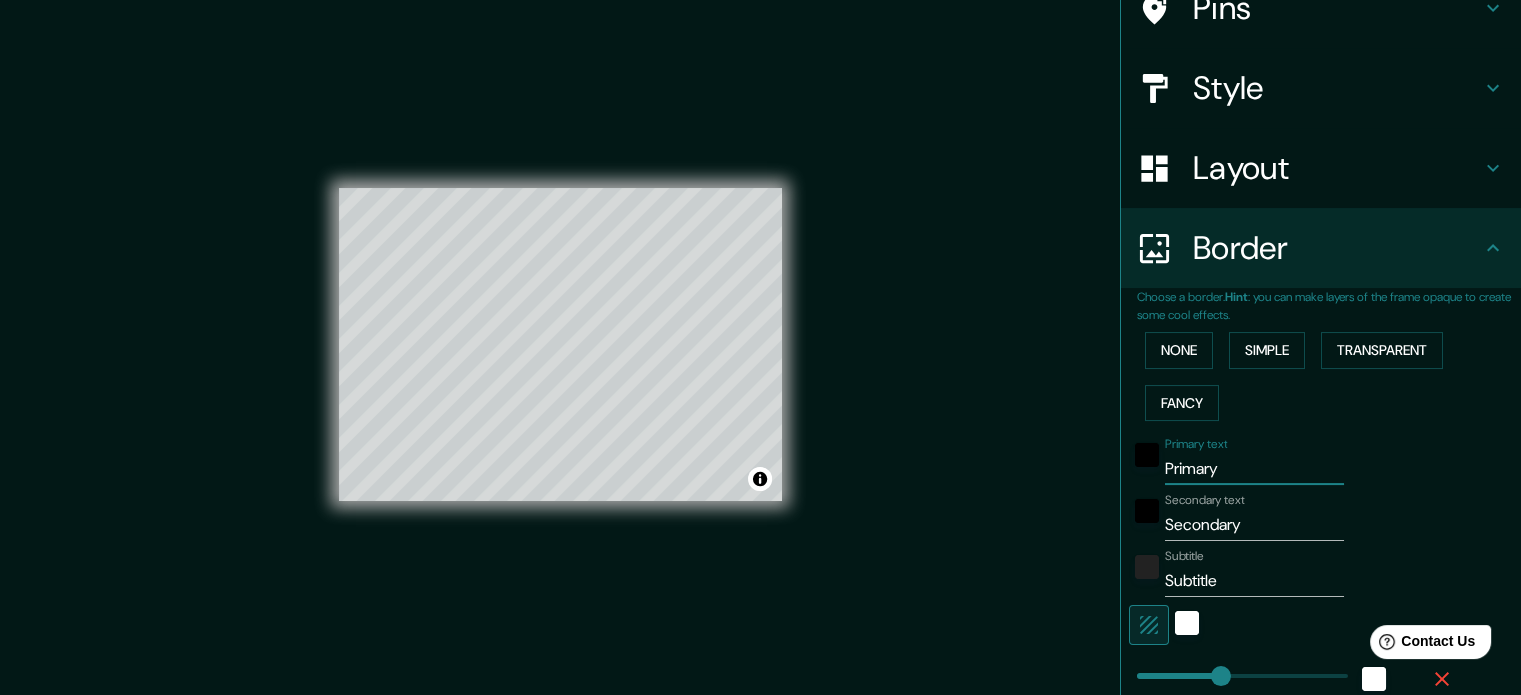 drag, startPoint x: 1216, startPoint y: 471, endPoint x: 1079, endPoint y: 487, distance: 137.93114 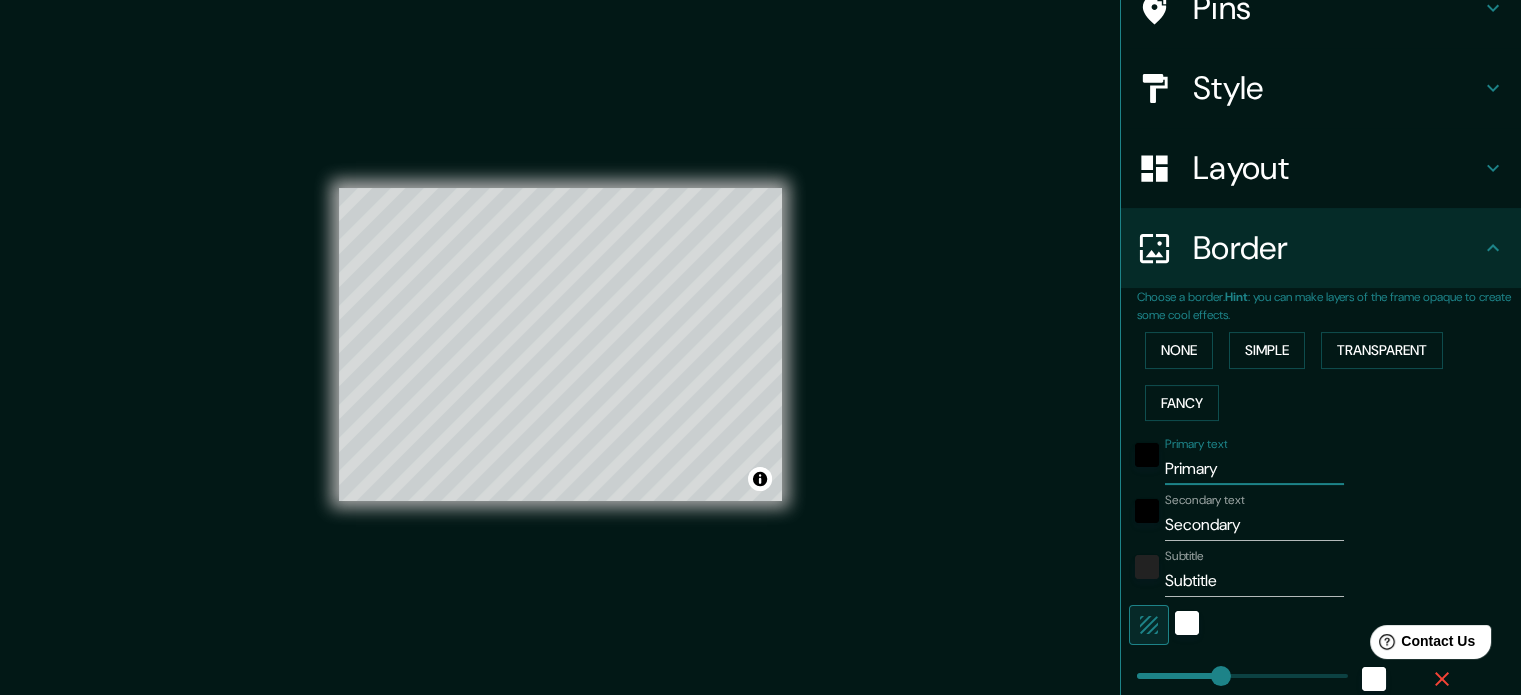 click on "Mappin Location [CITY], provincia de Pontevedra, España Pins Style Layout Border Choose a border.  Hint : you can make layers of the frame opaque to create some cool effects. None Simple Transparent Fancy Primary text Primary Secondary text Secondary Subtitle Subtitle Add frame layer Size A4 single Create your map © Mapbox   © OpenStreetMap   Improve this map Any problems, suggestions, or concerns please email    help@mappin.pro . . ." at bounding box center [760, 361] 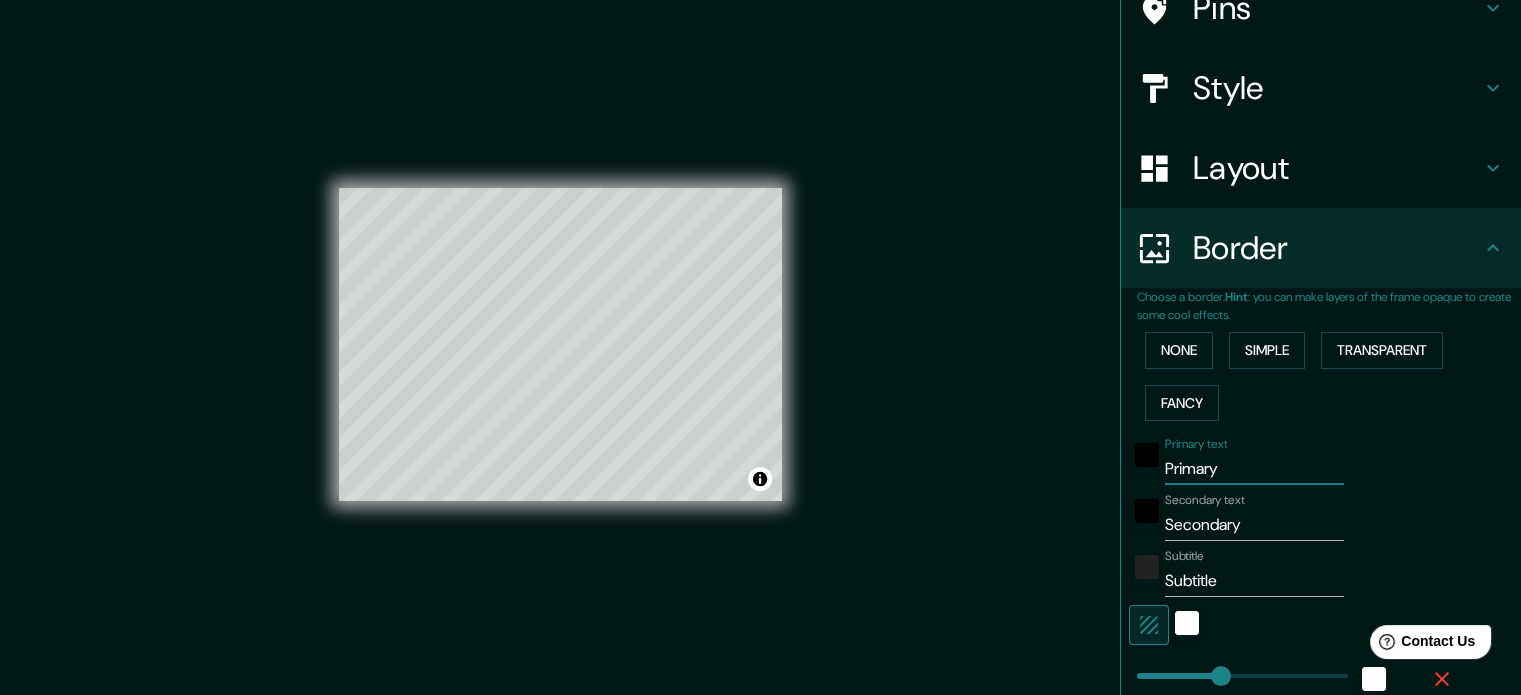 type 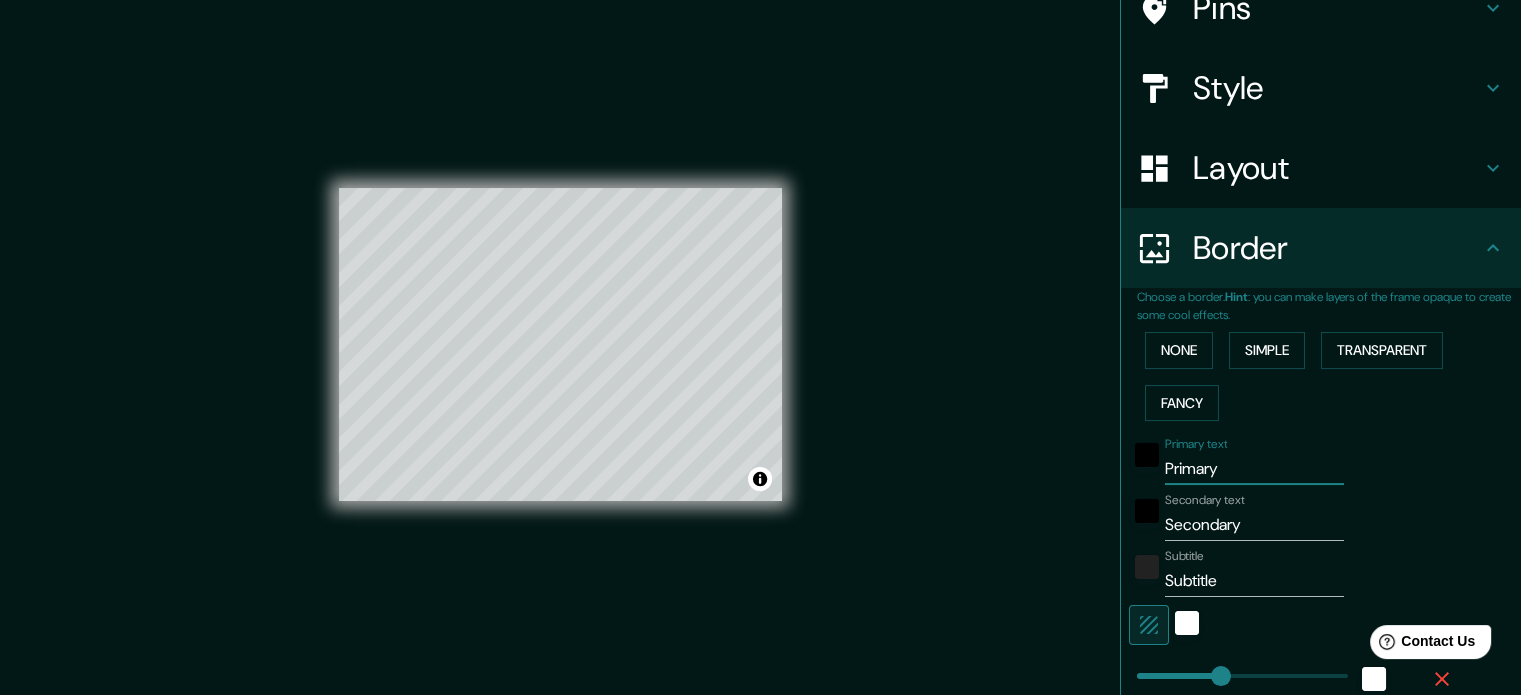 type on "177" 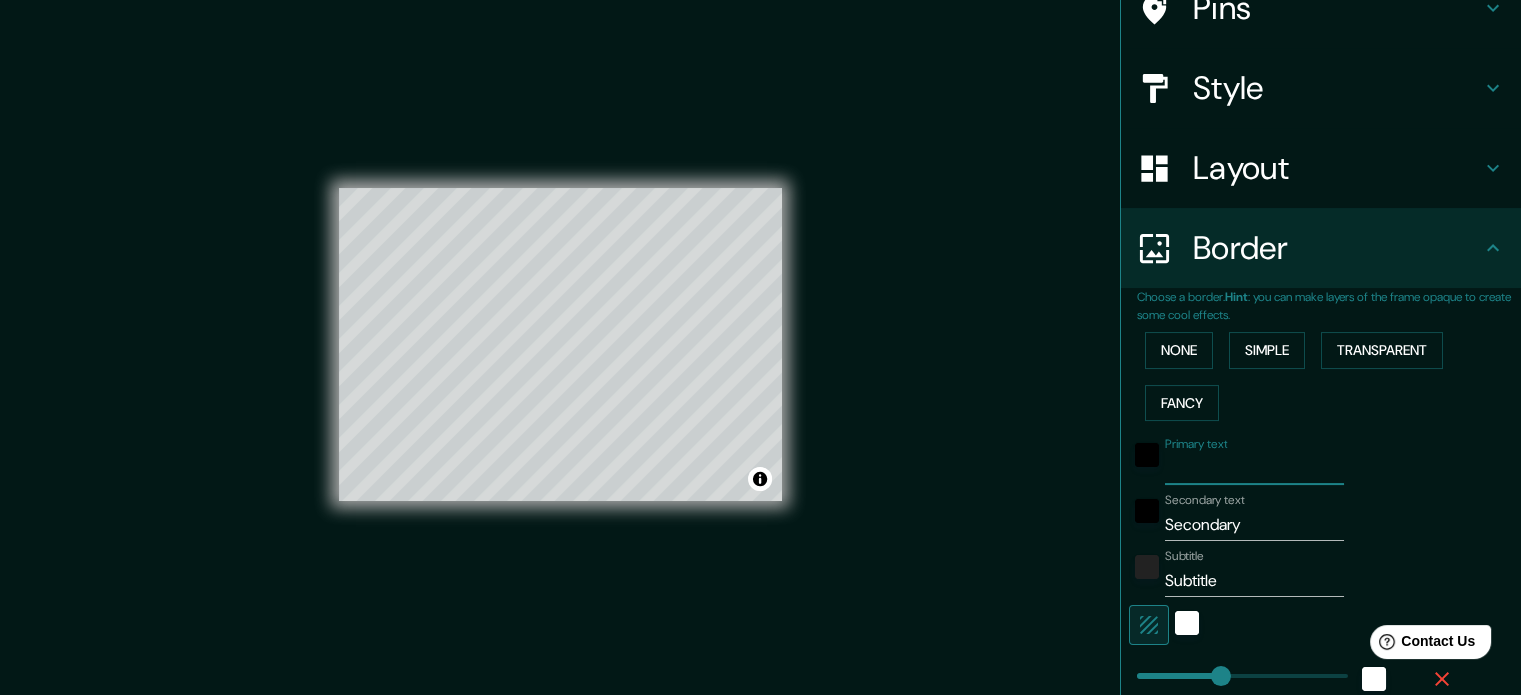type 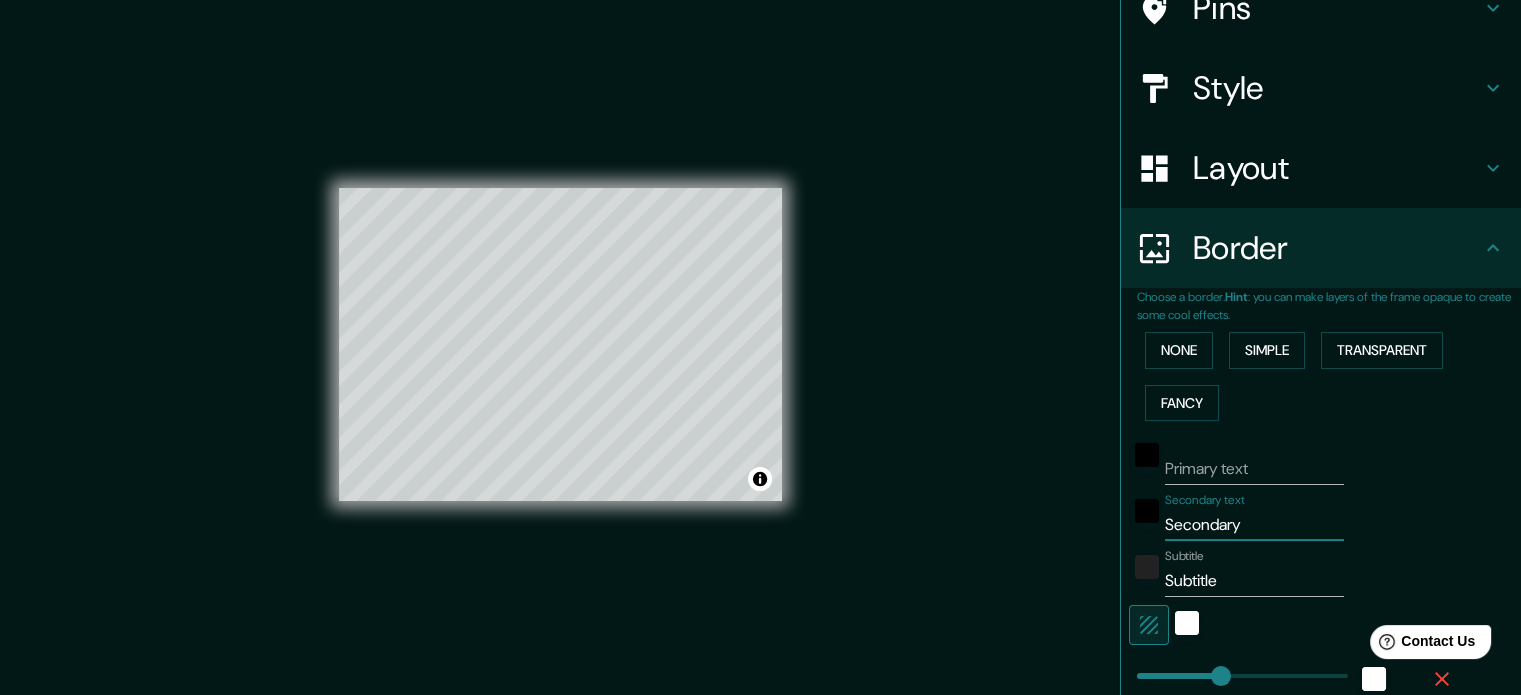 click on "Secondary" at bounding box center [1254, 525] 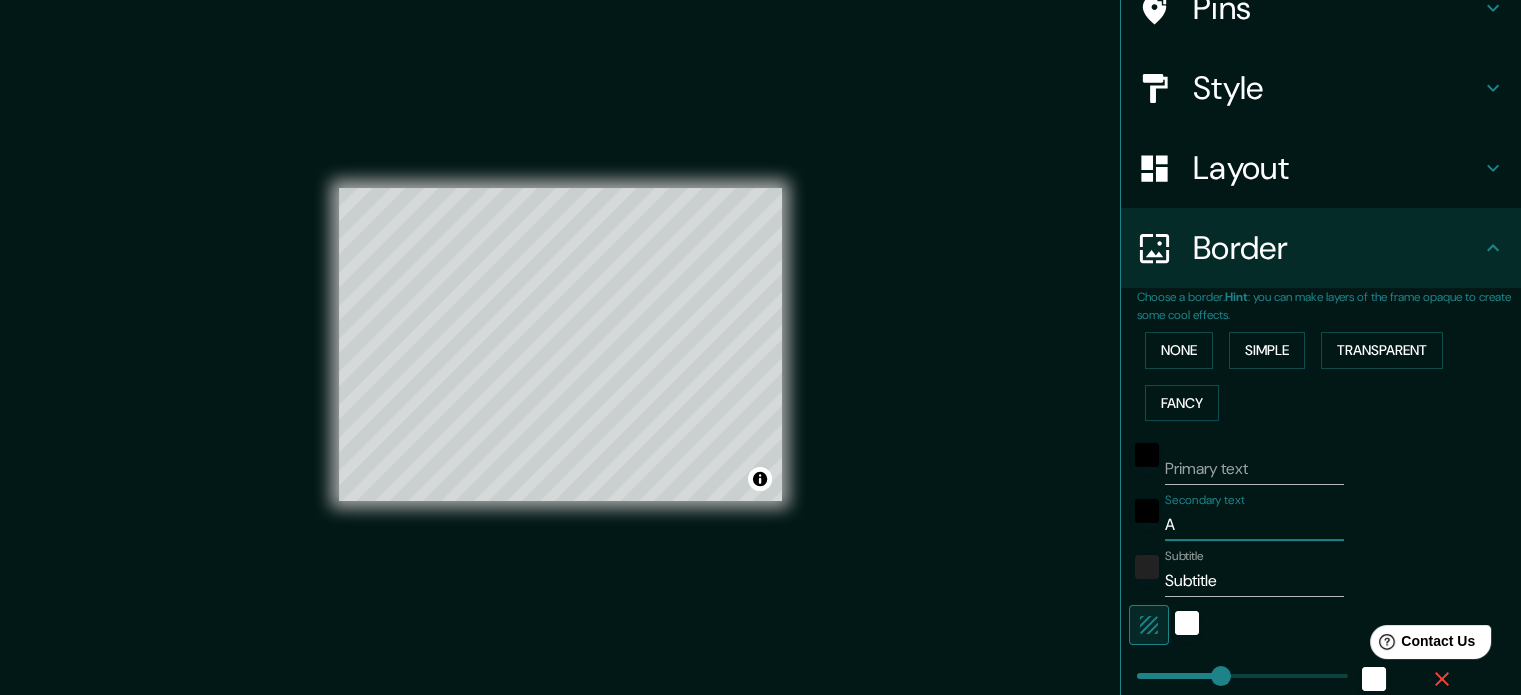 type on "Ae" 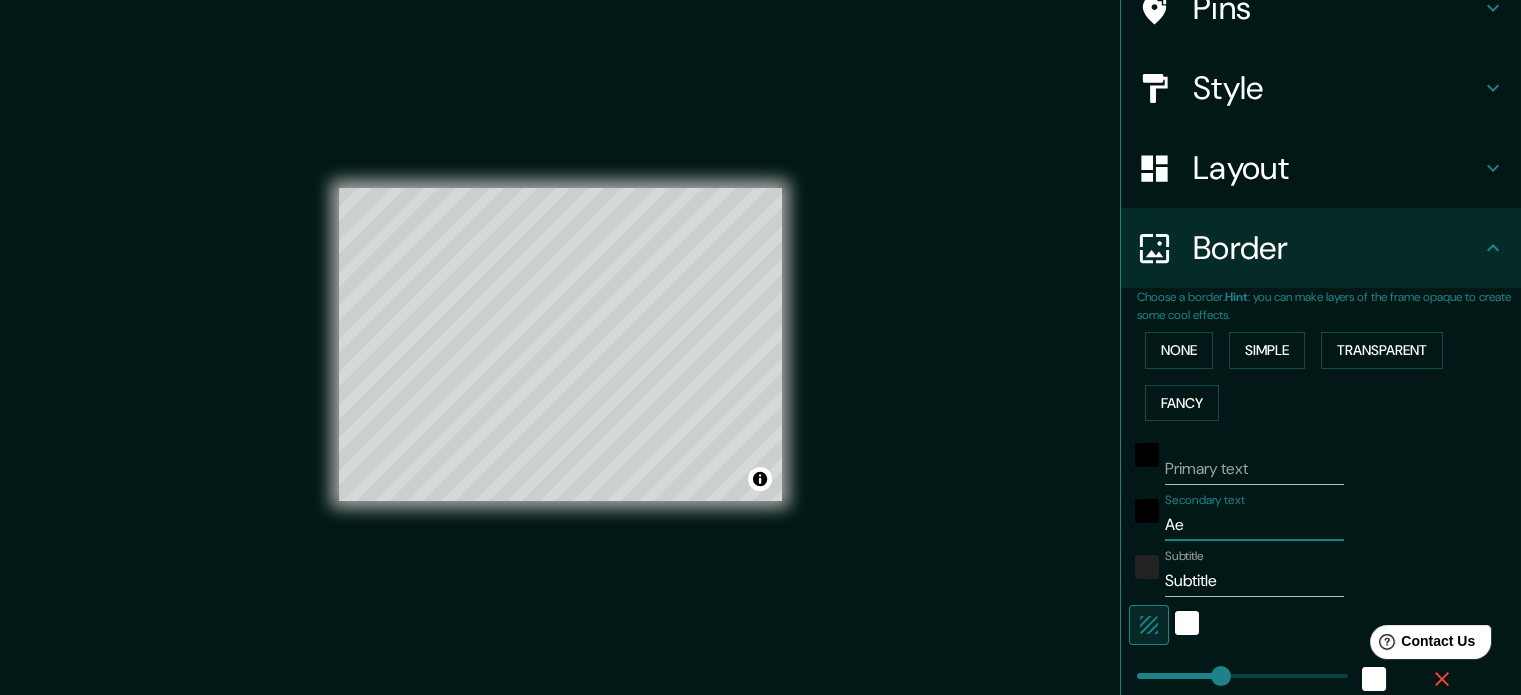 type on "Aes" 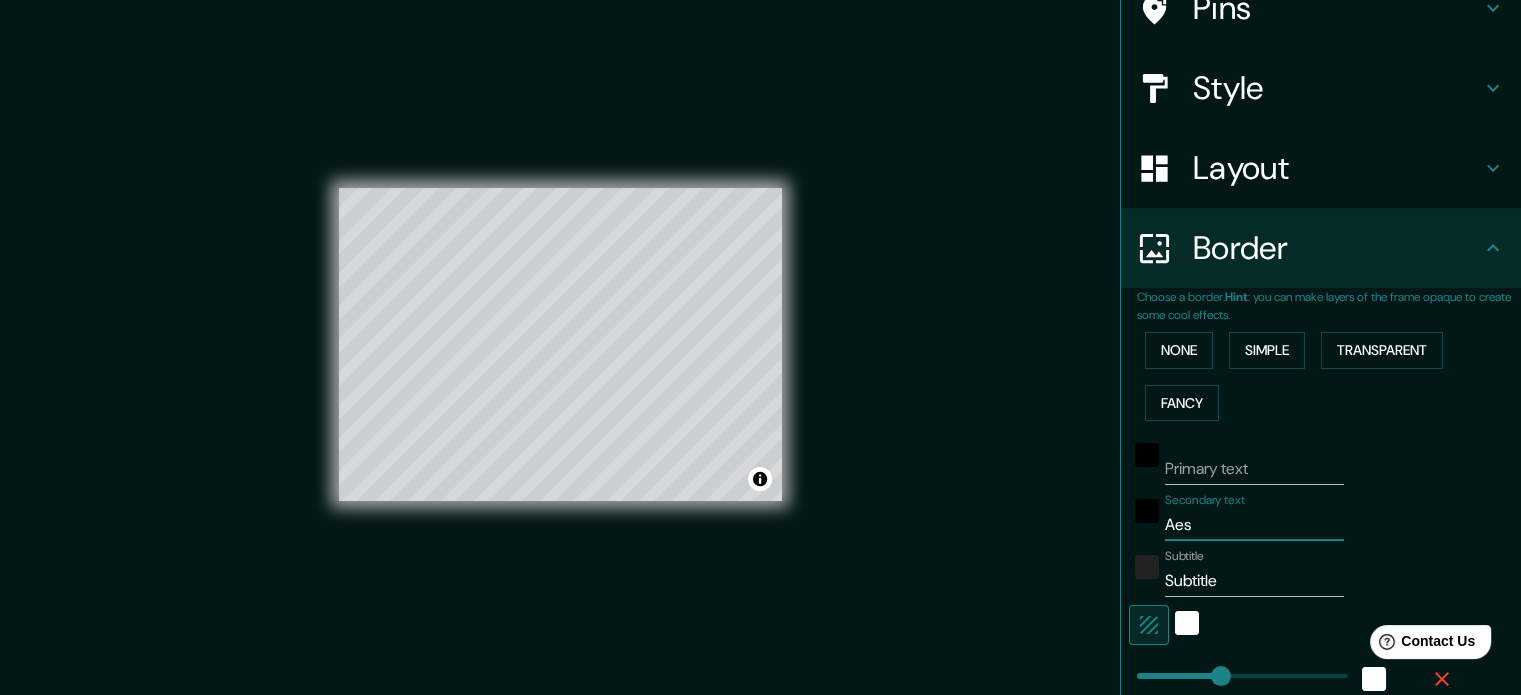 type on "Ae" 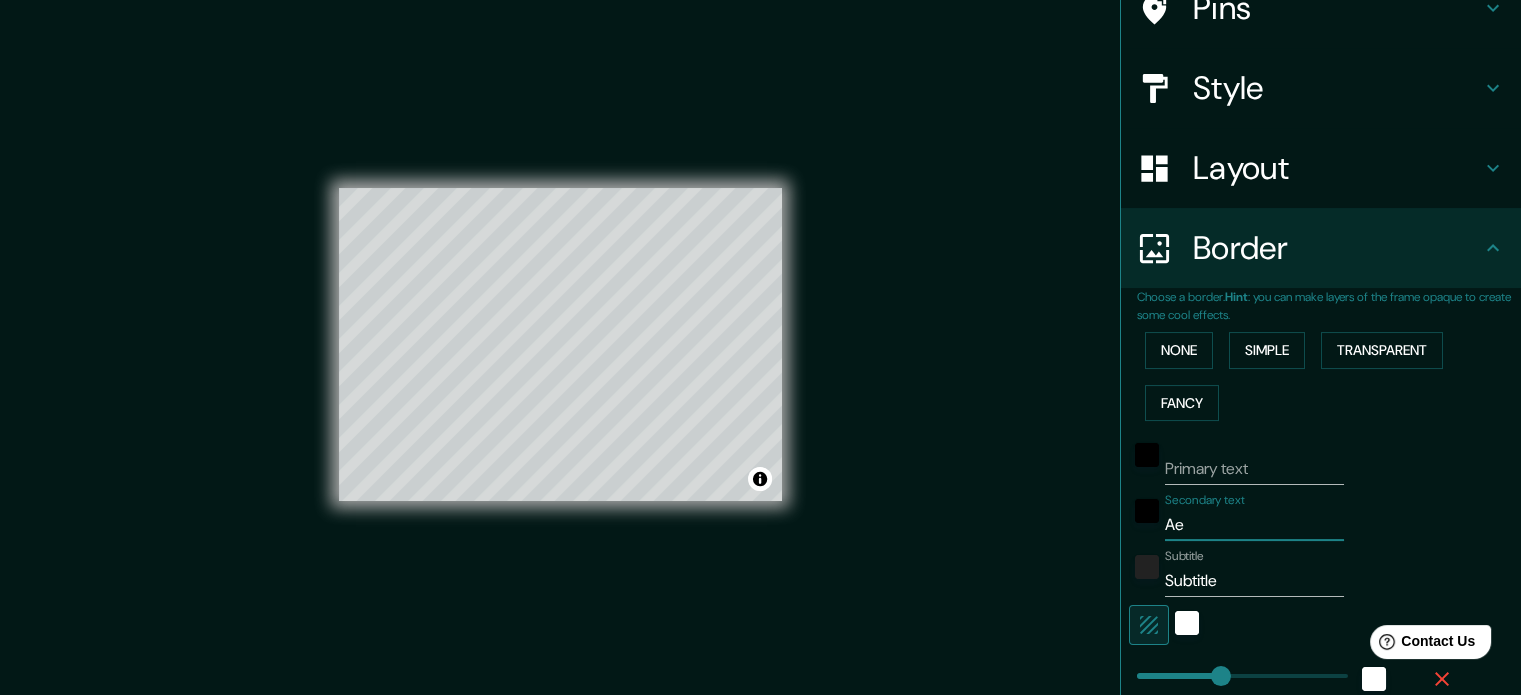 type on "A" 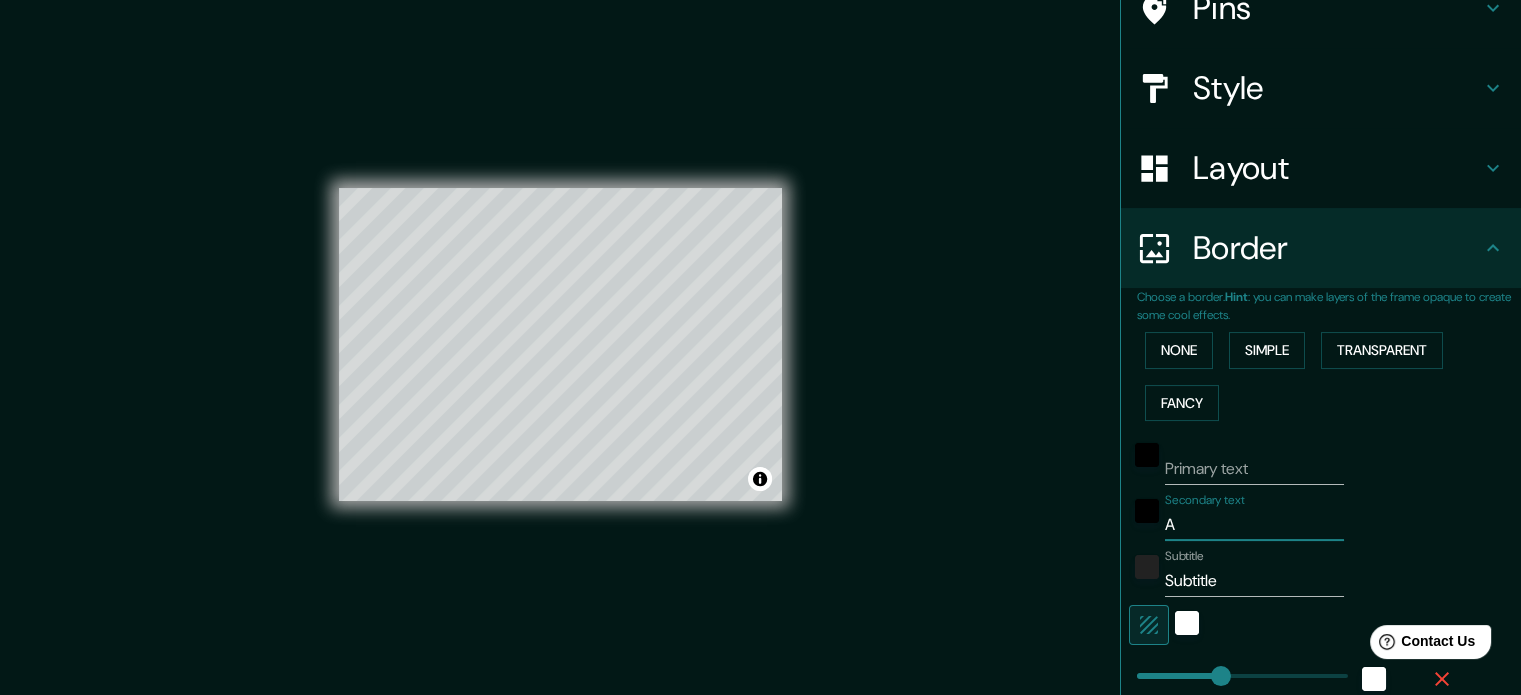 type on "A" 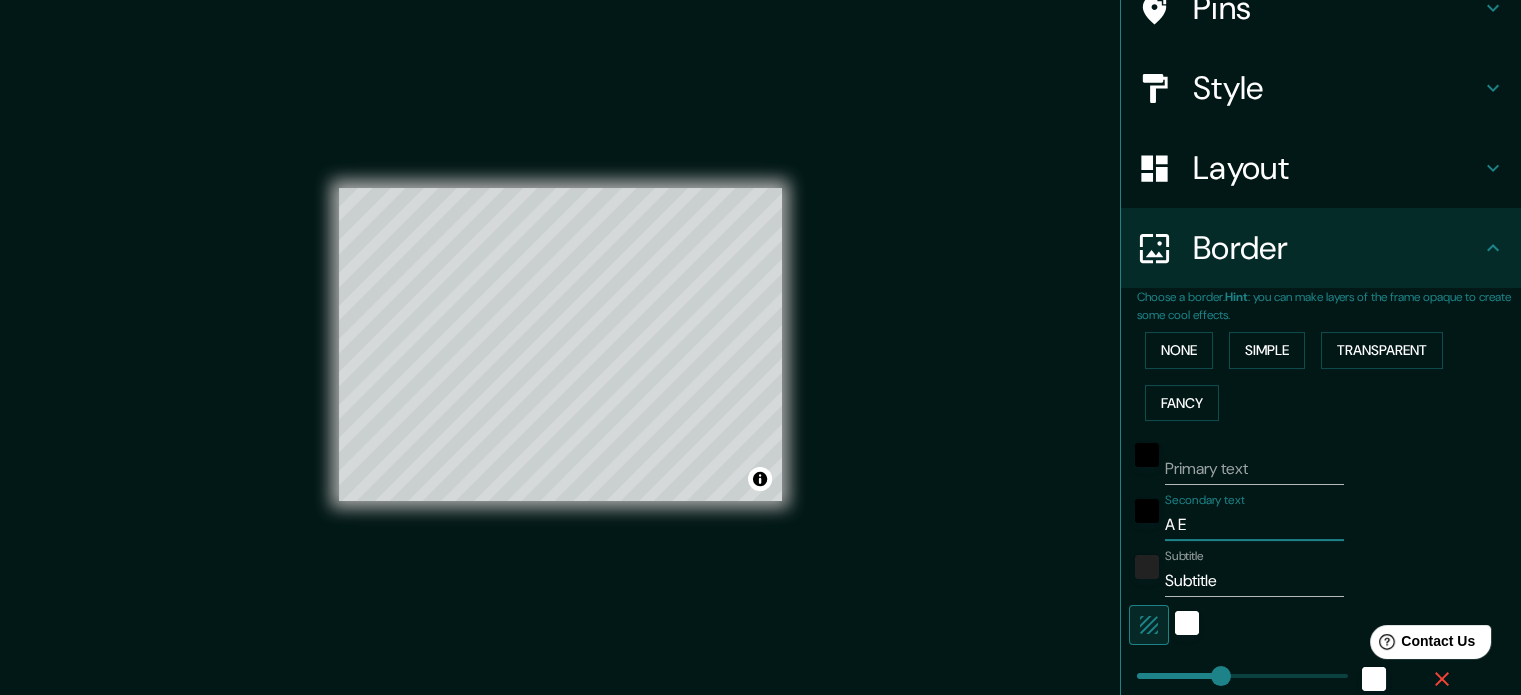type on "A Es" 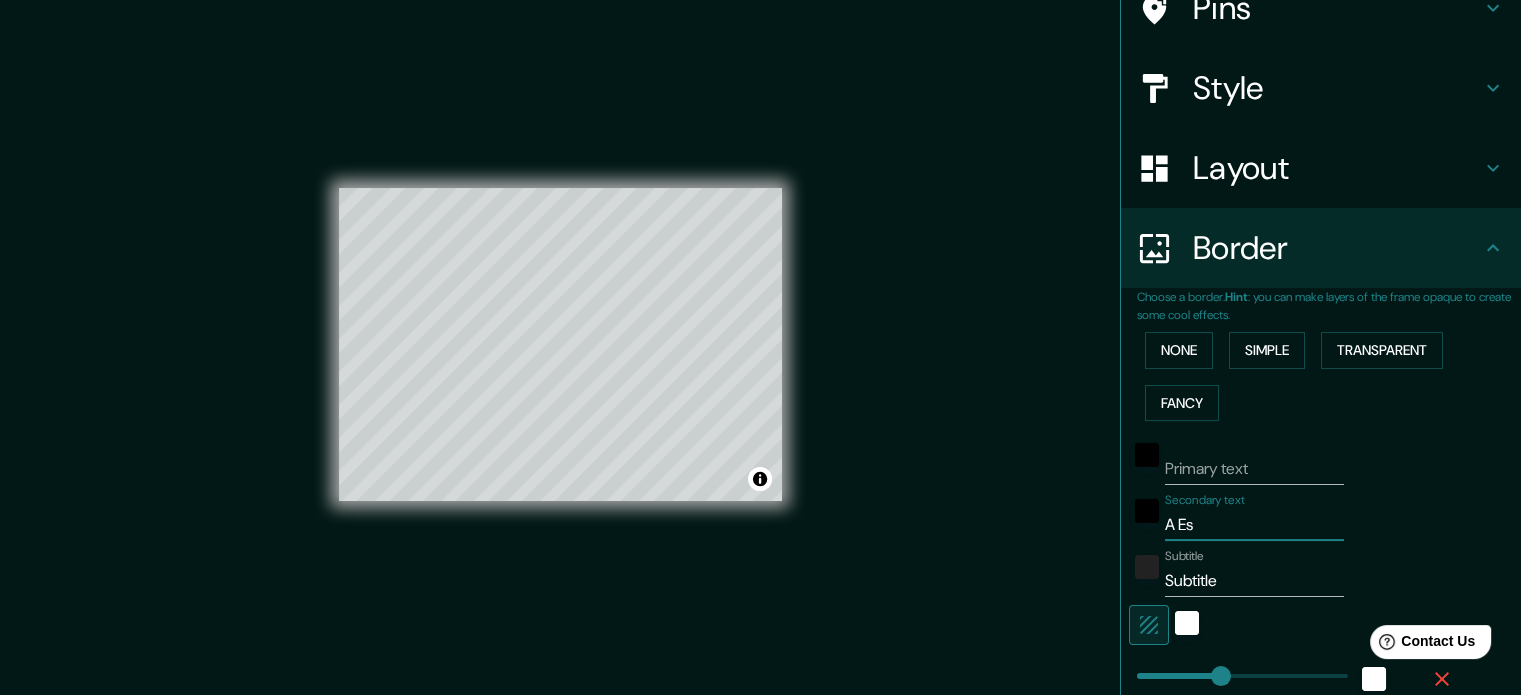 type on "A Est" 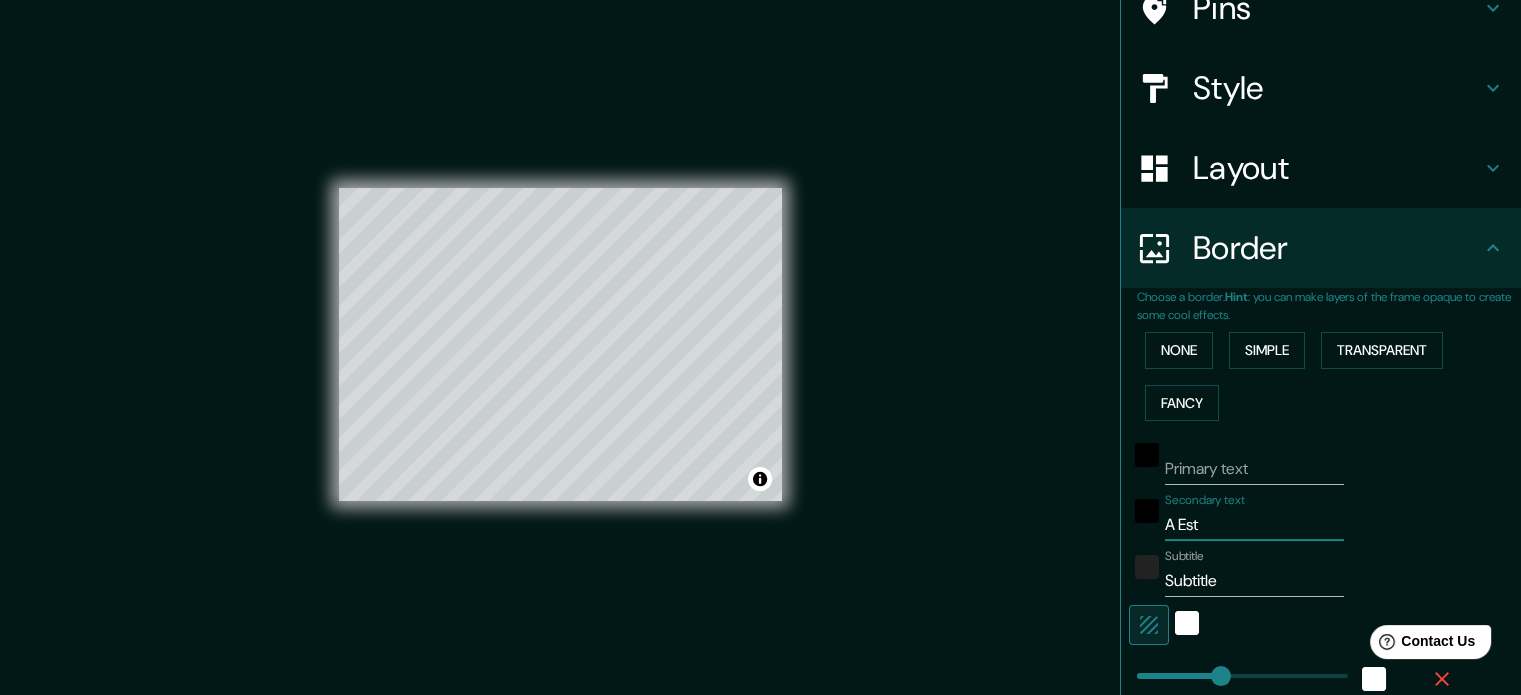 type on "177" 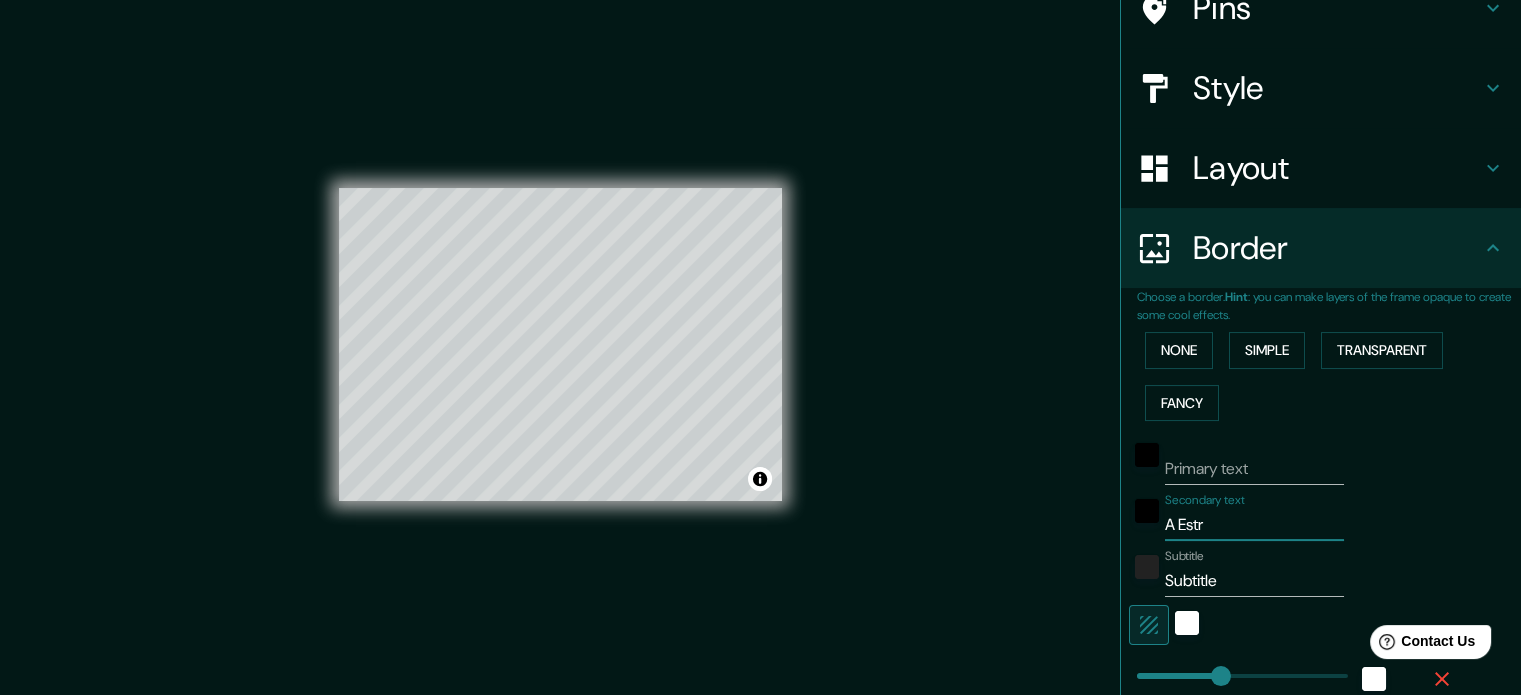 type on "A Estra" 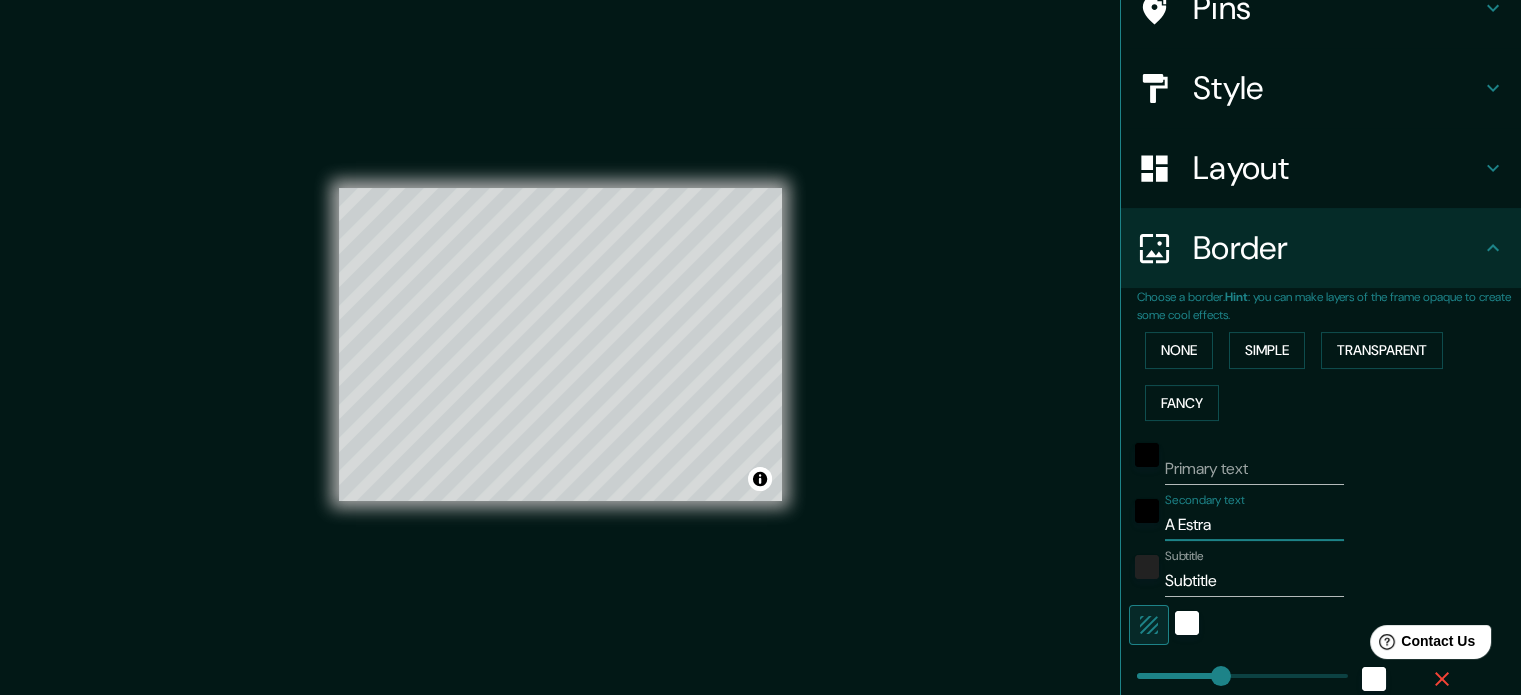 type on "A Estrad" 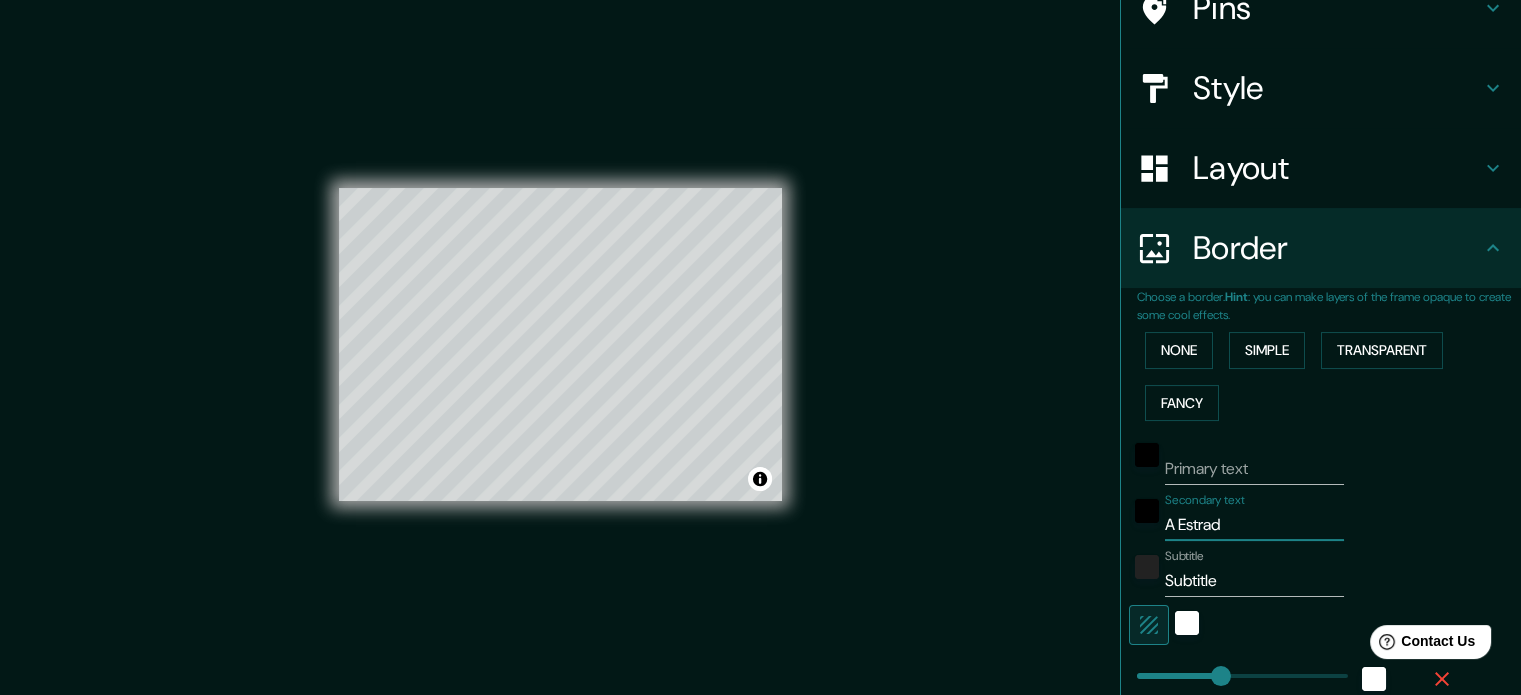 type on "A Estrada" 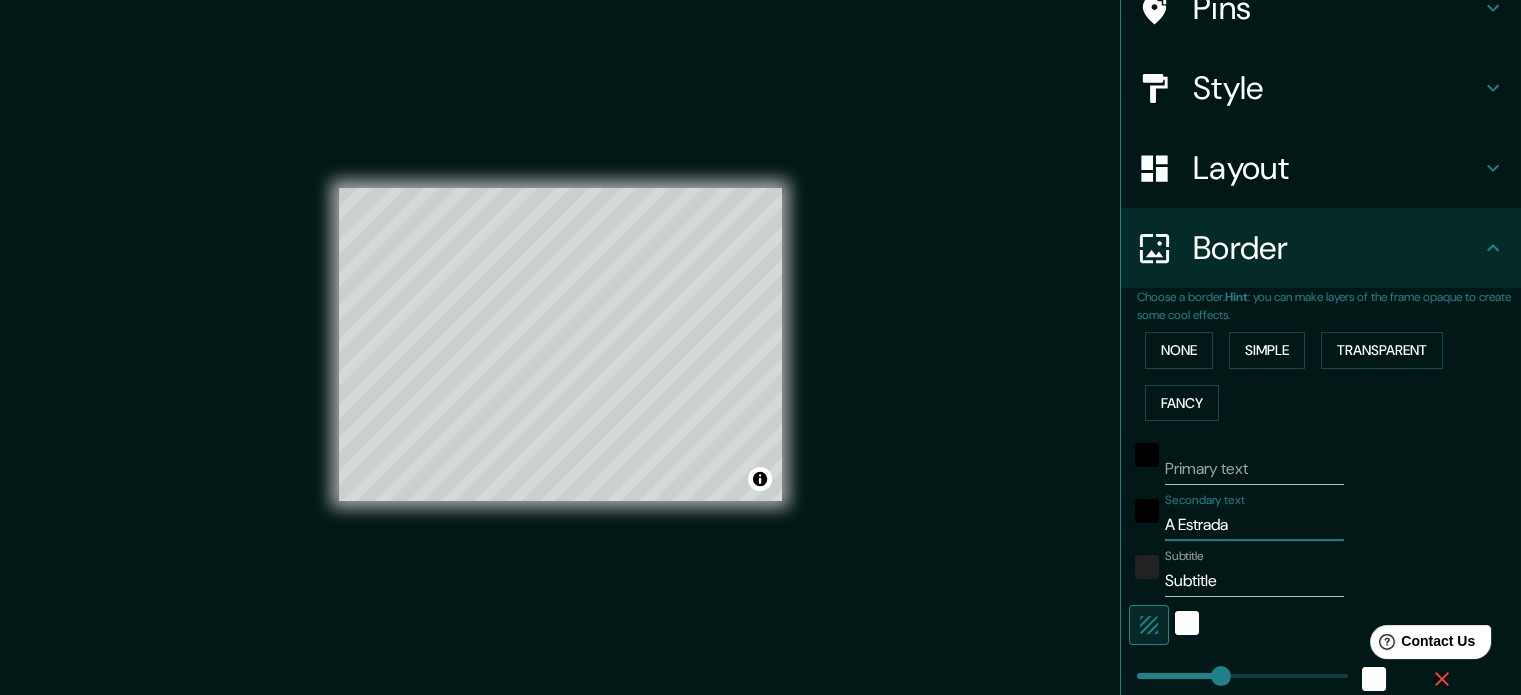 type on "A Estrada" 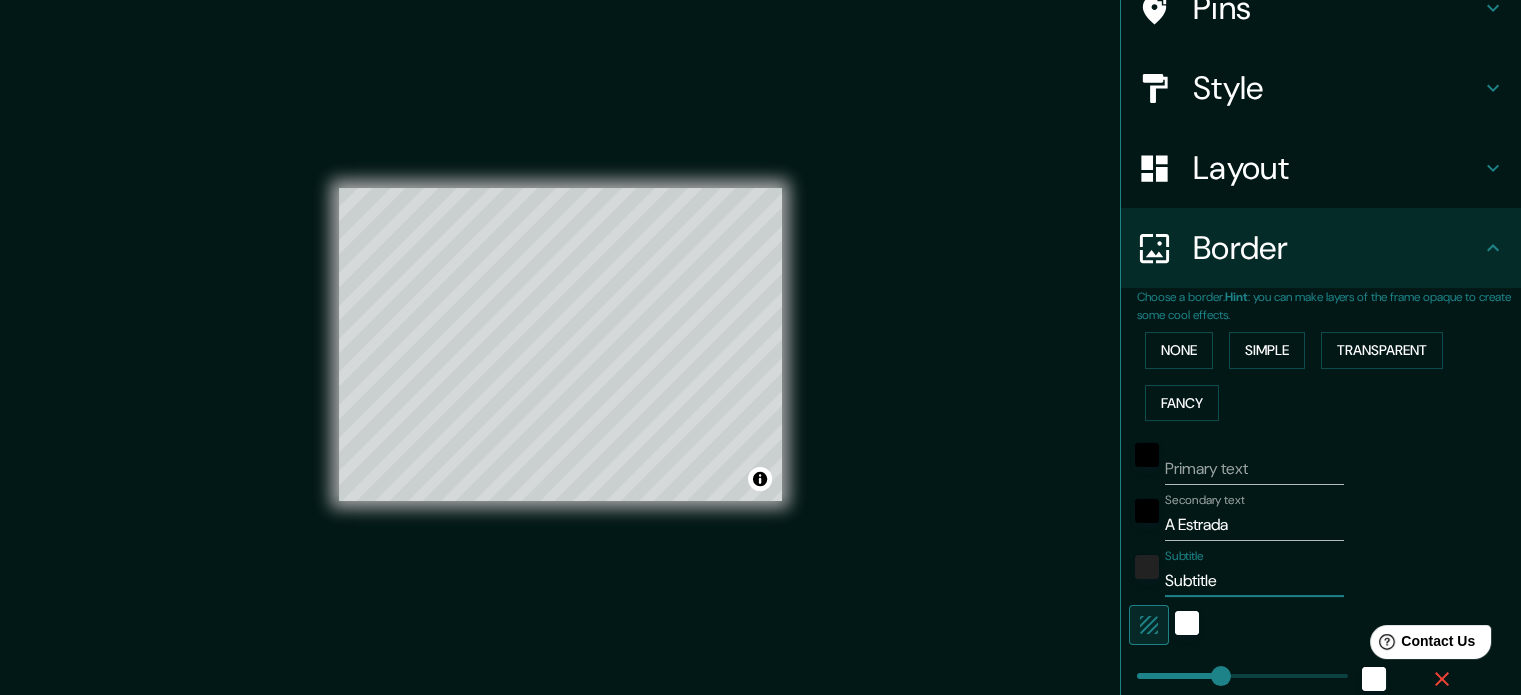 click on "Subtitle" at bounding box center (1254, 581) 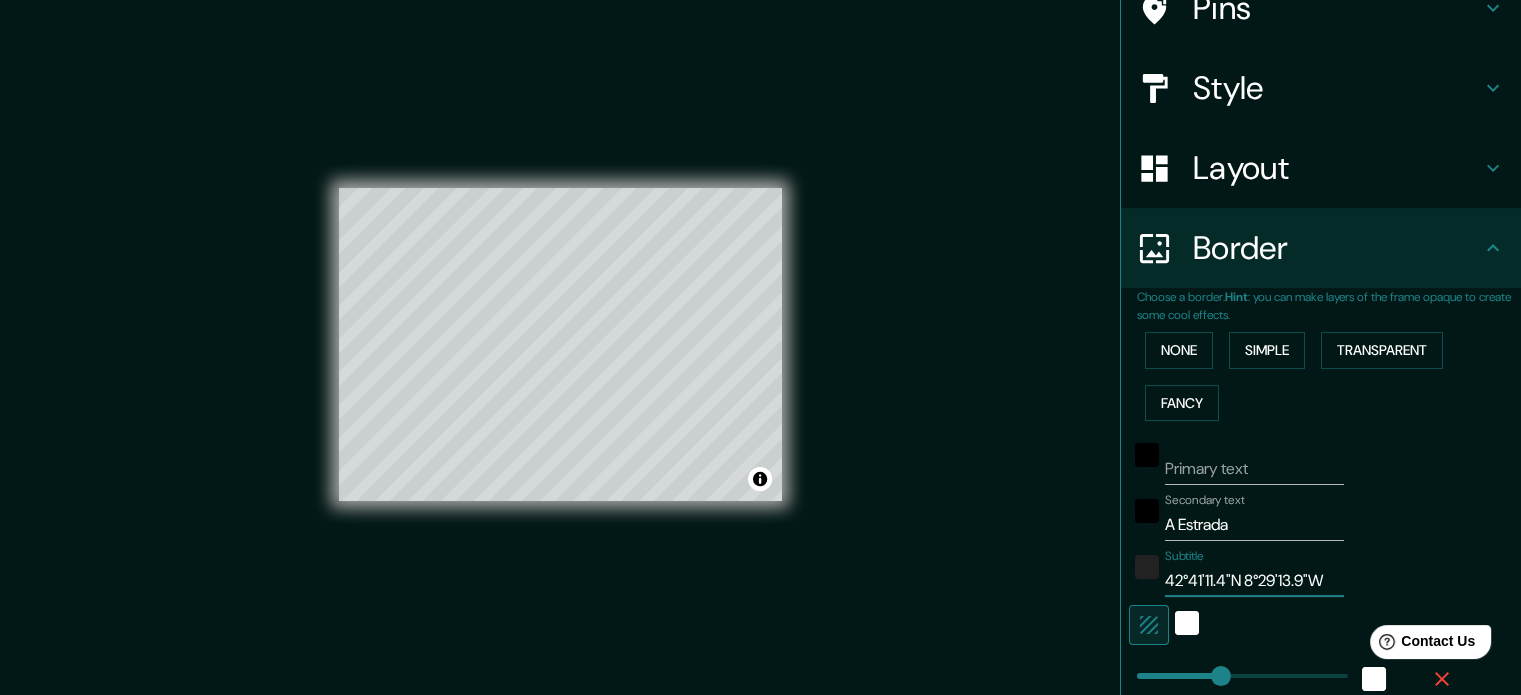 type on "42°41'11.4"N 8°29'13.9"W" 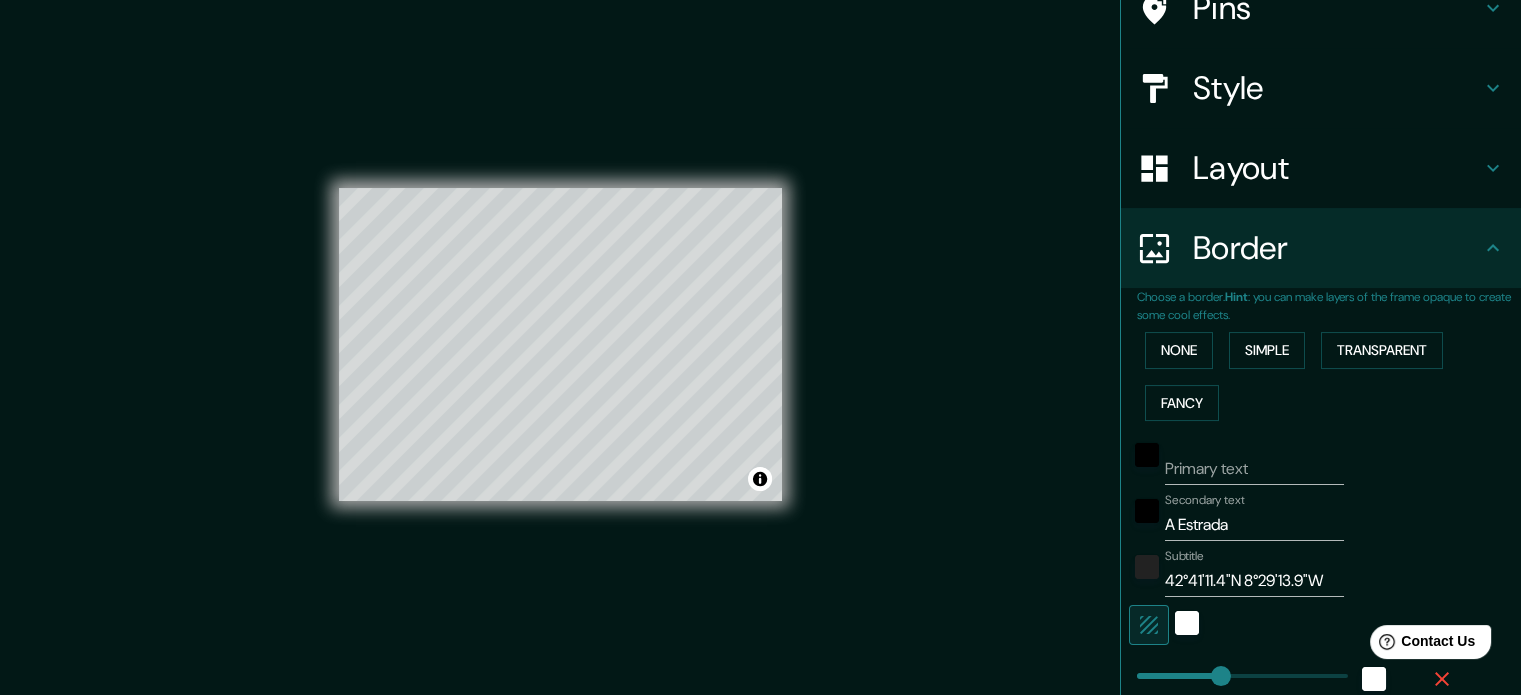 scroll, scrollTop: 278, scrollLeft: 0, axis: vertical 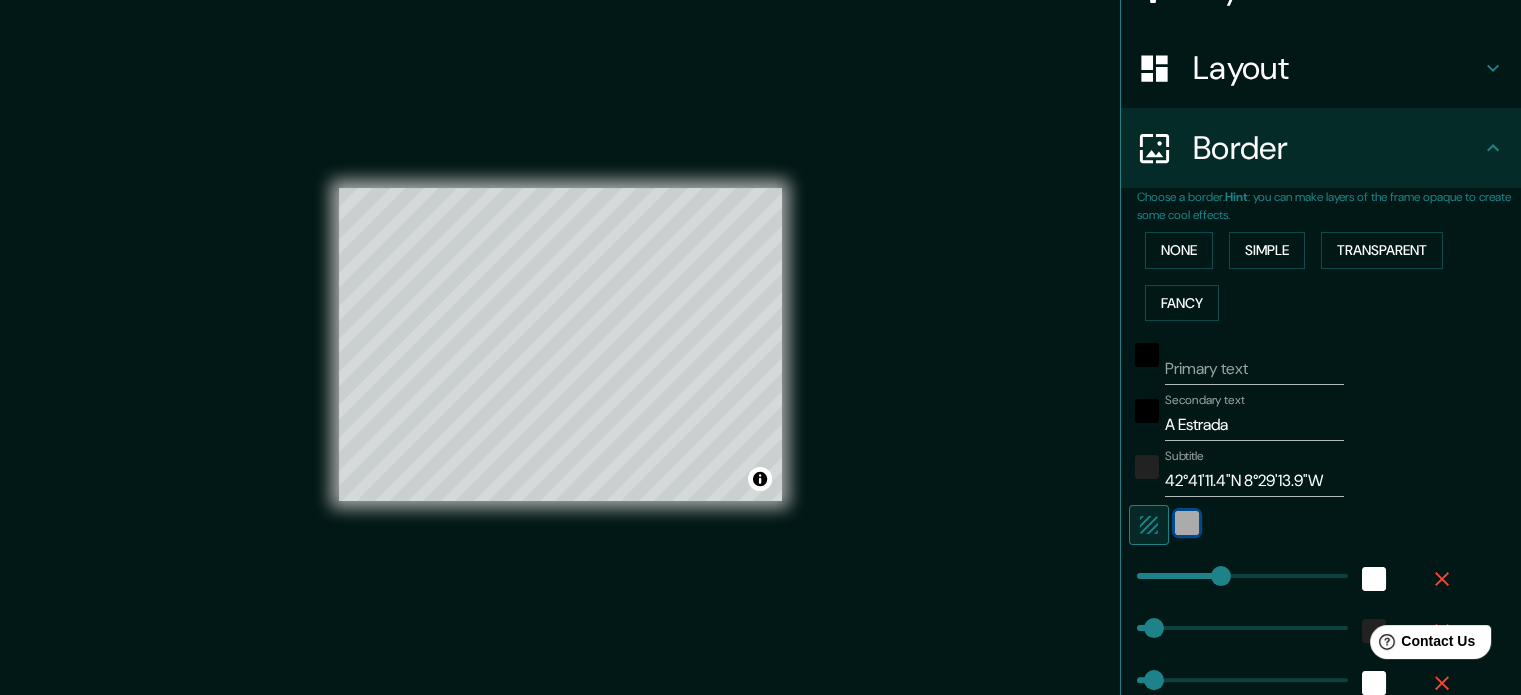 click at bounding box center (1187, 523) 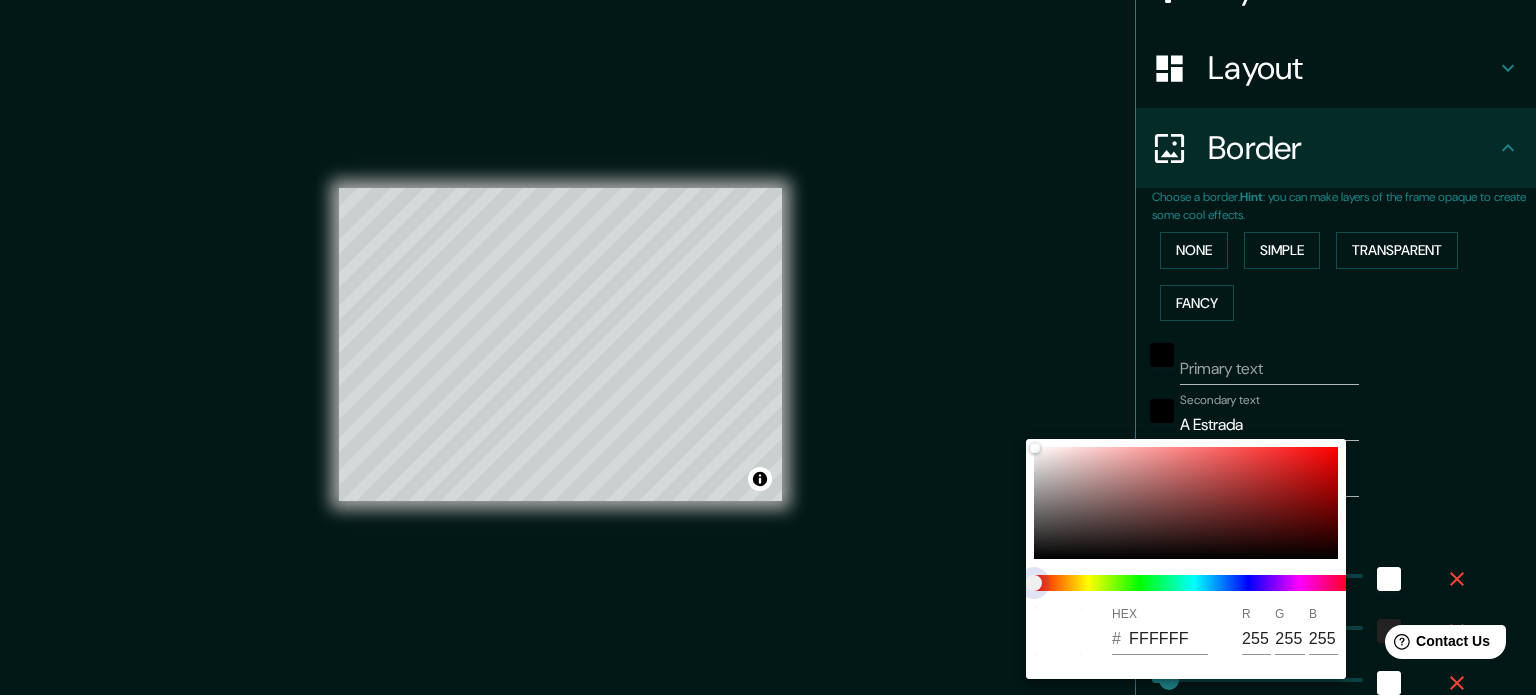 type on "177" 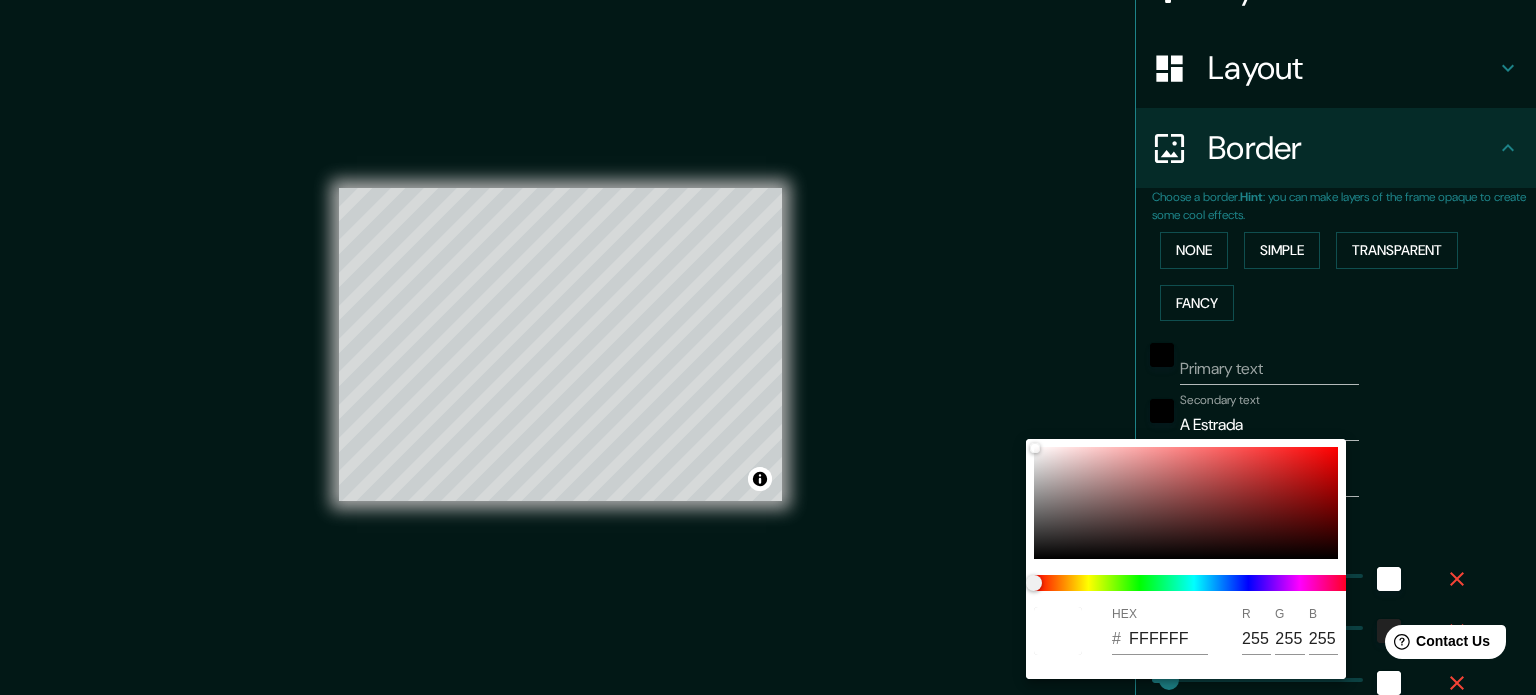 click at bounding box center (768, 347) 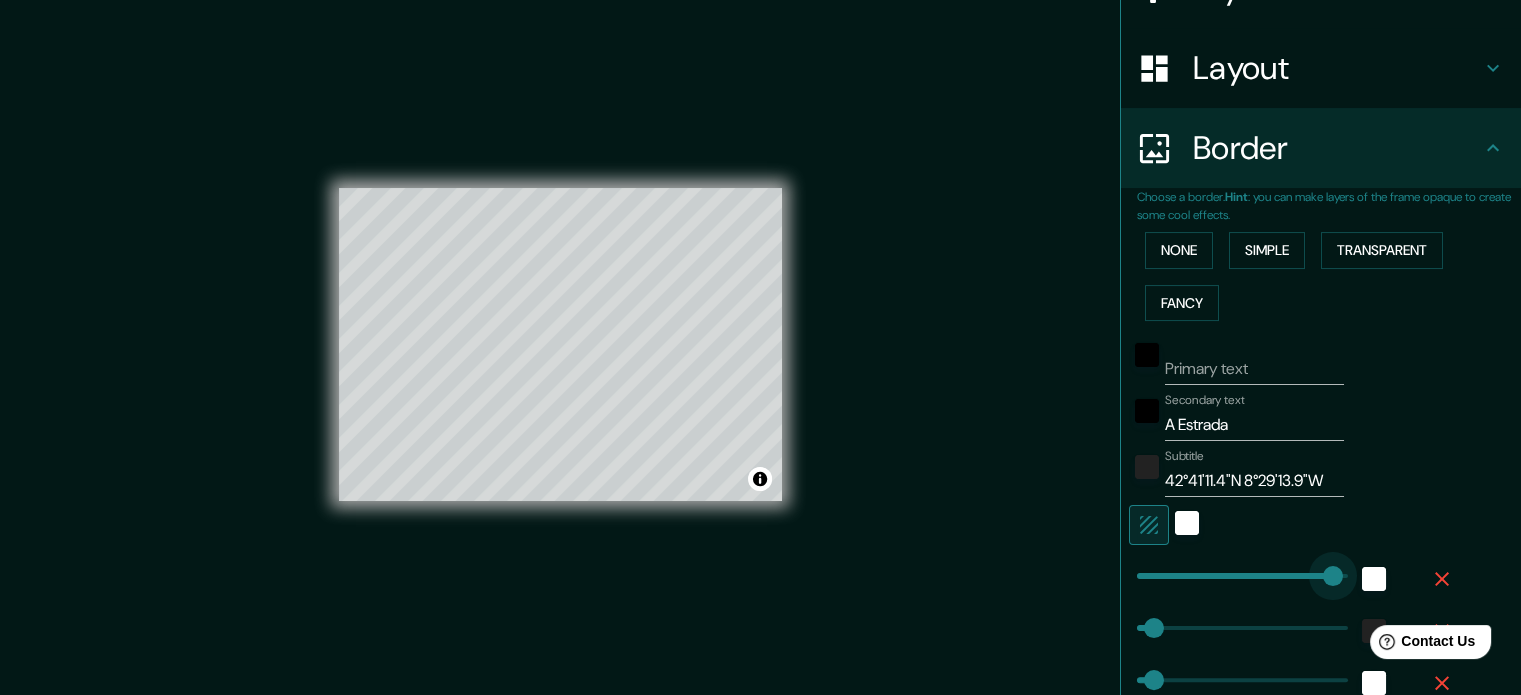 drag, startPoint x: 1212, startPoint y: 570, endPoint x: 1318, endPoint y: 570, distance: 106 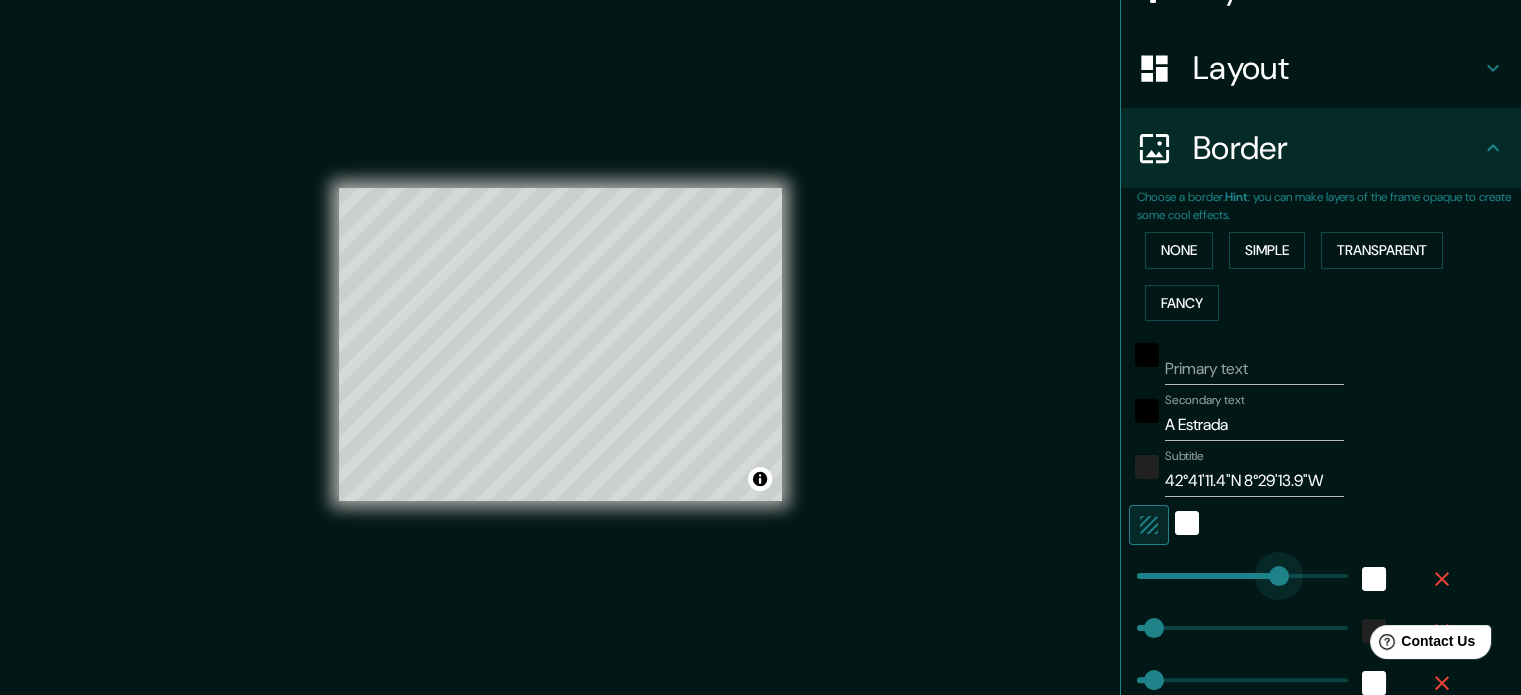 drag, startPoint x: 1318, startPoint y: 570, endPoint x: 1264, endPoint y: 571, distance: 54.00926 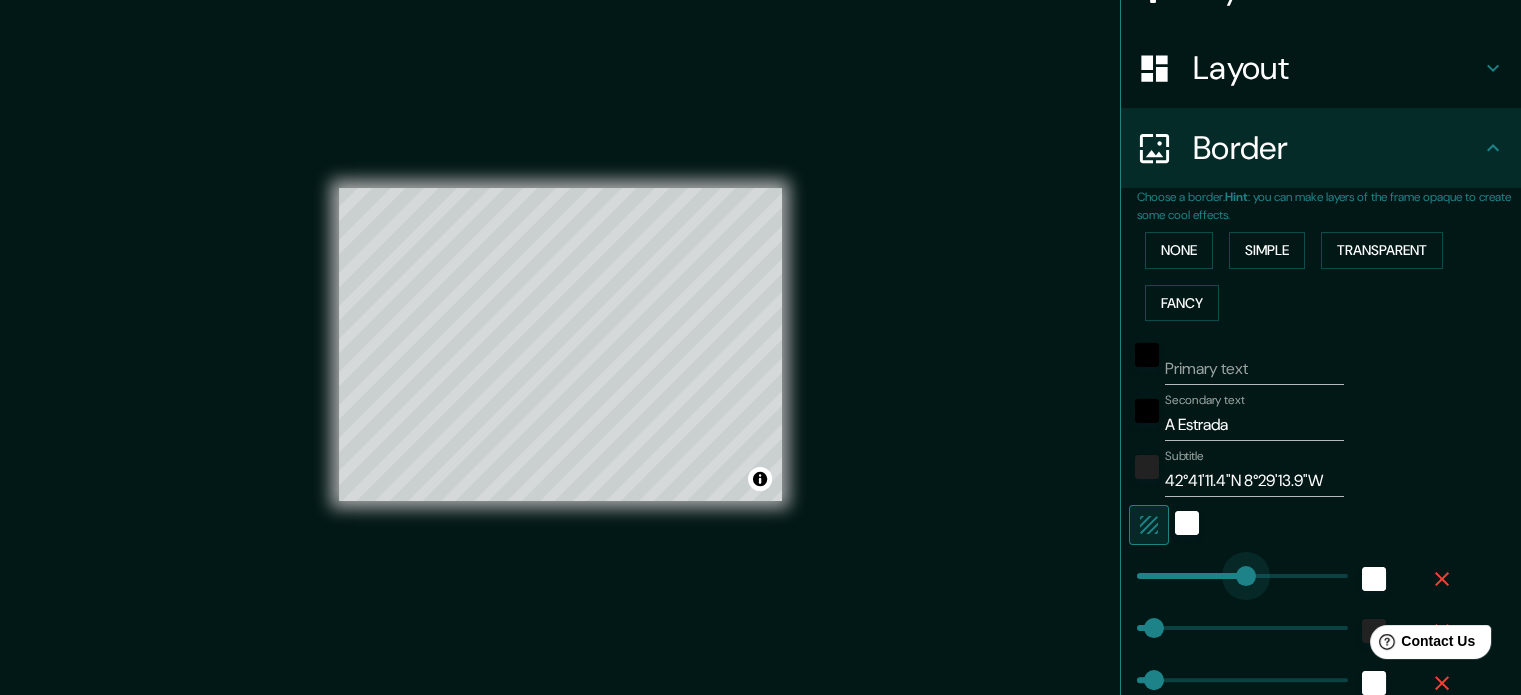 drag, startPoint x: 1264, startPoint y: 571, endPoint x: 1231, endPoint y: 571, distance: 33 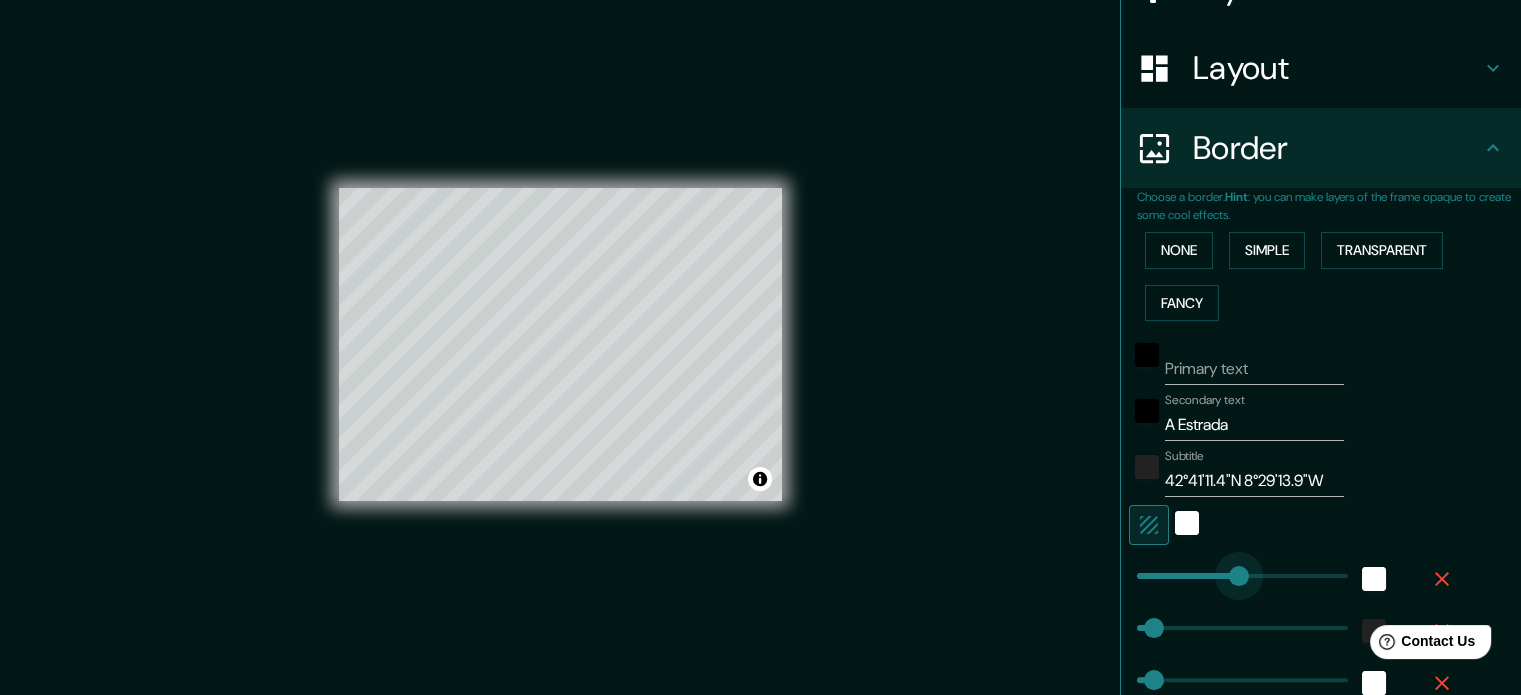 drag, startPoint x: 1232, startPoint y: 571, endPoint x: 1217, endPoint y: 571, distance: 15 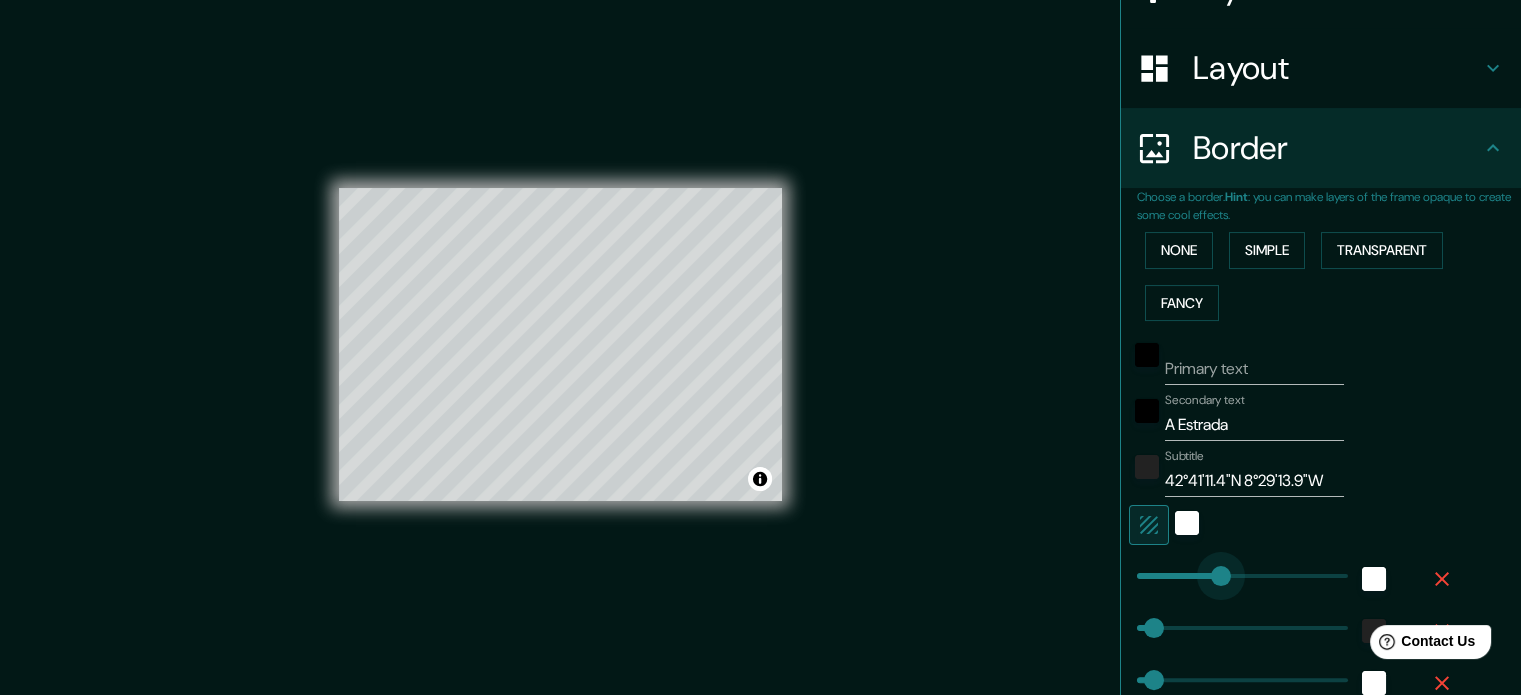 drag, startPoint x: 1217, startPoint y: 571, endPoint x: 1205, endPoint y: 572, distance: 12.0415945 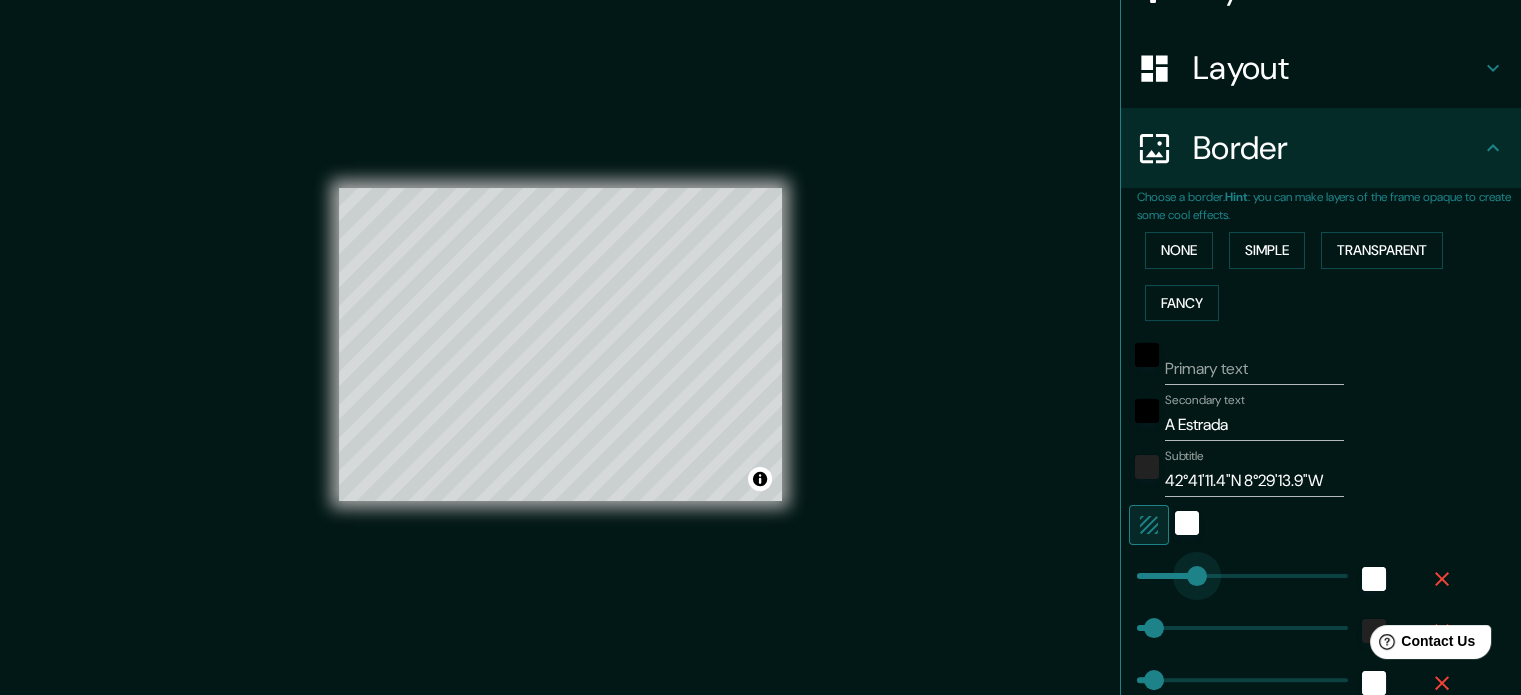 drag, startPoint x: 1202, startPoint y: 573, endPoint x: 1182, endPoint y: 573, distance: 20 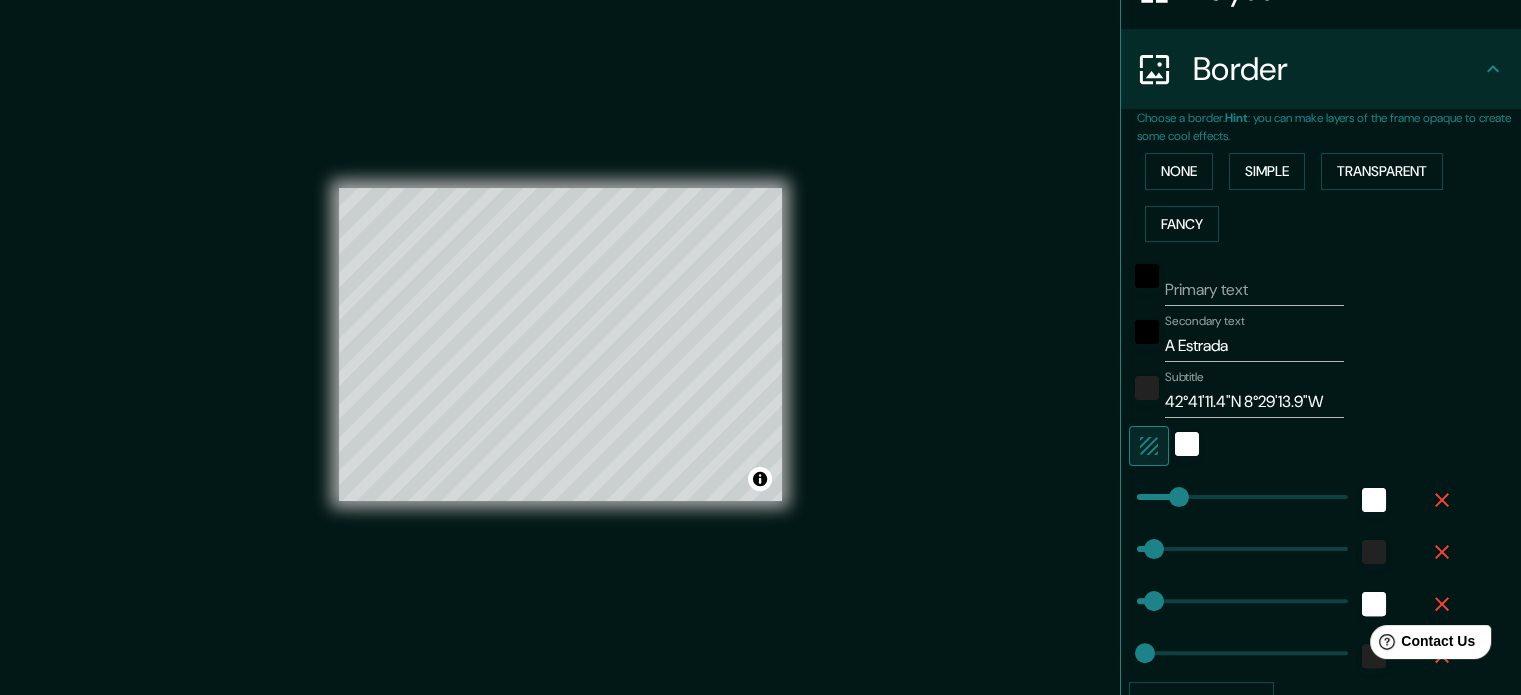 scroll, scrollTop: 478, scrollLeft: 0, axis: vertical 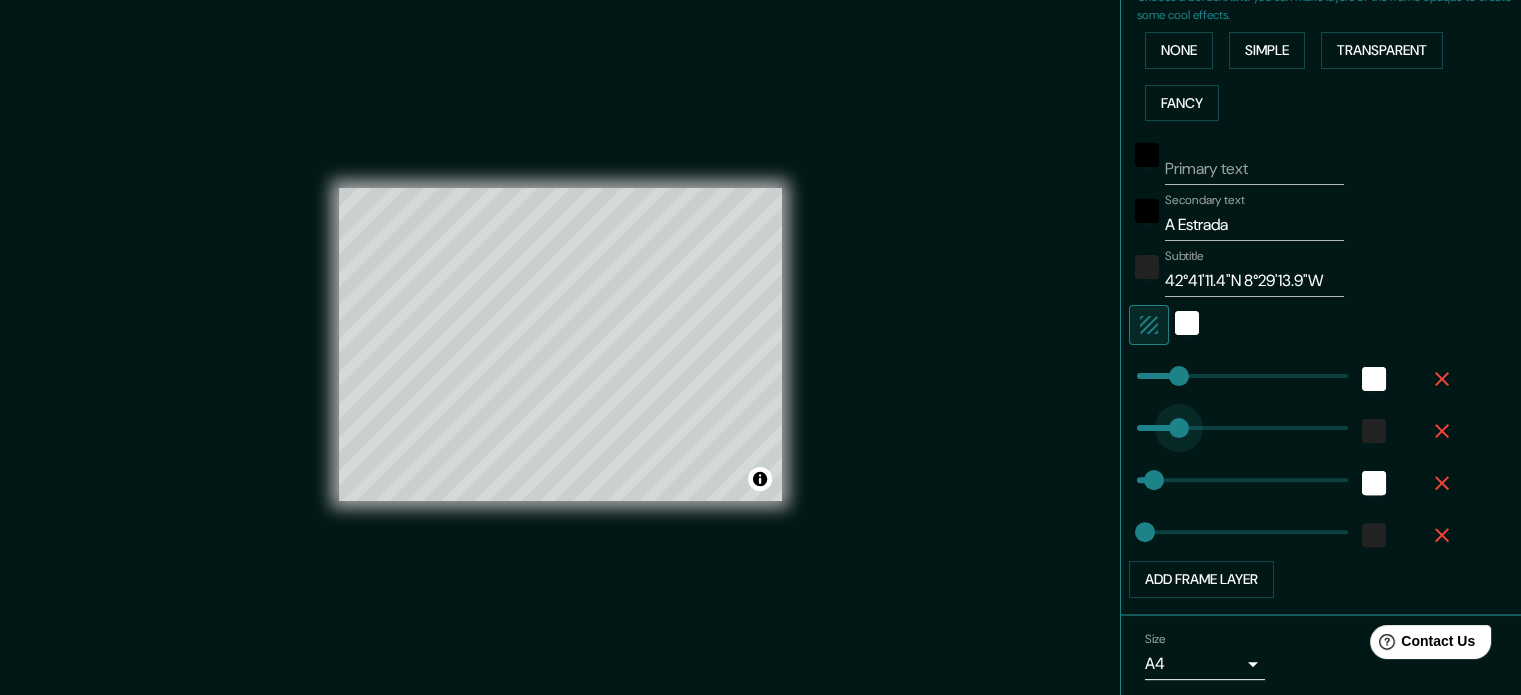drag, startPoint x: 1144, startPoint y: 424, endPoint x: 1175, endPoint y: 424, distance: 31 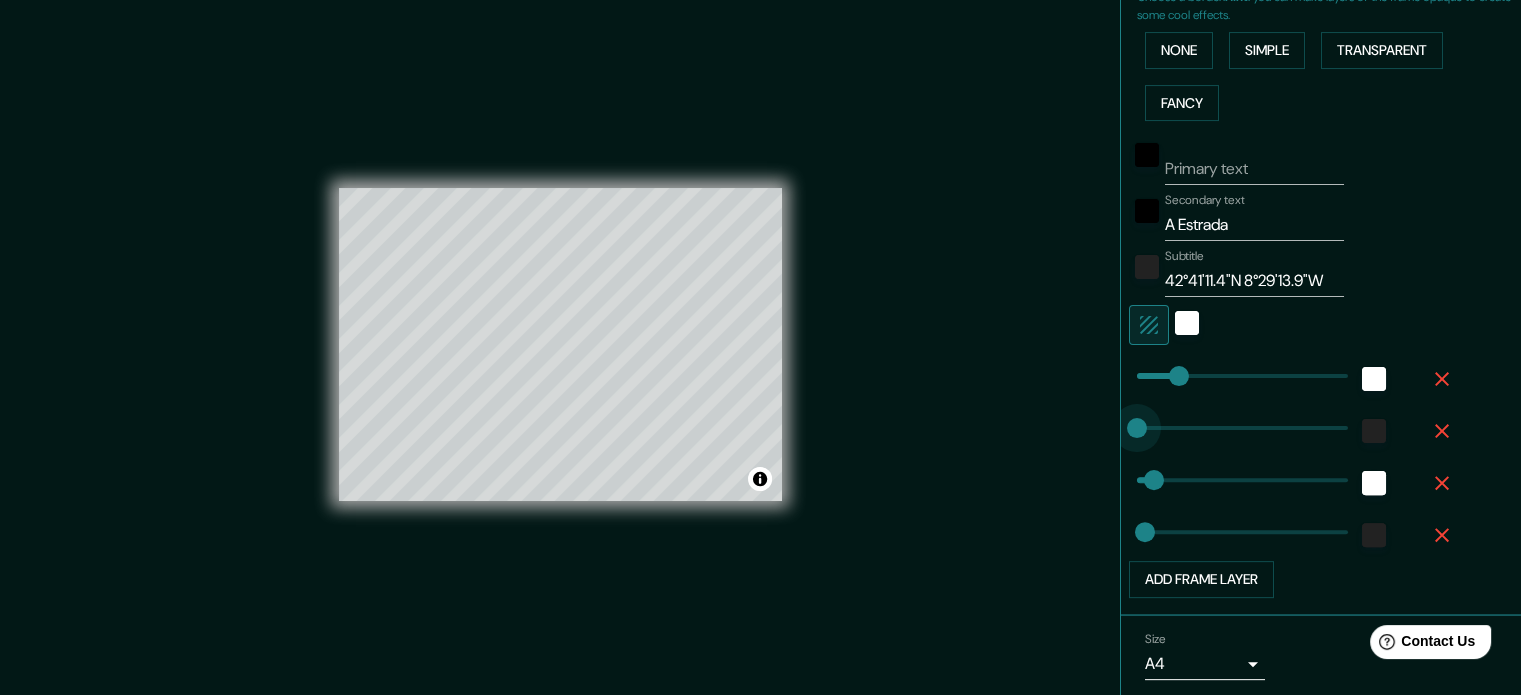 drag, startPoint x: 1174, startPoint y: 424, endPoint x: 1118, endPoint y: 436, distance: 57.271286 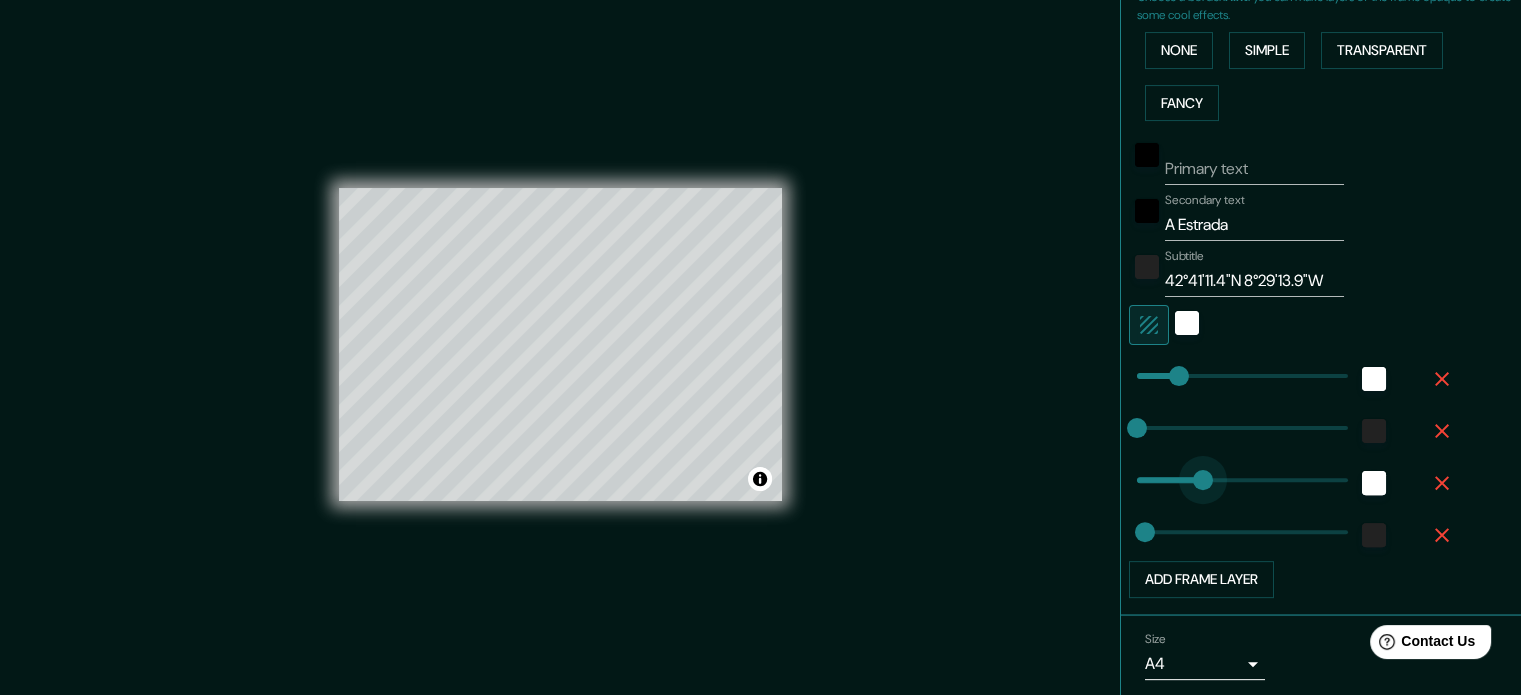 drag, startPoint x: 1138, startPoint y: 482, endPoint x: 1196, endPoint y: 482, distance: 58 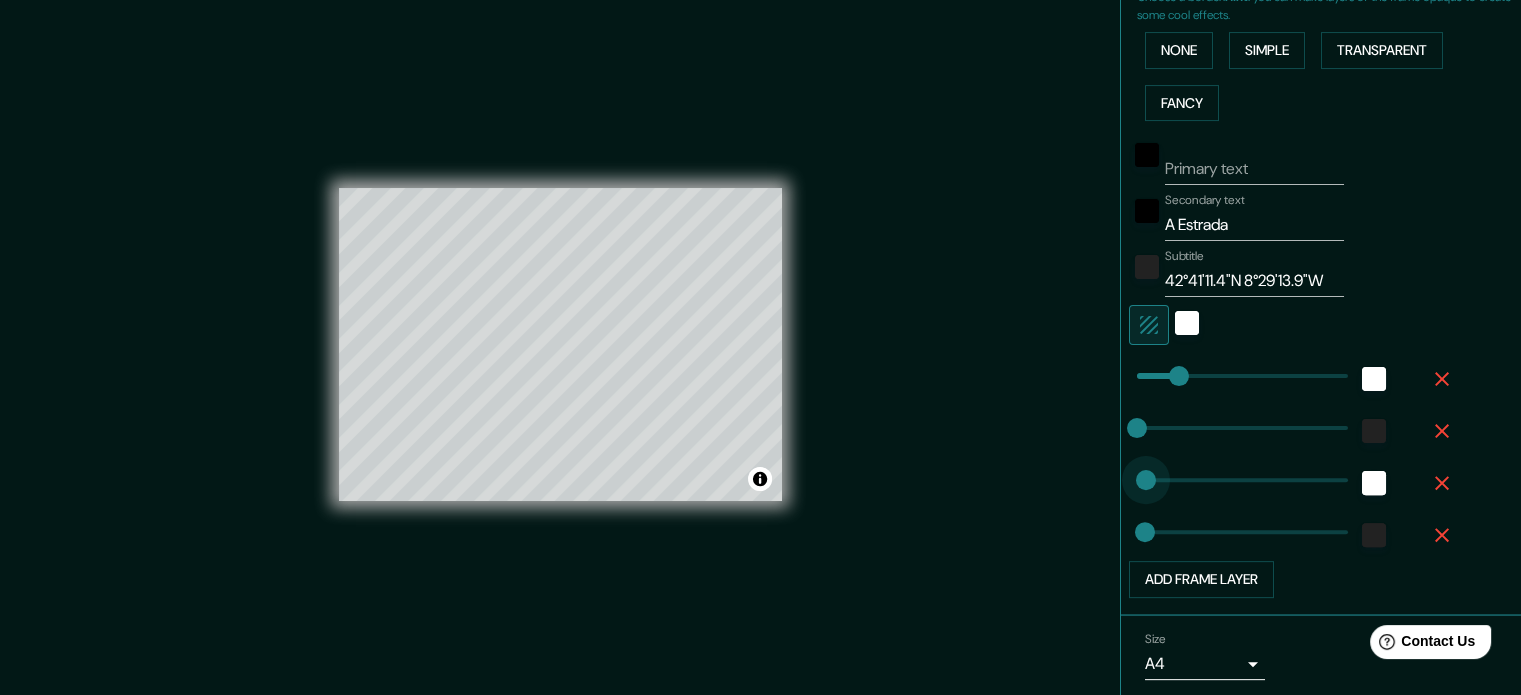 drag, startPoint x: 1196, startPoint y: 482, endPoint x: 1126, endPoint y: 478, distance: 70.11419 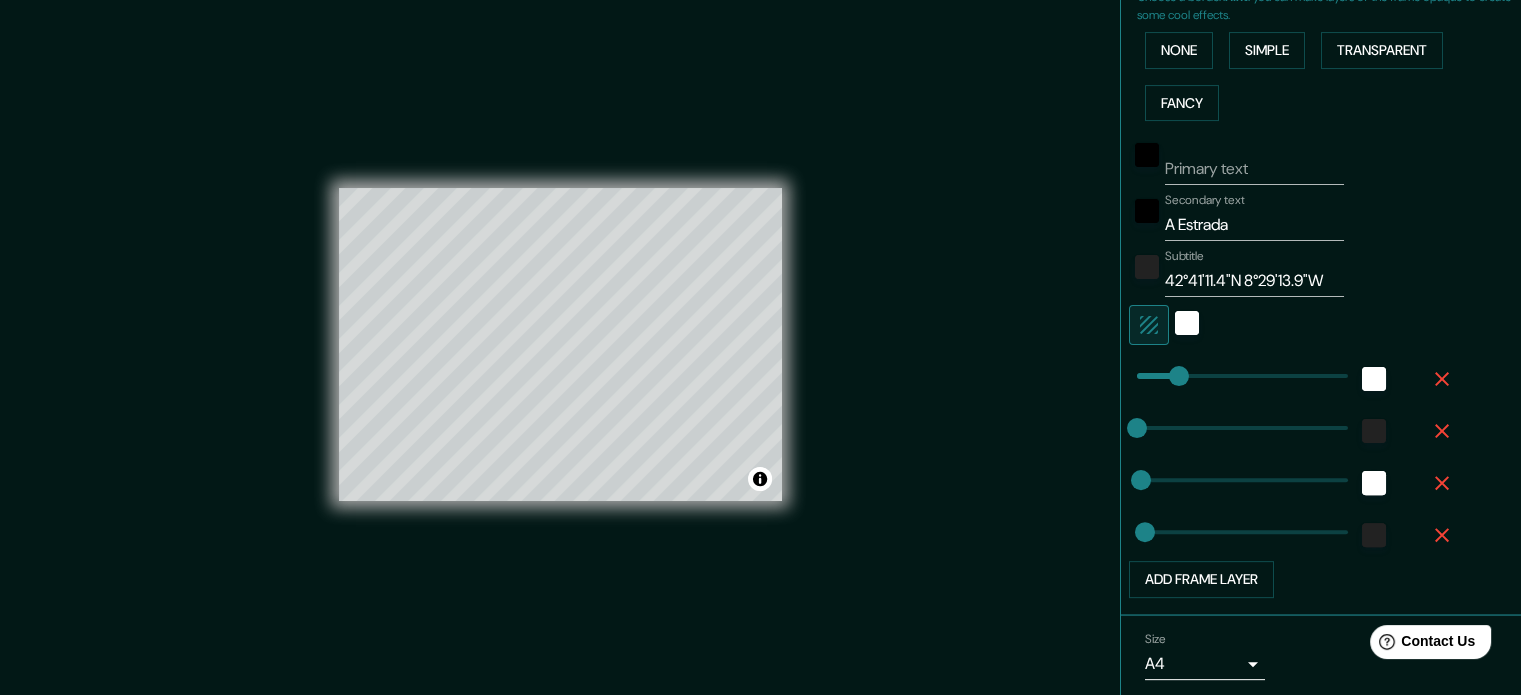 click 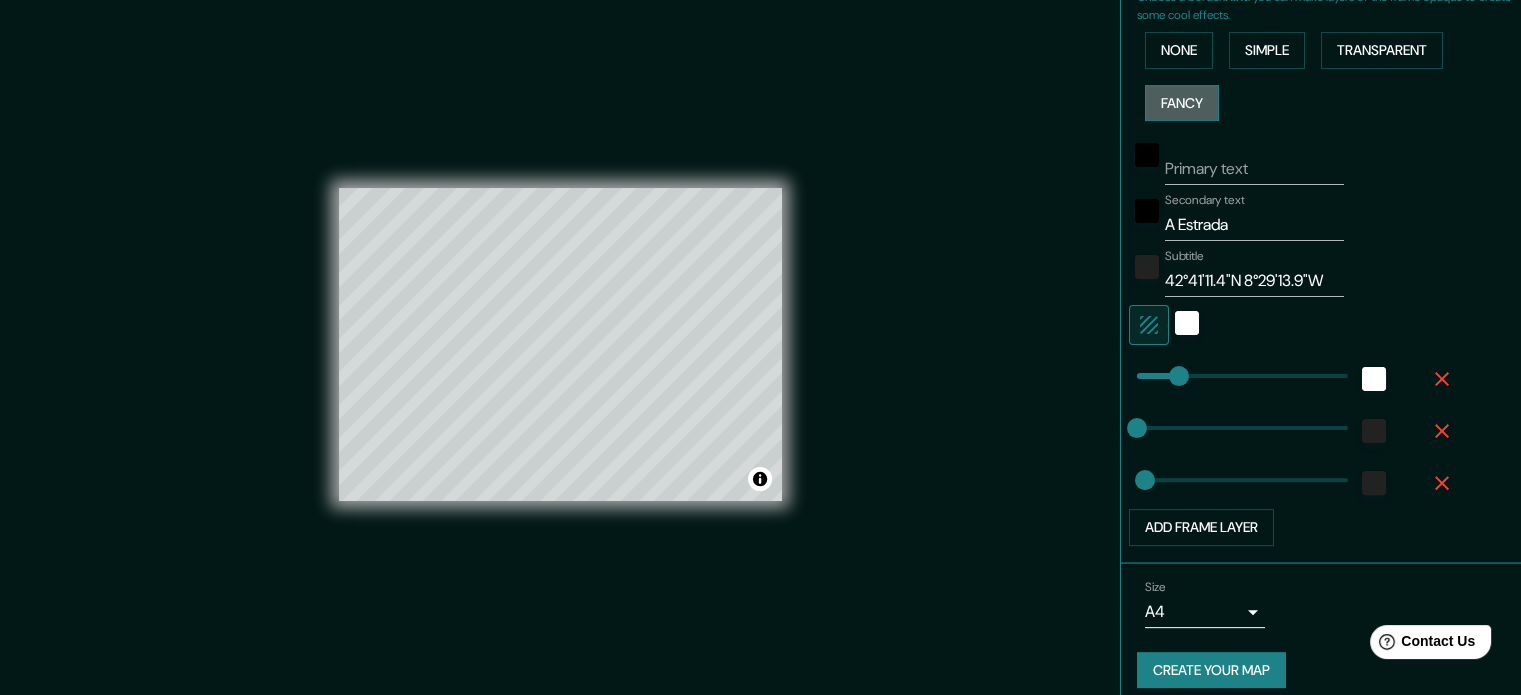 click on "Fancy" at bounding box center [1182, 103] 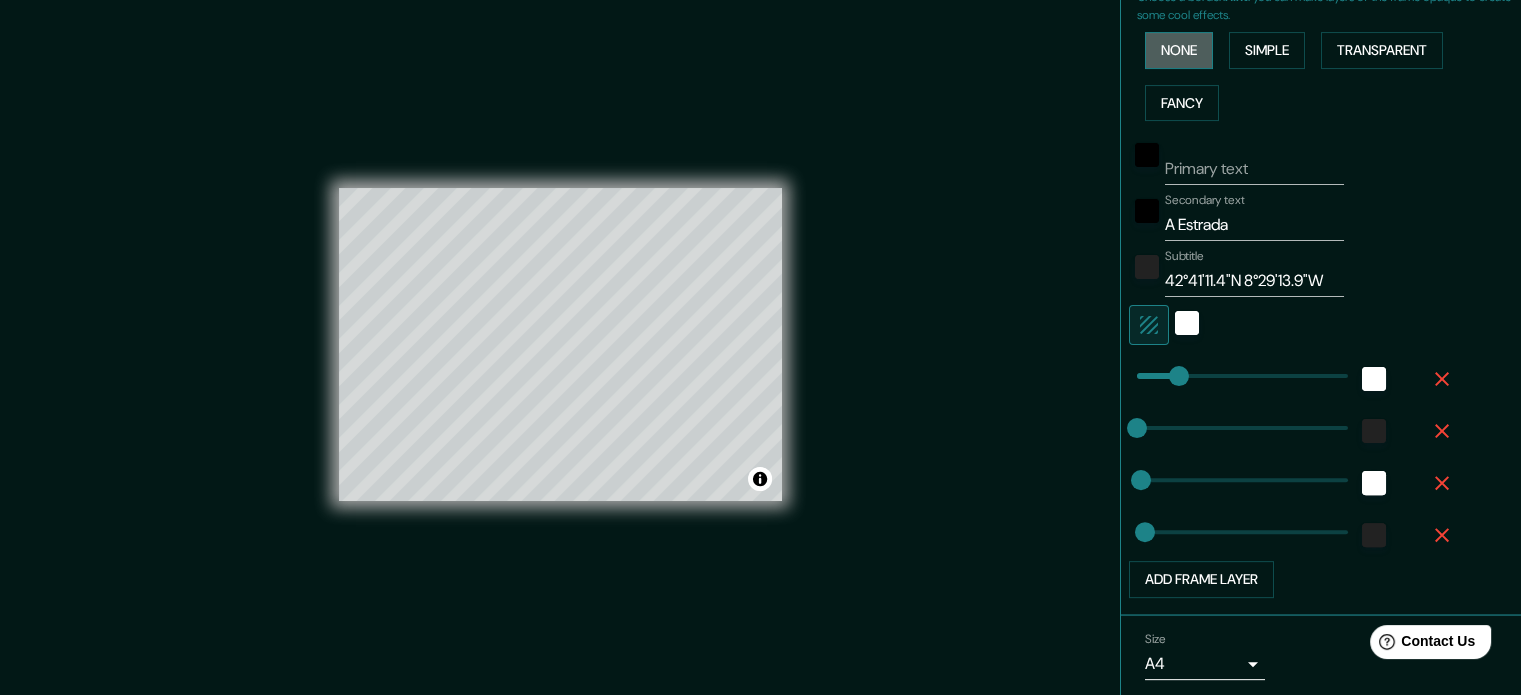 click on "None" at bounding box center [1179, 50] 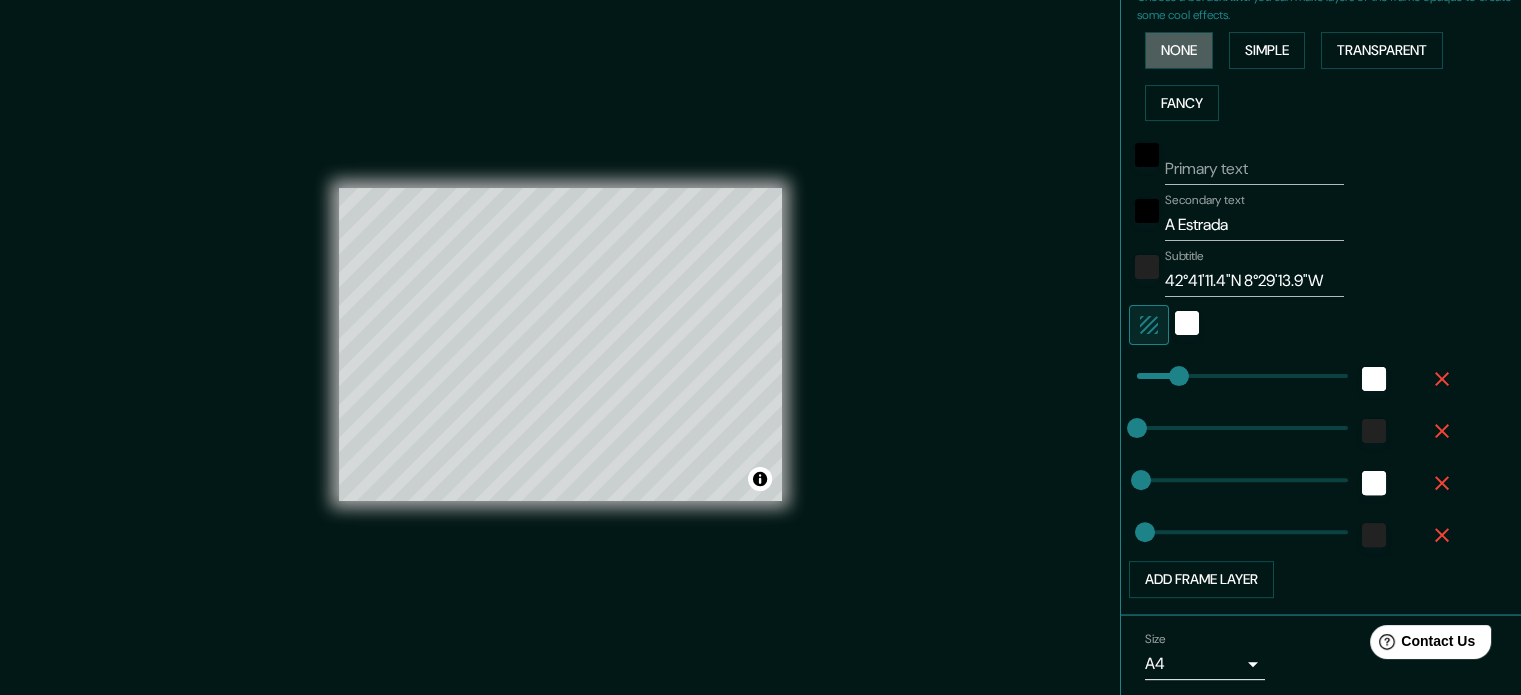 scroll, scrollTop: 76, scrollLeft: 0, axis: vertical 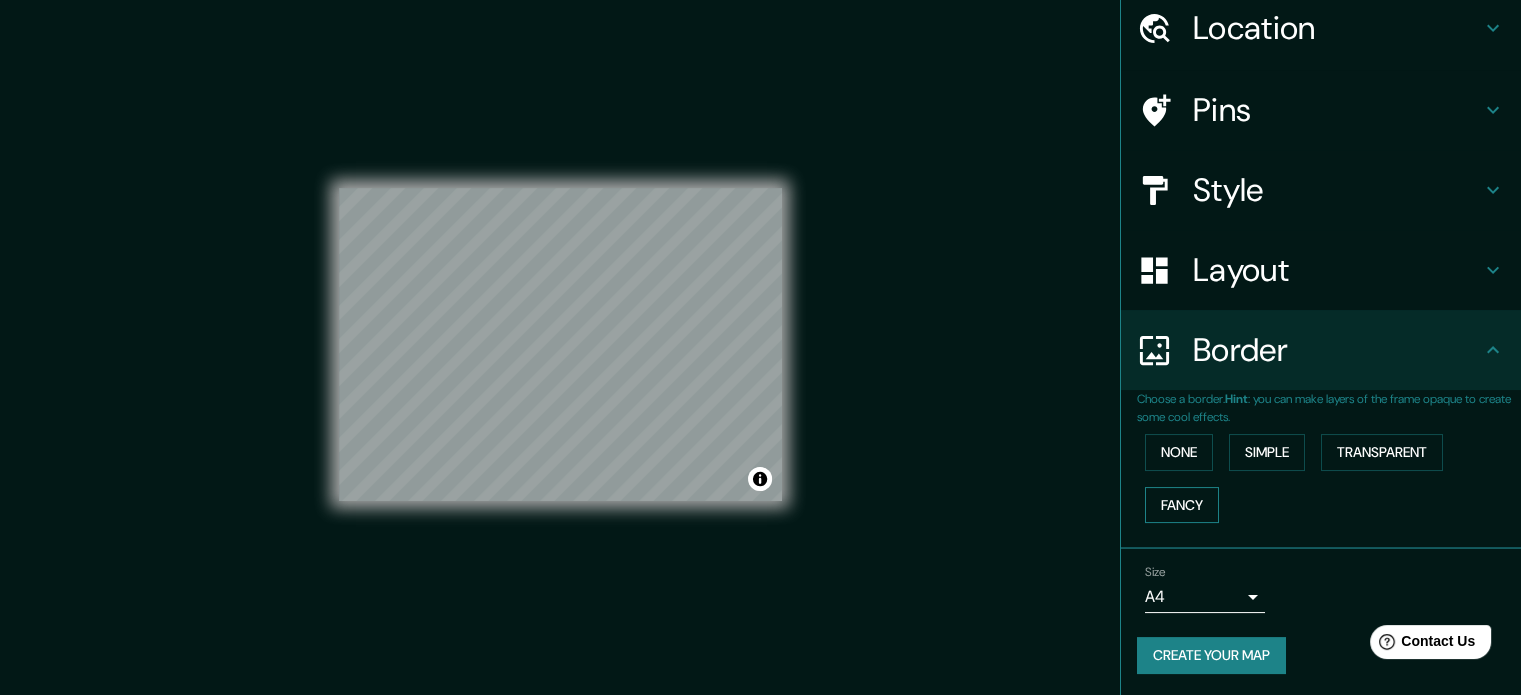 click on "Fancy" at bounding box center (1182, 505) 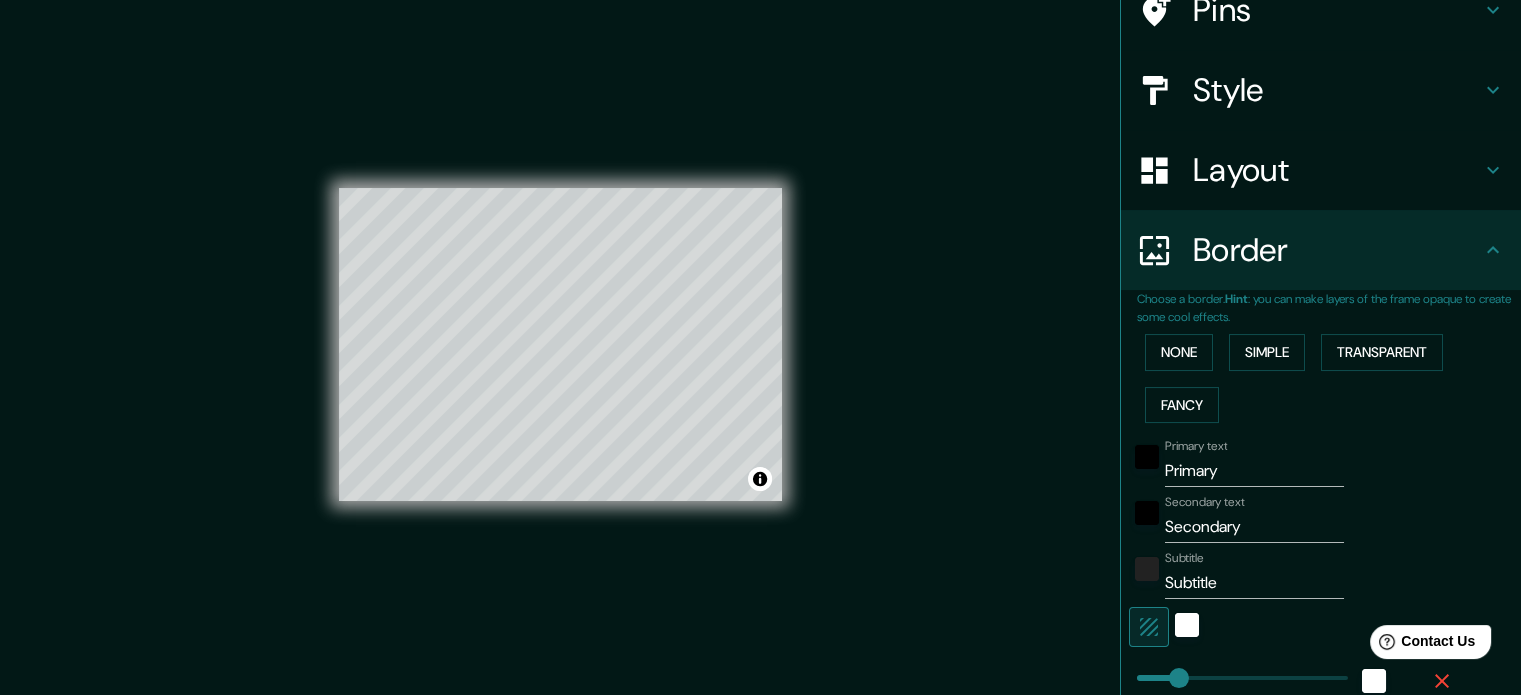 scroll, scrollTop: 276, scrollLeft: 0, axis: vertical 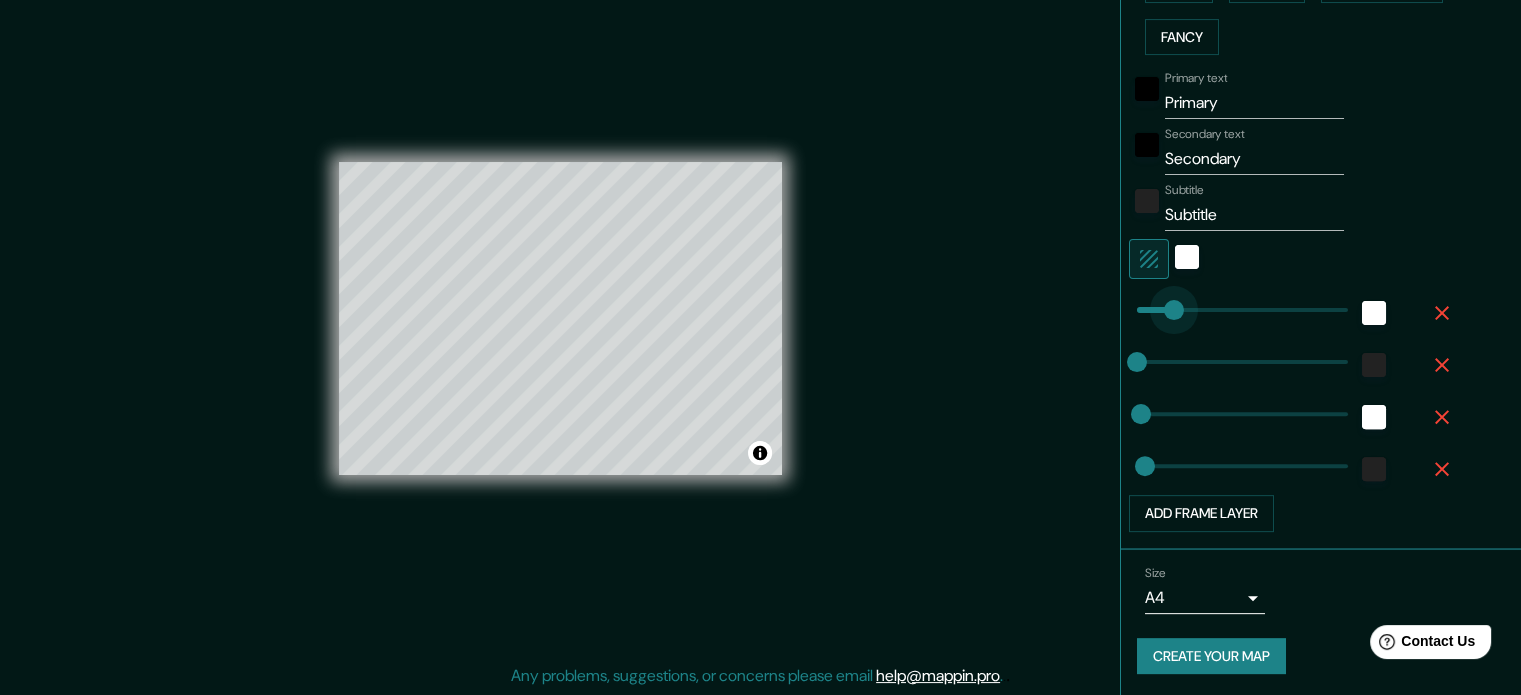 drag, startPoint x: 1152, startPoint y: 301, endPoint x: 1164, endPoint y: 303, distance: 12.165525 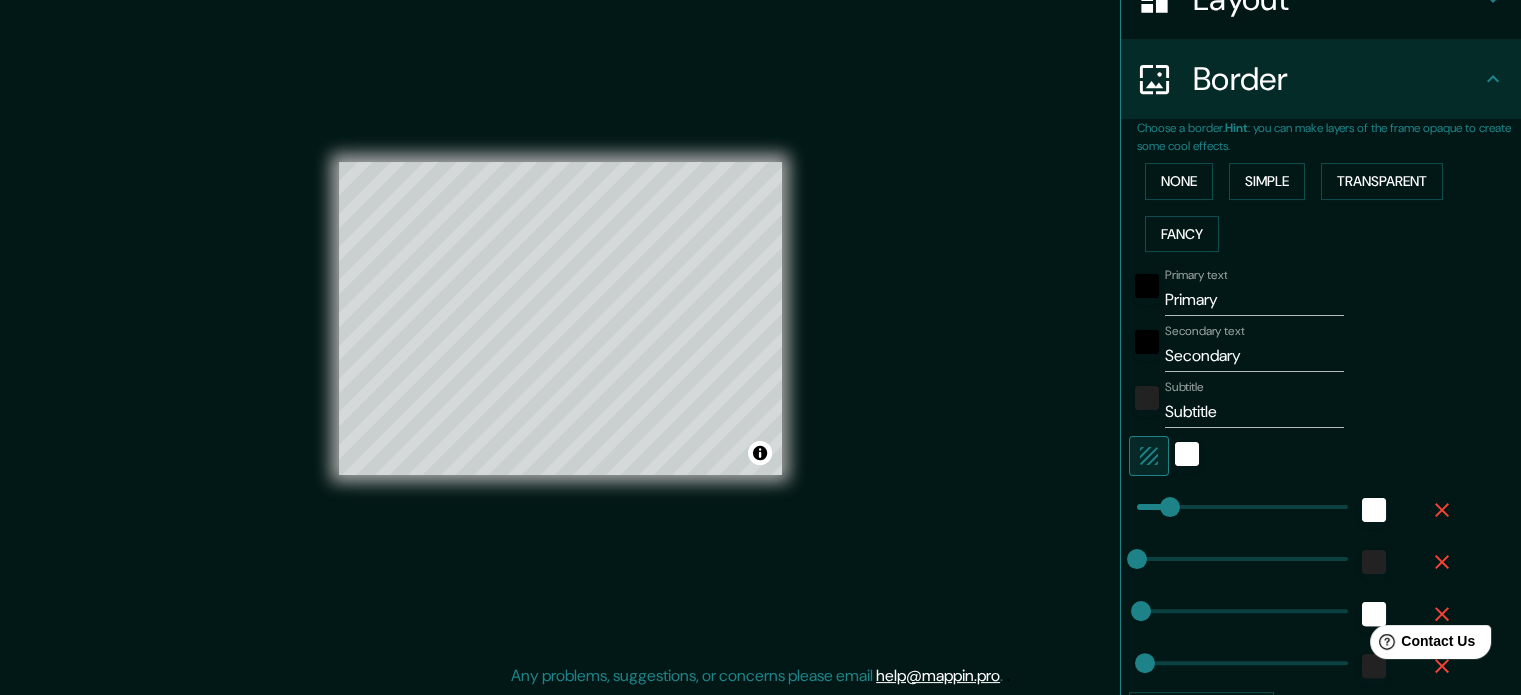 scroll, scrollTop: 344, scrollLeft: 0, axis: vertical 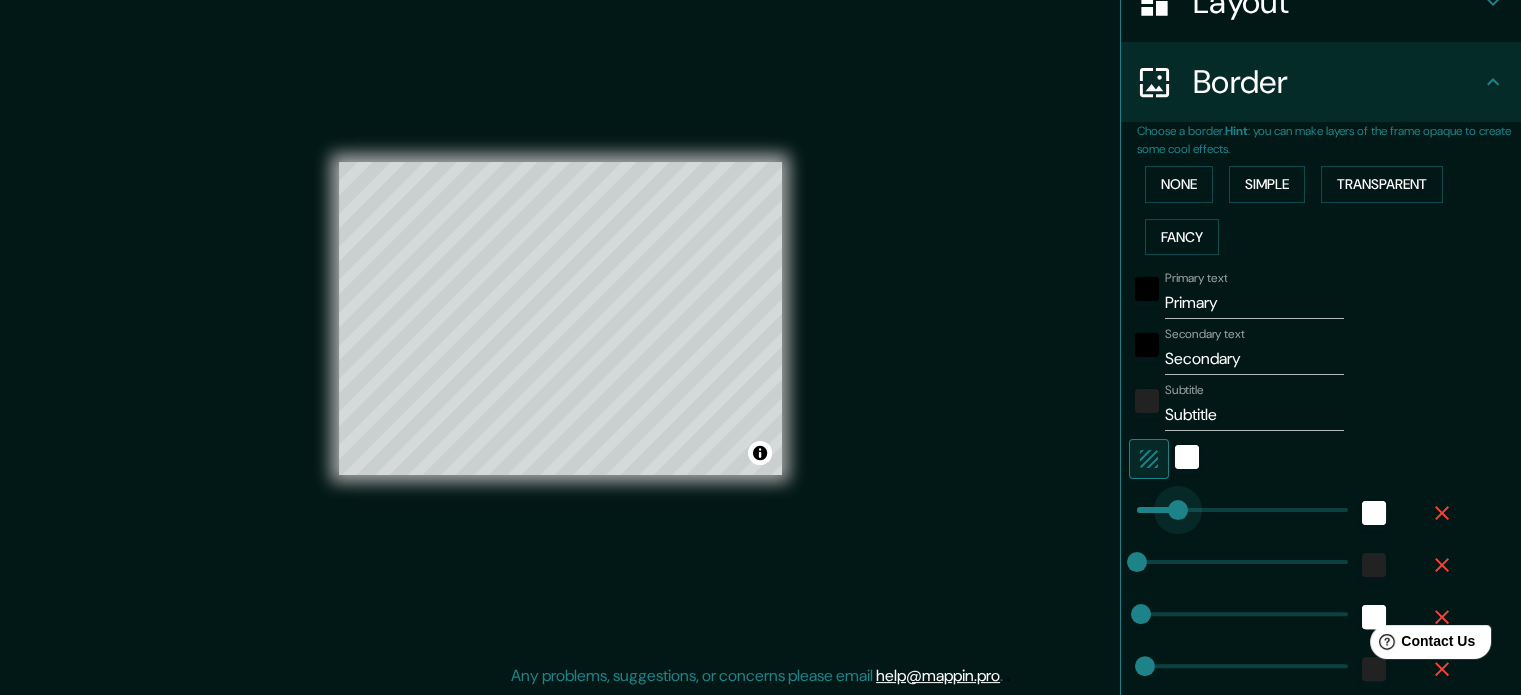drag, startPoint x: 1160, startPoint y: 506, endPoint x: 1216, endPoint y: 503, distance: 56.0803 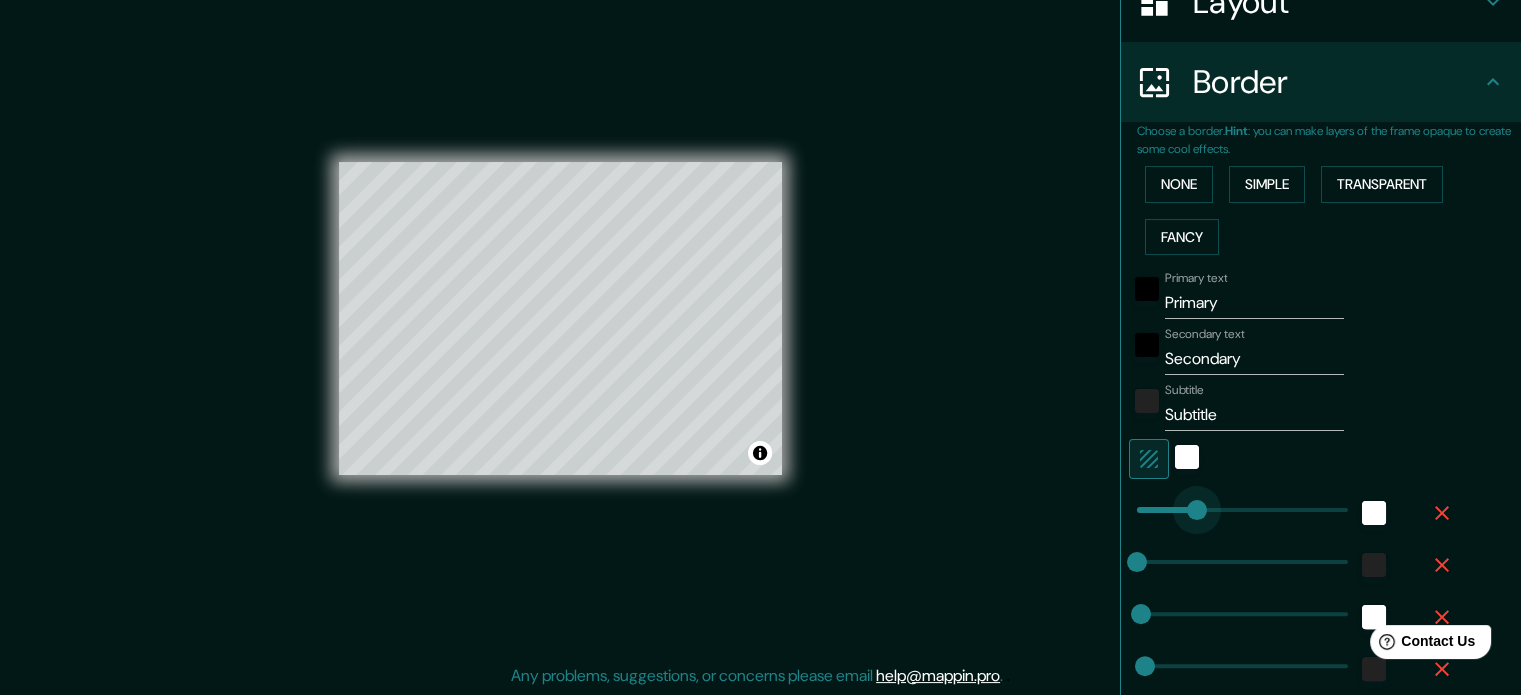 drag, startPoint x: 1216, startPoint y: 503, endPoint x: 1182, endPoint y: 505, distance: 34.058773 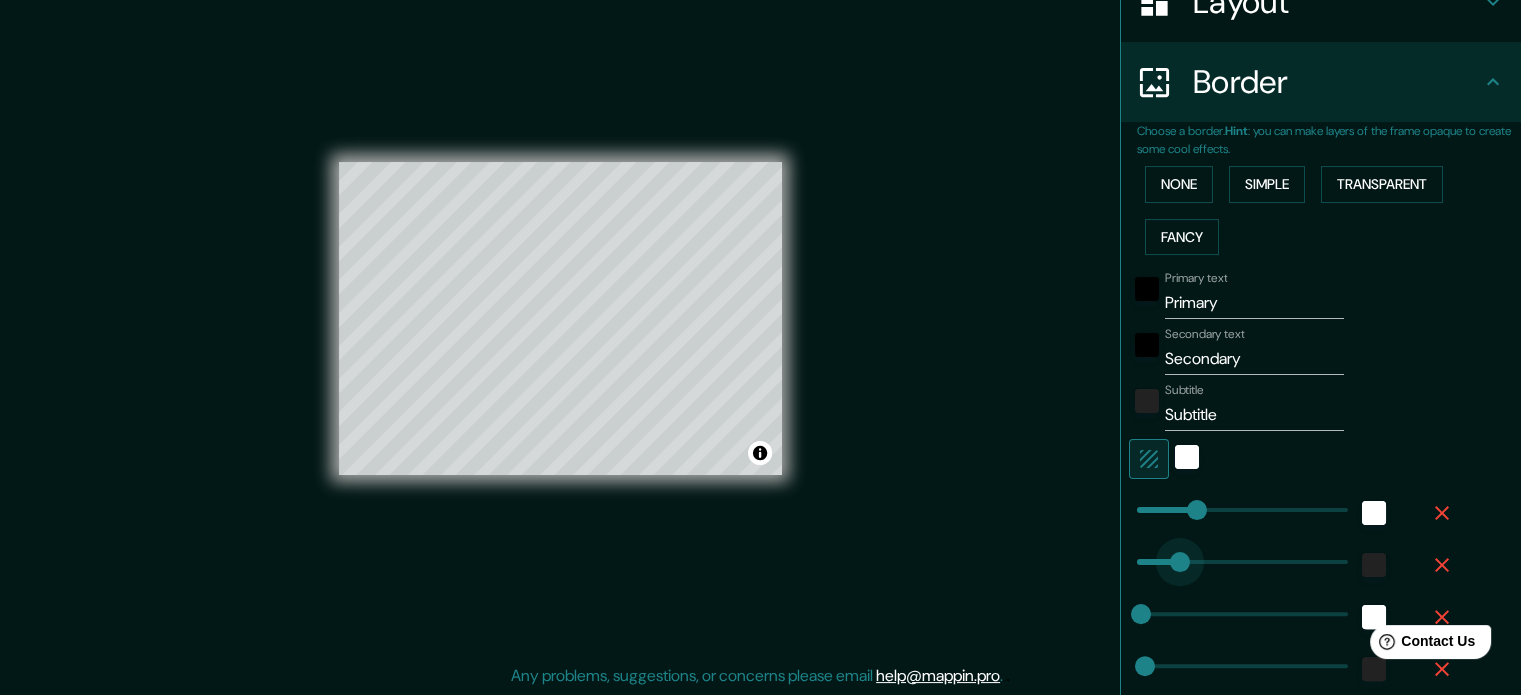 drag, startPoint x: 1122, startPoint y: 557, endPoint x: 1165, endPoint y: 556, distance: 43.011627 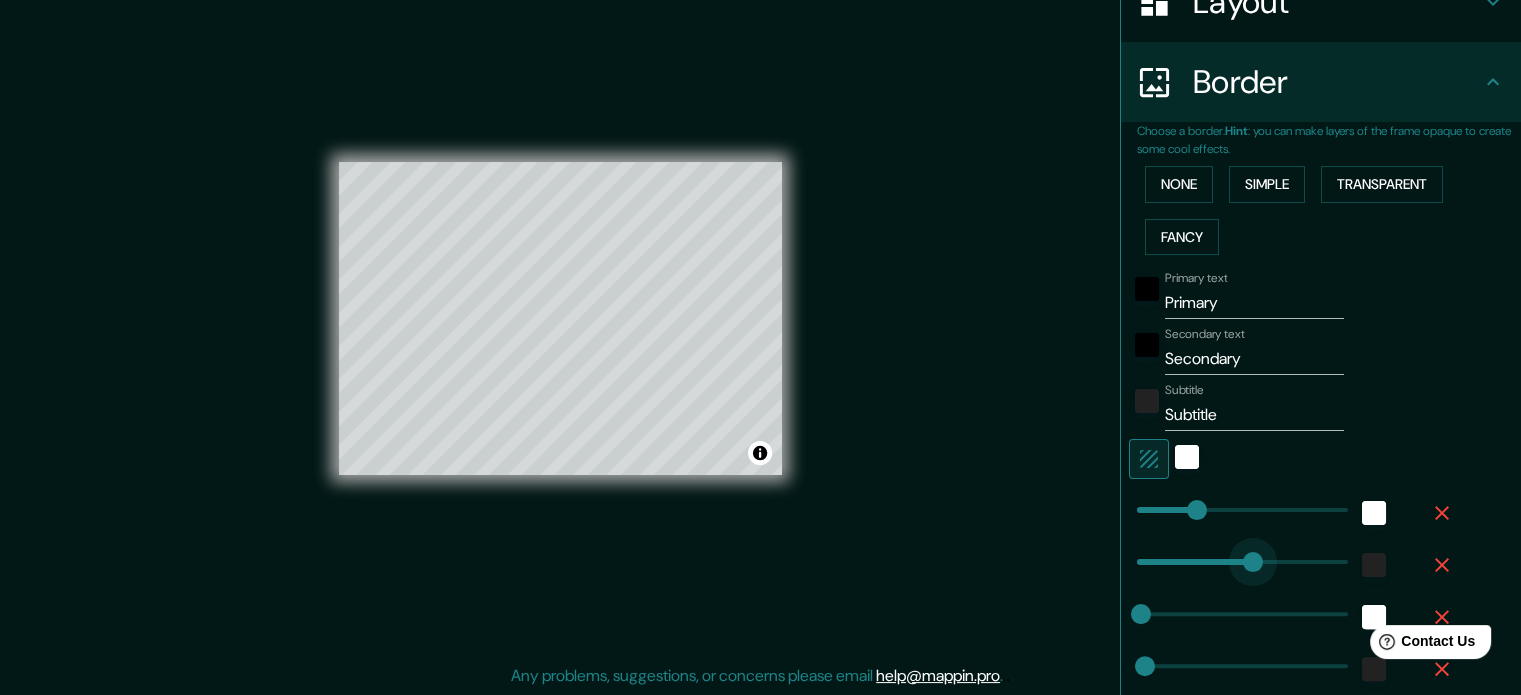 drag, startPoint x: 1165, startPoint y: 556, endPoint x: 1237, endPoint y: 558, distance: 72.02777 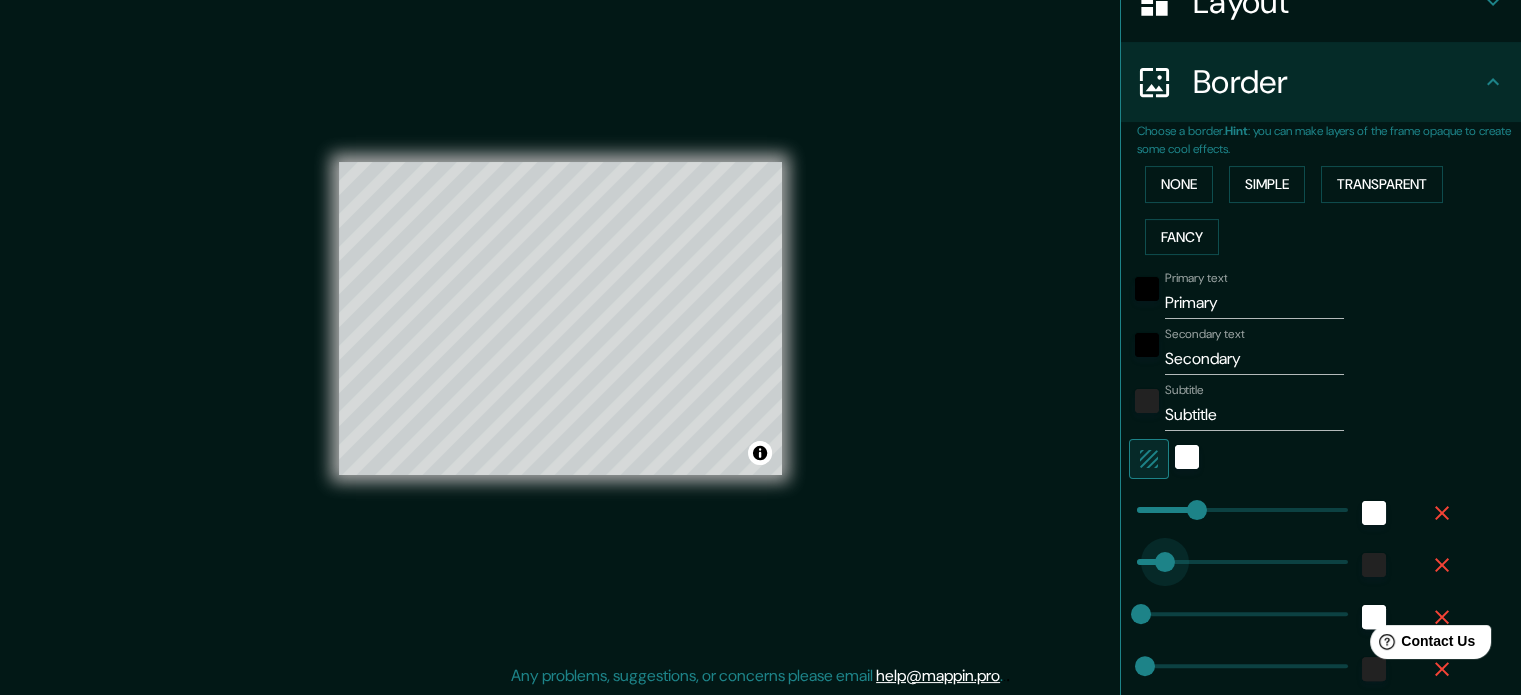 drag, startPoint x: 1237, startPoint y: 558, endPoint x: 1149, endPoint y: 562, distance: 88.09086 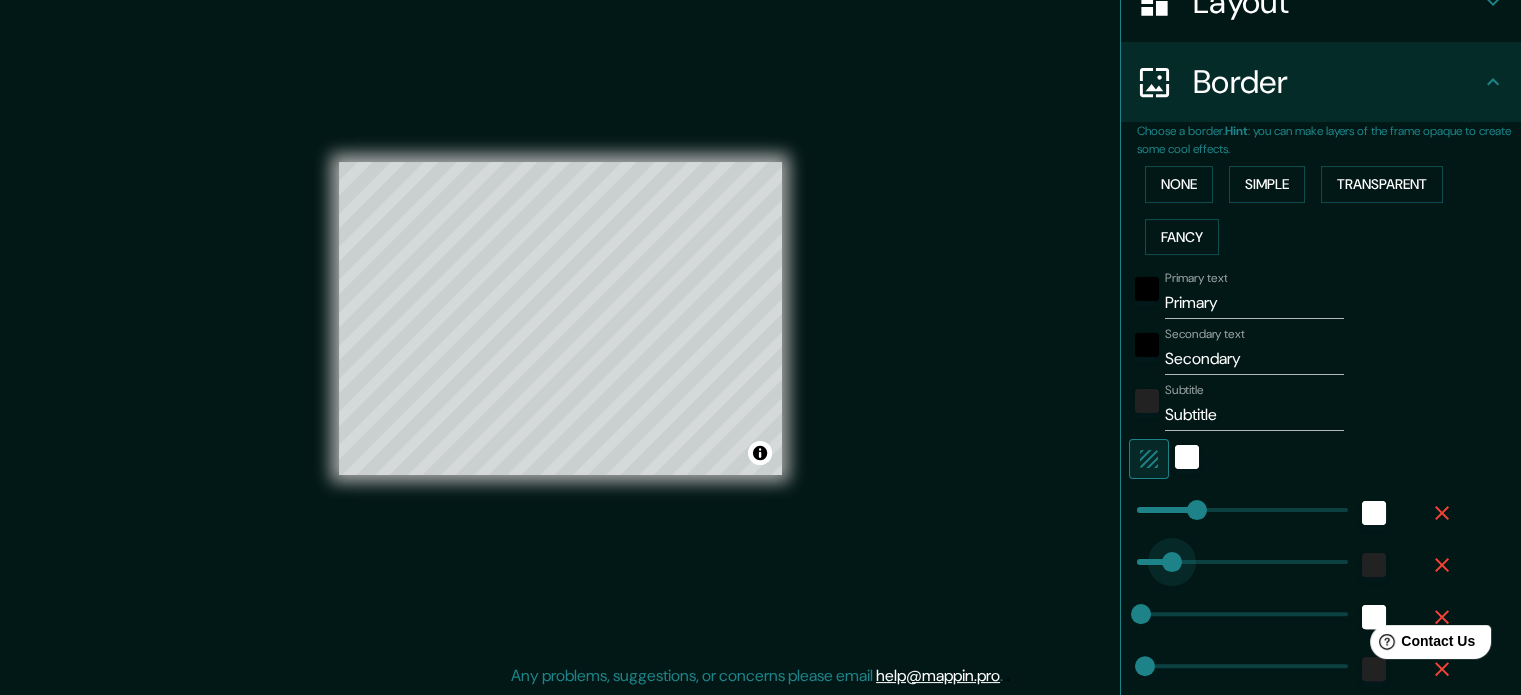 drag, startPoint x: 1149, startPoint y: 562, endPoint x: 1163, endPoint y: 563, distance: 14.035668 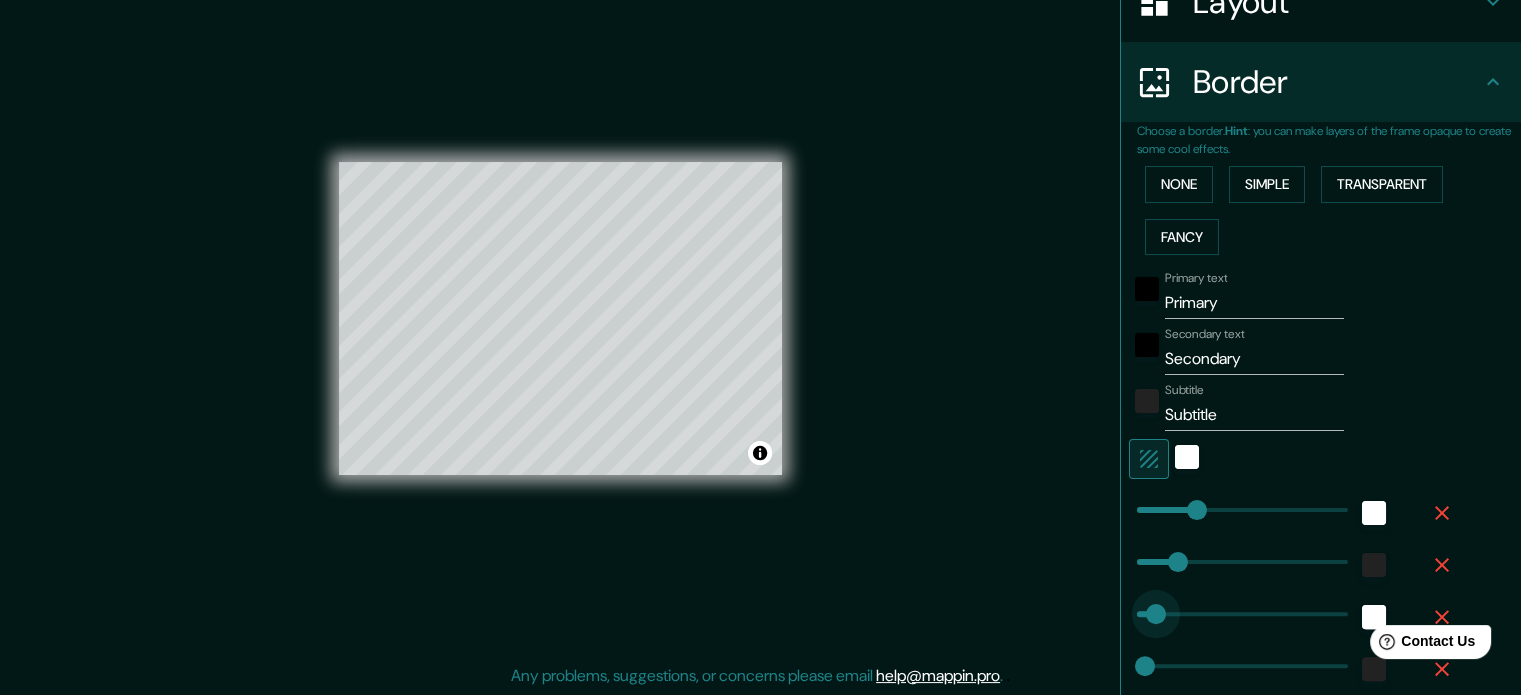 drag, startPoint x: 1131, startPoint y: 610, endPoint x: 1168, endPoint y: 611, distance: 37.01351 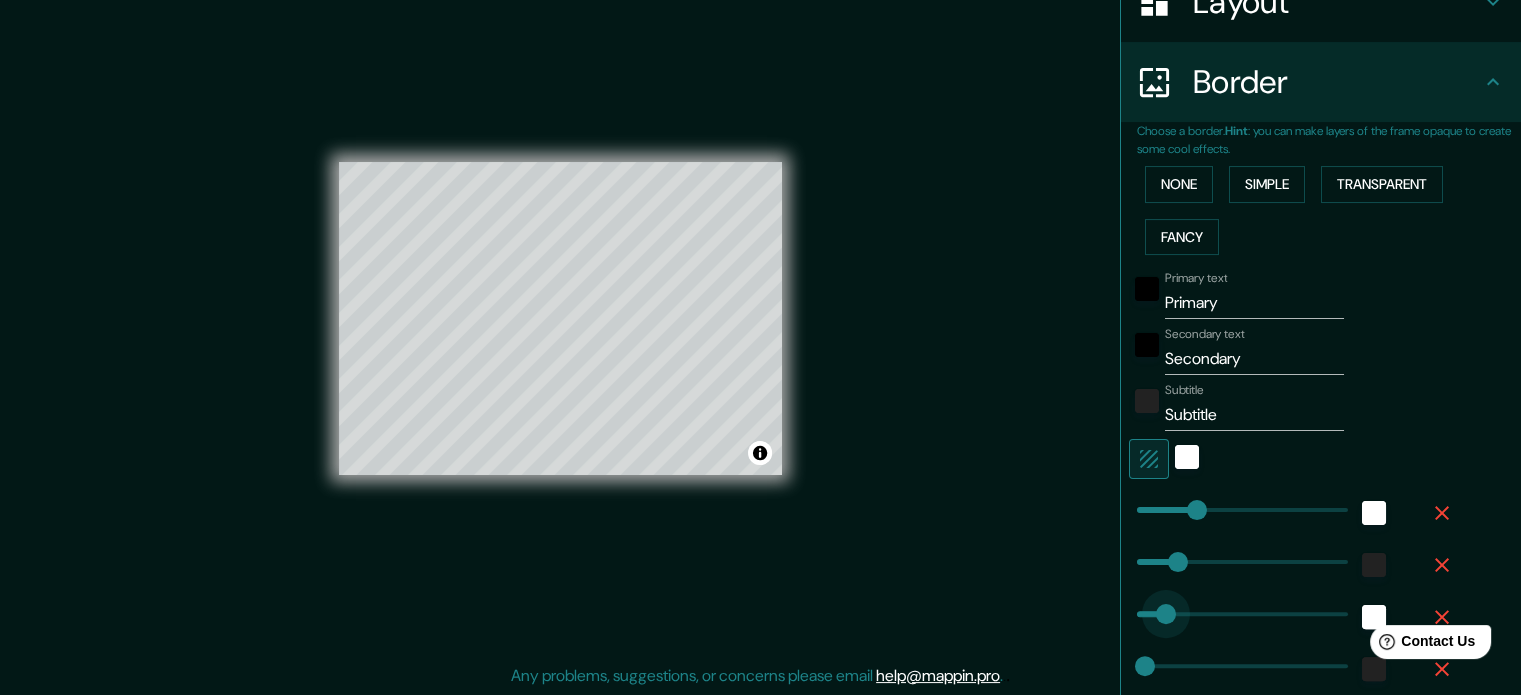 drag, startPoint x: 1168, startPoint y: 611, endPoint x: 1150, endPoint y: 612, distance: 18.027756 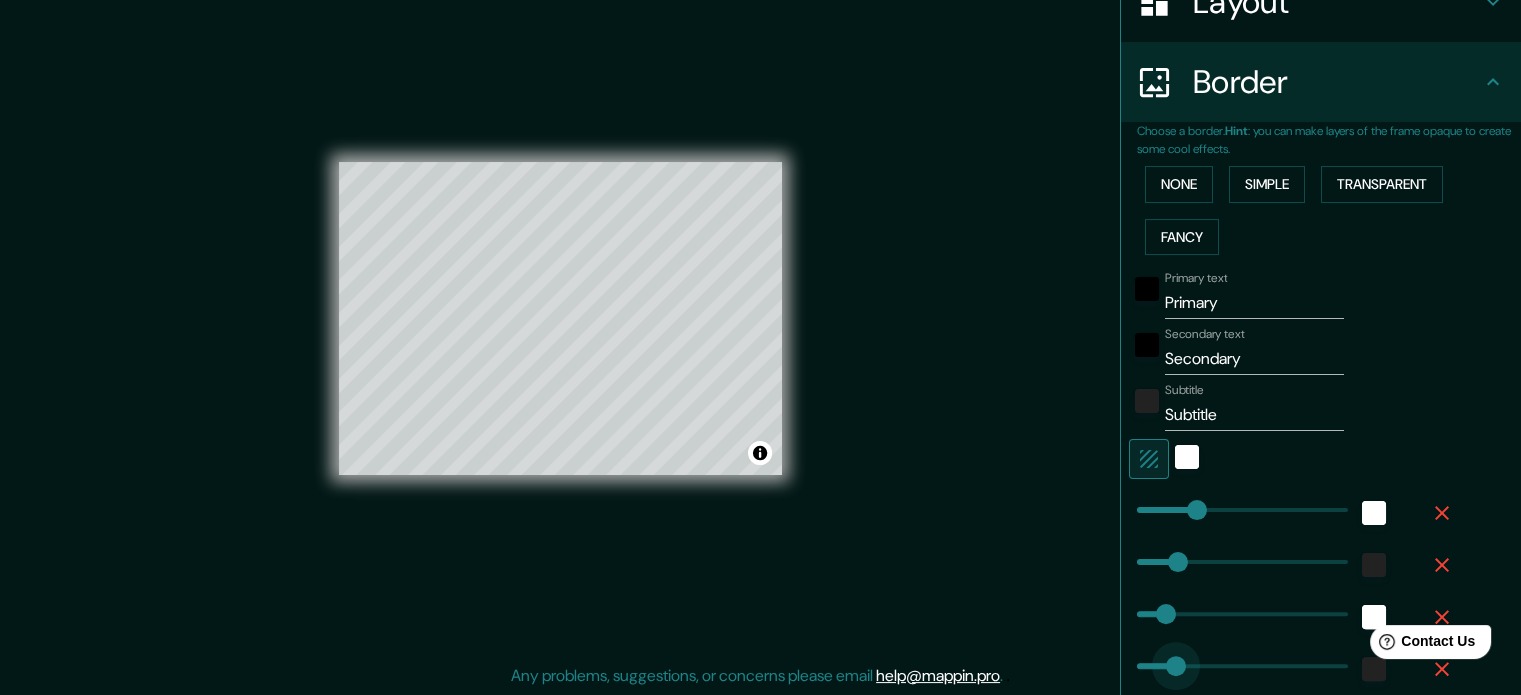 drag, startPoint x: 1130, startPoint y: 663, endPoint x: 1168, endPoint y: 660, distance: 38.118237 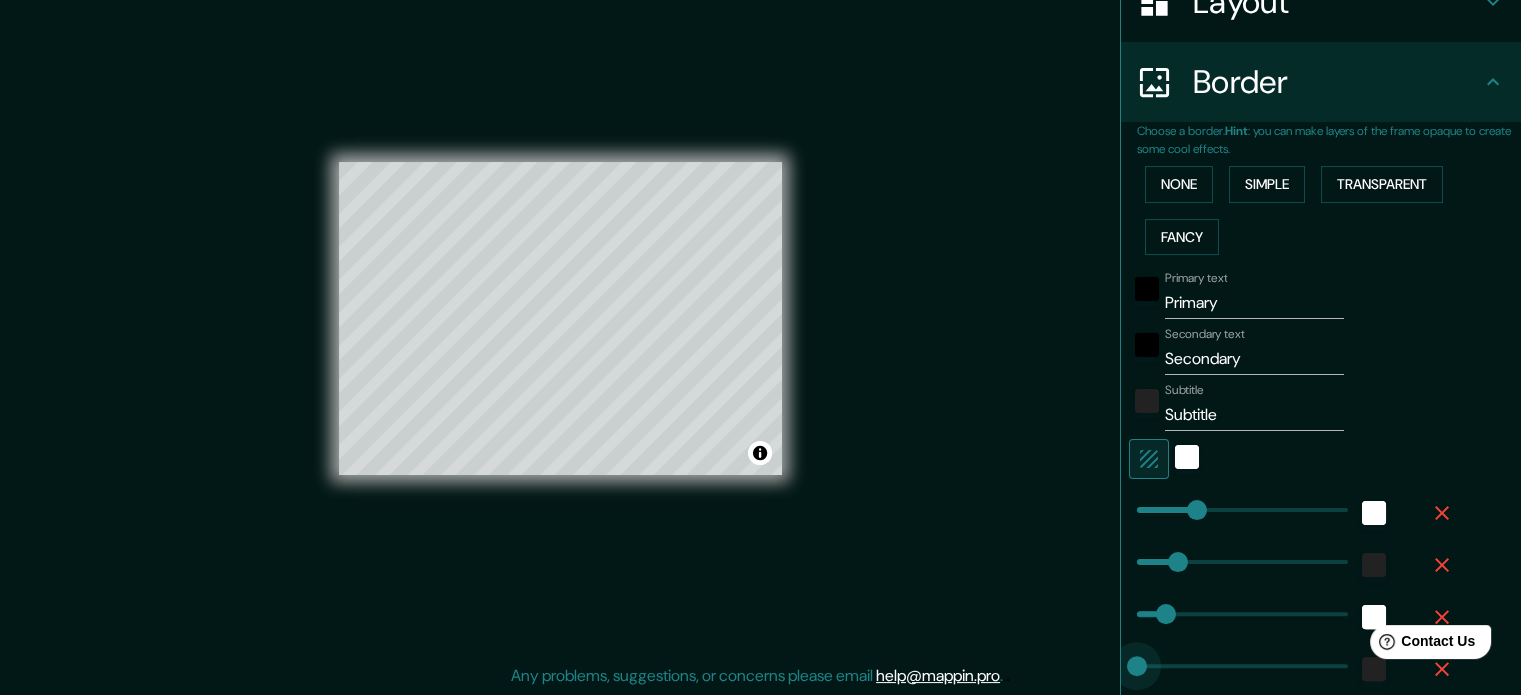 drag, startPoint x: 1167, startPoint y: 659, endPoint x: 1115, endPoint y: 667, distance: 52.611786 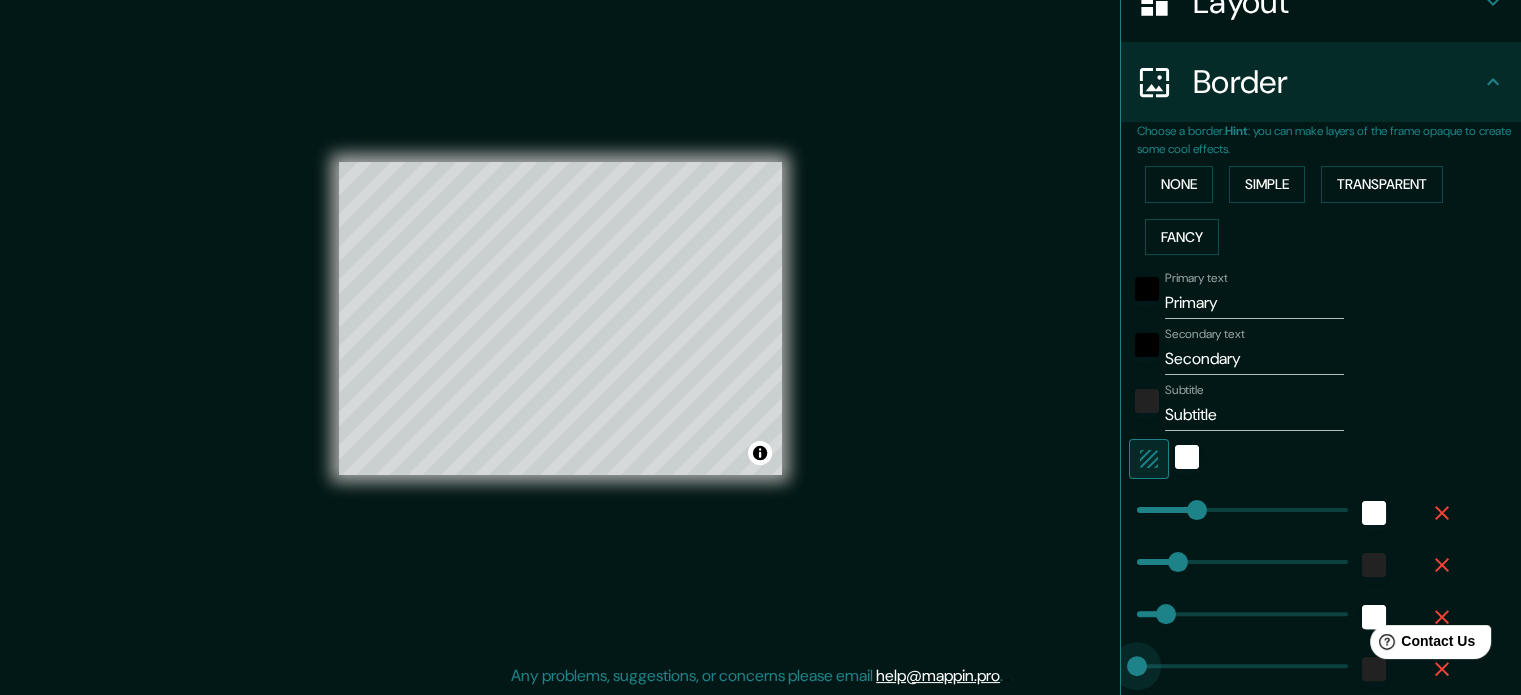 drag, startPoint x: 1115, startPoint y: 667, endPoint x: 1094, endPoint y: 667, distance: 21 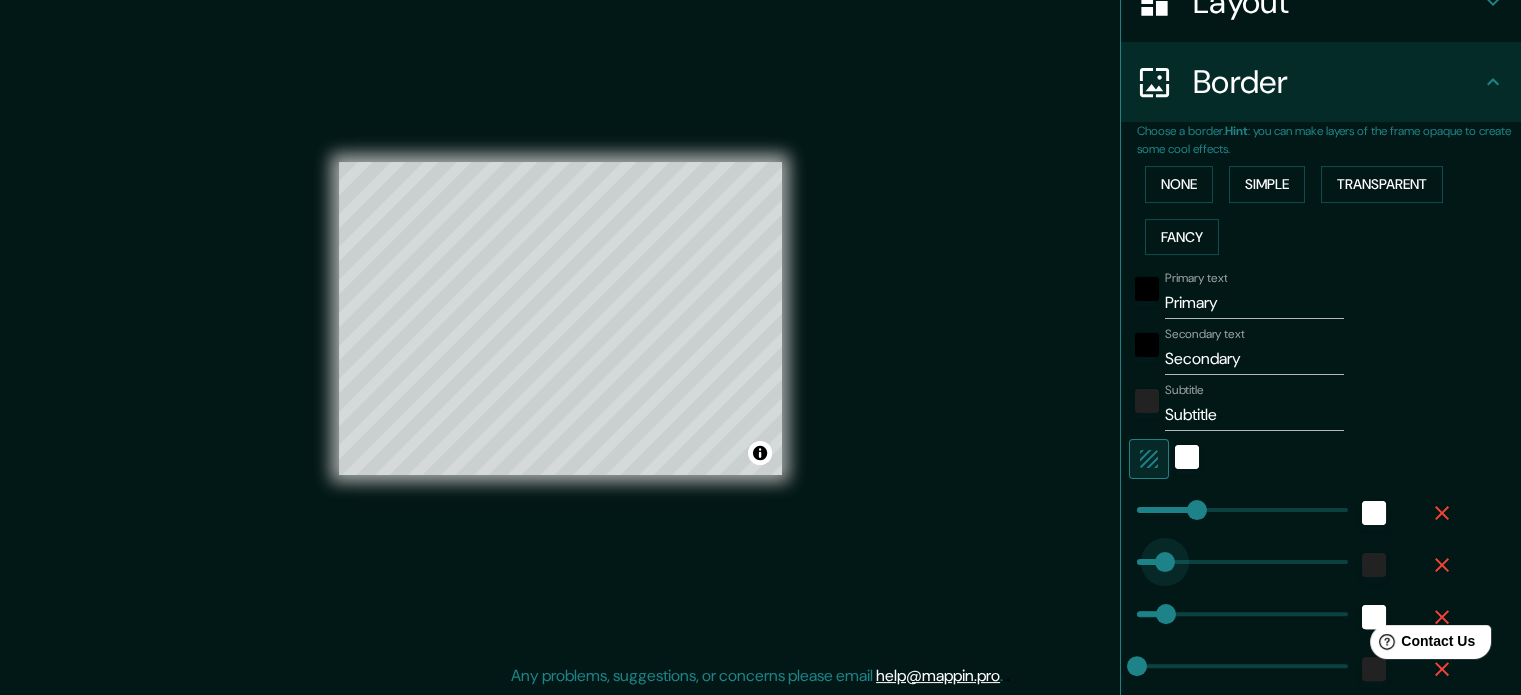 drag, startPoint x: 1163, startPoint y: 557, endPoint x: 1149, endPoint y: 557, distance: 14 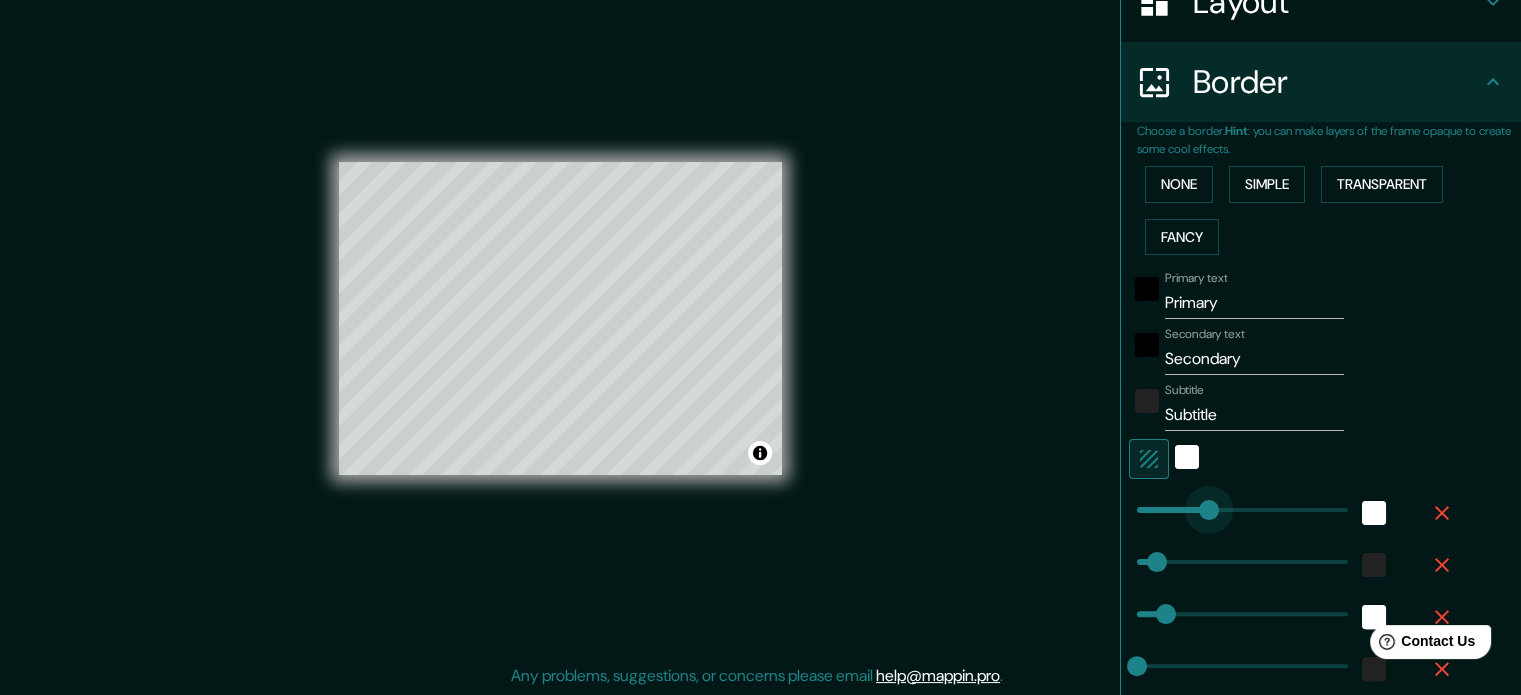 drag, startPoint x: 1186, startPoint y: 508, endPoint x: 1200, endPoint y: 508, distance: 14 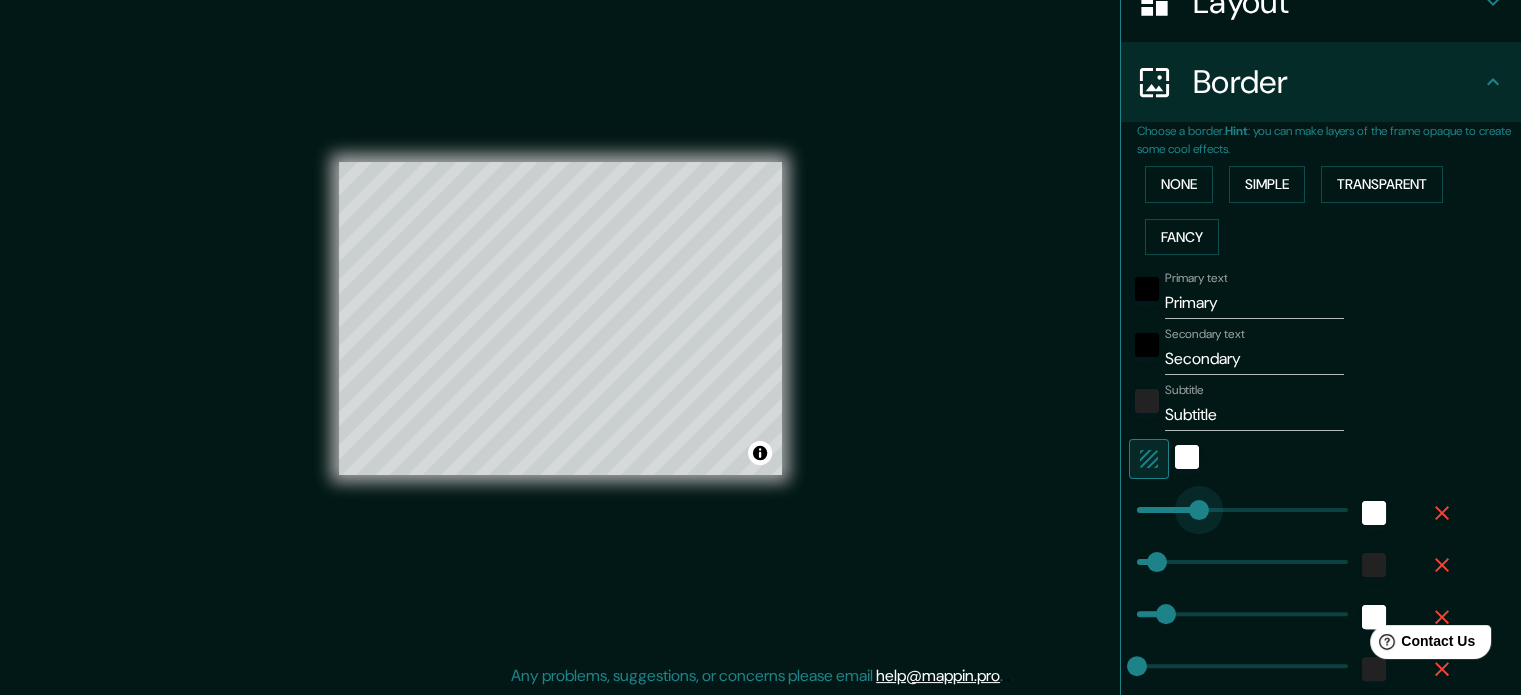 drag, startPoint x: 1199, startPoint y: 508, endPoint x: 1184, endPoint y: 507, distance: 15.033297 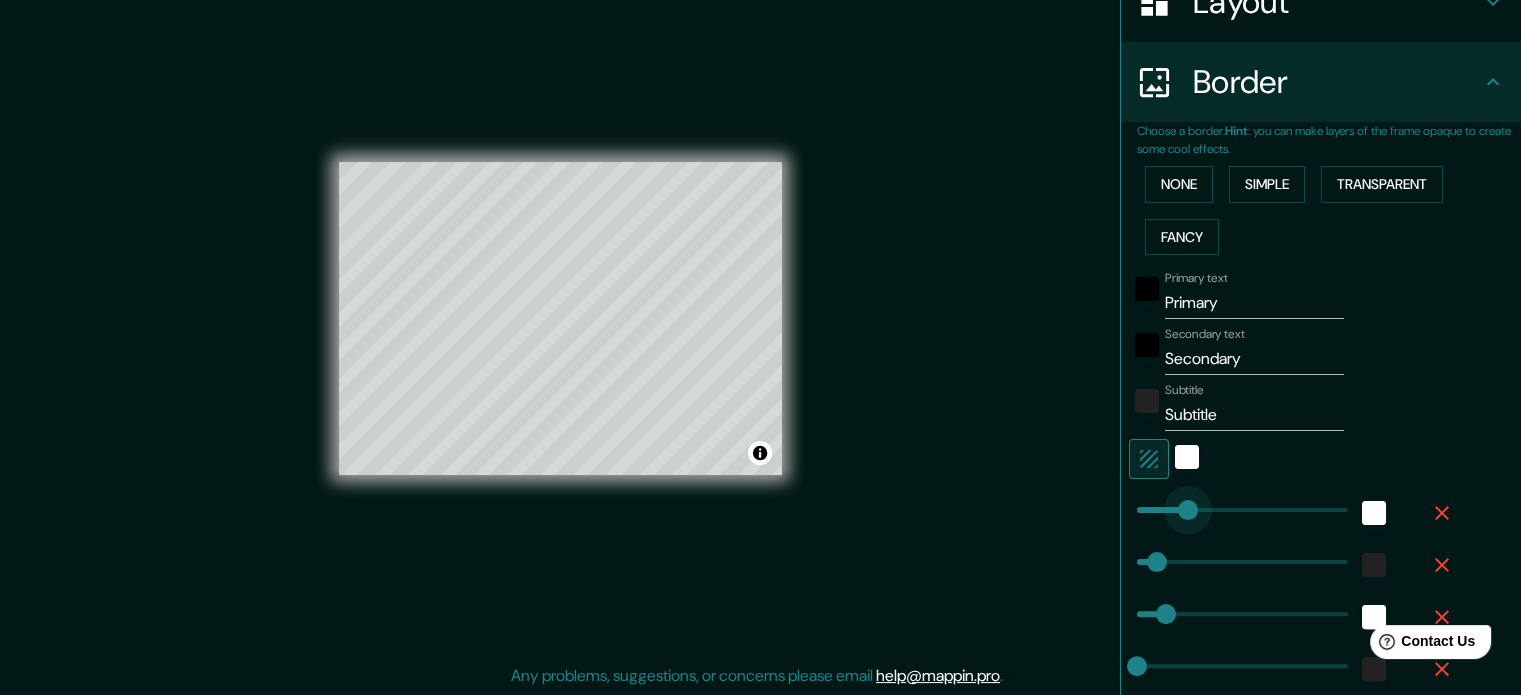 drag, startPoint x: 1184, startPoint y: 507, endPoint x: 1170, endPoint y: 506, distance: 14.035668 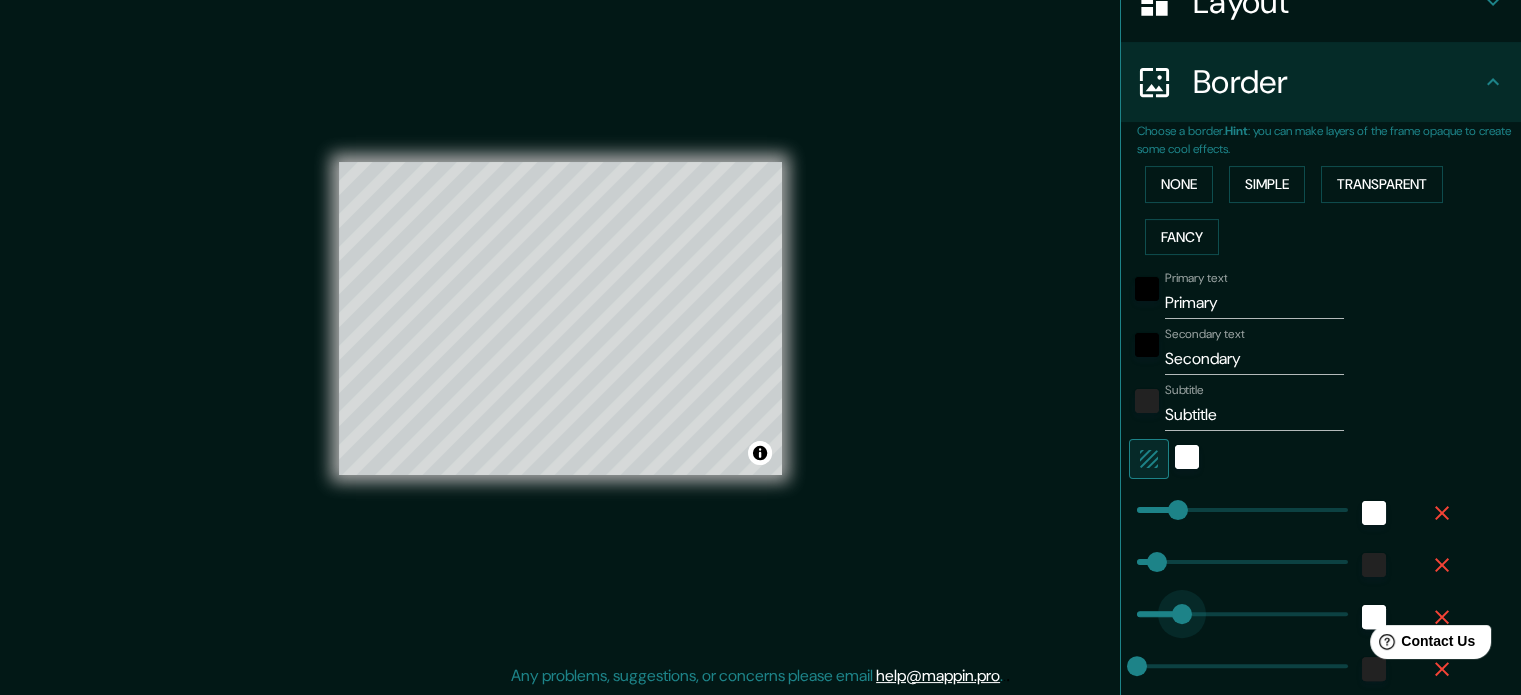drag, startPoint x: 1160, startPoint y: 611, endPoint x: 1171, endPoint y: 611, distance: 11 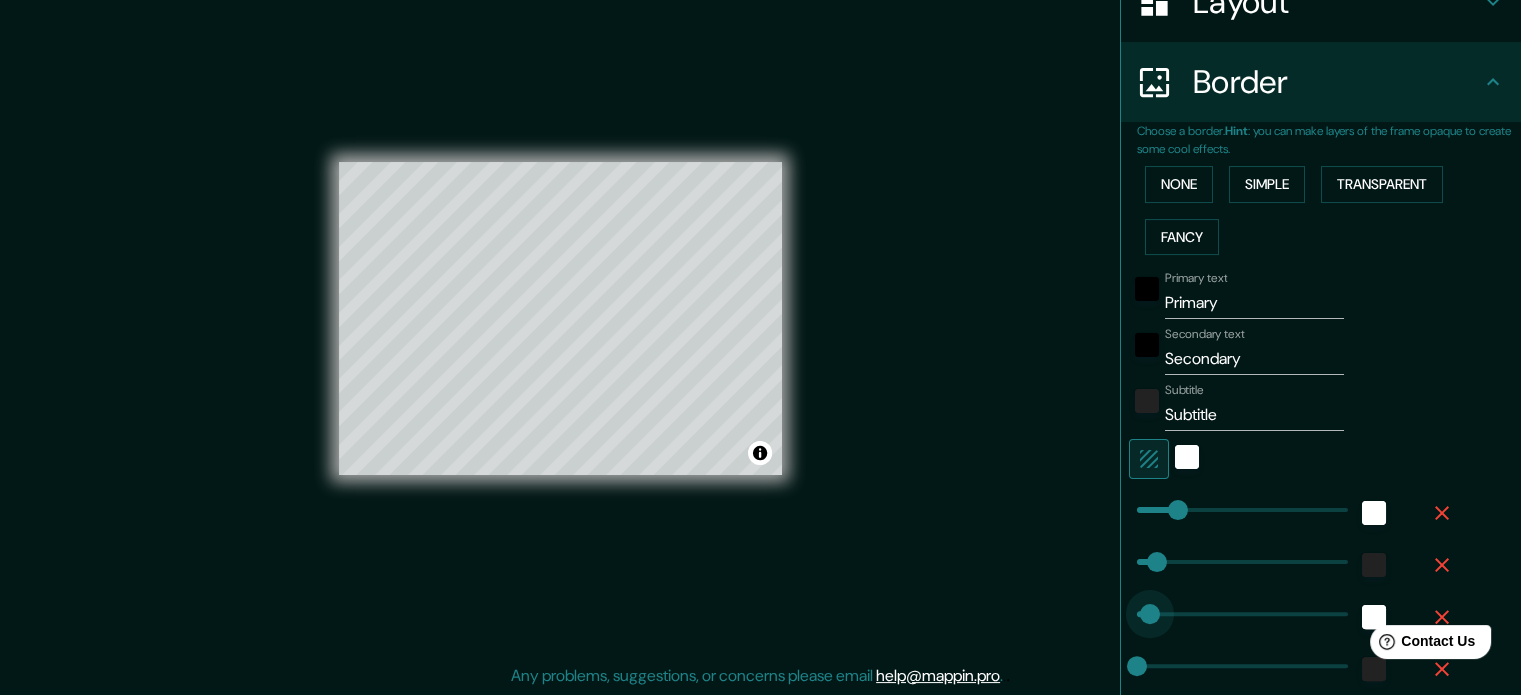 drag, startPoint x: 1171, startPoint y: 611, endPoint x: 1135, endPoint y: 604, distance: 36.67424 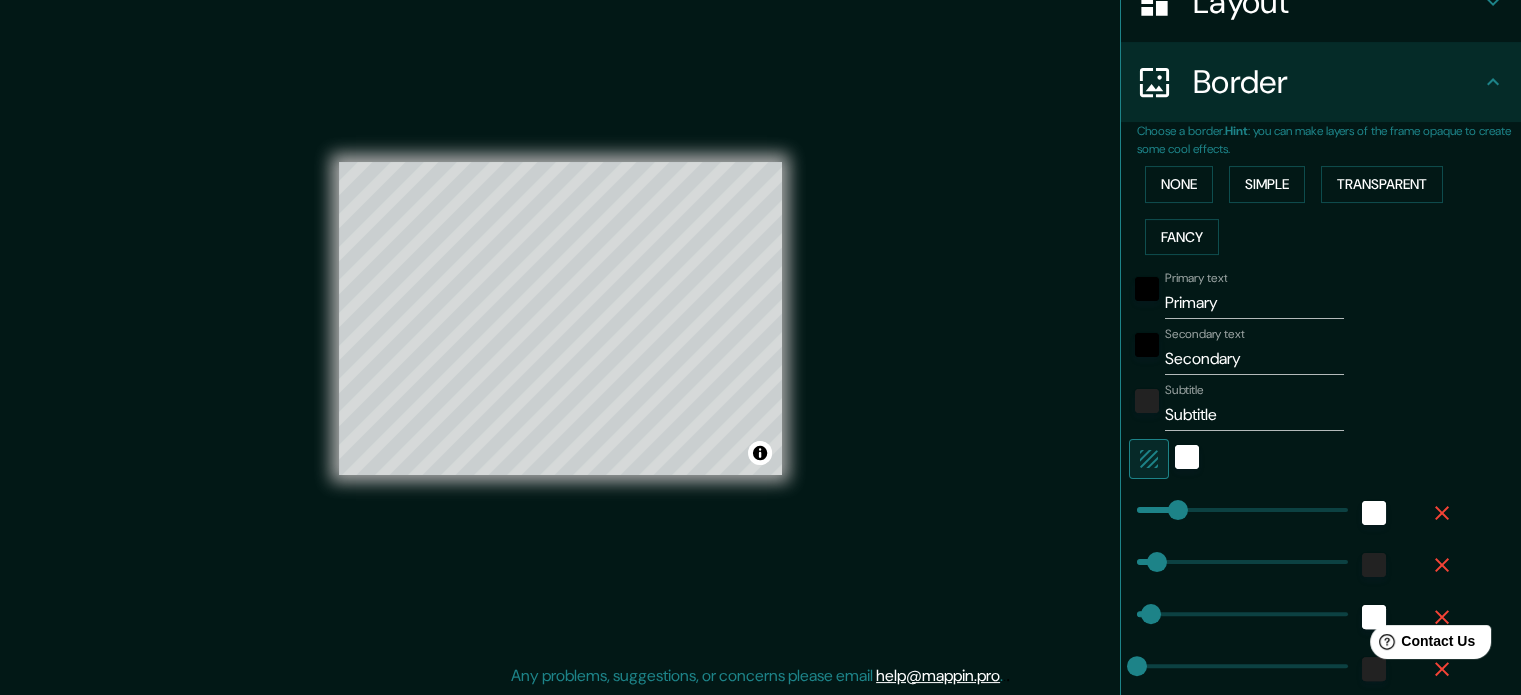 click on "Primary" at bounding box center [1254, 303] 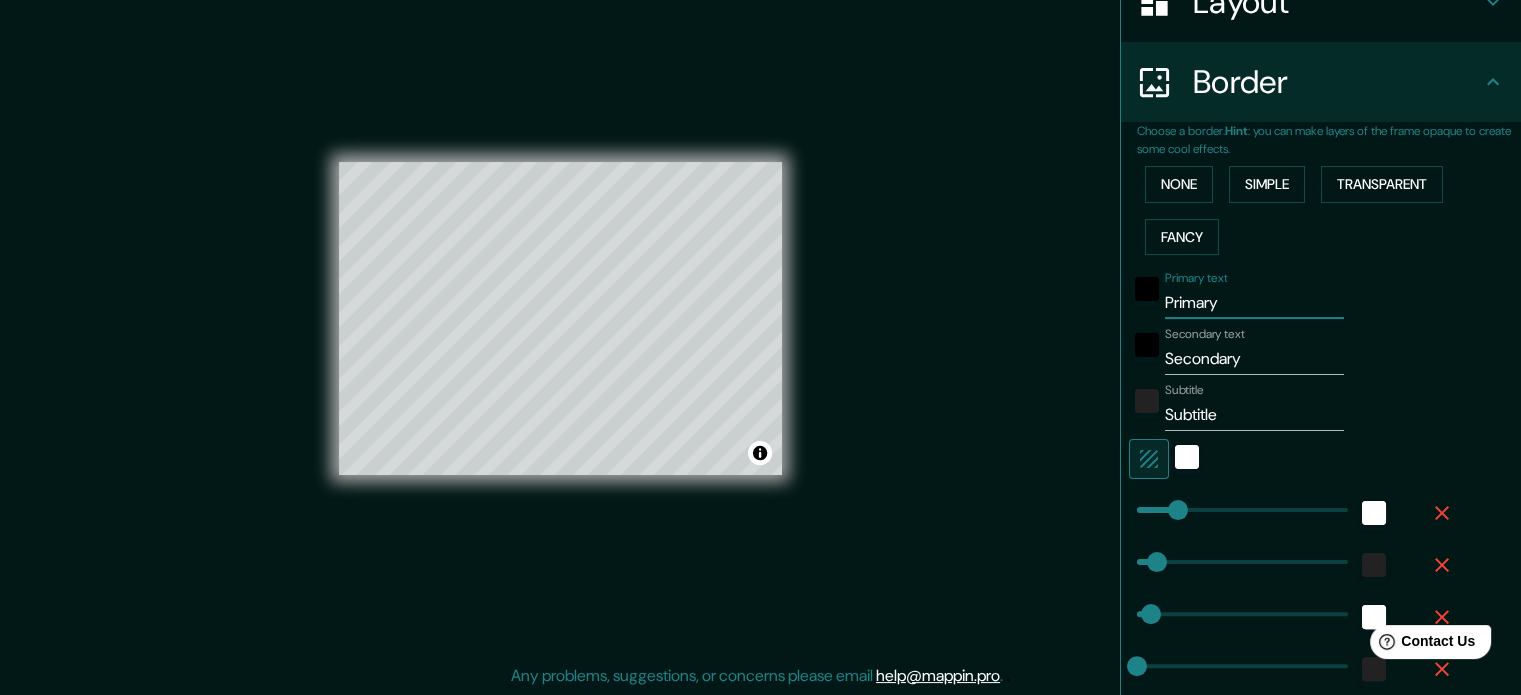 click on "Primary" at bounding box center [1254, 303] 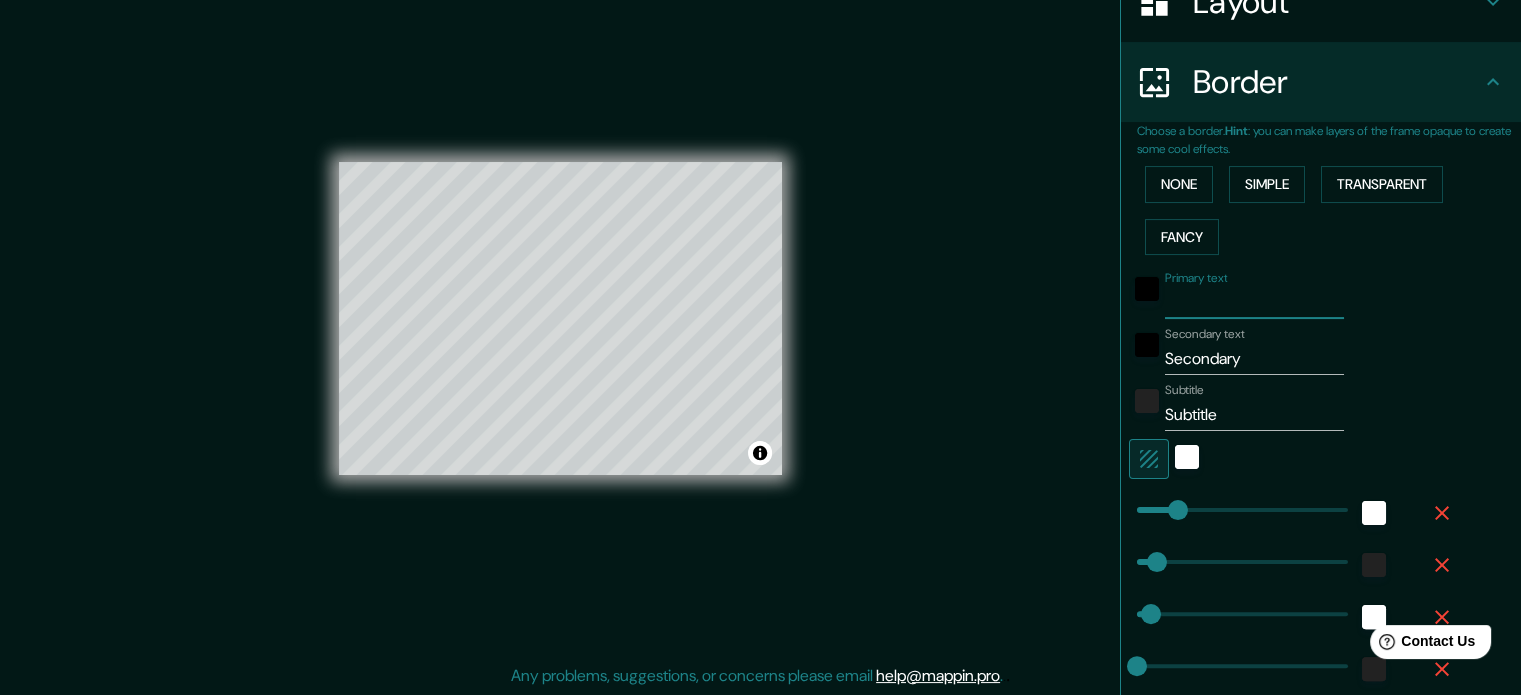 click on "Secondary" at bounding box center [1254, 359] 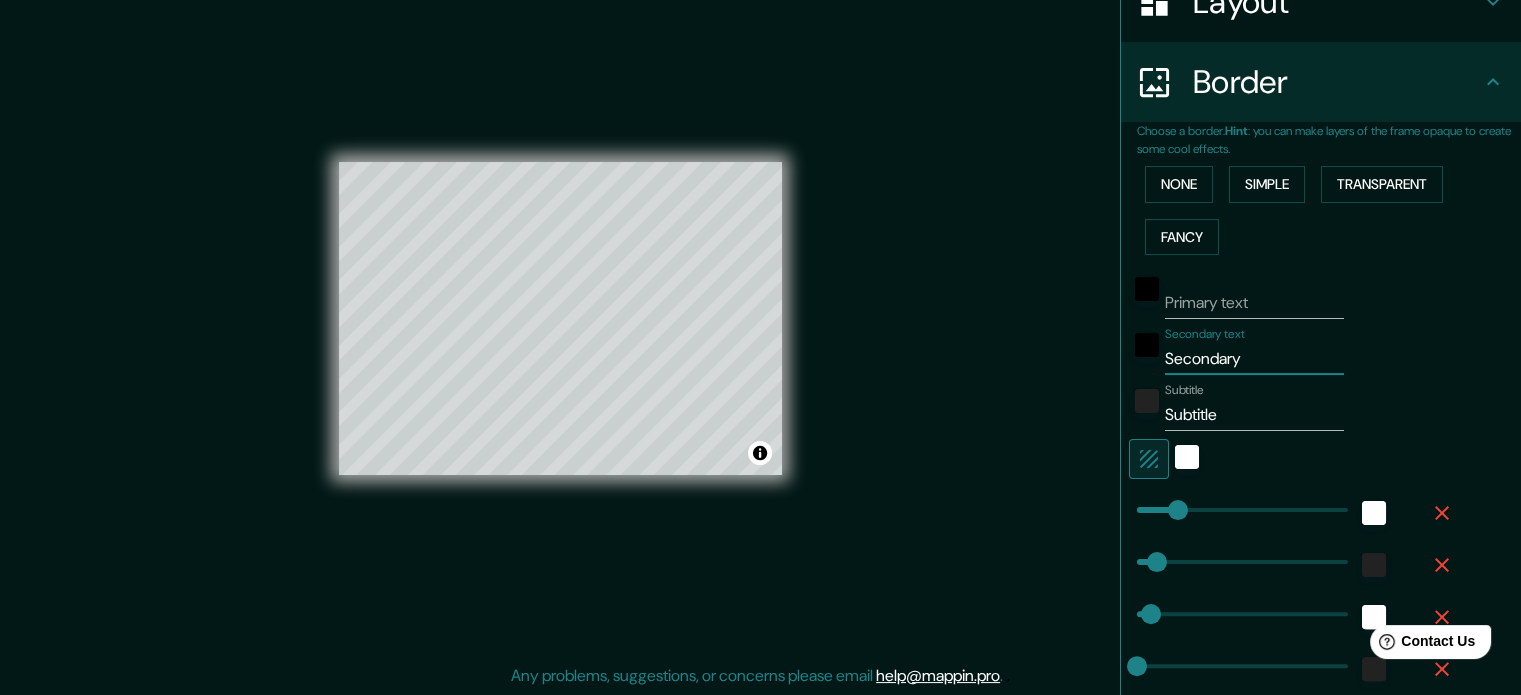 click on "Secondary" at bounding box center [1254, 359] 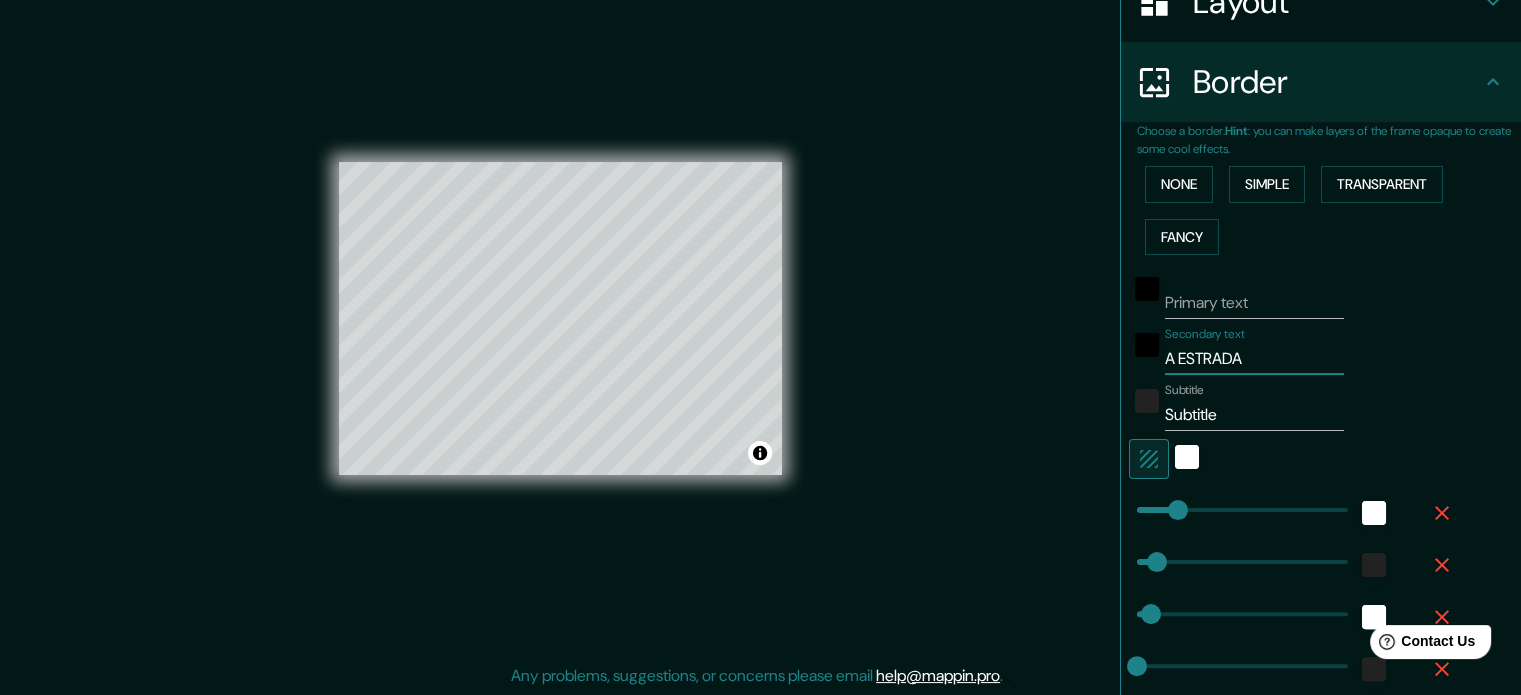 click at bounding box center (1147, 407) 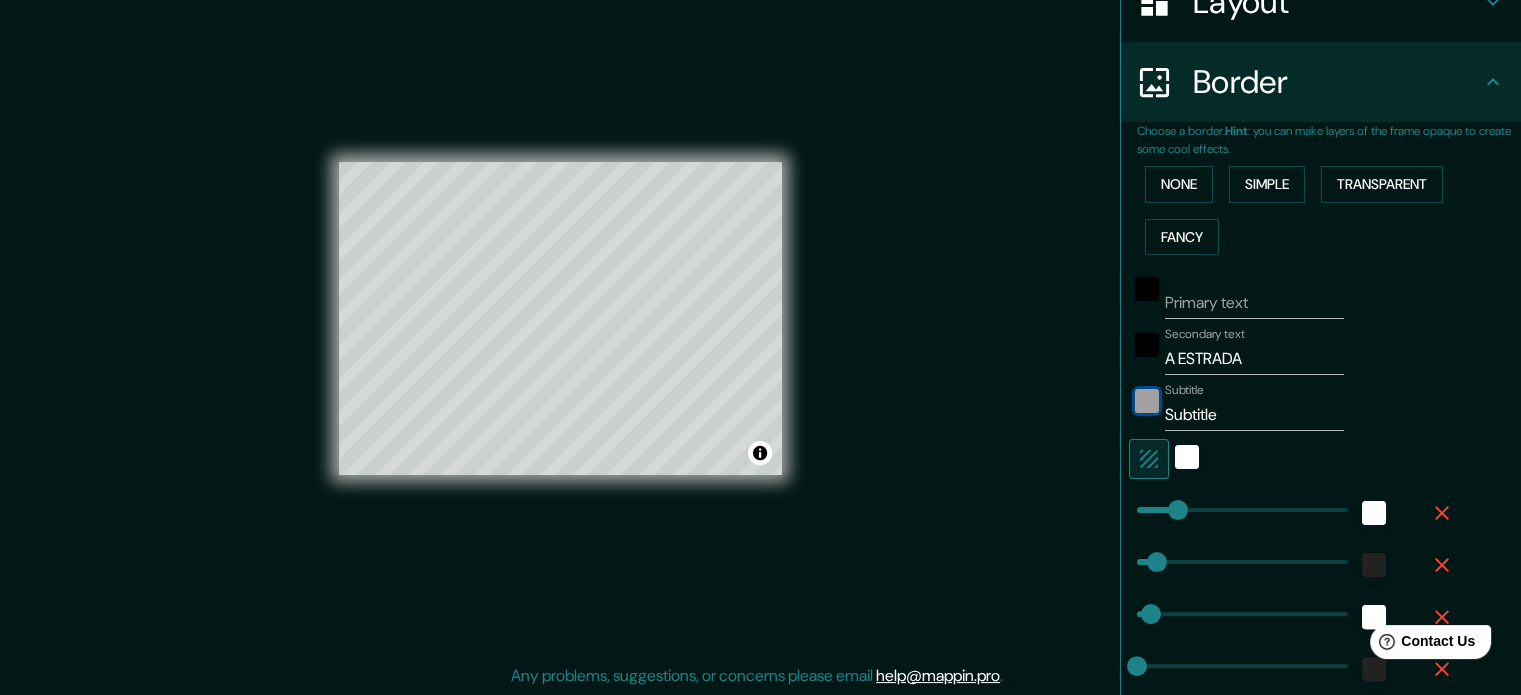 click at bounding box center (1147, 401) 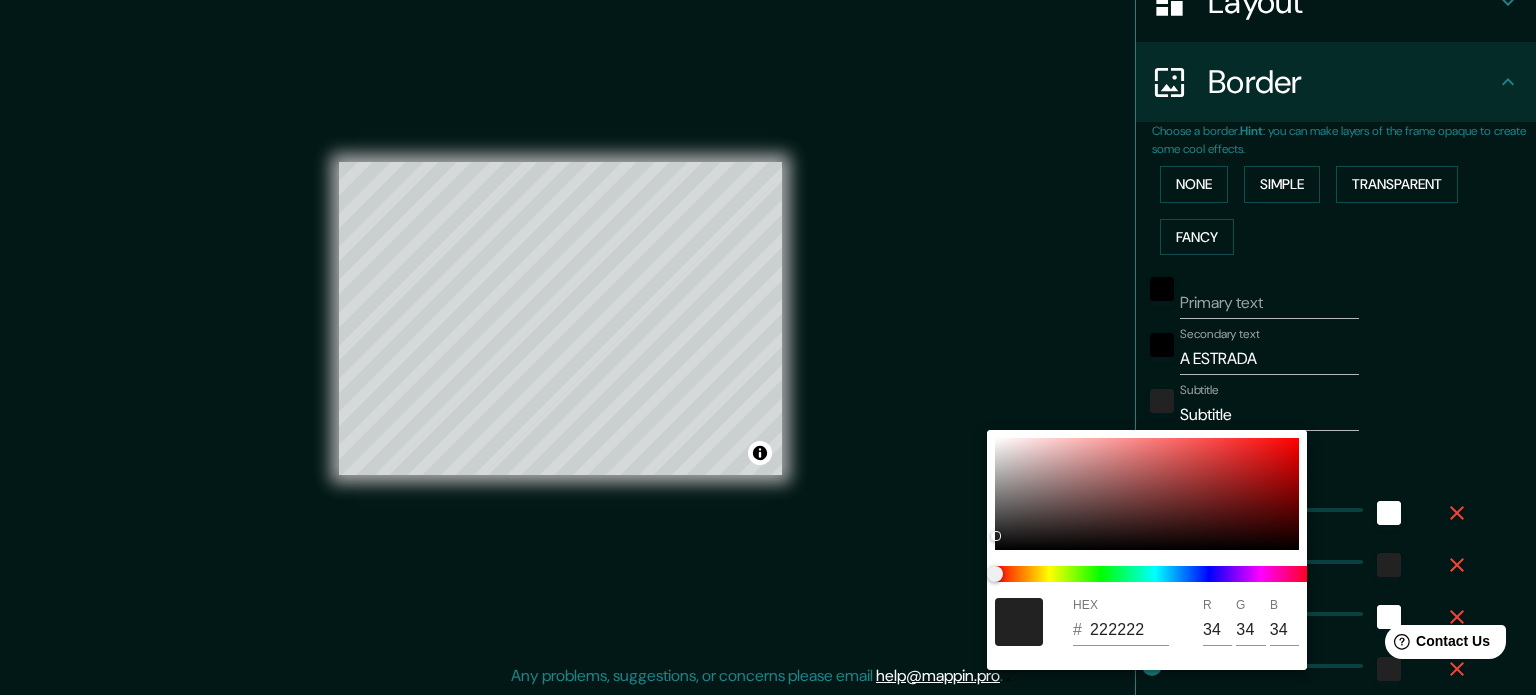 click at bounding box center [1019, 622] 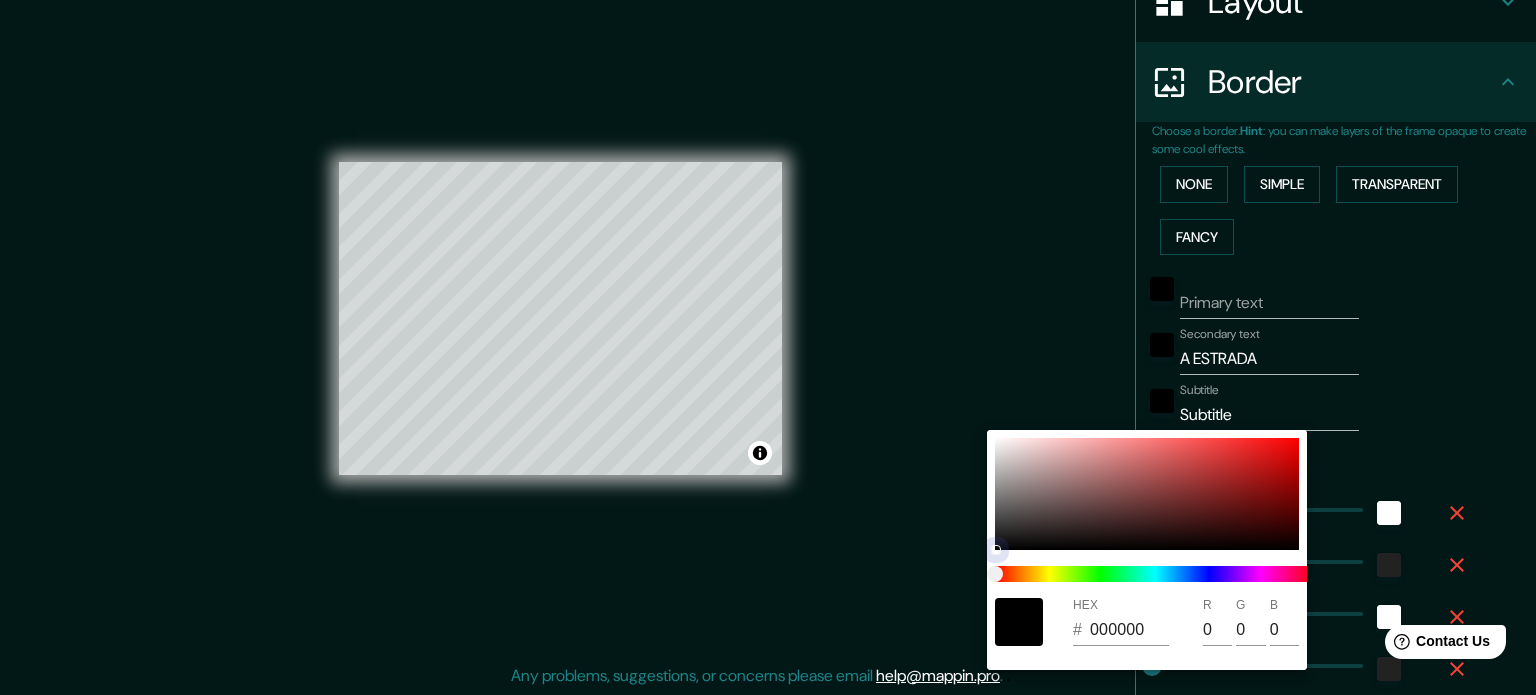 drag, startPoint x: 996, startPoint y: 531, endPoint x: 1009, endPoint y: 563, distance: 34.539833 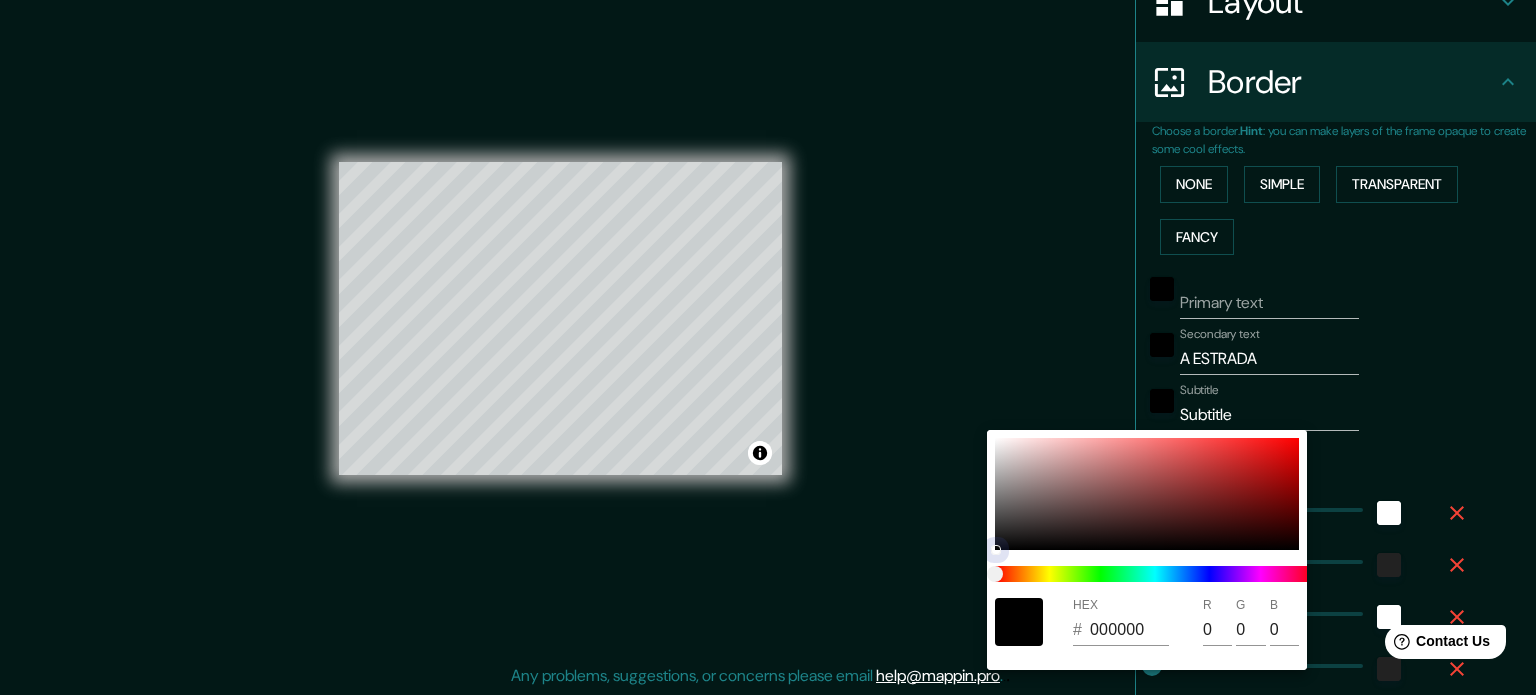 click on "HEX # 000000 R 0 G 0 B 0" at bounding box center (1147, 550) 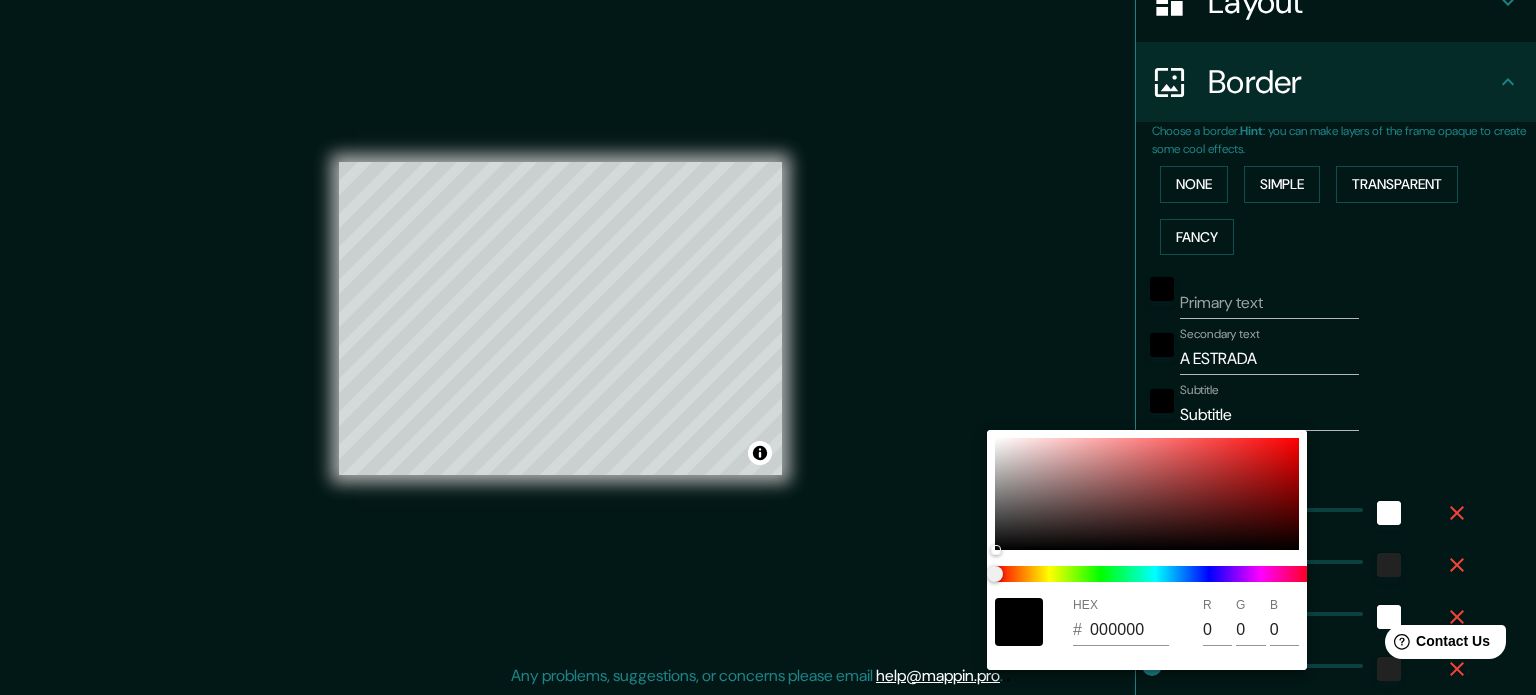 click at bounding box center [768, 347] 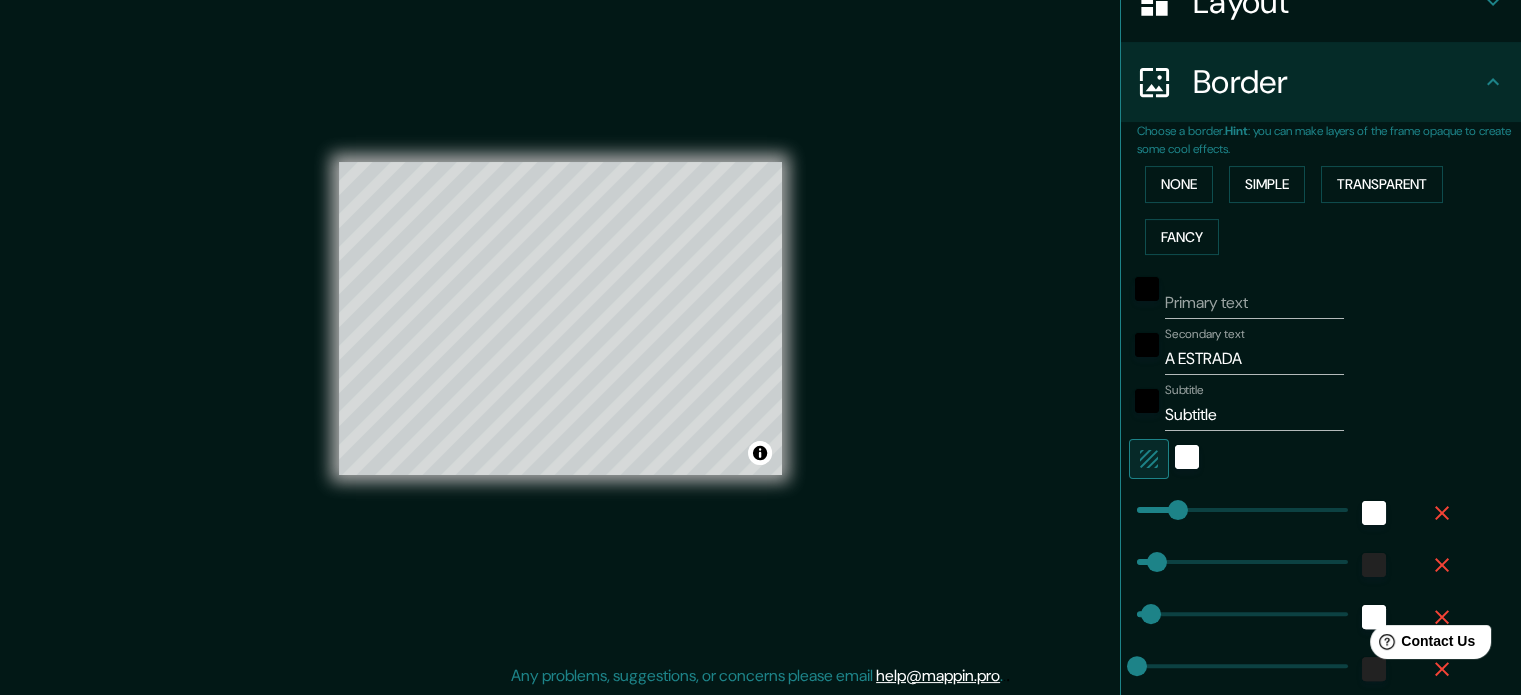 click on "Subtitle" at bounding box center [1254, 415] 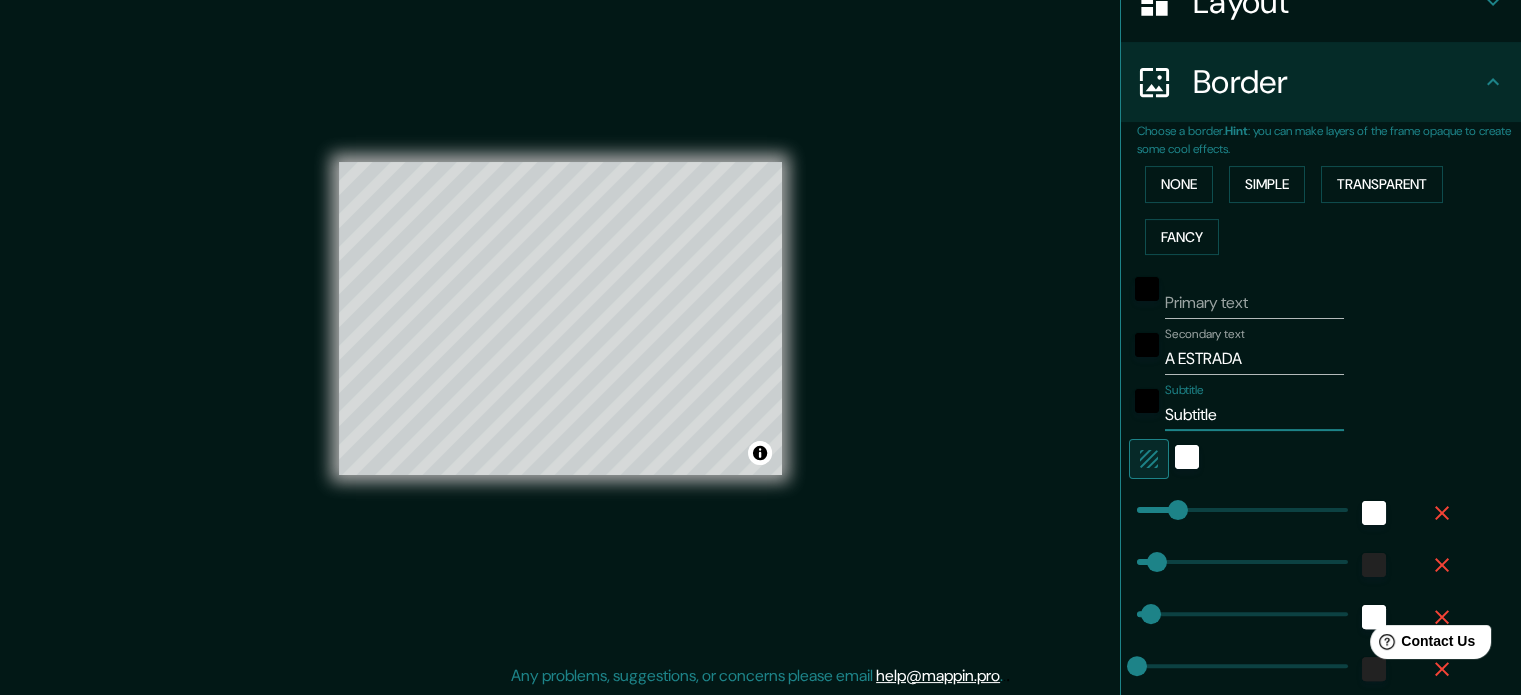 click on "Subtitle" at bounding box center [1254, 415] 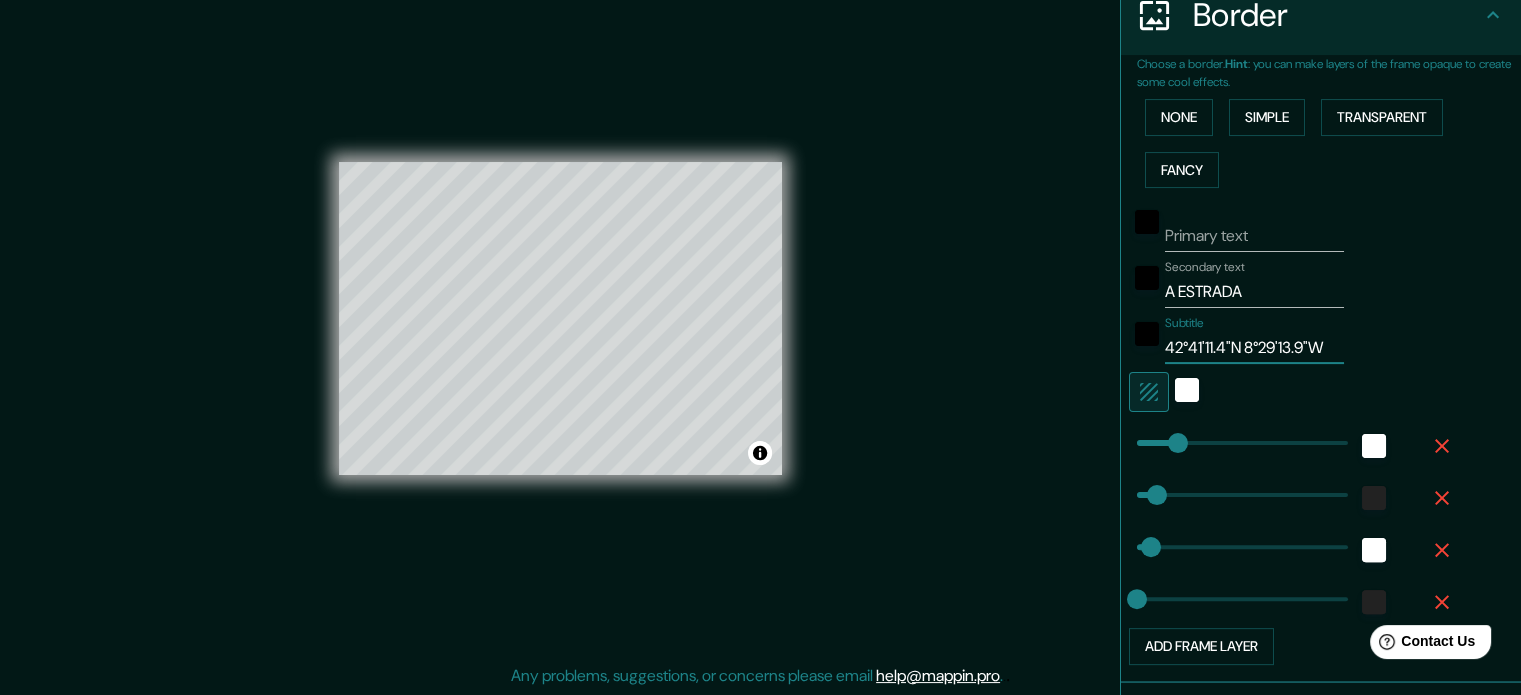 scroll, scrollTop: 544, scrollLeft: 0, axis: vertical 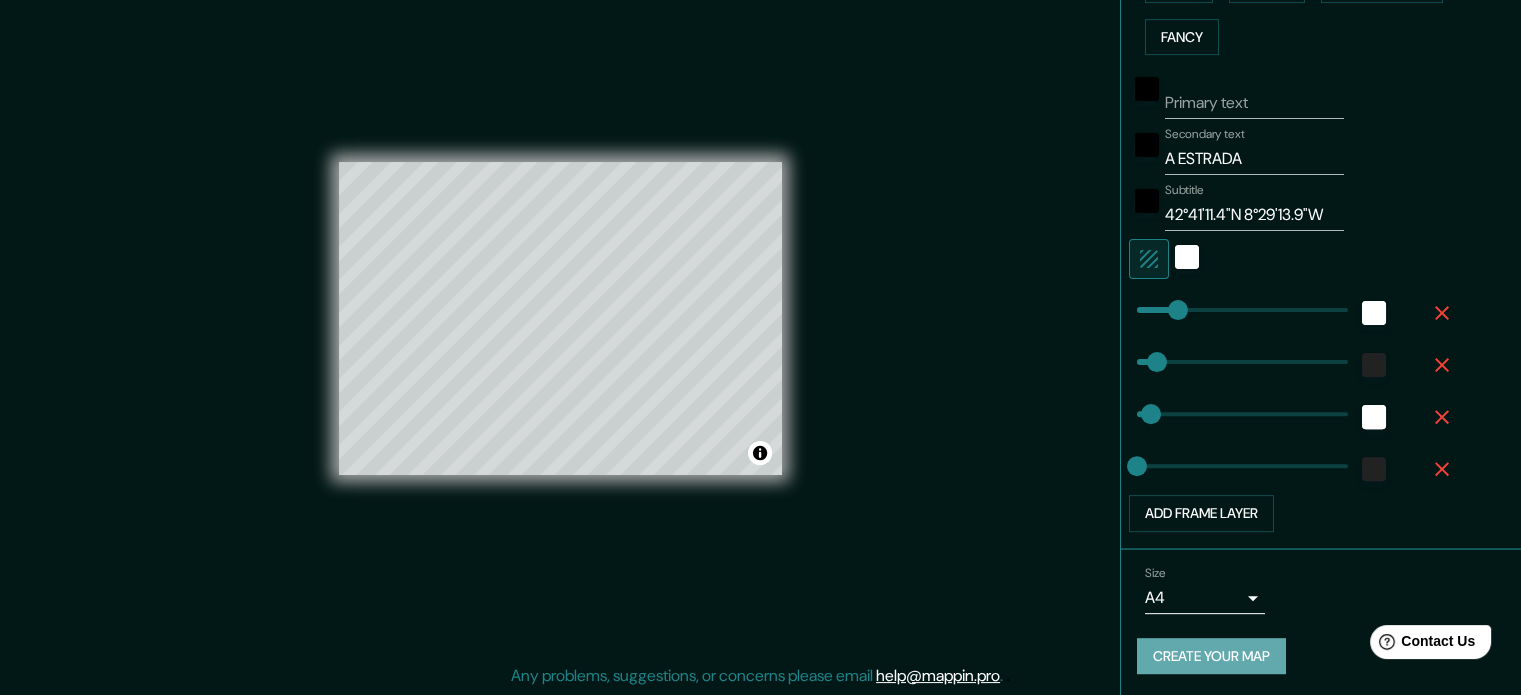 click on "Create your map" at bounding box center [1211, 656] 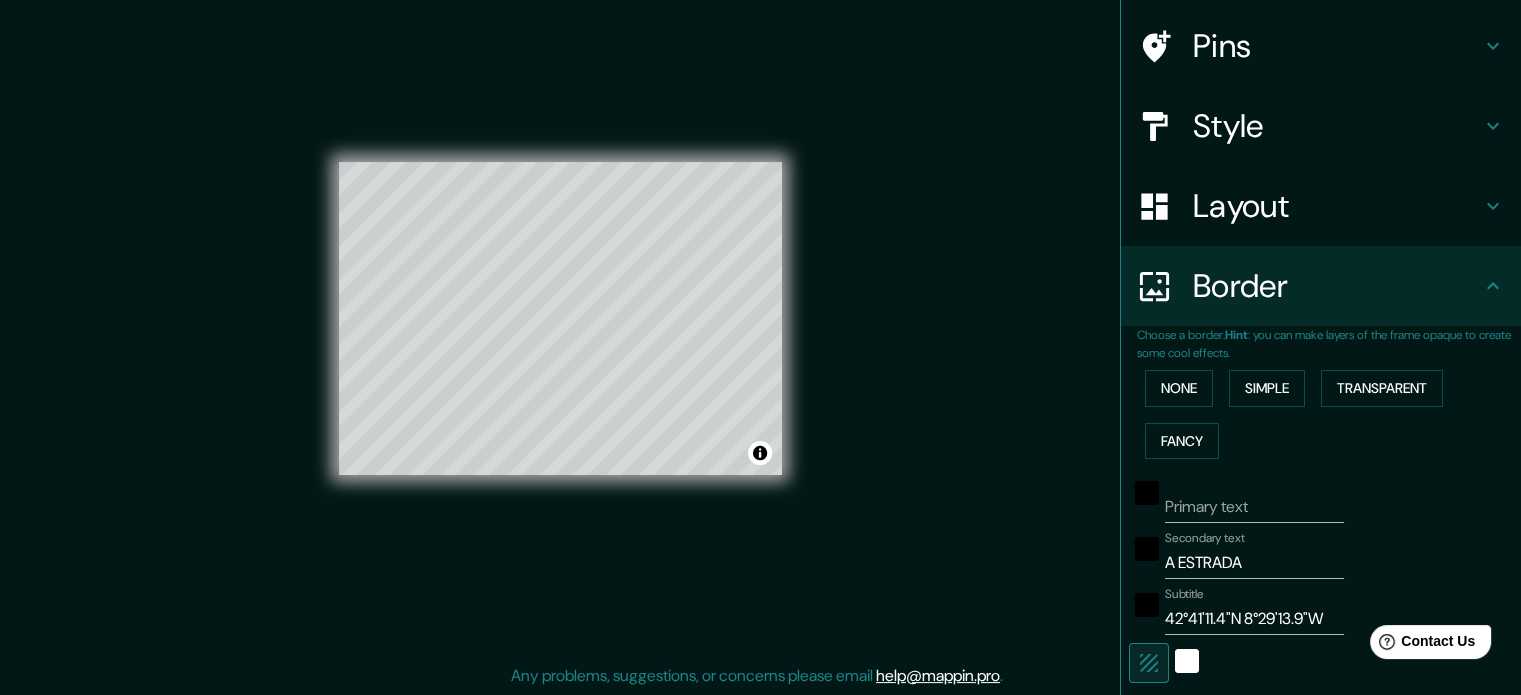 scroll, scrollTop: 0, scrollLeft: 0, axis: both 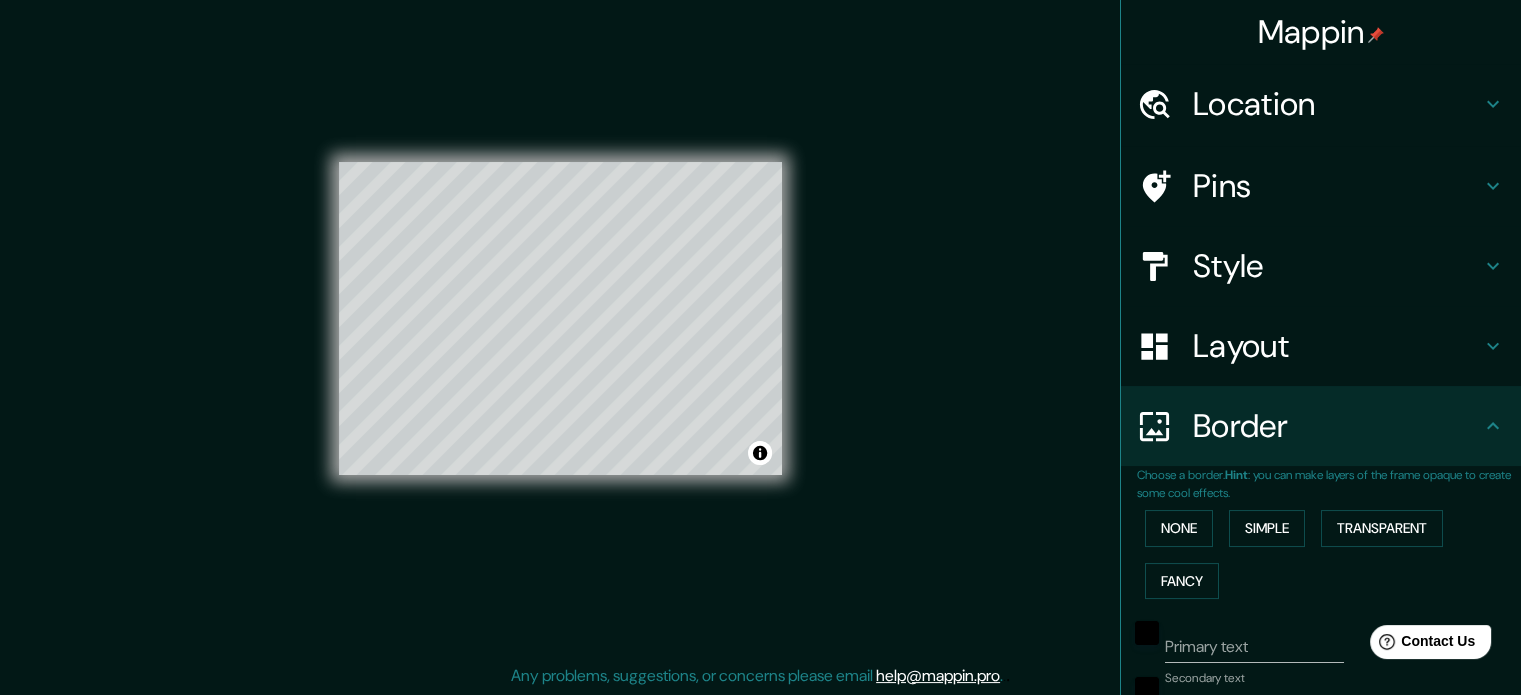 click on "Primary text" at bounding box center [1254, 639] 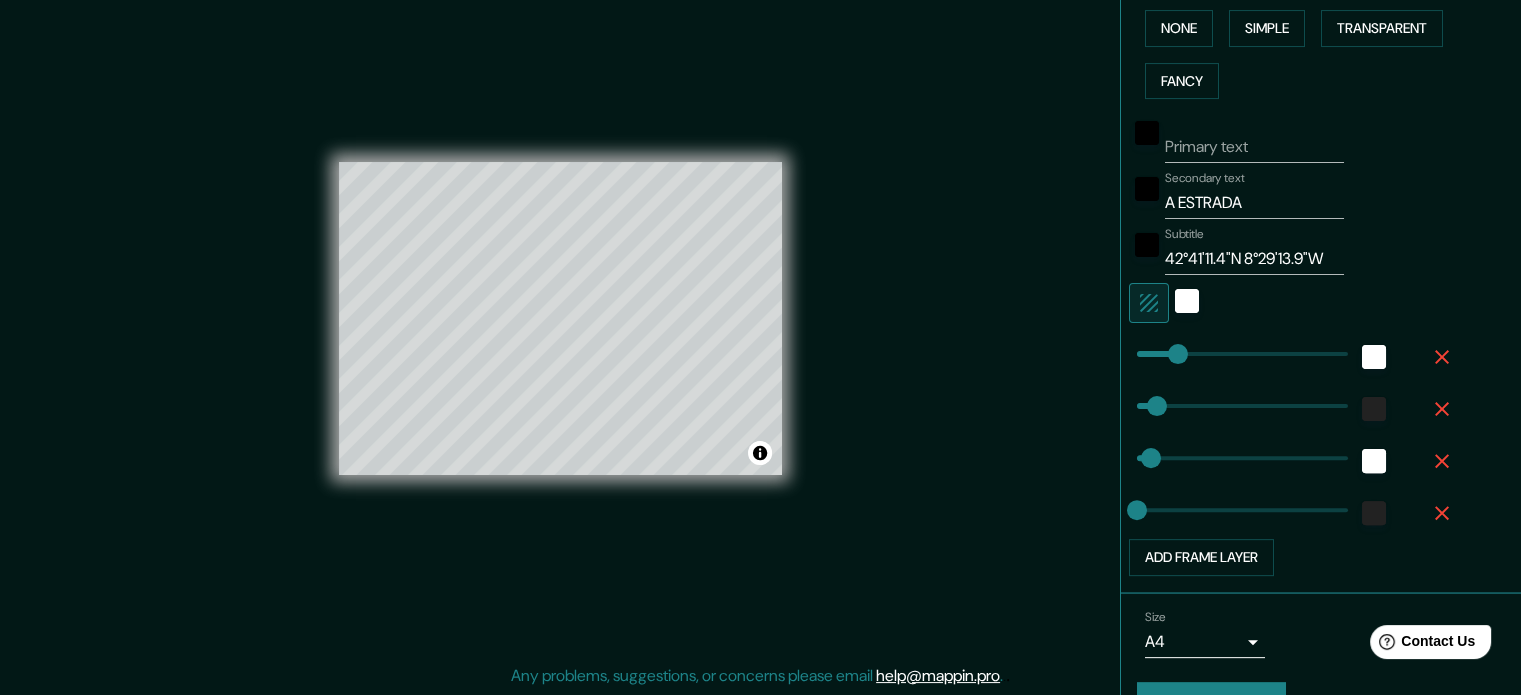 scroll, scrollTop: 544, scrollLeft: 0, axis: vertical 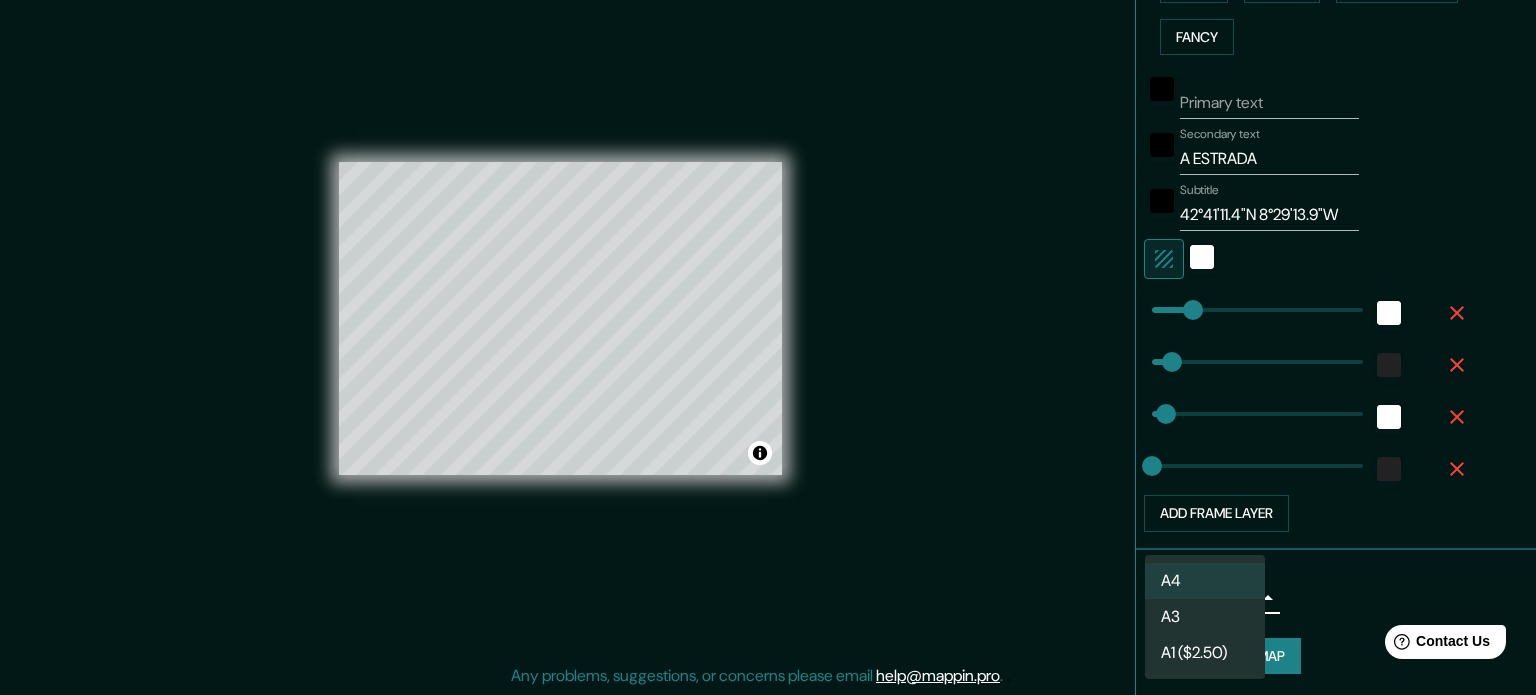 click on "Mappin Location [CITY], provincia de Pontevedra, España Pins Style Layout Border Choose a border.  Hint : you can make layers of the frame opaque to create some cool effects. None Simple Transparent Fancy Primary text Secondary text [CITY] Subtitle 42°41'11.4"N 8°29'13.9"W Add frame layer Size A4 single Create your map © Mapbox   © OpenStreetMap   Improve this map Any problems, suggestions, or concerns please email    help@mappin.pro . . . A4 A3 A1 ($2.50)" at bounding box center (768, 321) 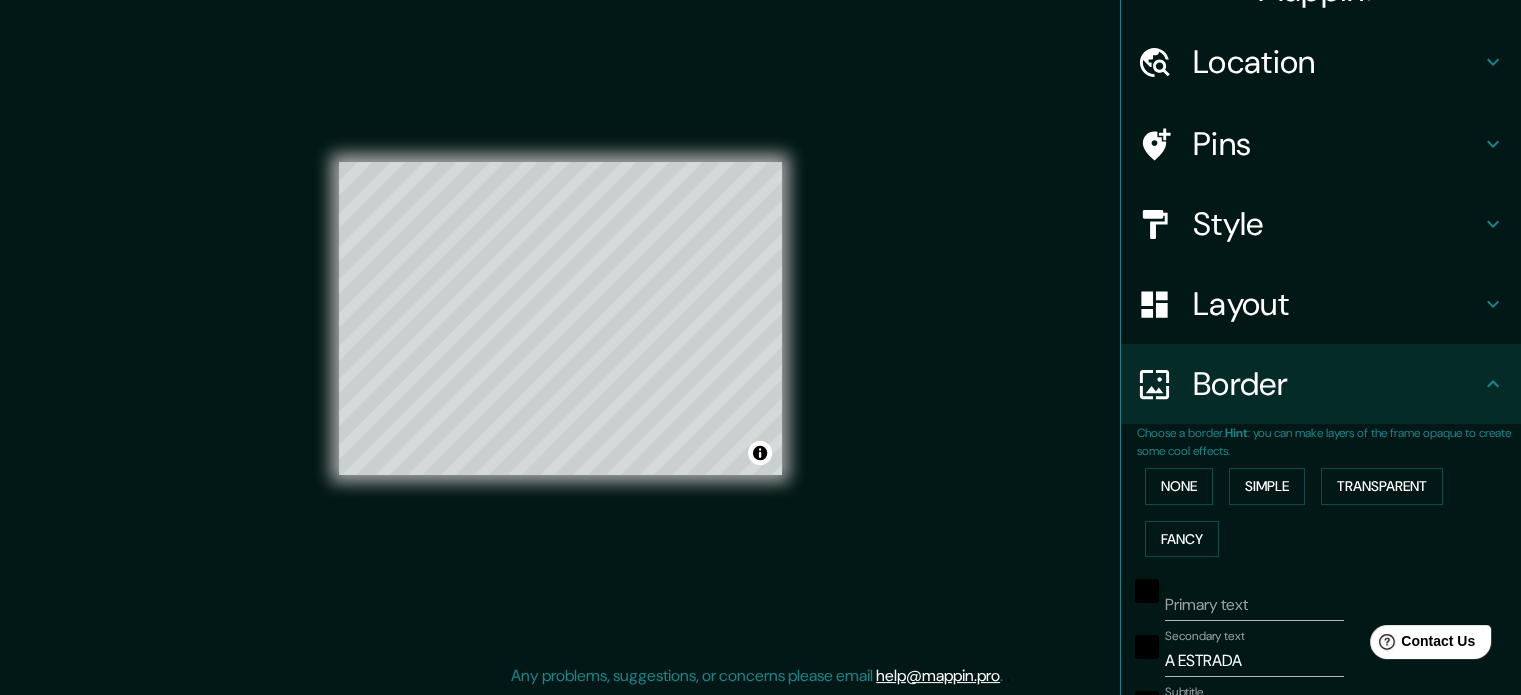 scroll, scrollTop: 0, scrollLeft: 0, axis: both 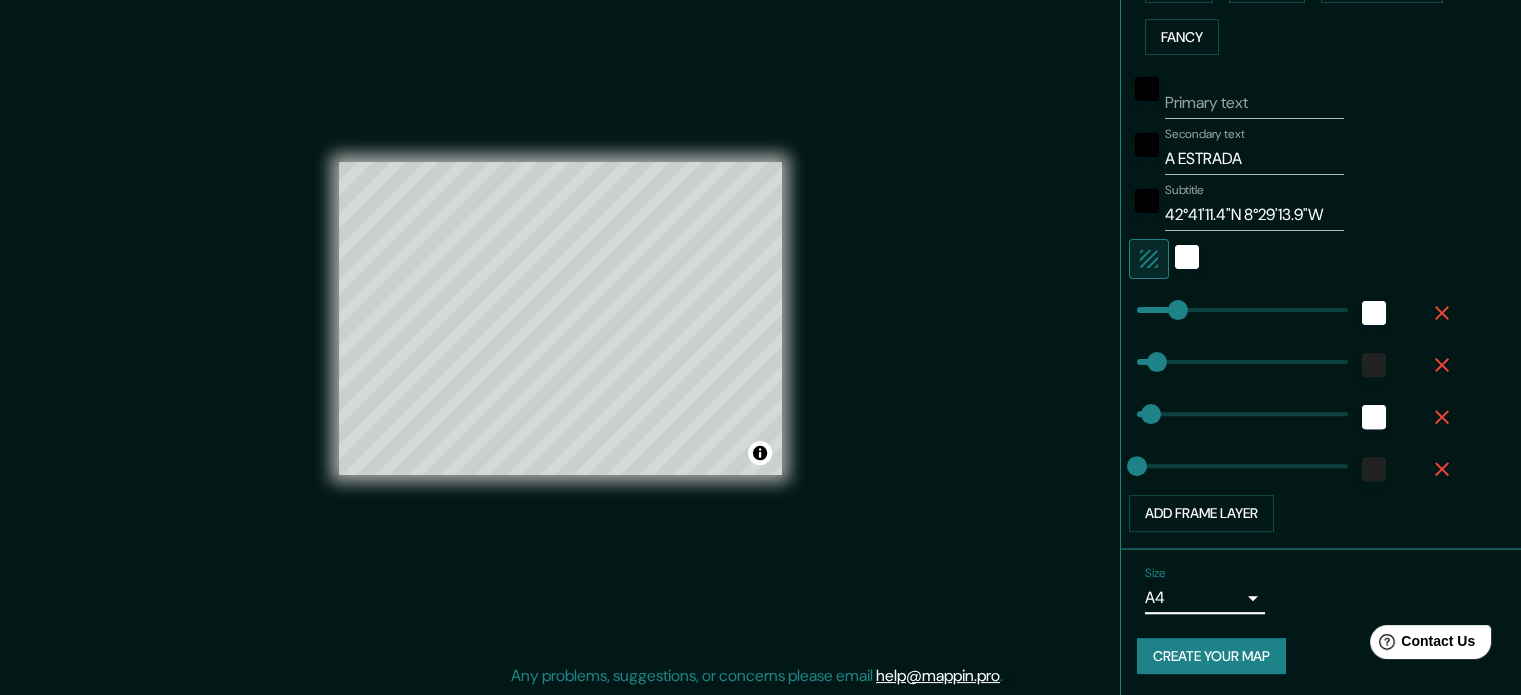 click on "Create your map" at bounding box center (1211, 656) 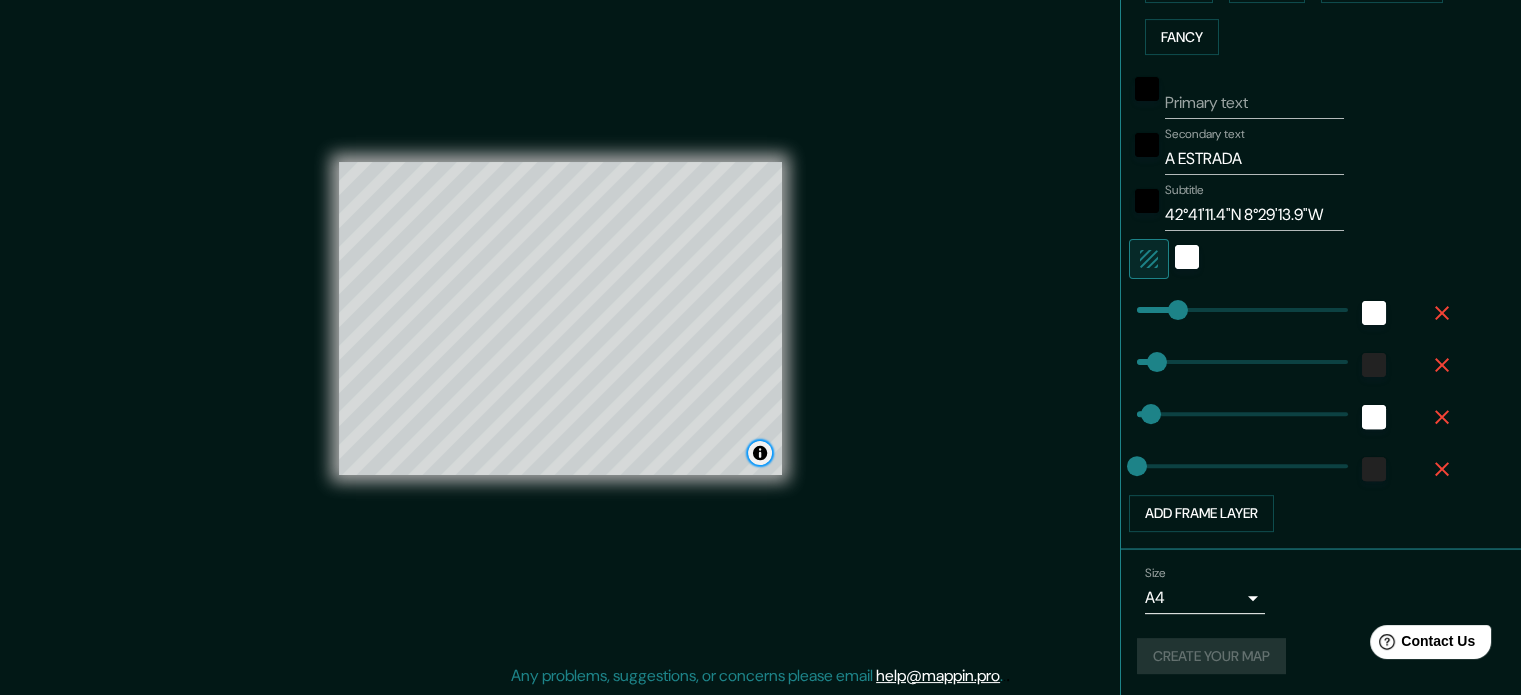 click at bounding box center (760, 453) 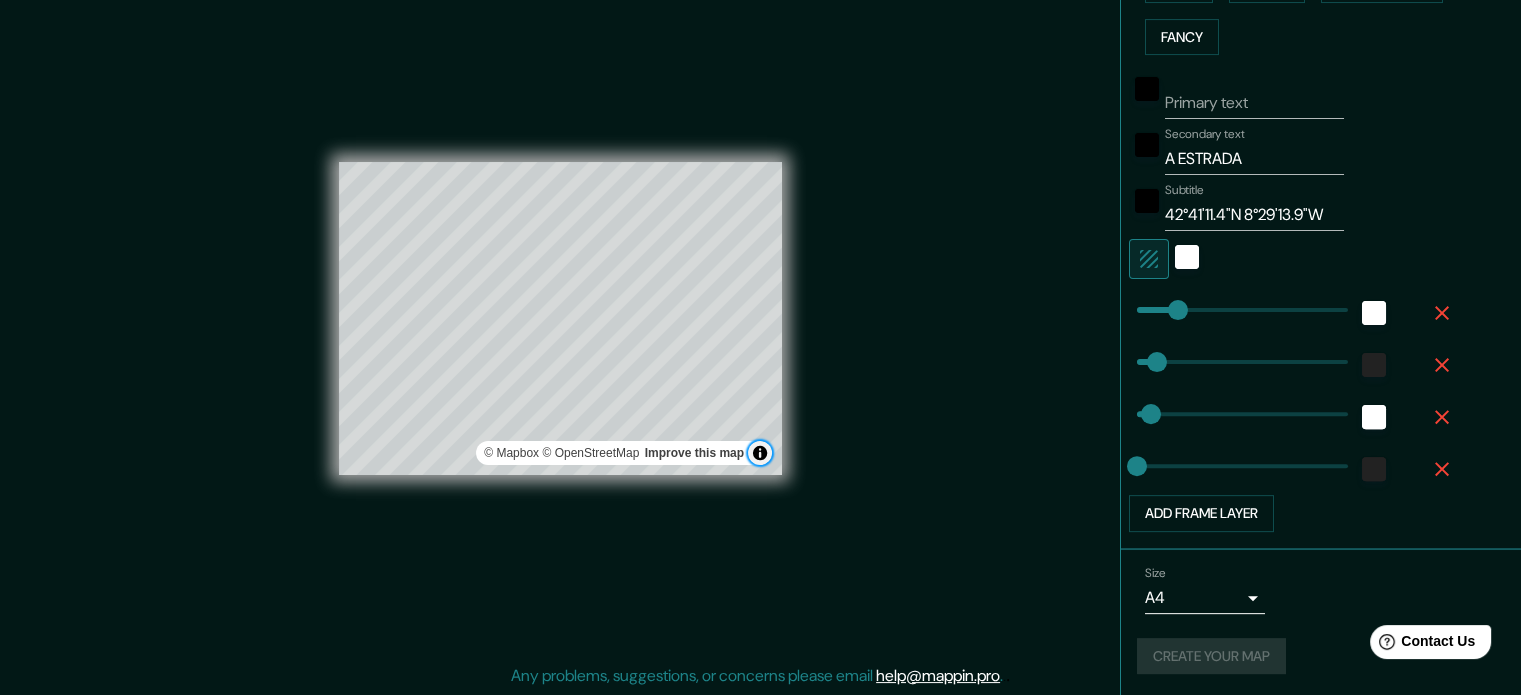 click at bounding box center (760, 453) 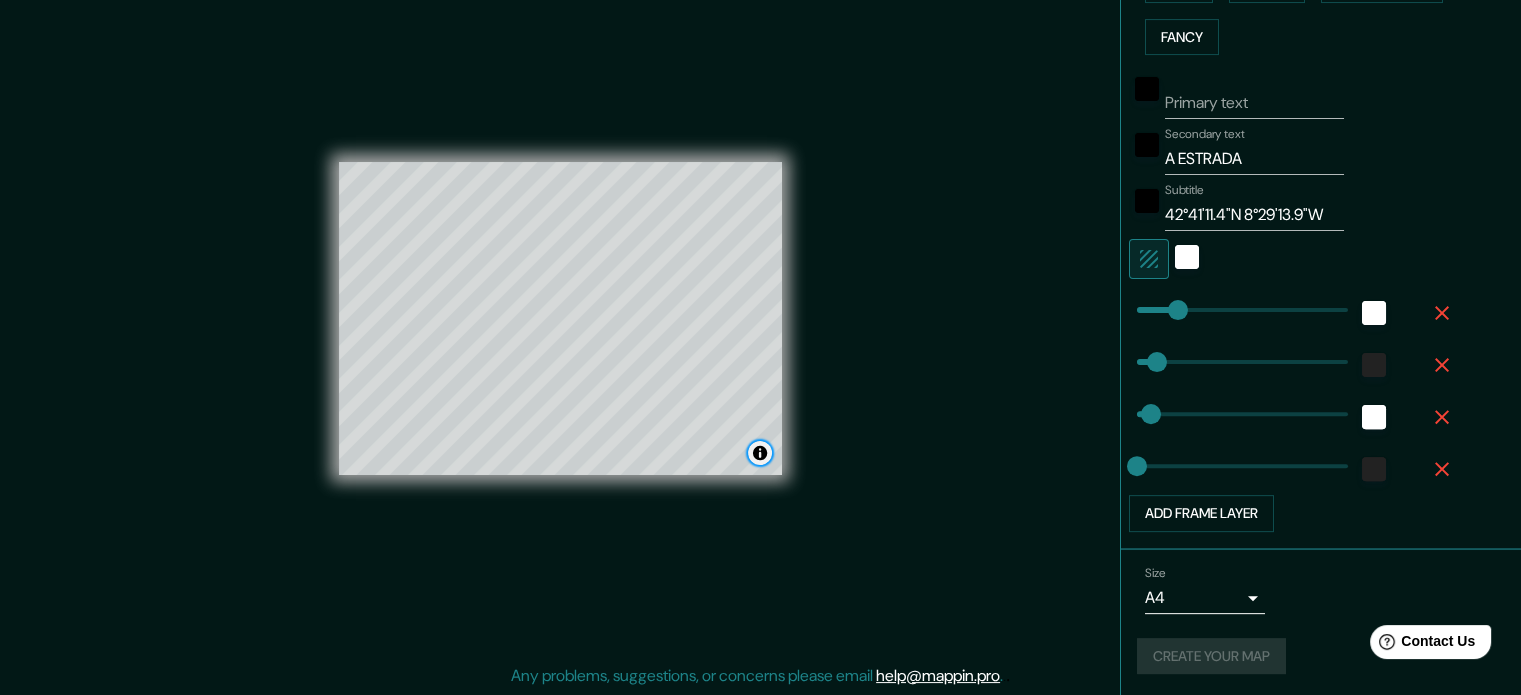 click at bounding box center (760, 453) 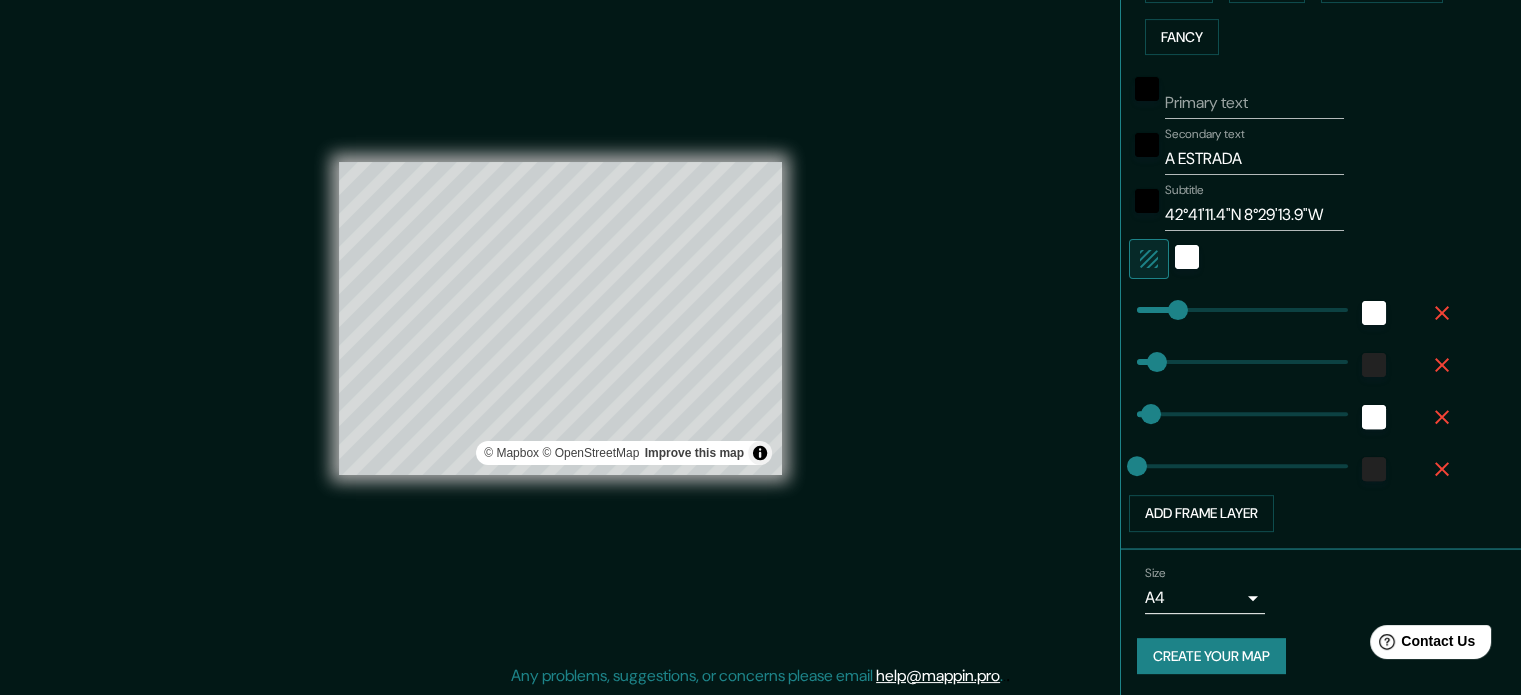 click on "Mappin Location [CITY], provincia de Pontevedra, España Pins Style Layout Border Choose a border.  Hint : you can make layers of the frame opaque to create some cool effects. None Simple Transparent Fancy Primary text Secondary text [CITY] Subtitle 42°41'11.4"N 8°29'13.9"W Add frame layer Size A4 single Create your map © Mapbox   © OpenStreetMap   Improve this map Any problems, suggestions, or concerns please email    help@mappin.pro . . ." at bounding box center [760, 335] 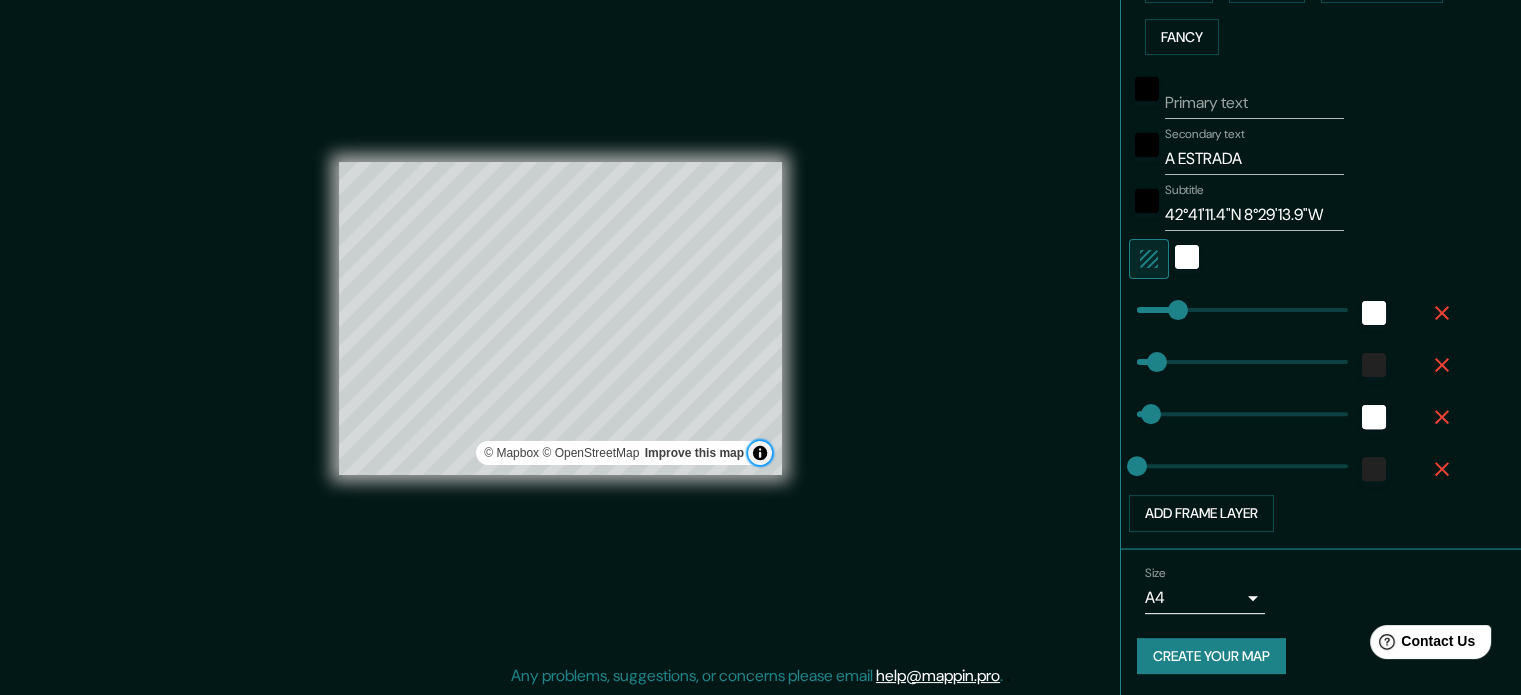 click at bounding box center (760, 453) 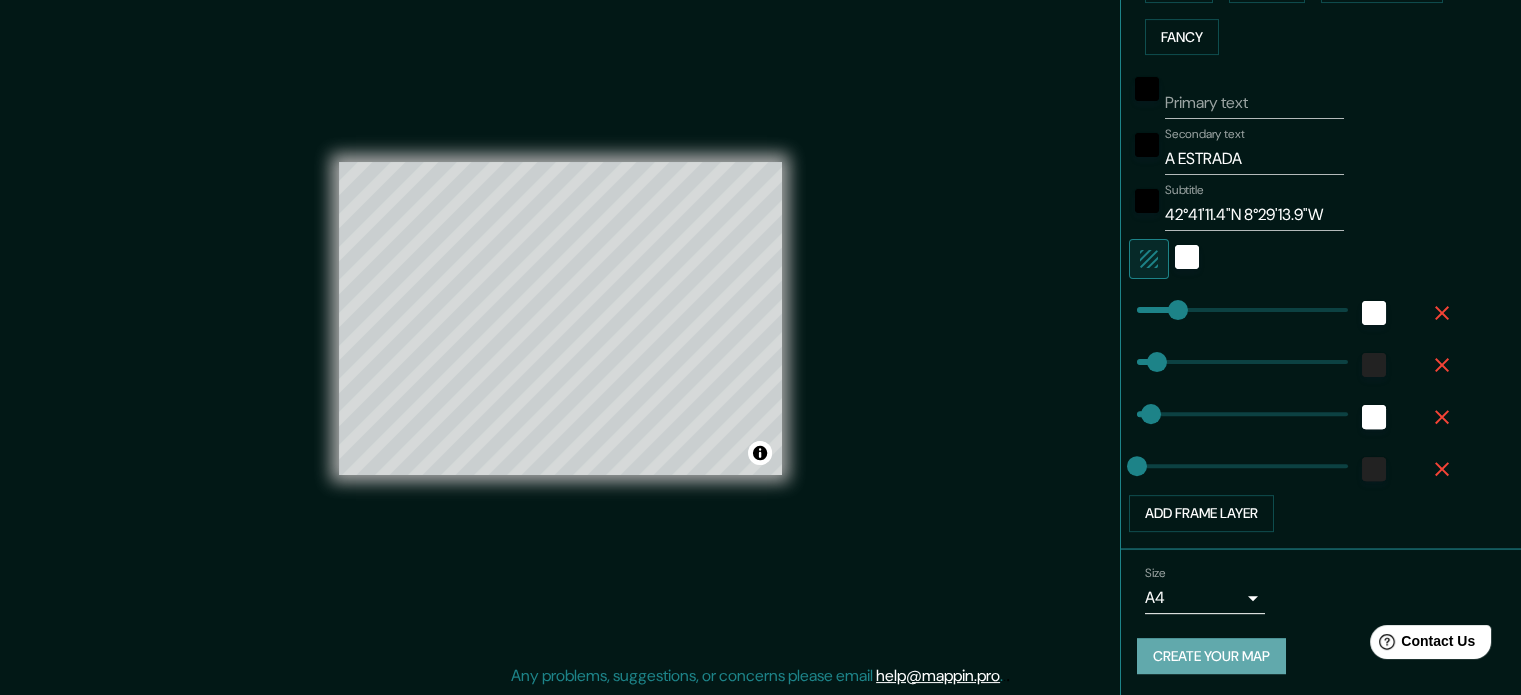 click on "Create your map" at bounding box center (1211, 656) 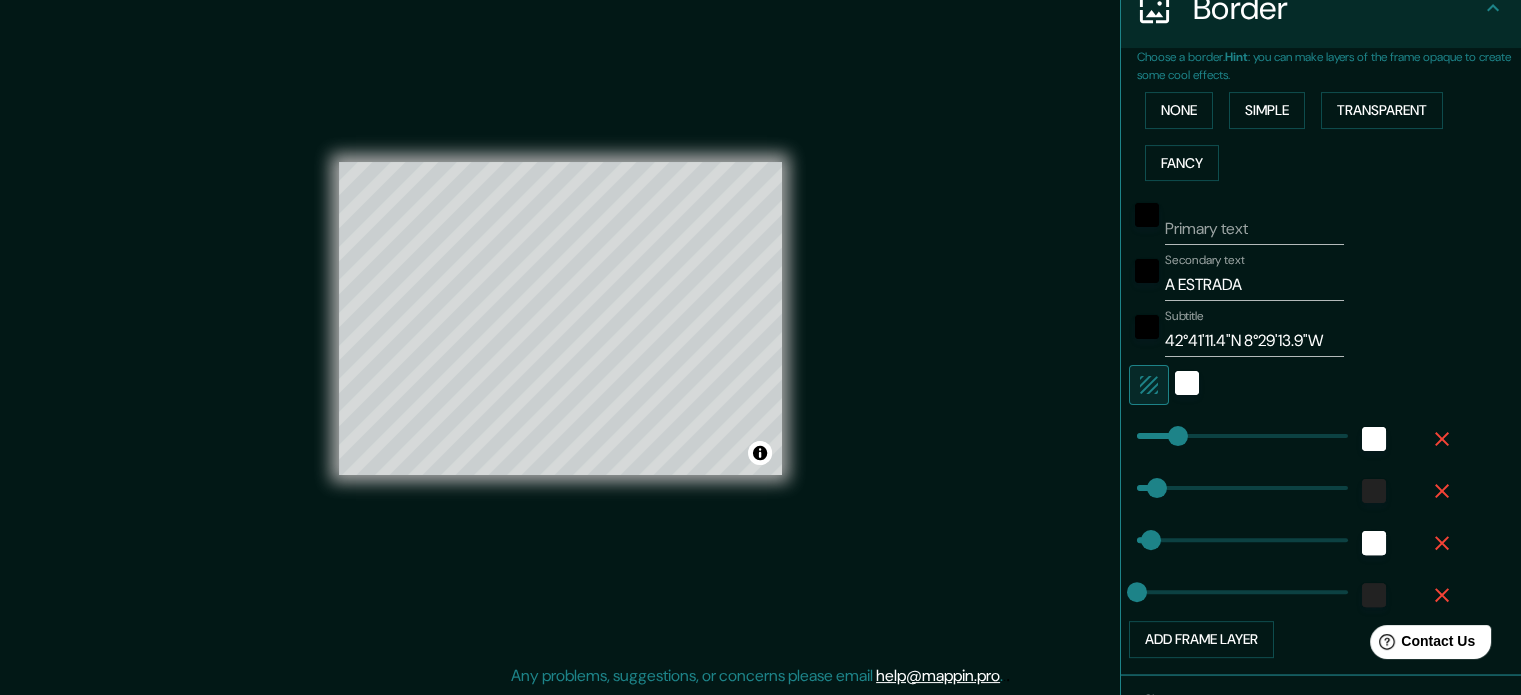 scroll, scrollTop: 544, scrollLeft: 0, axis: vertical 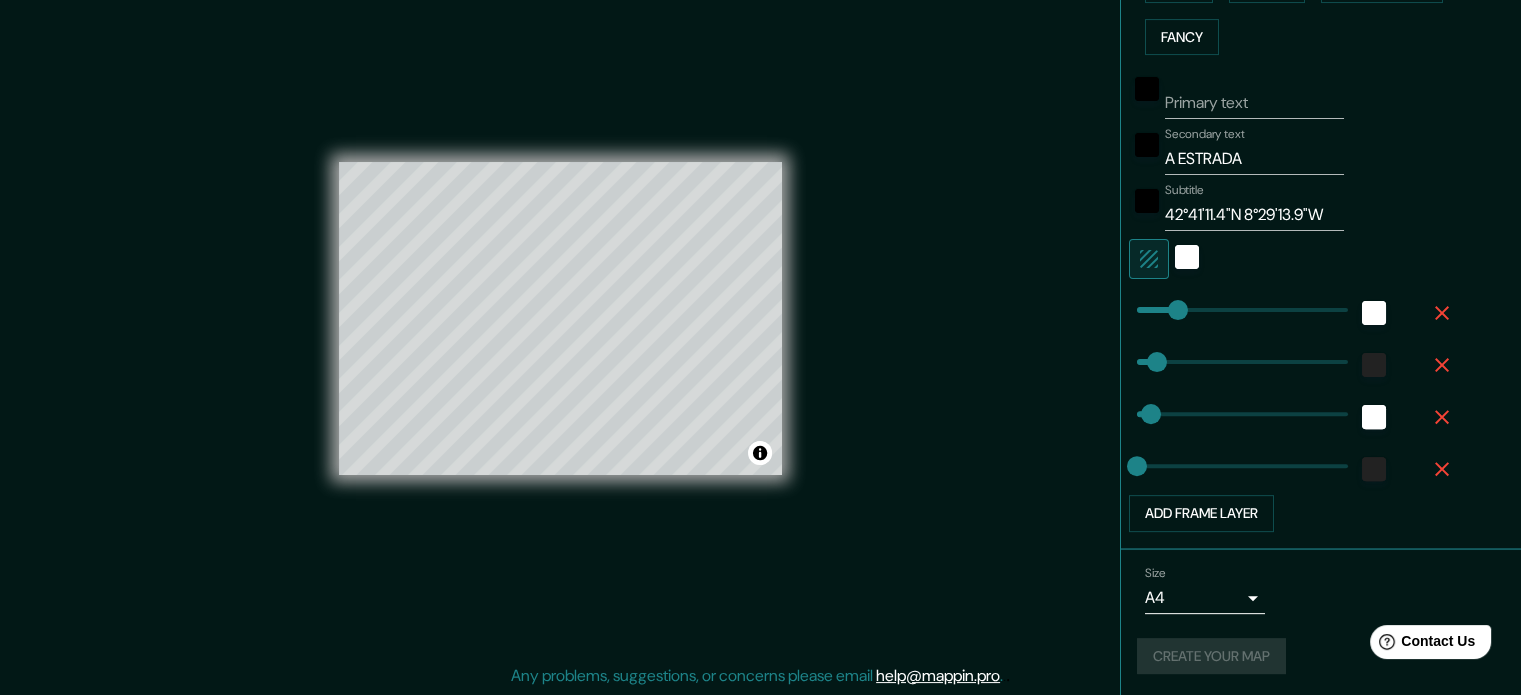 drag, startPoint x: 783, startPoint y: 303, endPoint x: 964, endPoint y: 356, distance: 188.60011 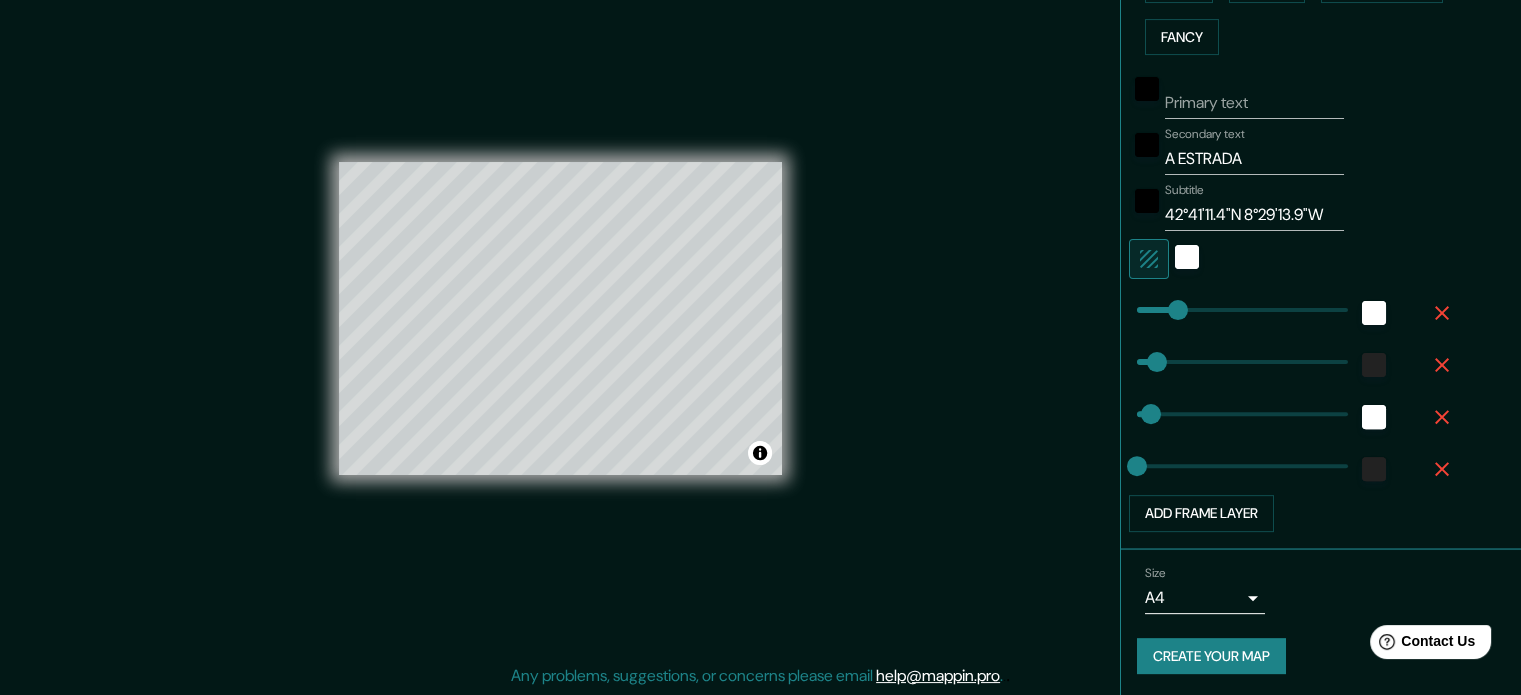 click on "Size A4 single" at bounding box center (1321, 590) 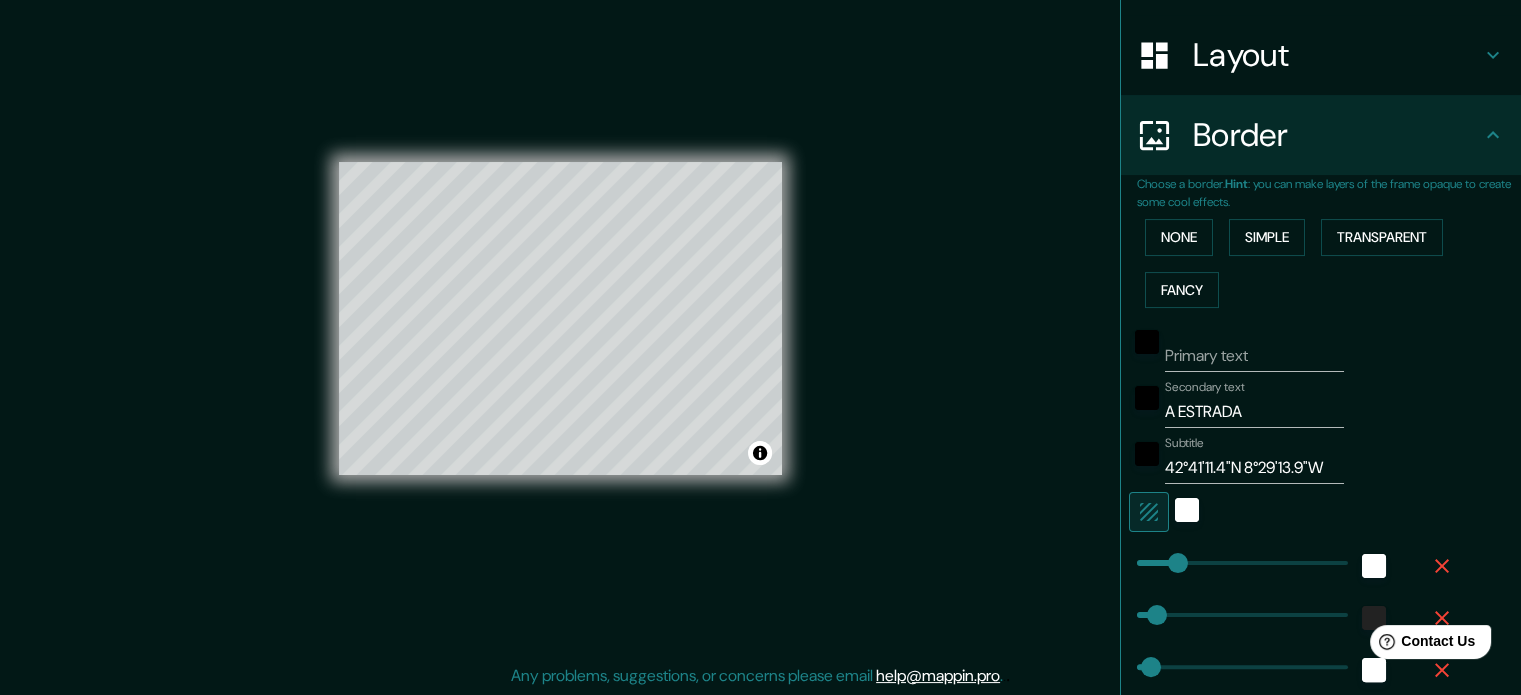 scroll, scrollTop: 0, scrollLeft: 0, axis: both 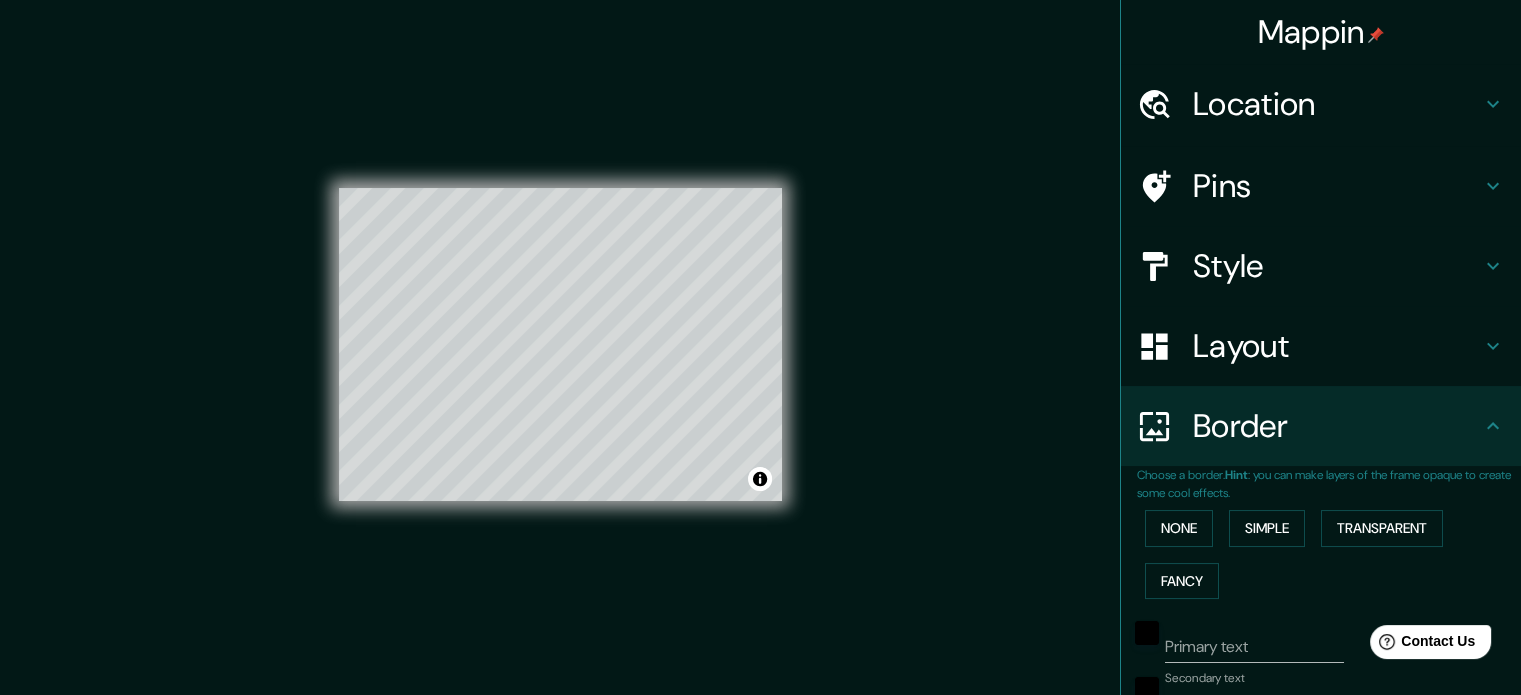 drag, startPoint x: 809, startPoint y: 200, endPoint x: 873, endPoint y: 134, distance: 91.93476 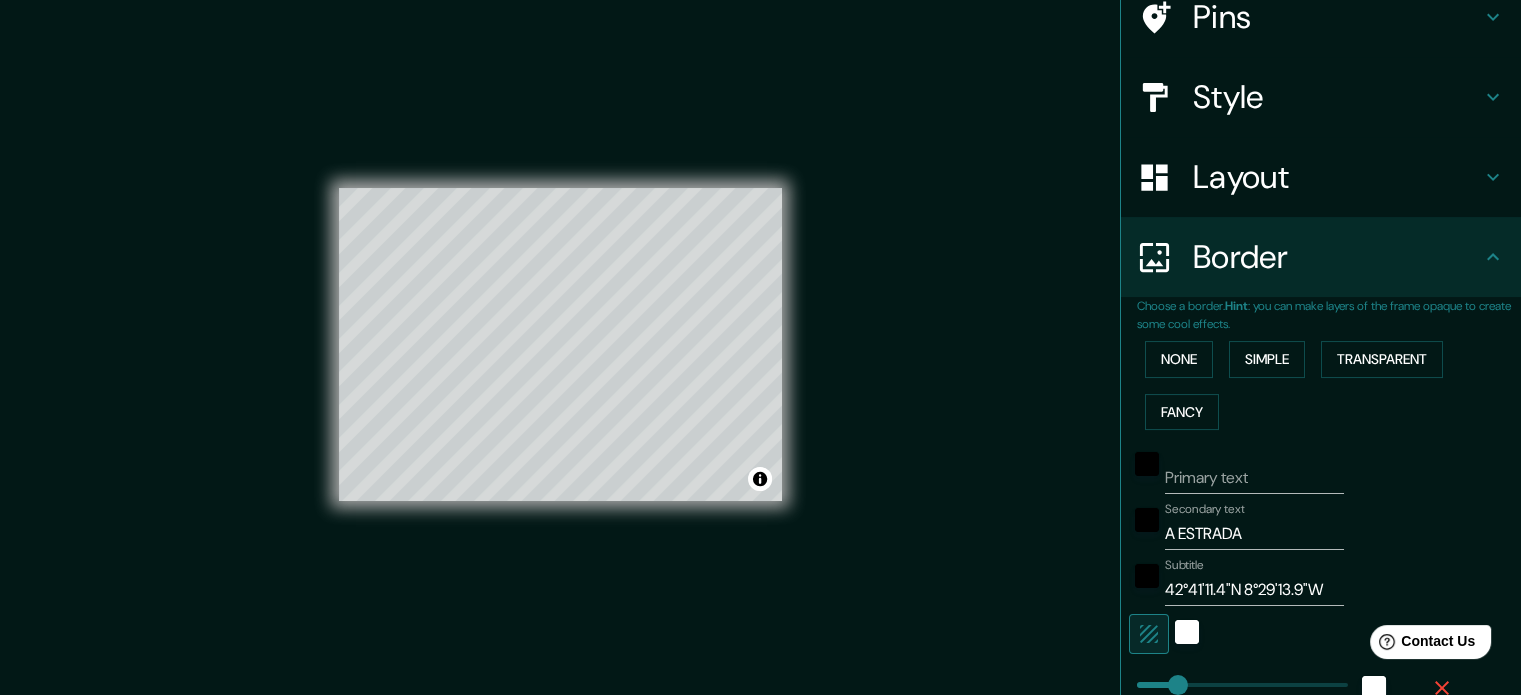 scroll, scrollTop: 300, scrollLeft: 0, axis: vertical 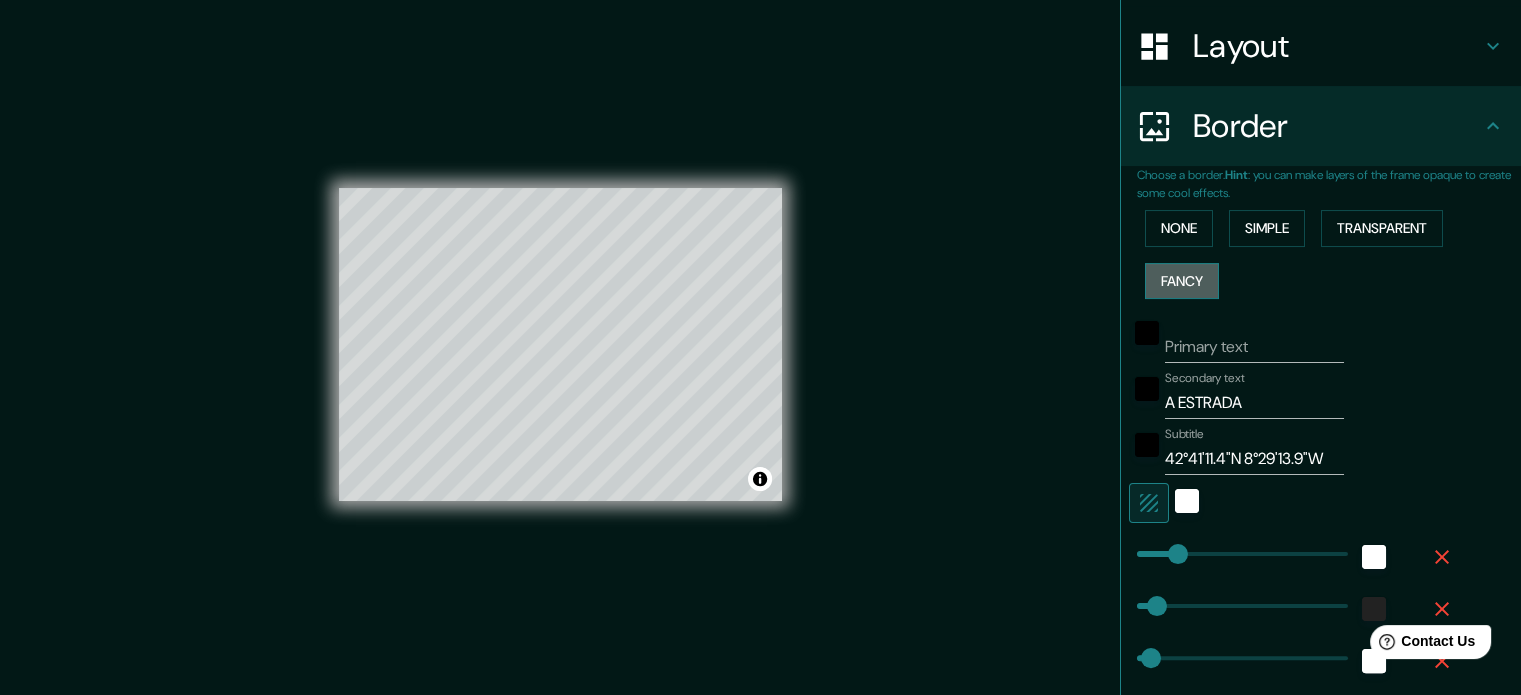 click on "Fancy" at bounding box center (1182, 281) 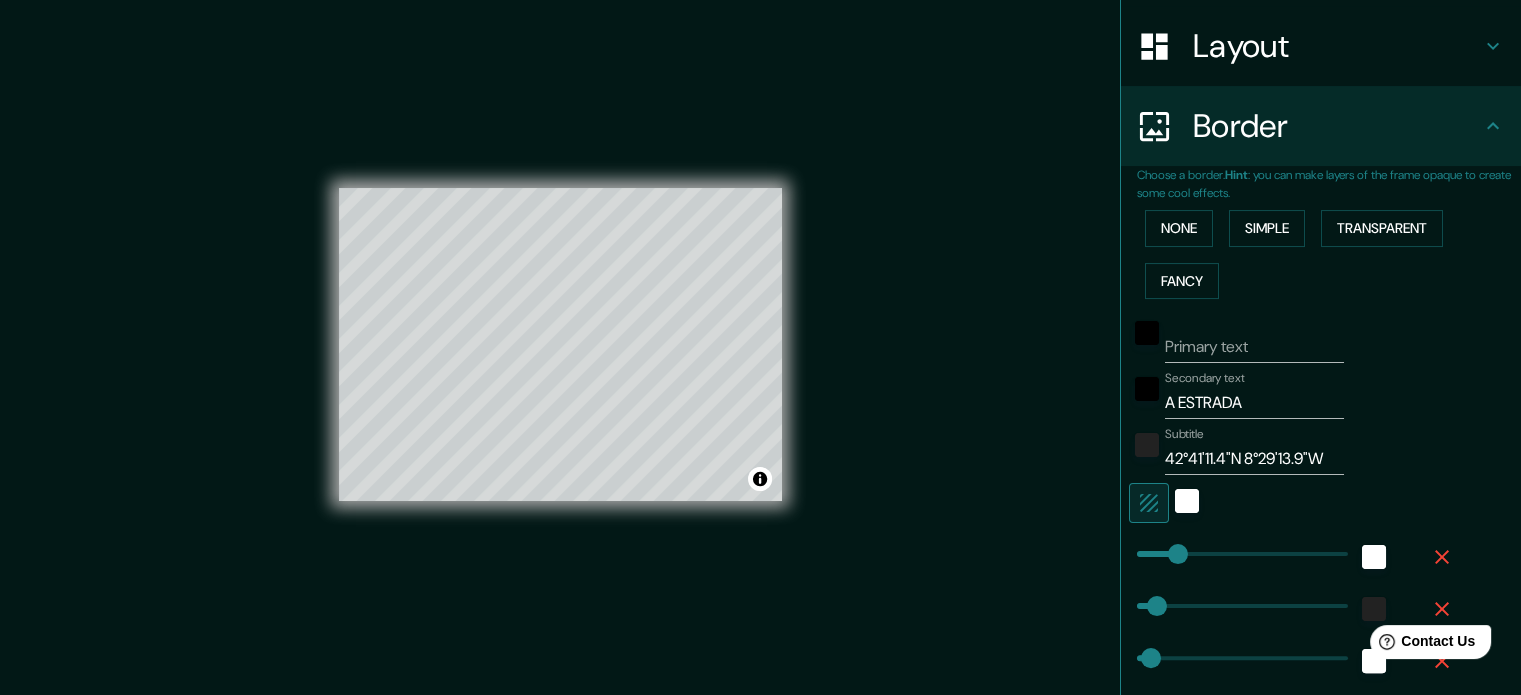 click on "A ESTRADA" at bounding box center (1254, 403) 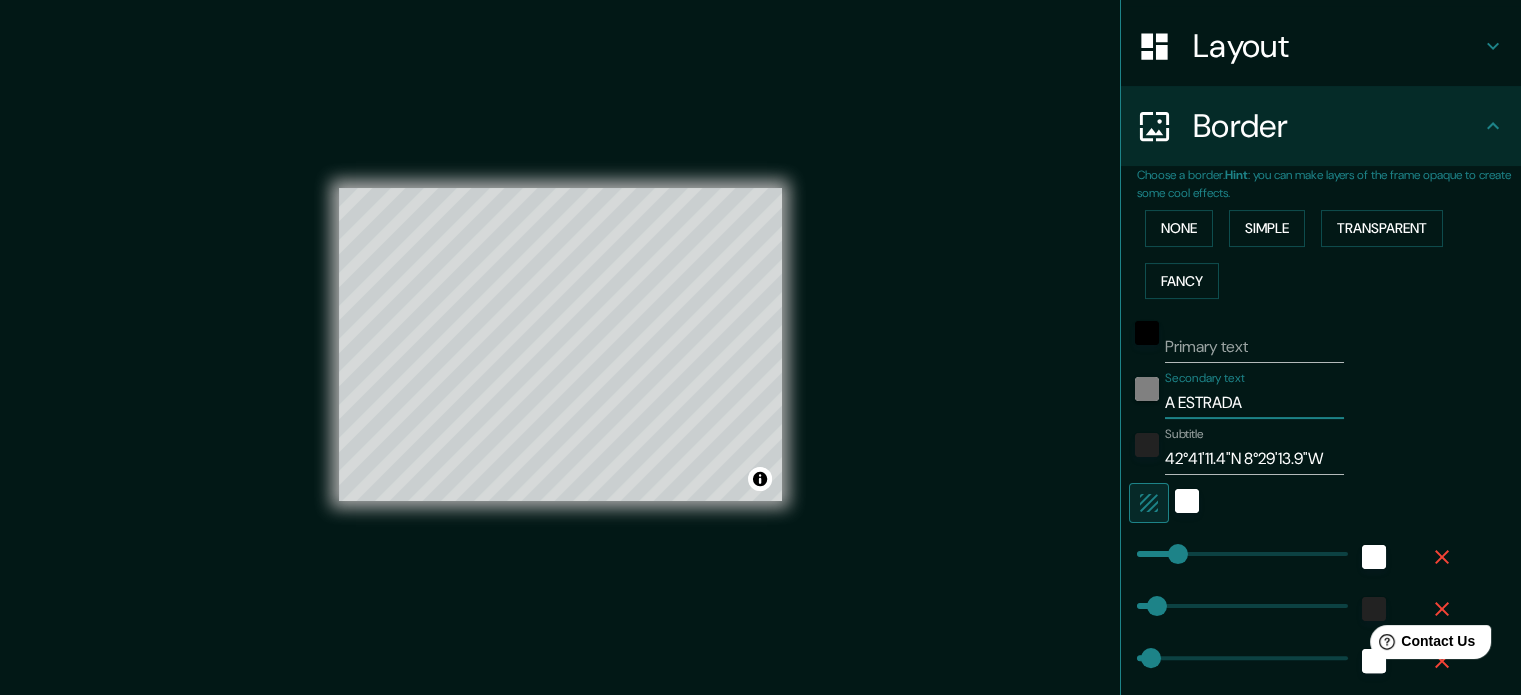 drag, startPoint x: 1239, startPoint y: 408, endPoint x: 1143, endPoint y: 398, distance: 96.519424 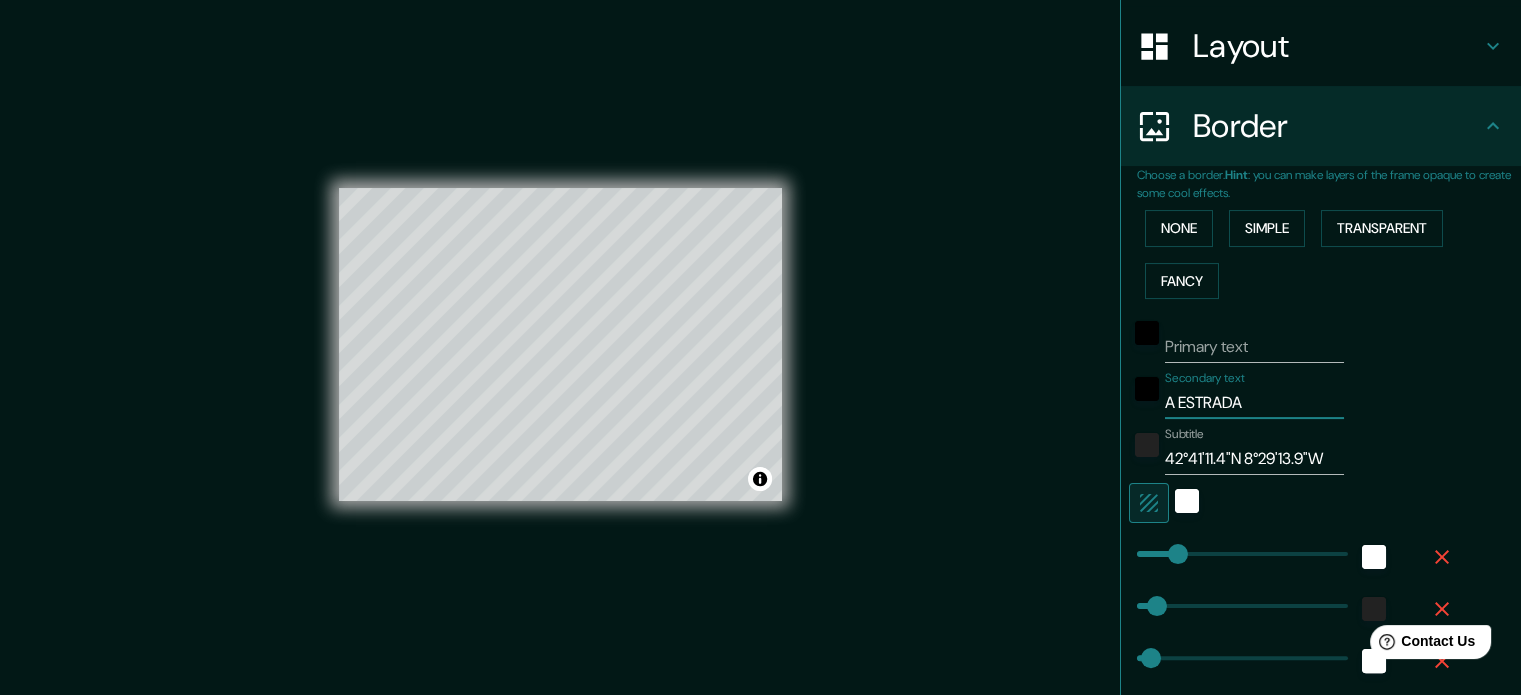 click on "A ESTRADA" at bounding box center (1254, 403) 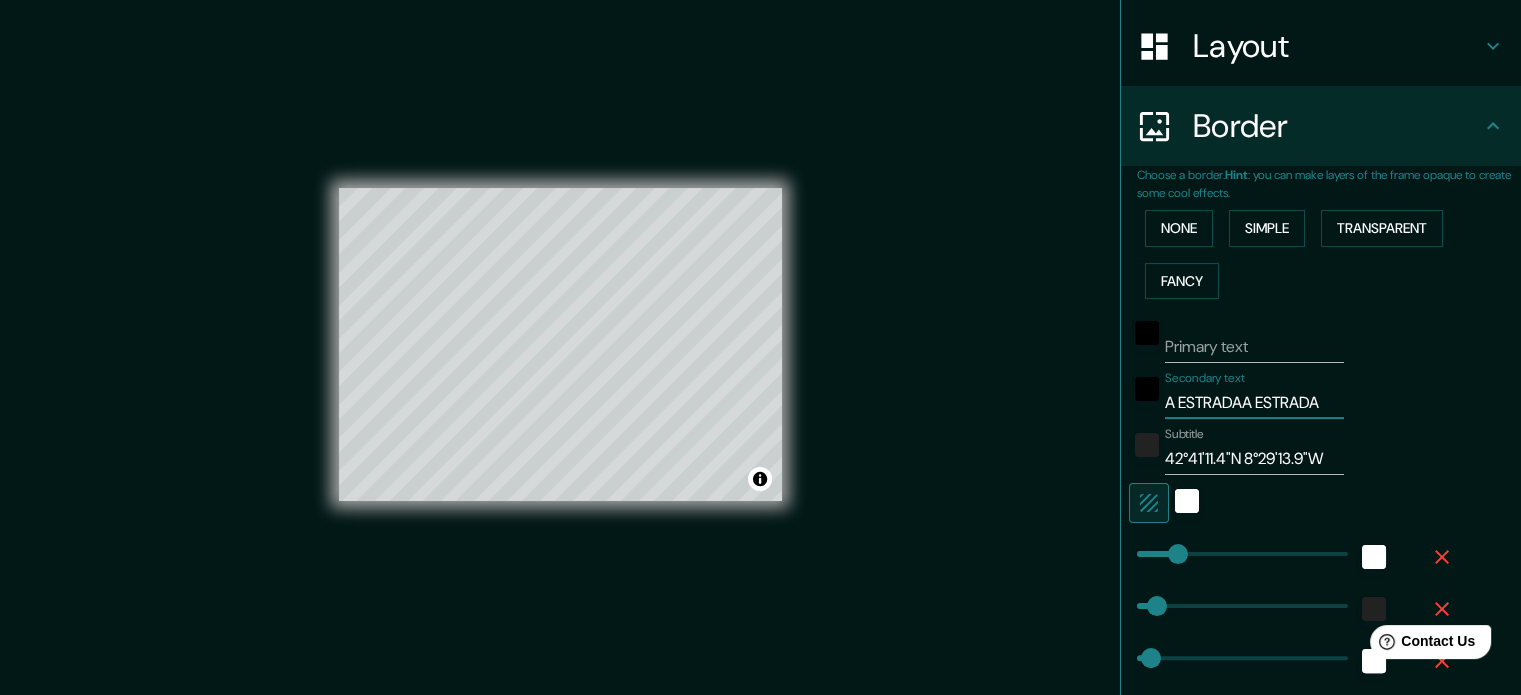 drag, startPoint x: 1229, startPoint y: 391, endPoint x: 1086, endPoint y: 403, distance: 143.50261 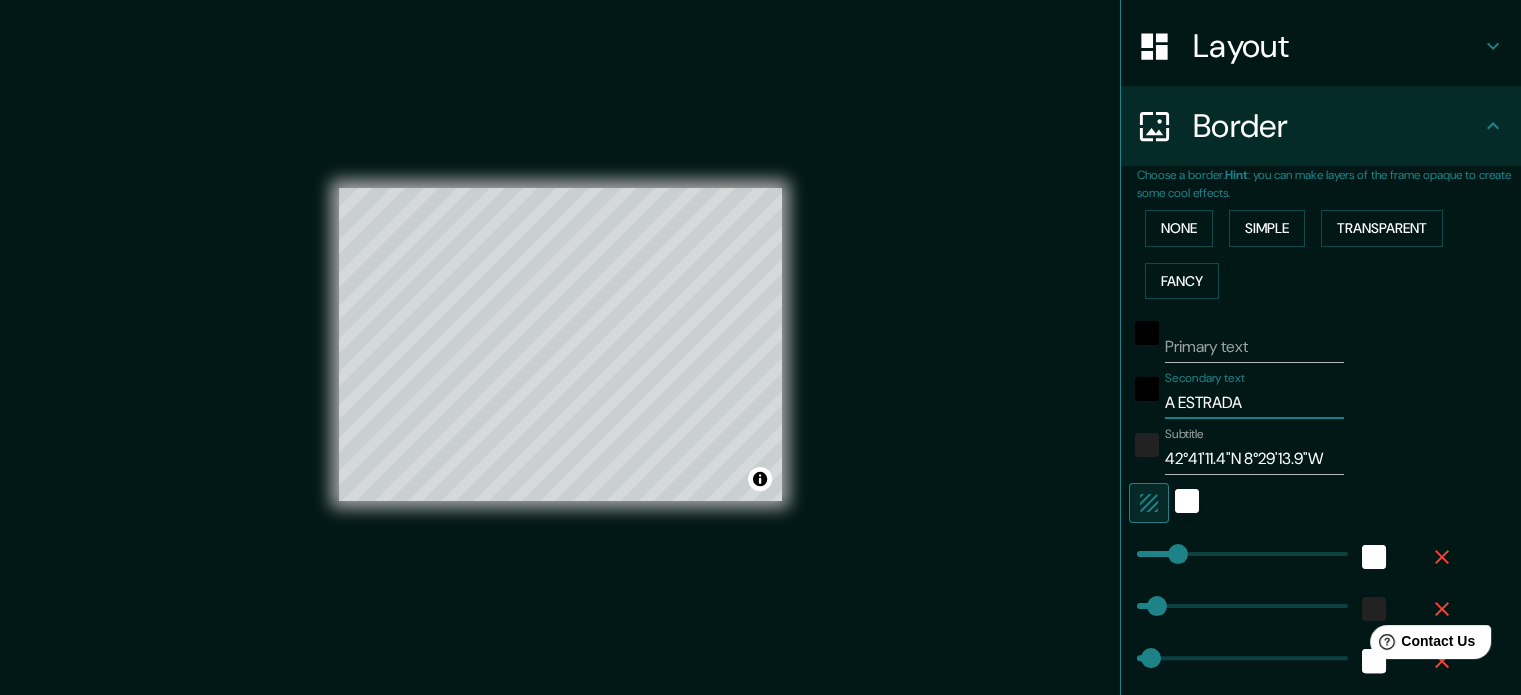 click on "Primary text" at bounding box center [1254, 347] 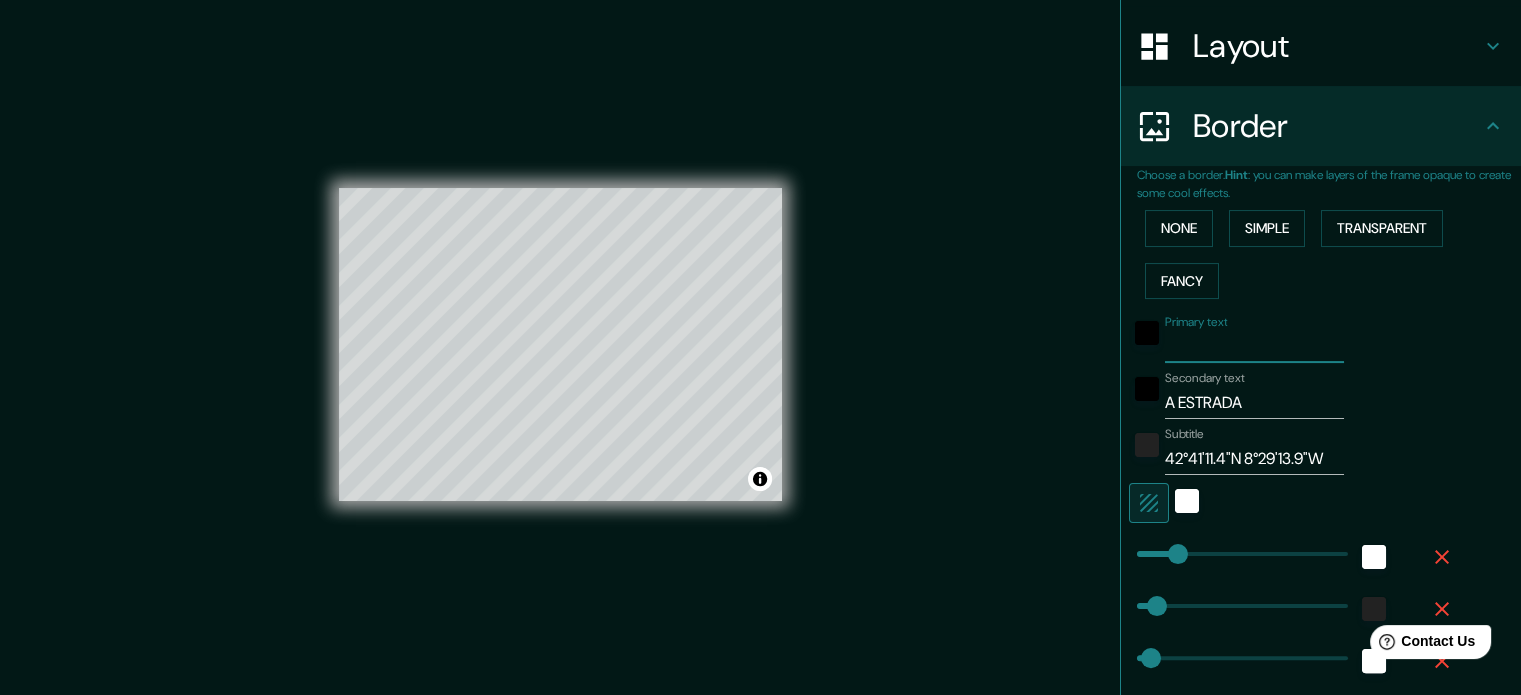 click on "Primary text" at bounding box center [1254, 347] 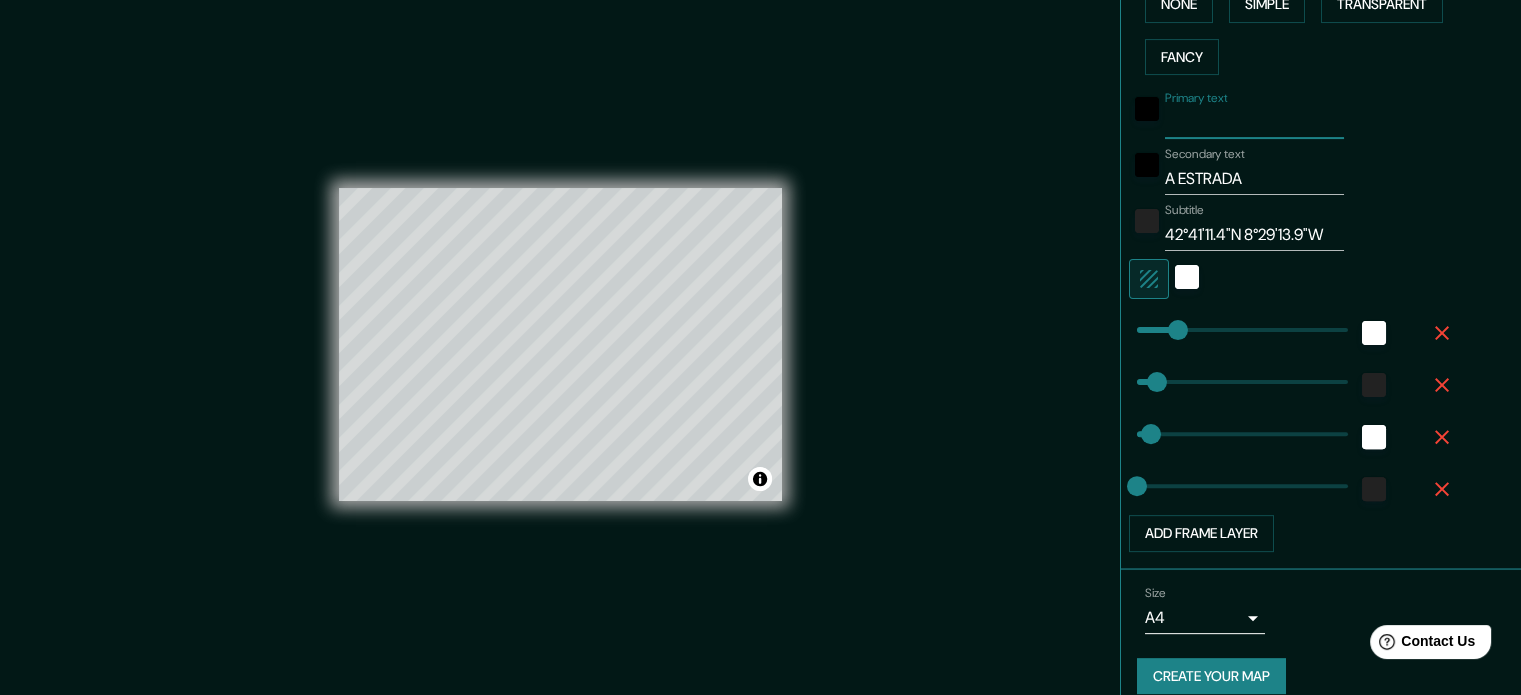 scroll, scrollTop: 544, scrollLeft: 0, axis: vertical 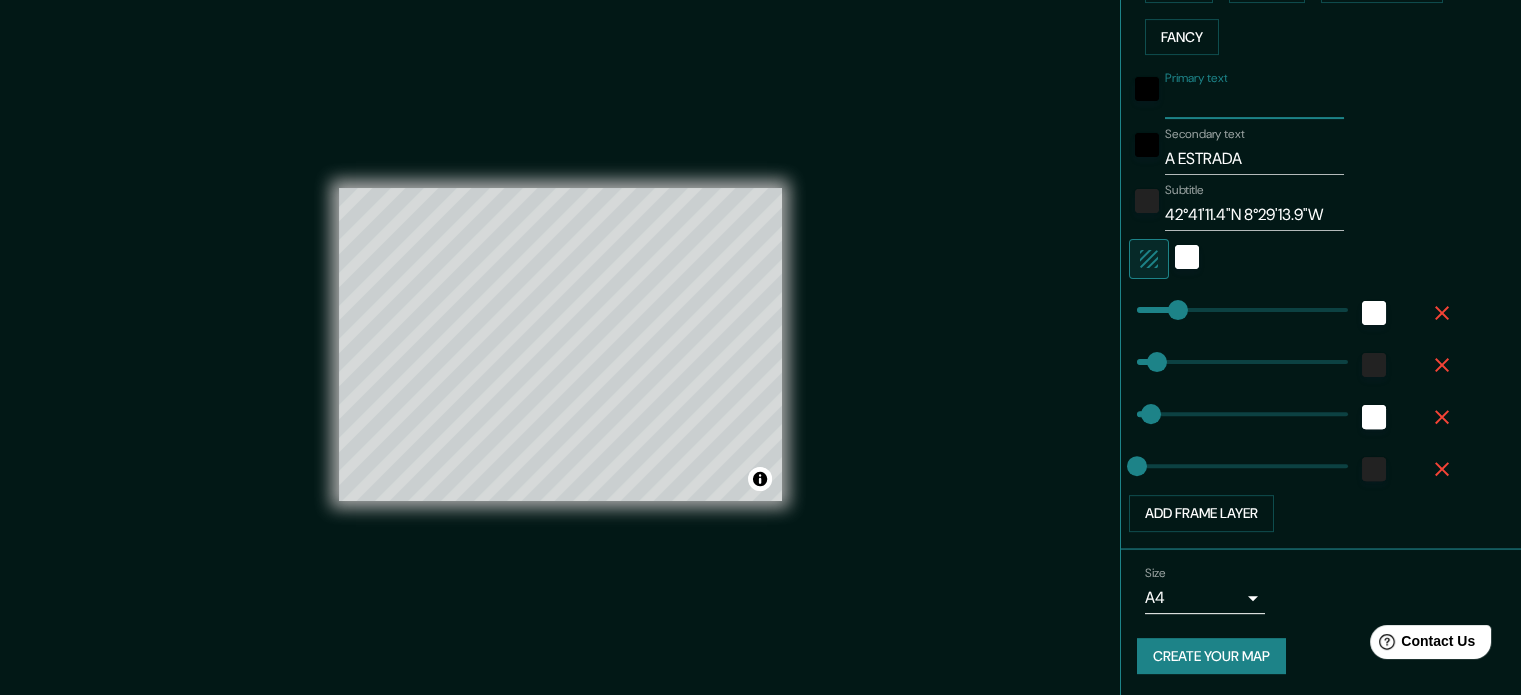 click on "Create your map" at bounding box center [1211, 656] 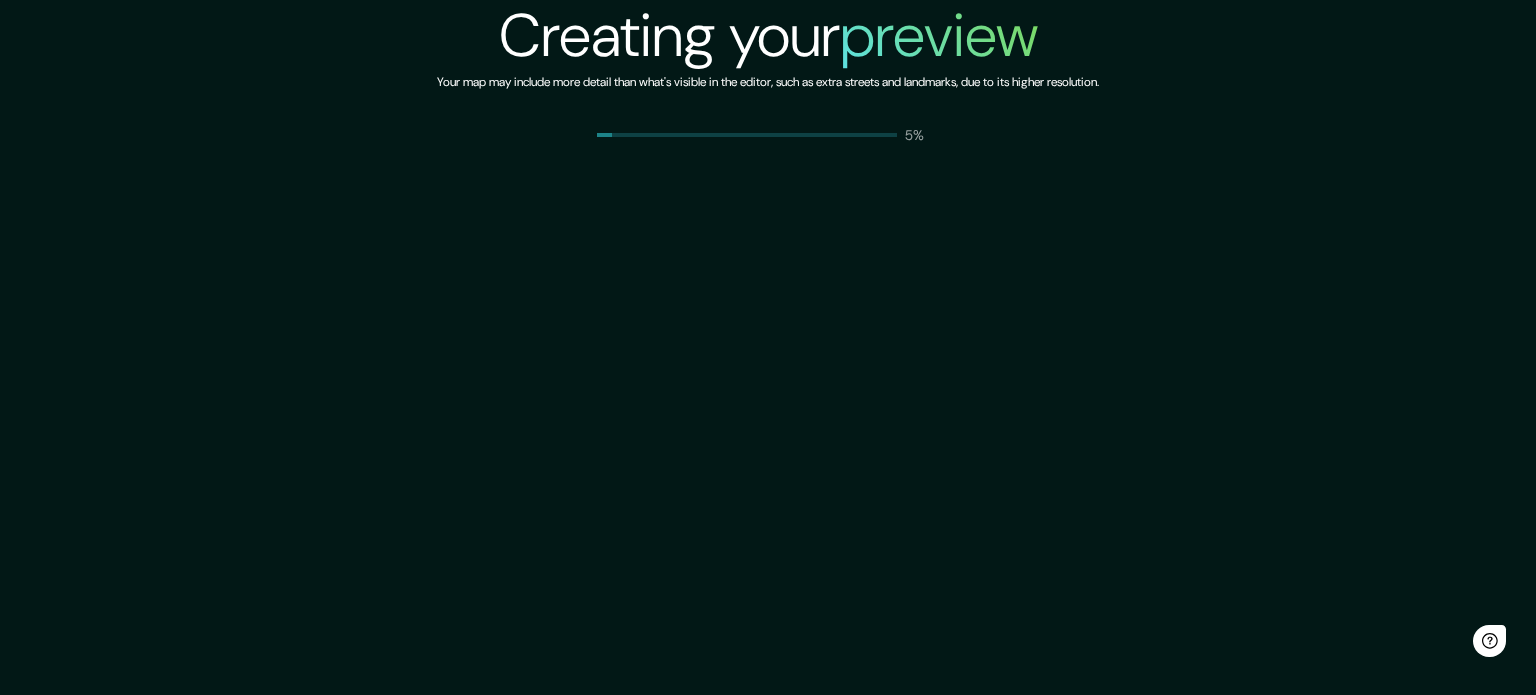 scroll, scrollTop: 0, scrollLeft: 0, axis: both 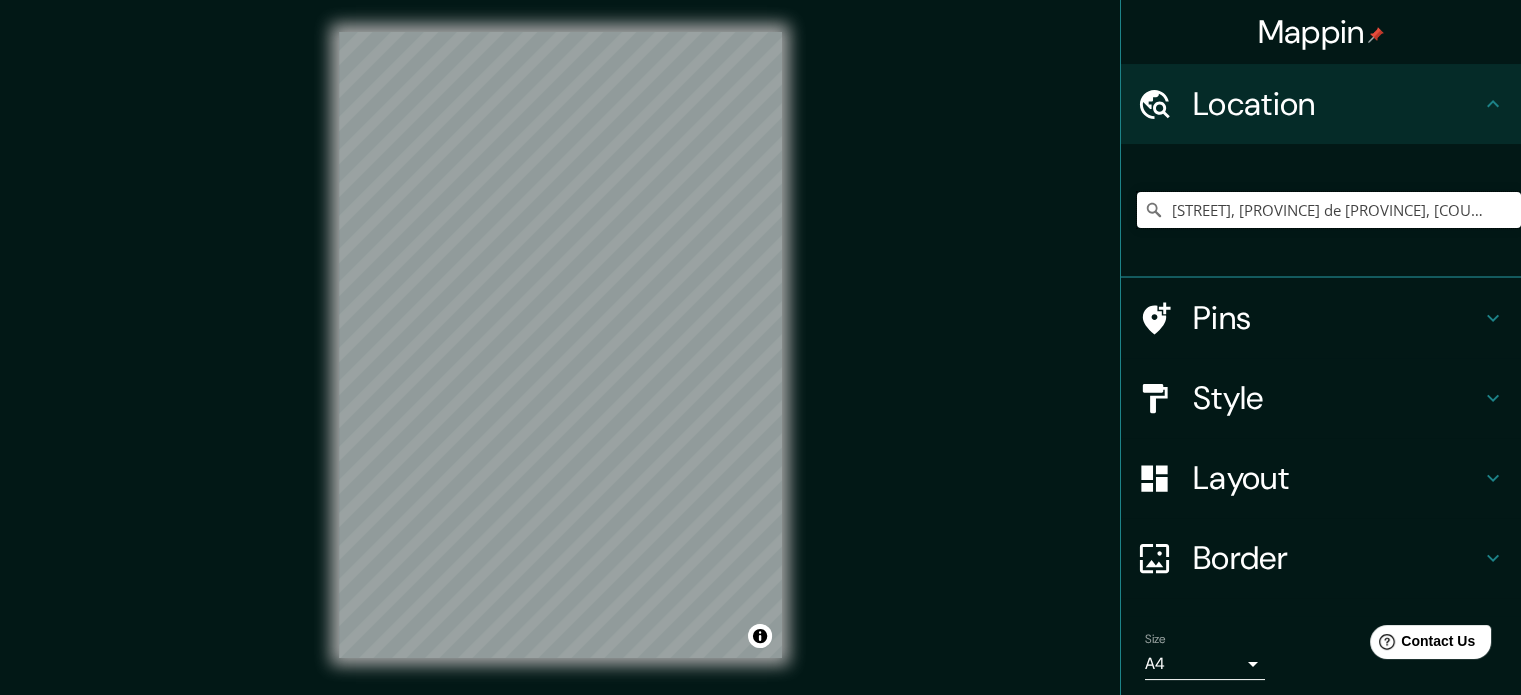 click on "[CITY], provincia de [CITY], [COUNTRY]" at bounding box center [1329, 210] 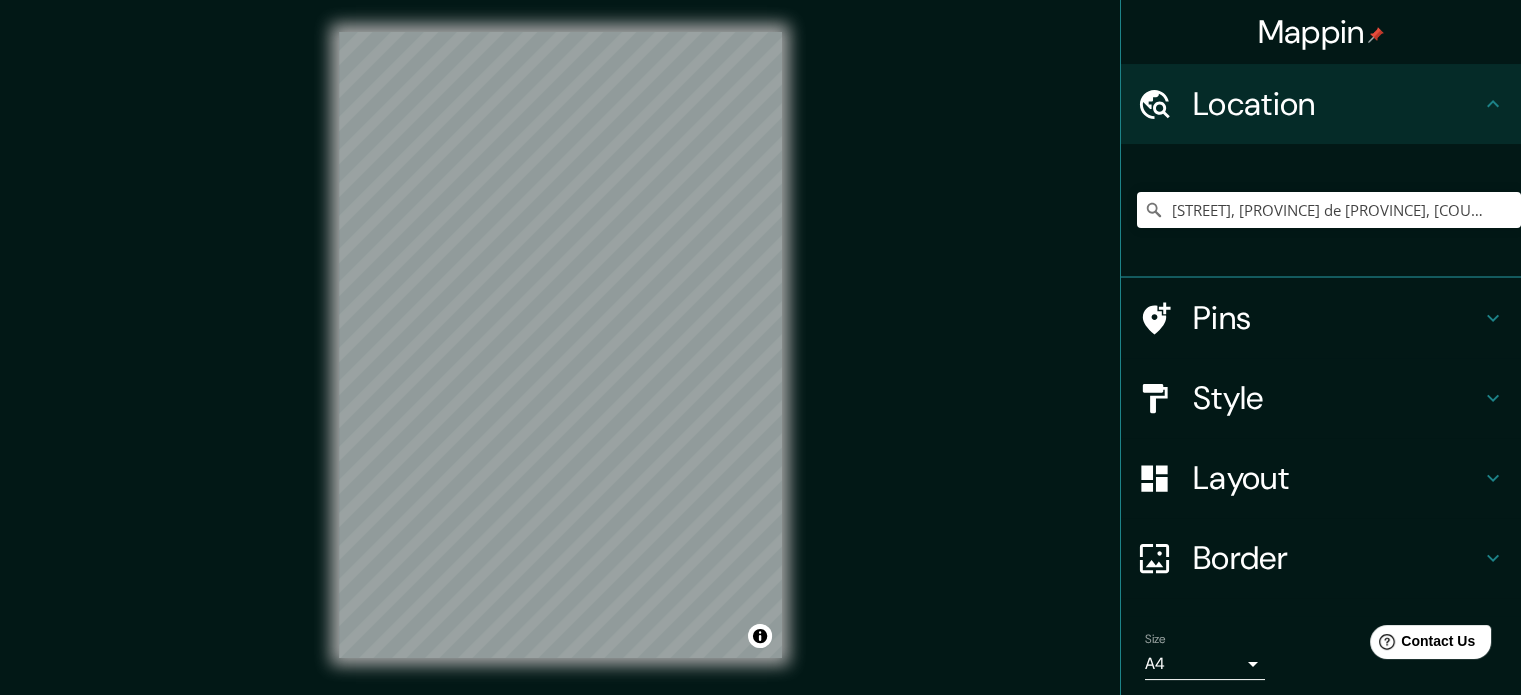 click on "[CITY], provincia de [CITY], [COUNTRY]" at bounding box center [1329, 210] 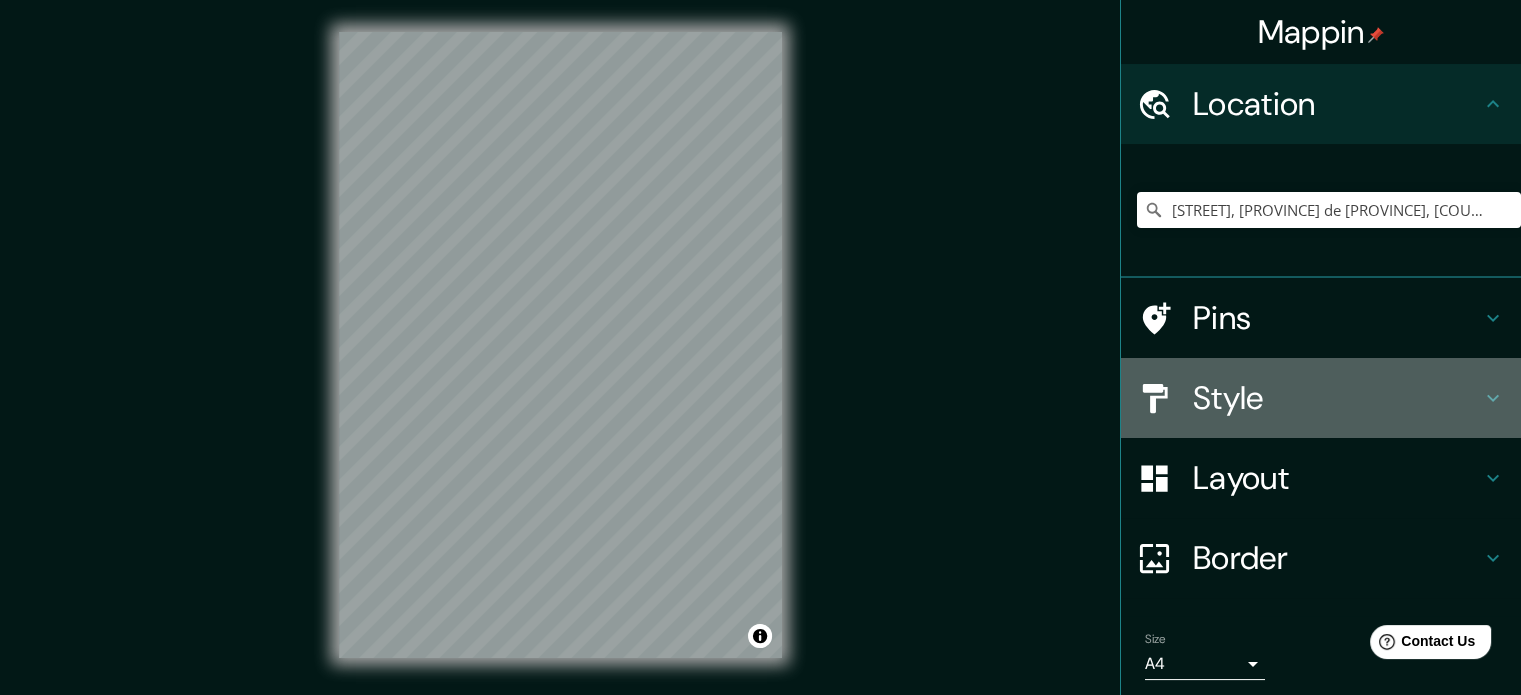 click on "Style" at bounding box center (1337, 398) 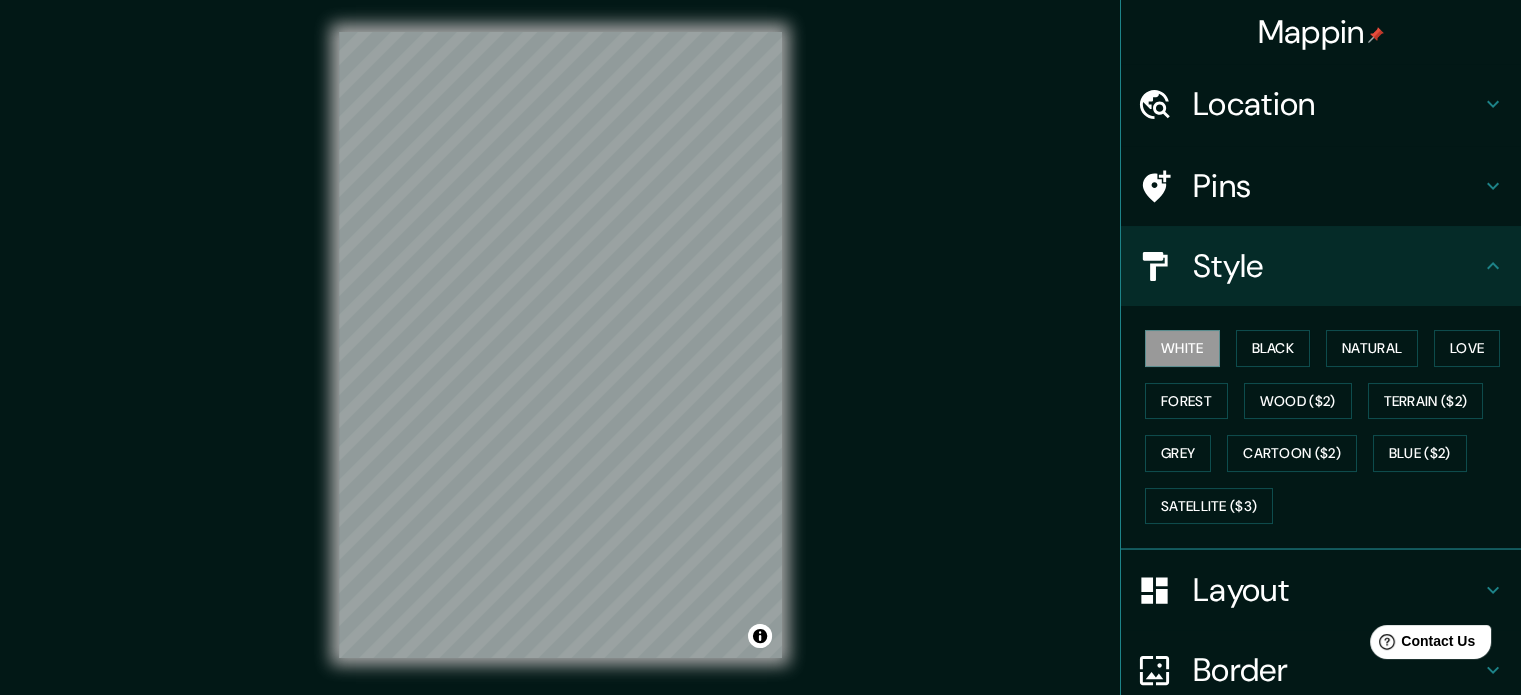 click on "Layout" at bounding box center [1337, 590] 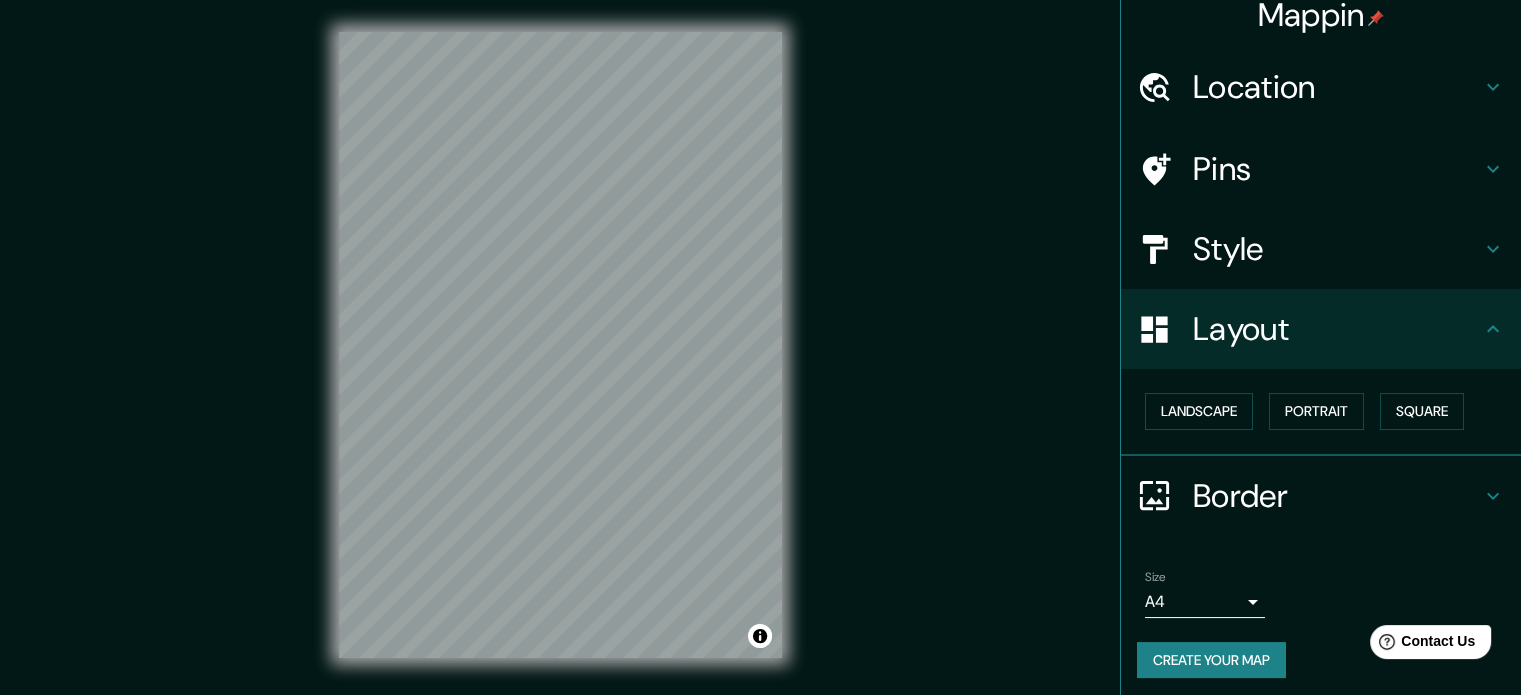 scroll, scrollTop: 22, scrollLeft: 0, axis: vertical 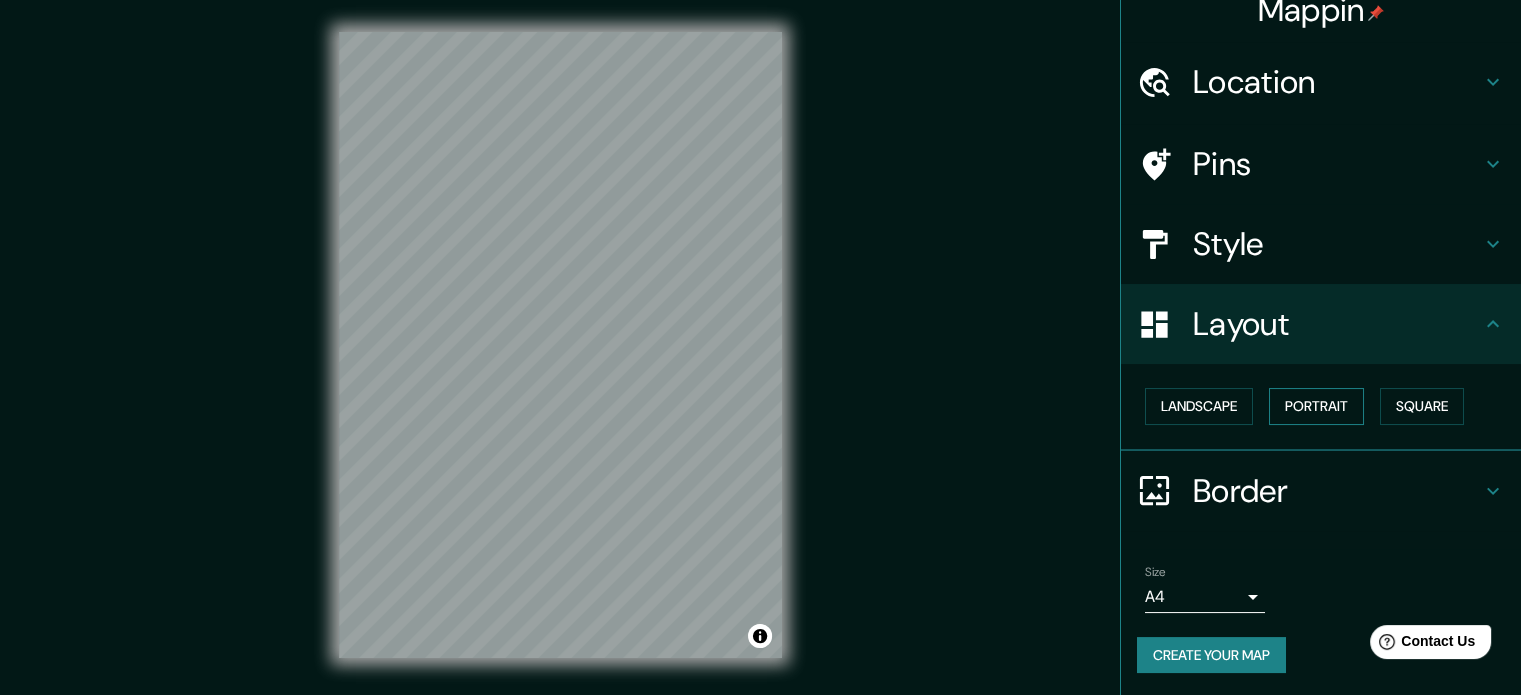 click on "Portrait" at bounding box center (1316, 406) 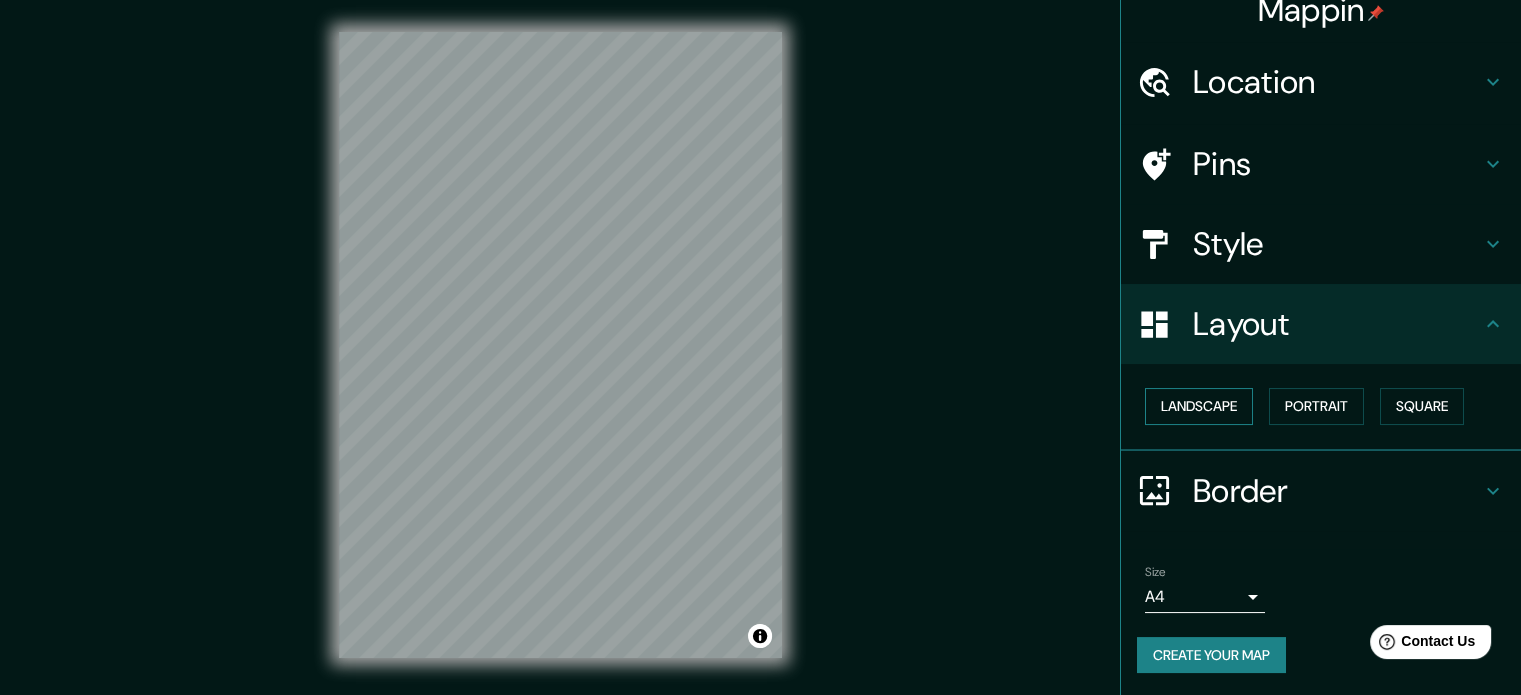 click on "Landscape" at bounding box center (1199, 406) 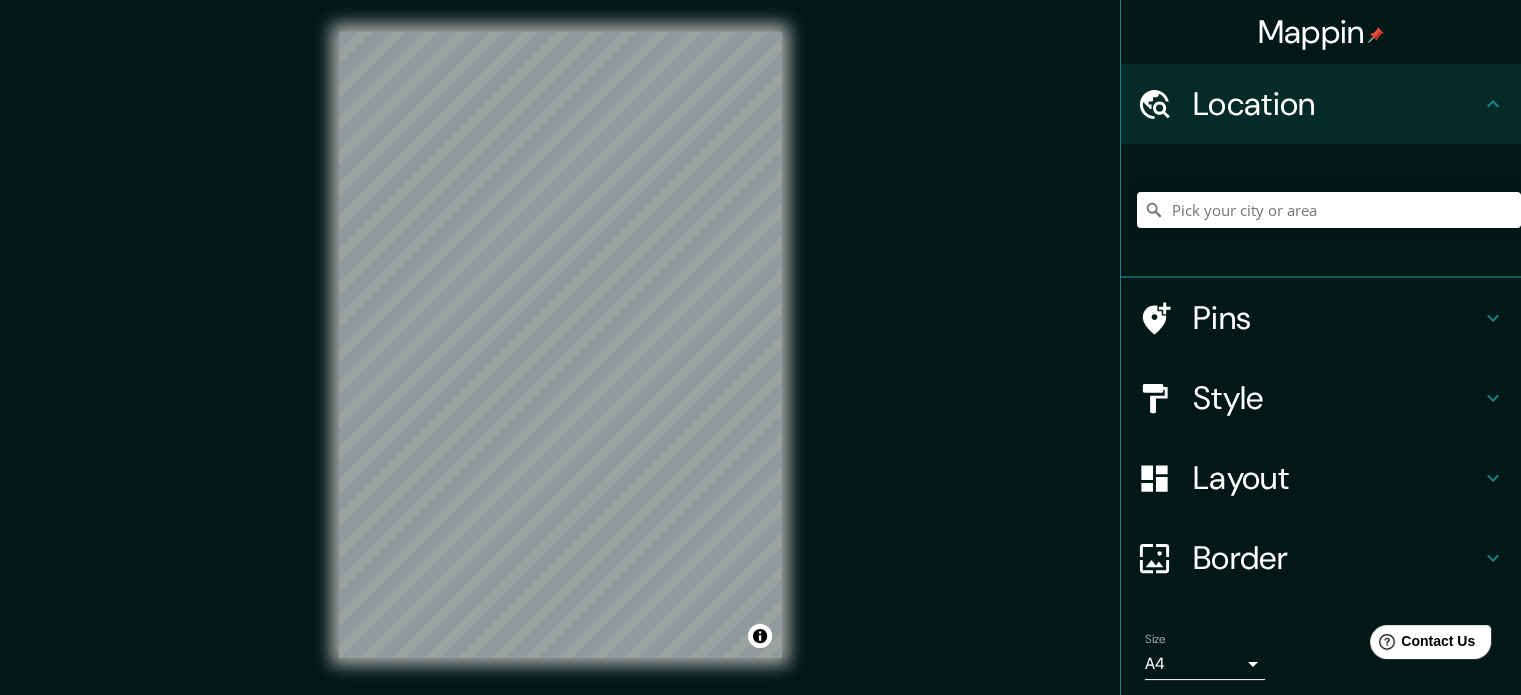 scroll, scrollTop: 0, scrollLeft: 0, axis: both 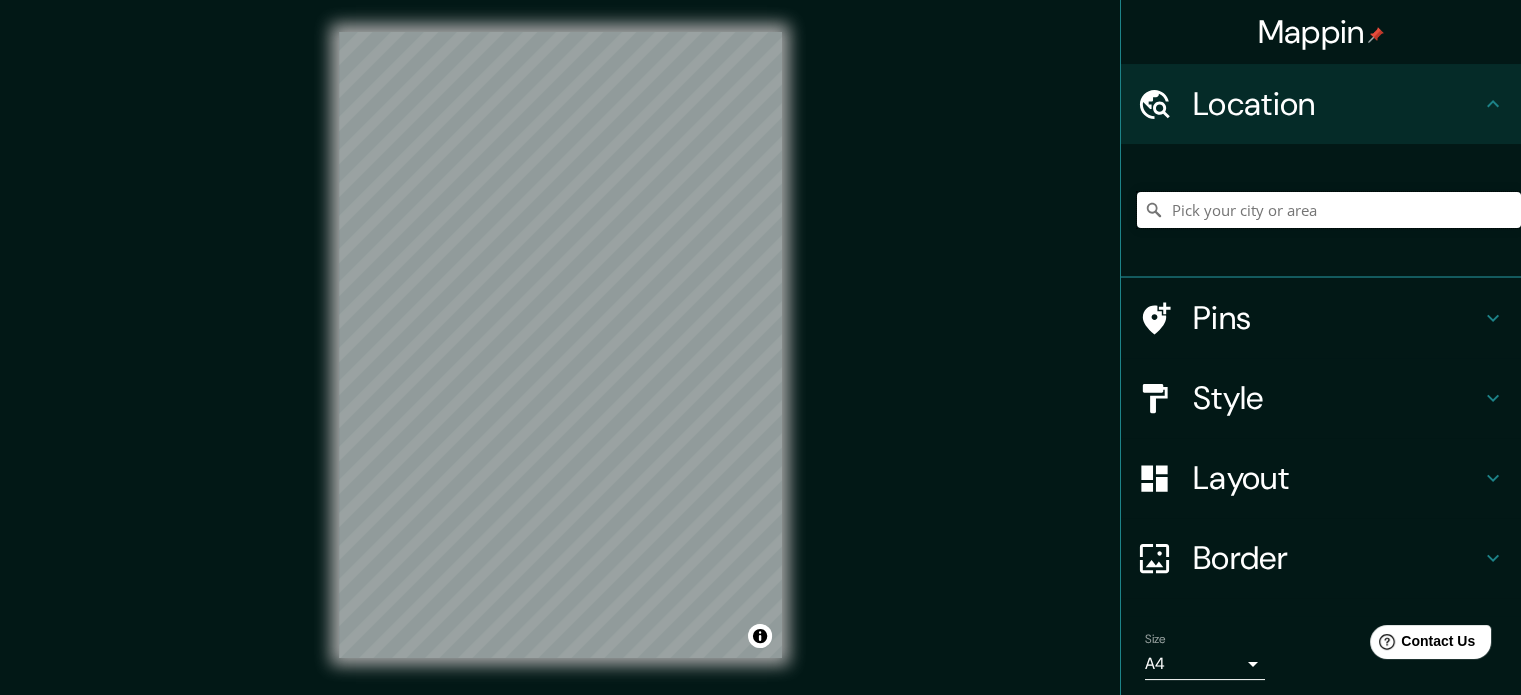 click at bounding box center (1329, 210) 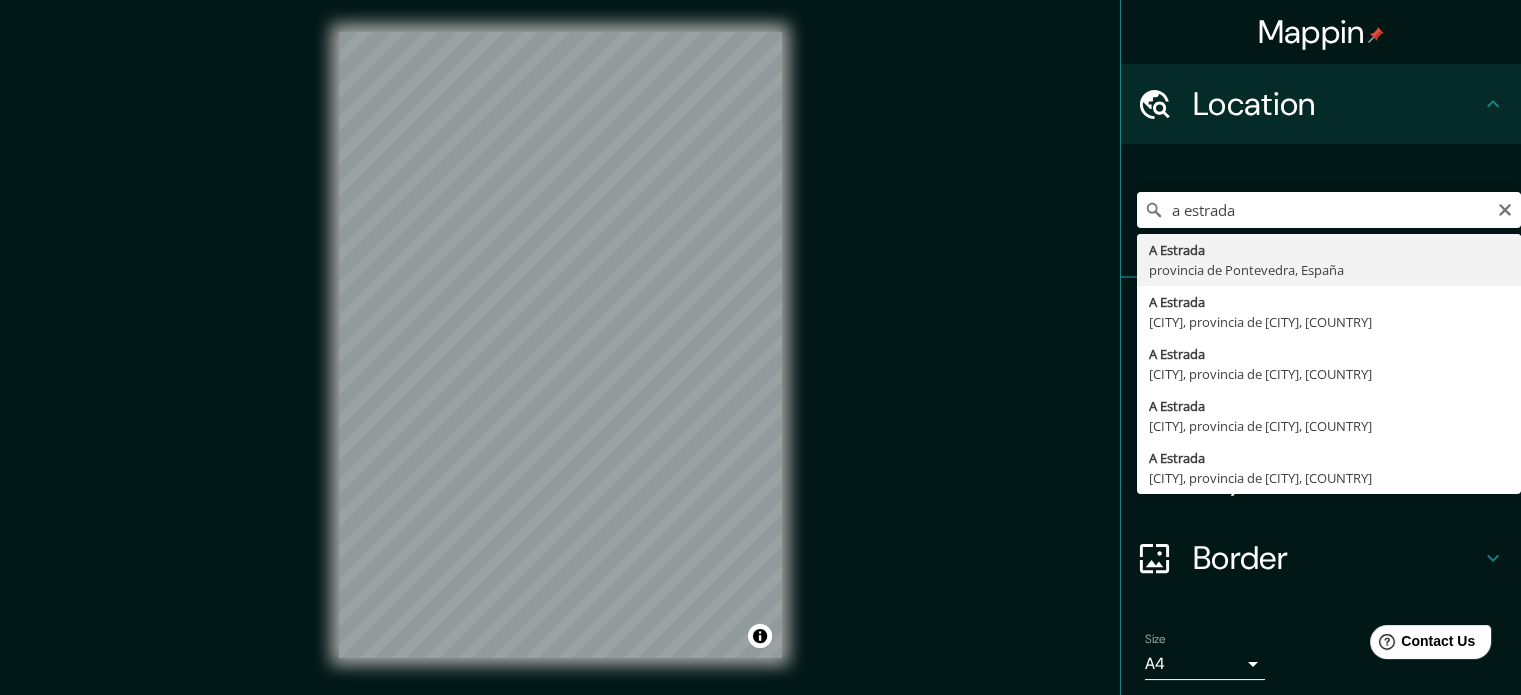 type on "[CITY], provincia de Pontevedra, España" 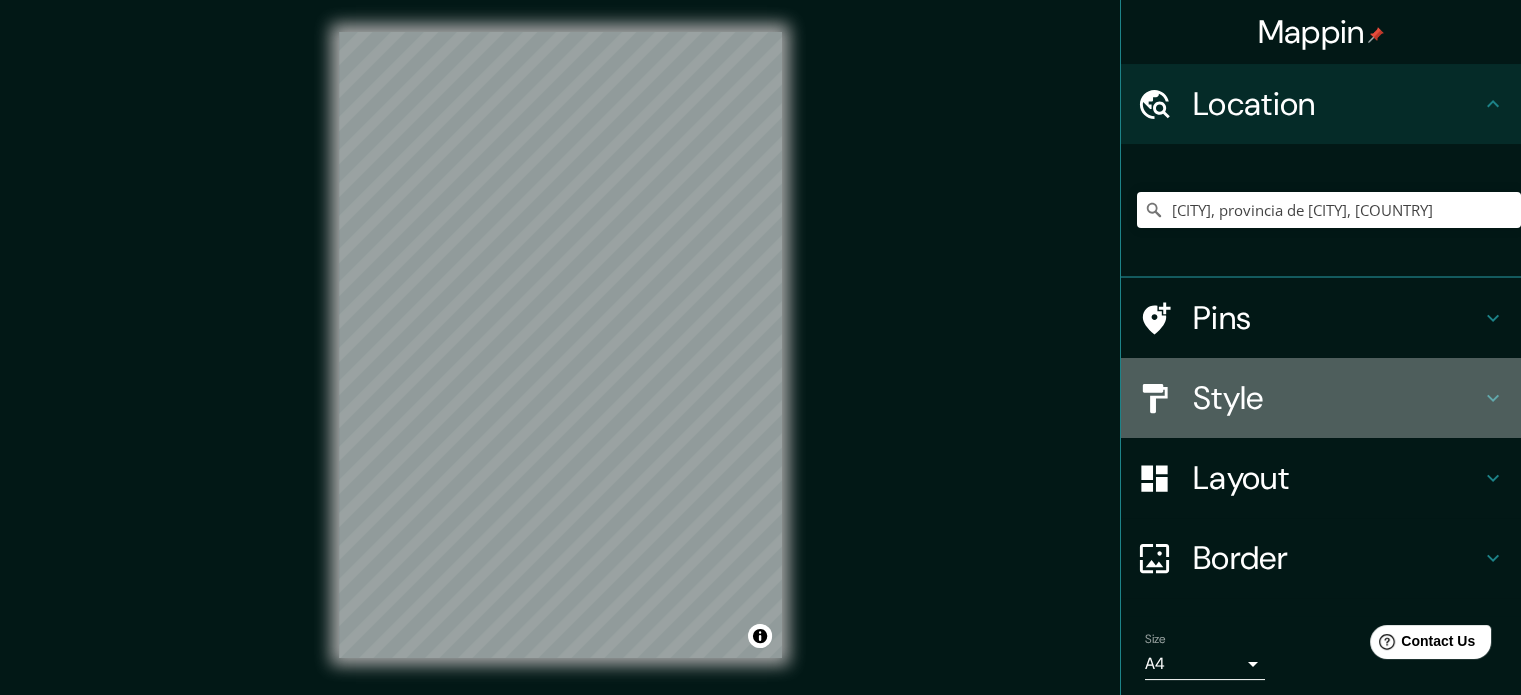 click 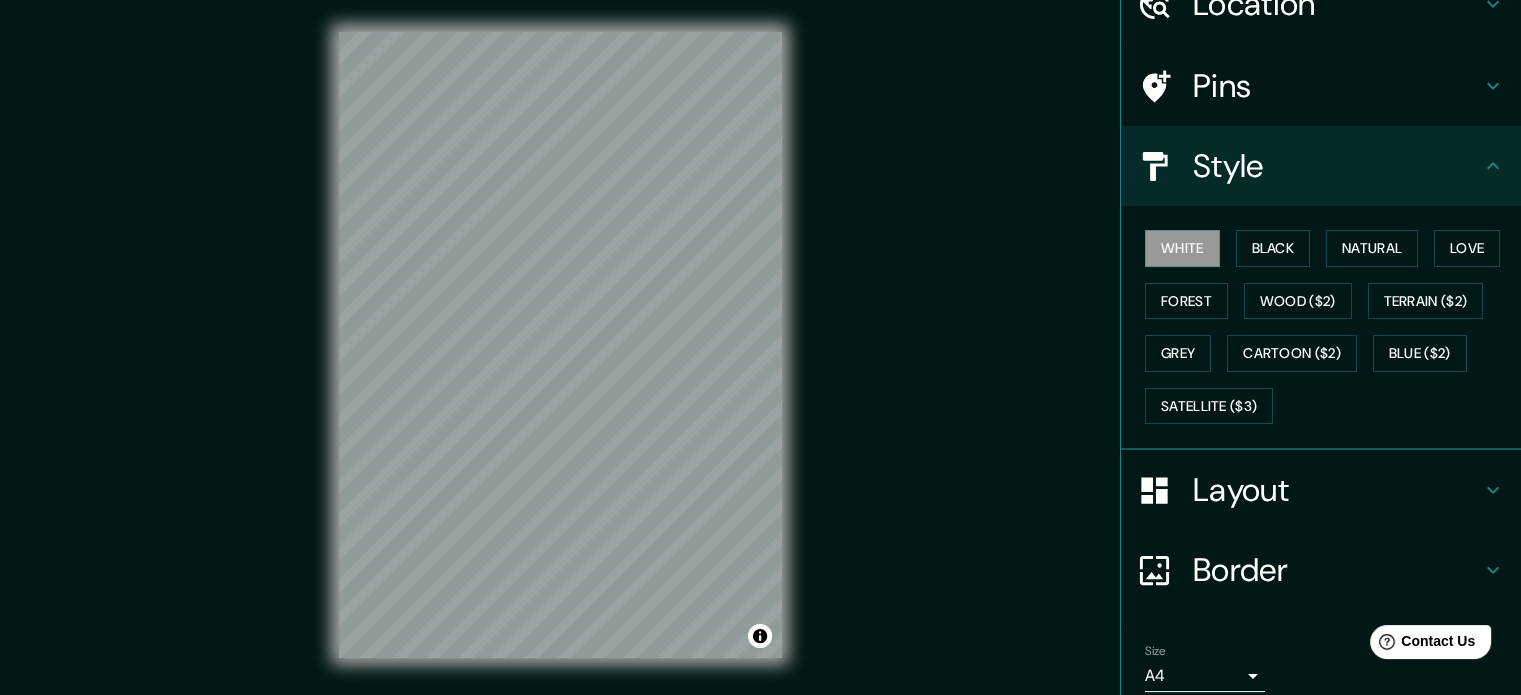 click on "Layout" at bounding box center [1337, 490] 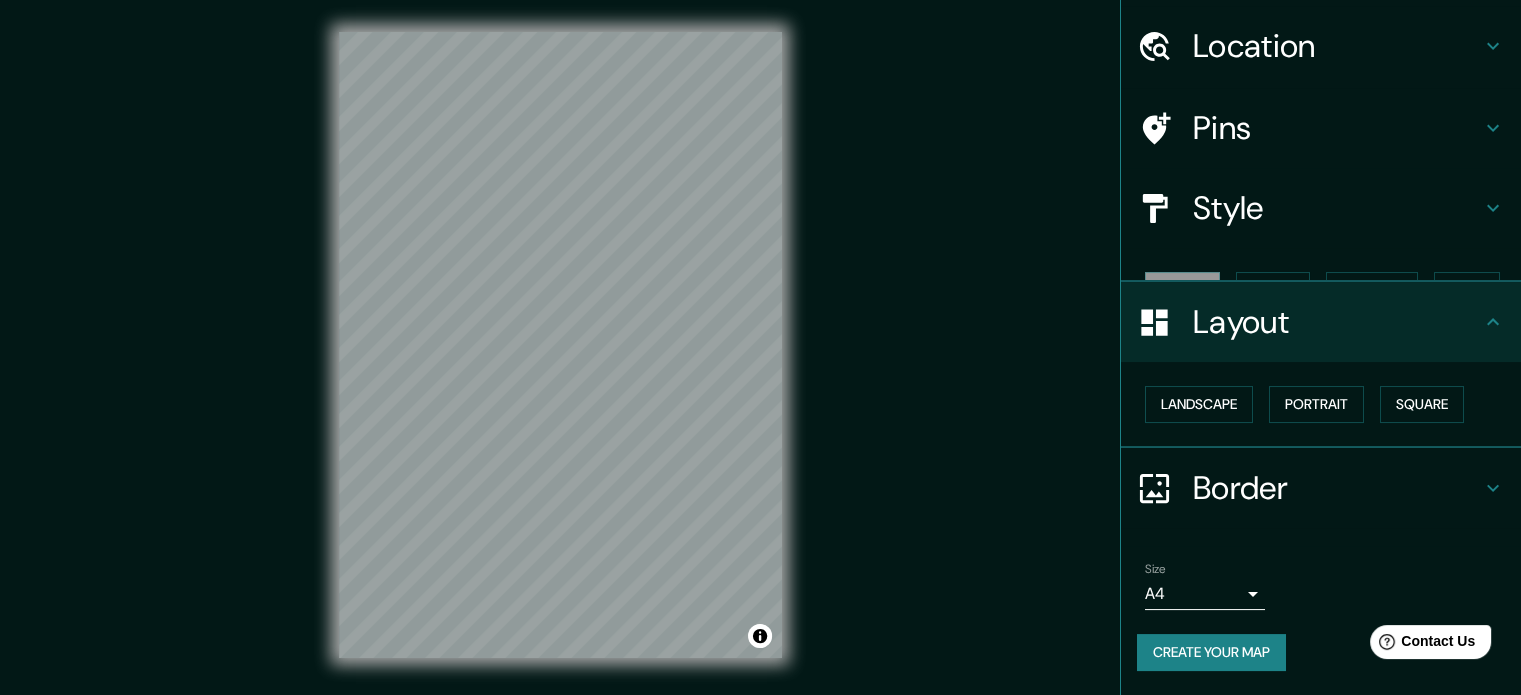 scroll, scrollTop: 22, scrollLeft: 0, axis: vertical 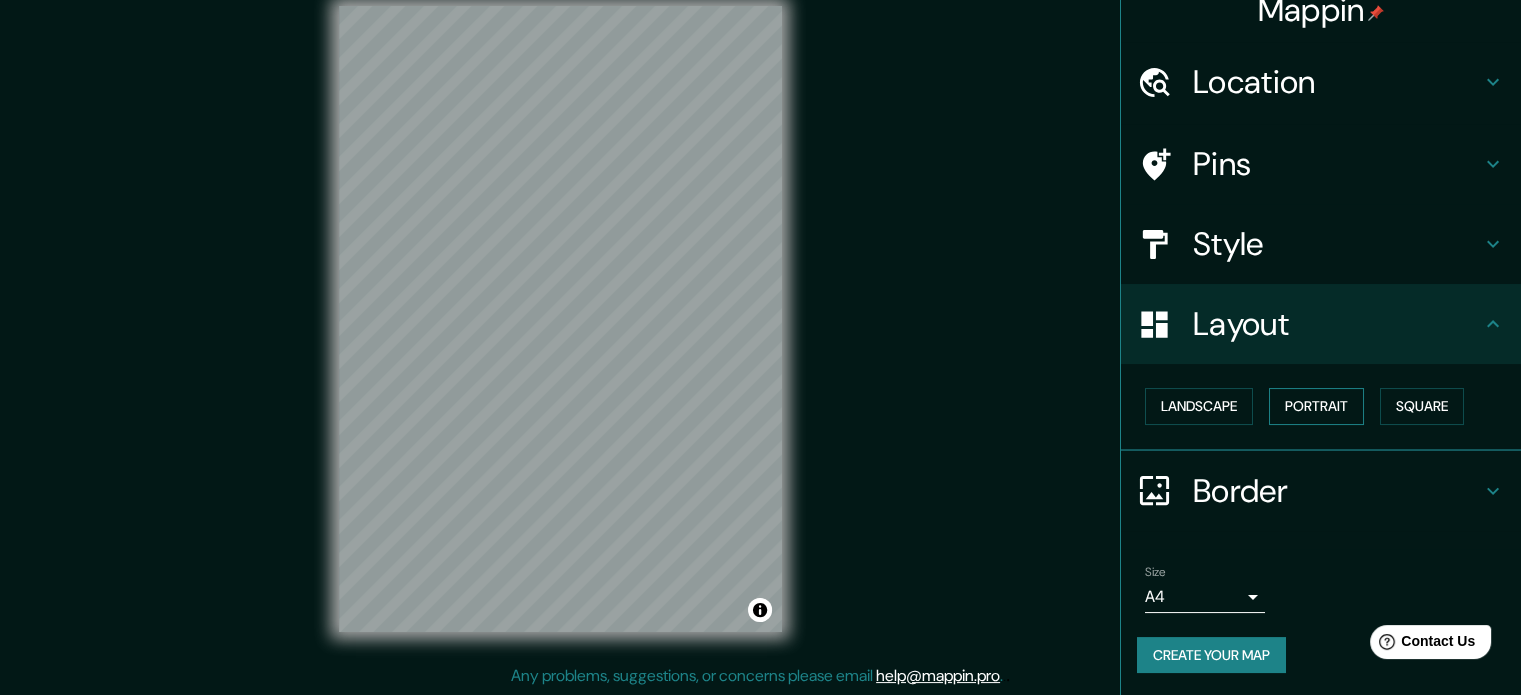 click on "Portrait" at bounding box center (1316, 406) 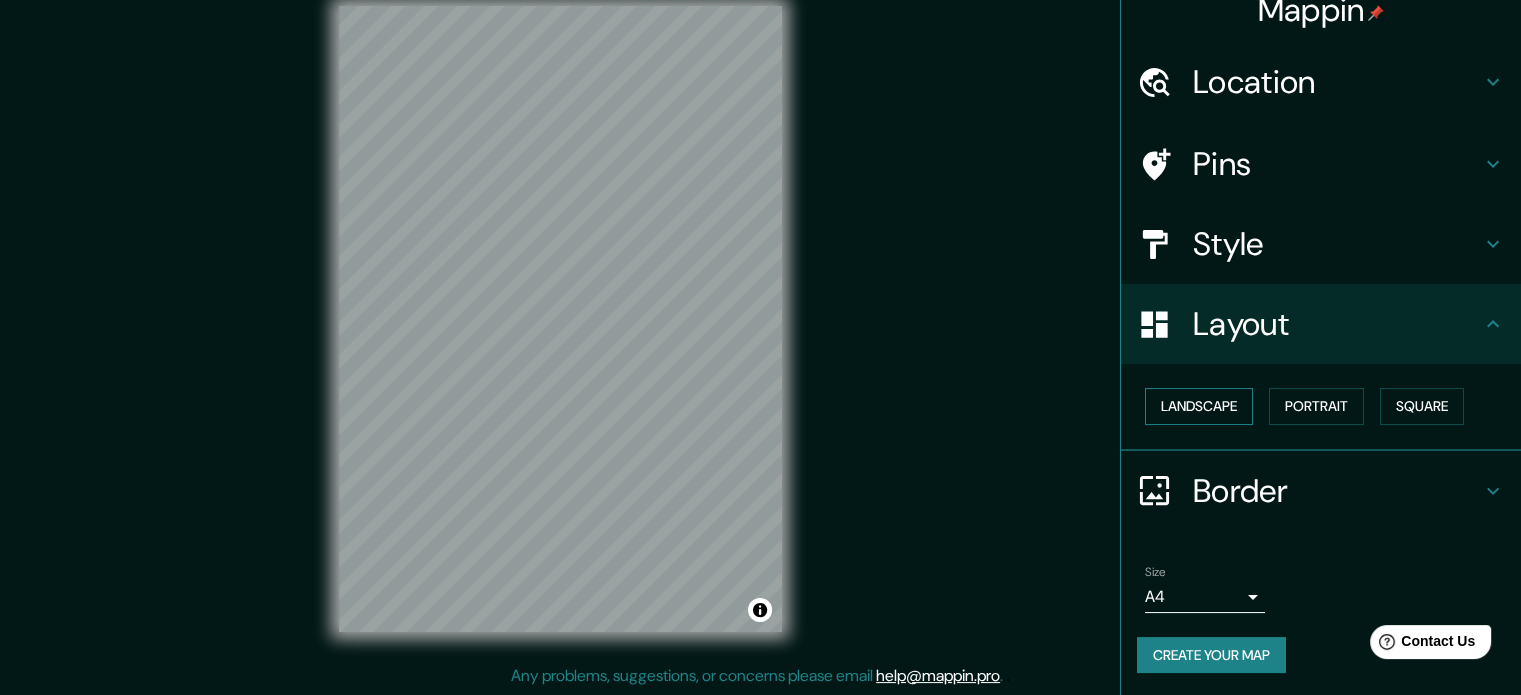 click on "Landscape" at bounding box center (1199, 406) 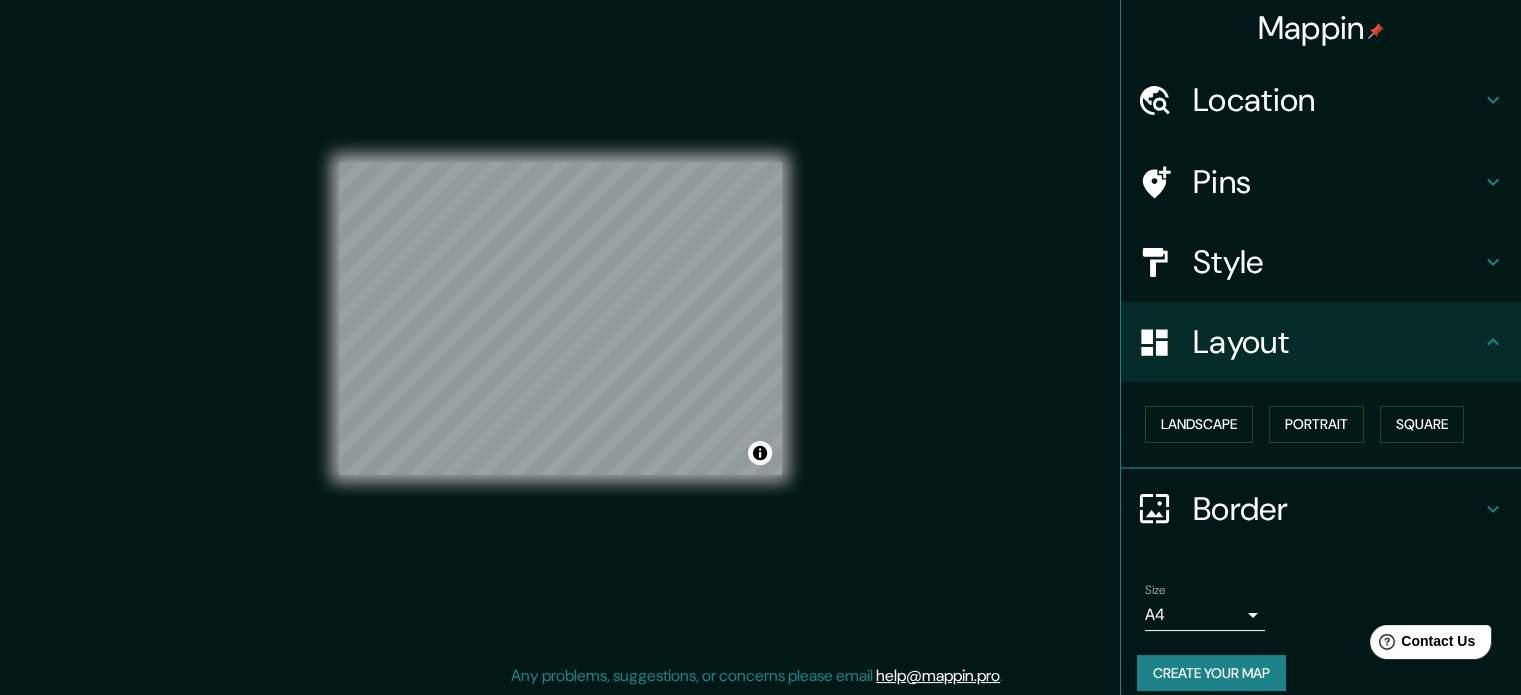 scroll, scrollTop: 0, scrollLeft: 0, axis: both 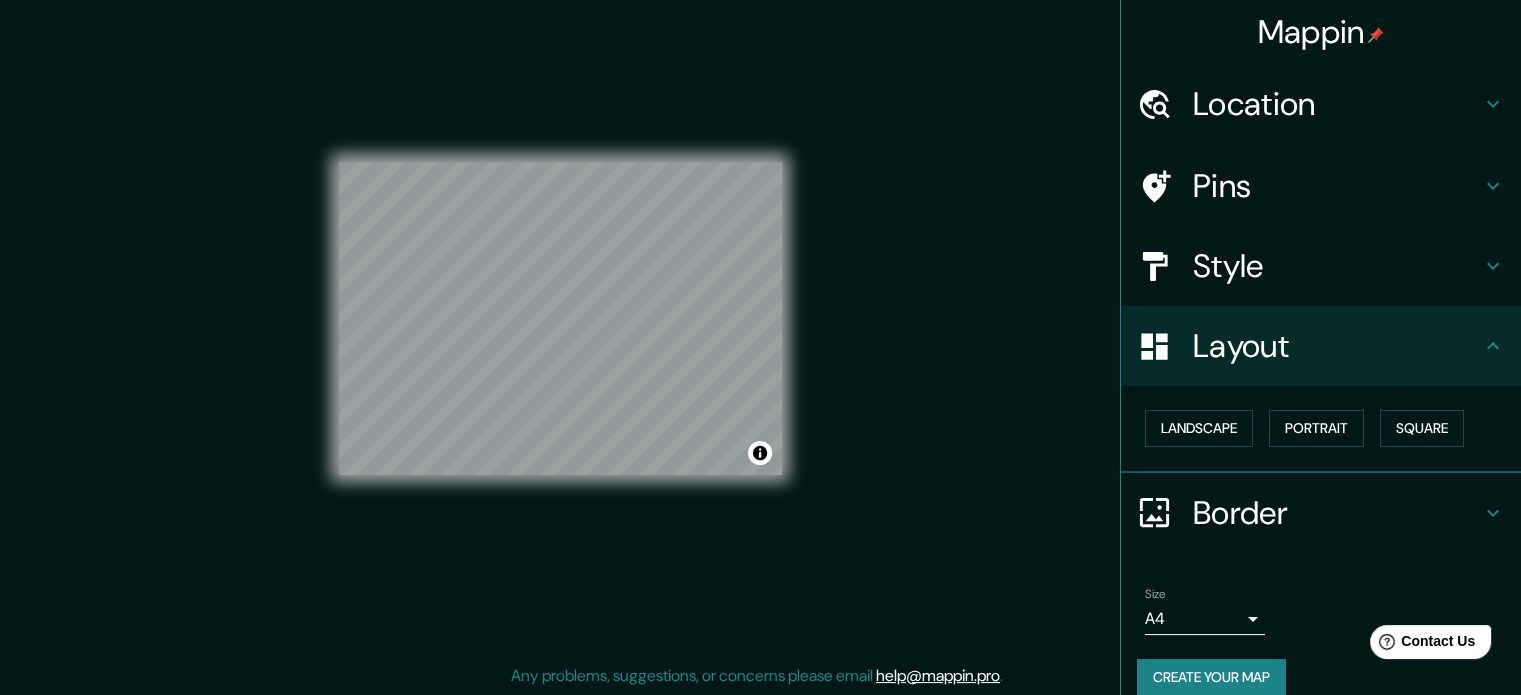 click on "Location" at bounding box center (1321, 104) 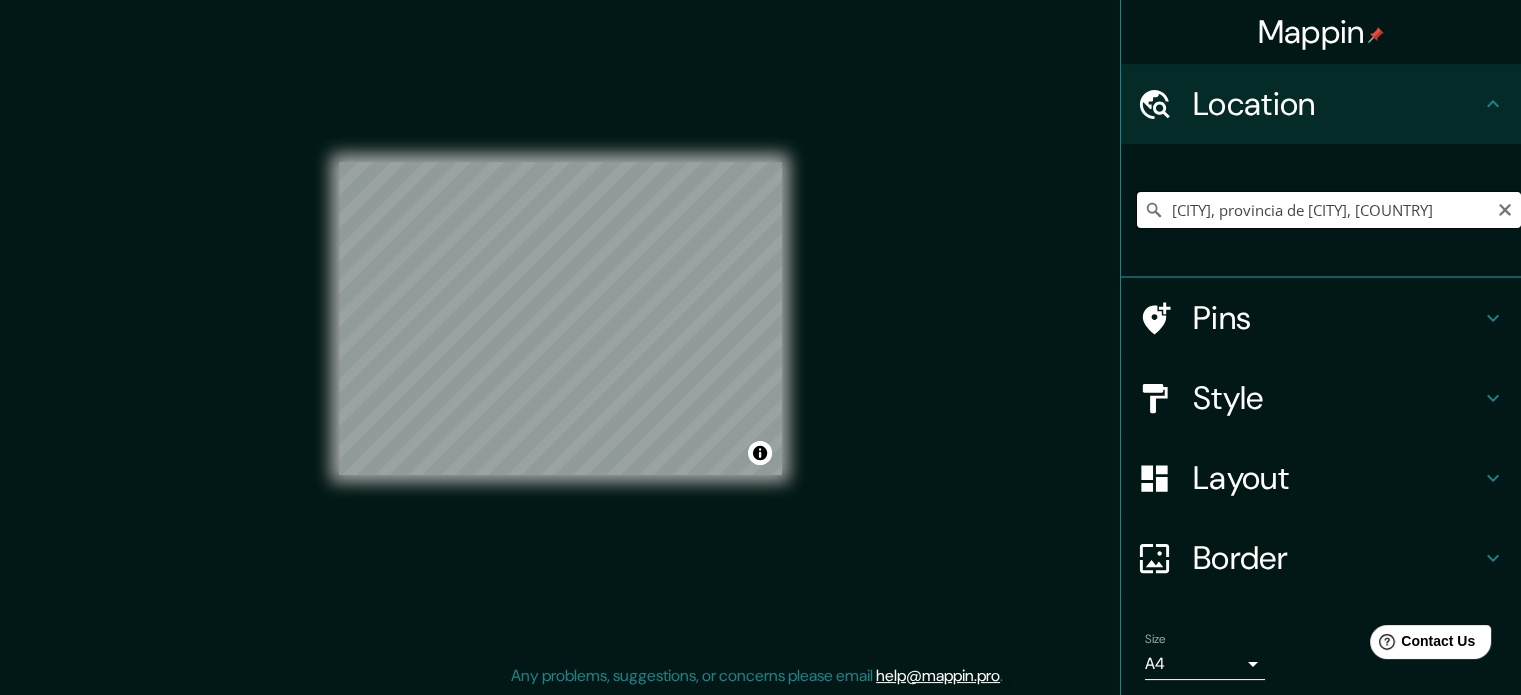click on "[CITY], provincia de Pontevedra, España" at bounding box center (1329, 210) 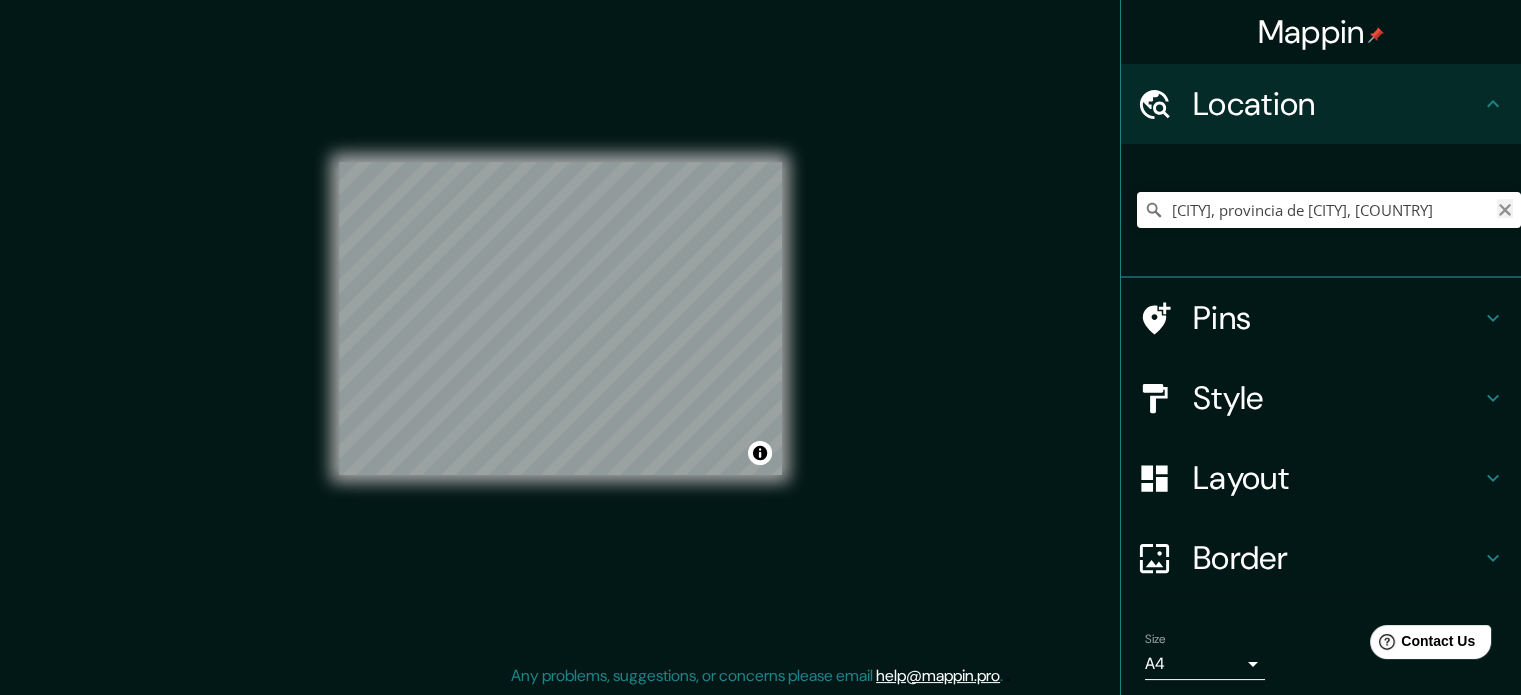 click 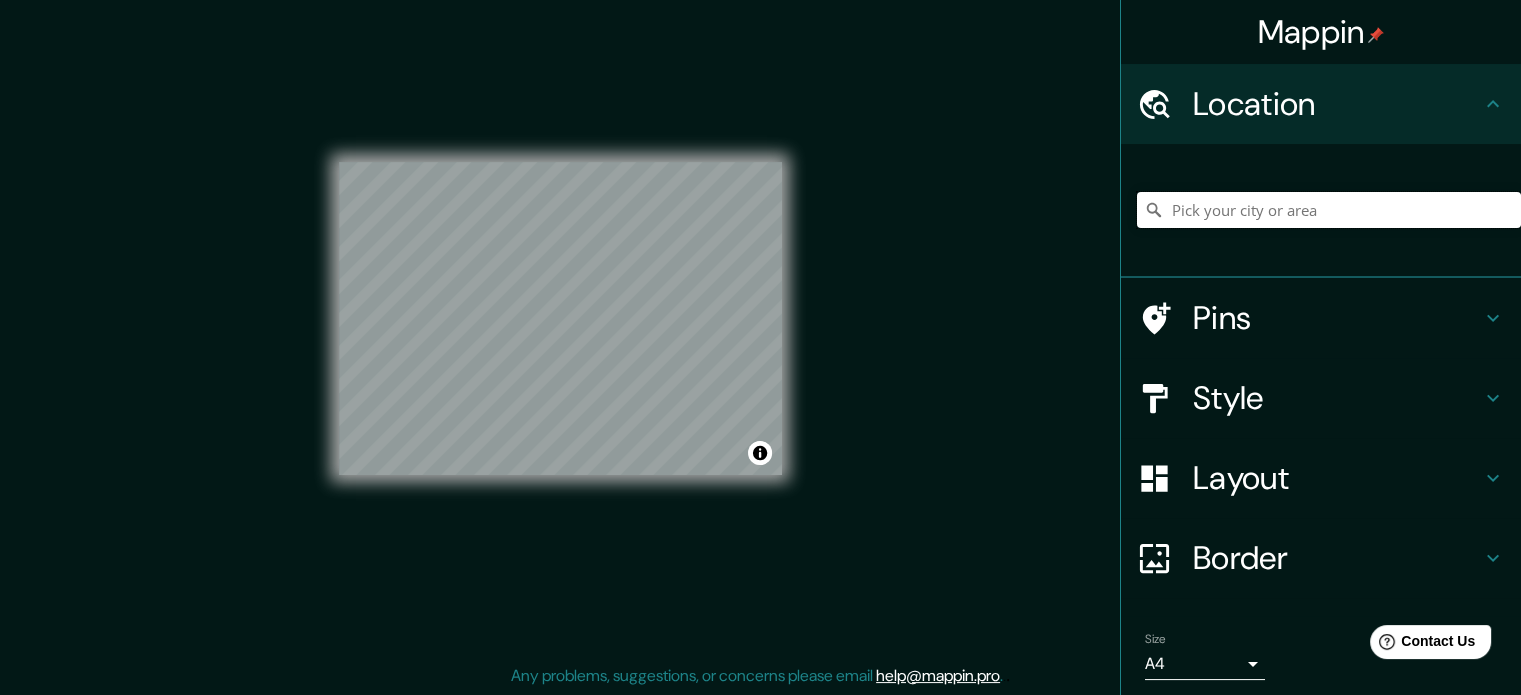 click at bounding box center (1329, 210) 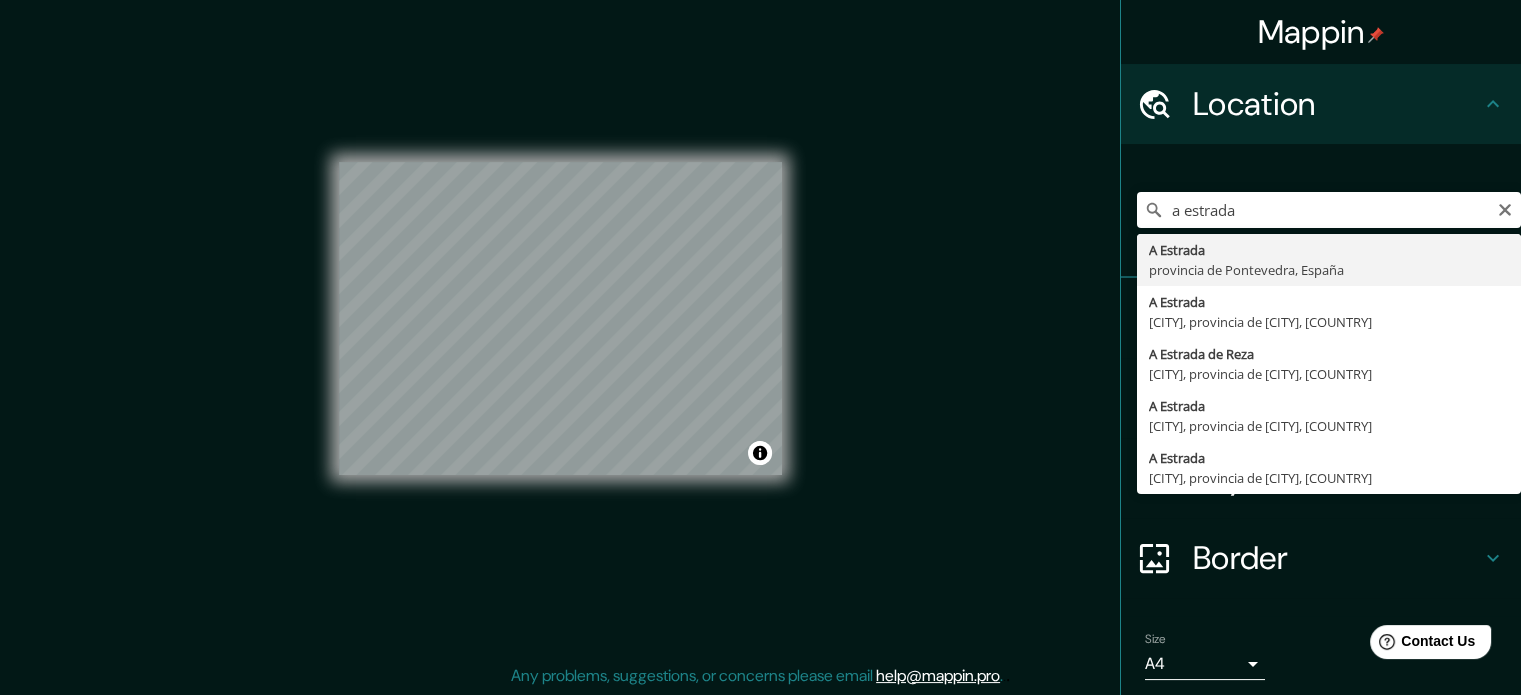 type on "[CITY], provincia de Pontevedra, España" 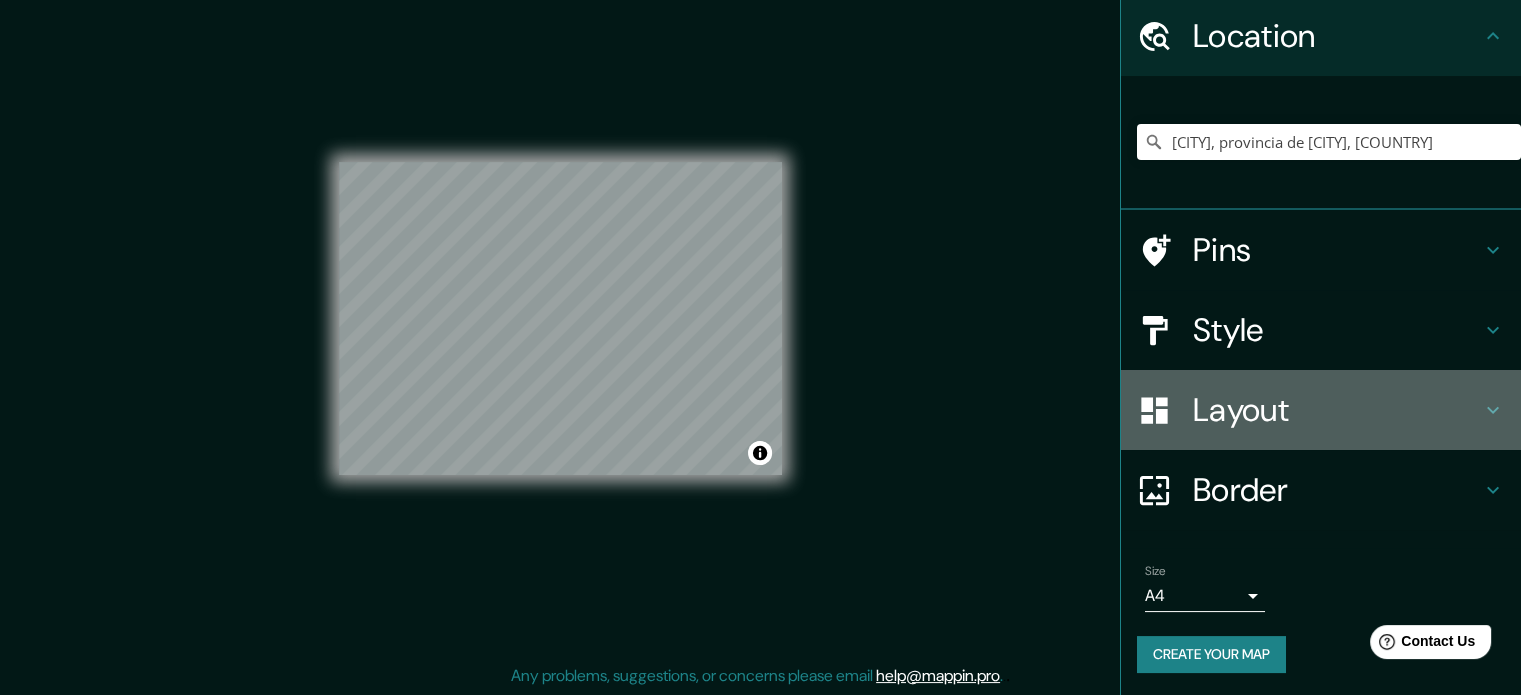 click on "Layout" at bounding box center [1337, 410] 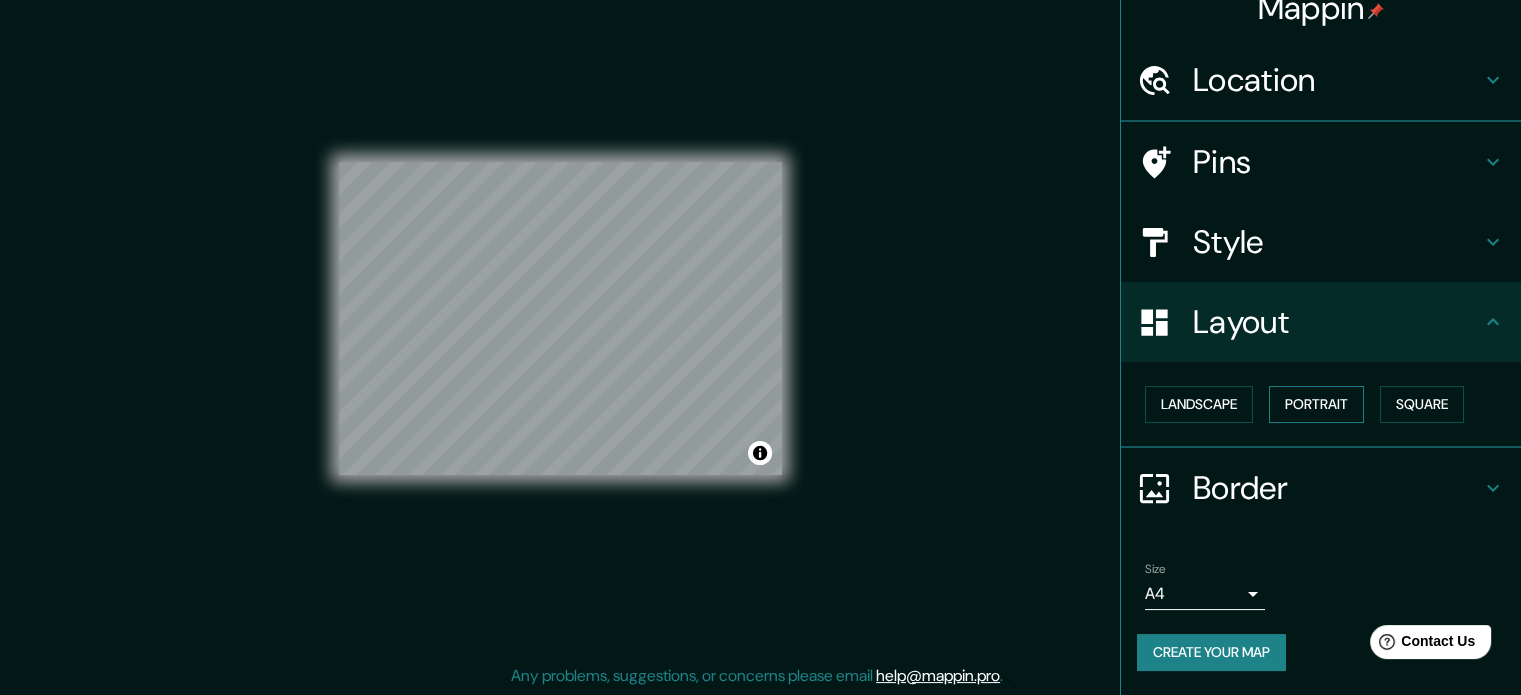 scroll, scrollTop: 22, scrollLeft: 0, axis: vertical 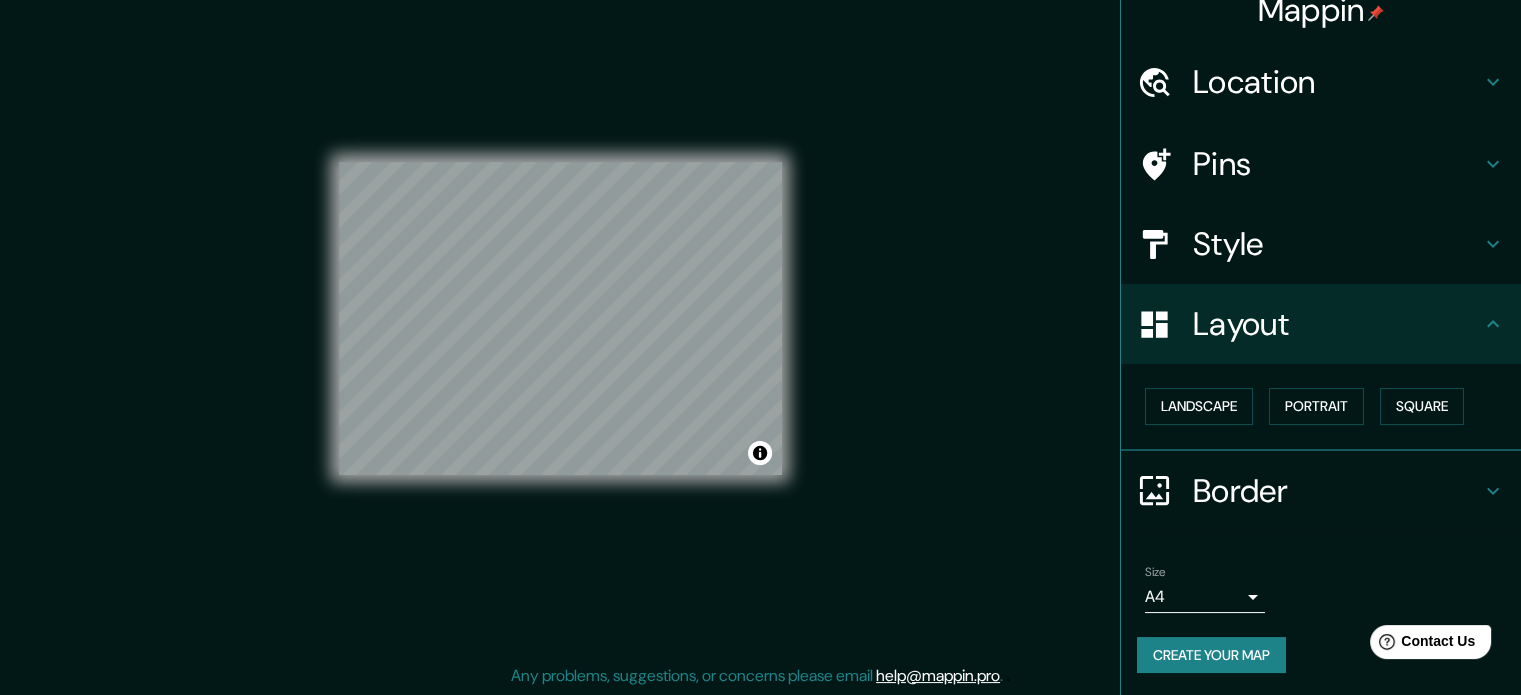 click on "Border" at bounding box center [1337, 491] 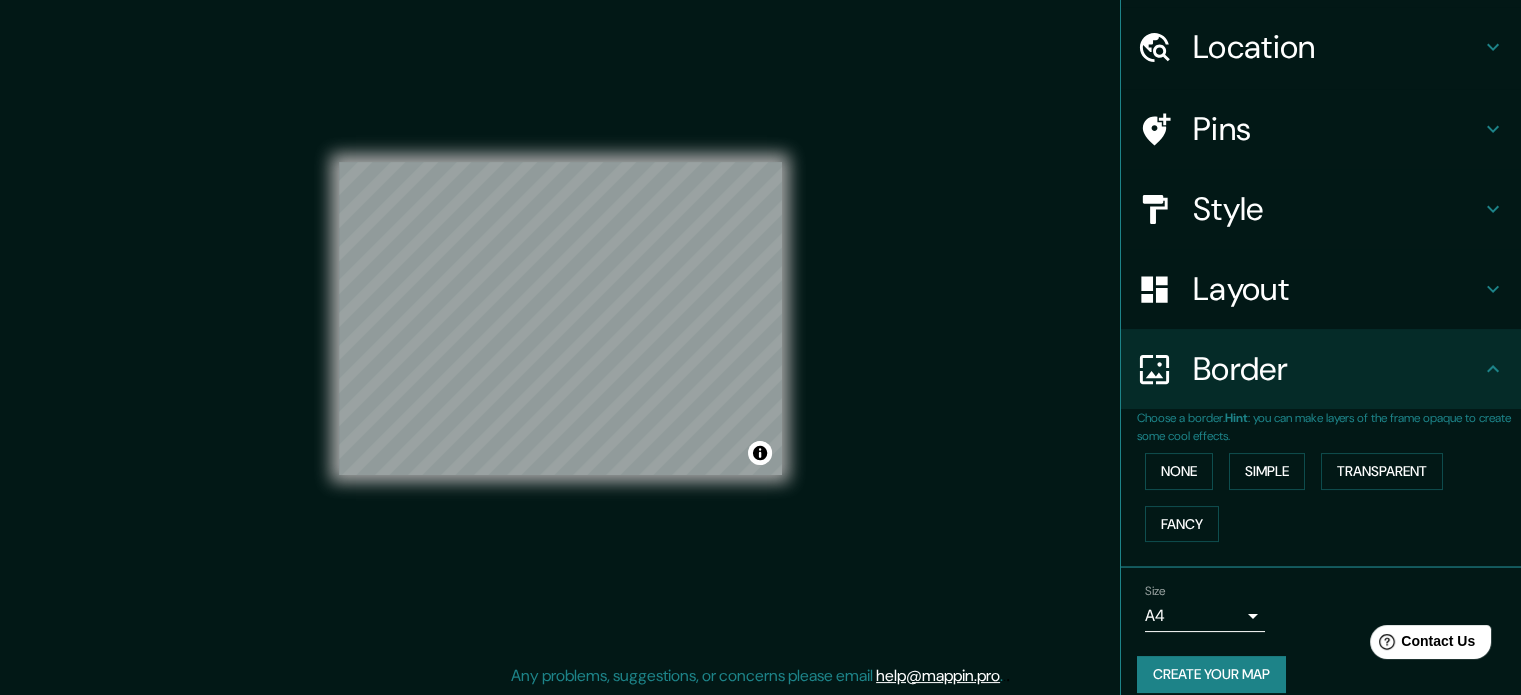 scroll, scrollTop: 76, scrollLeft: 0, axis: vertical 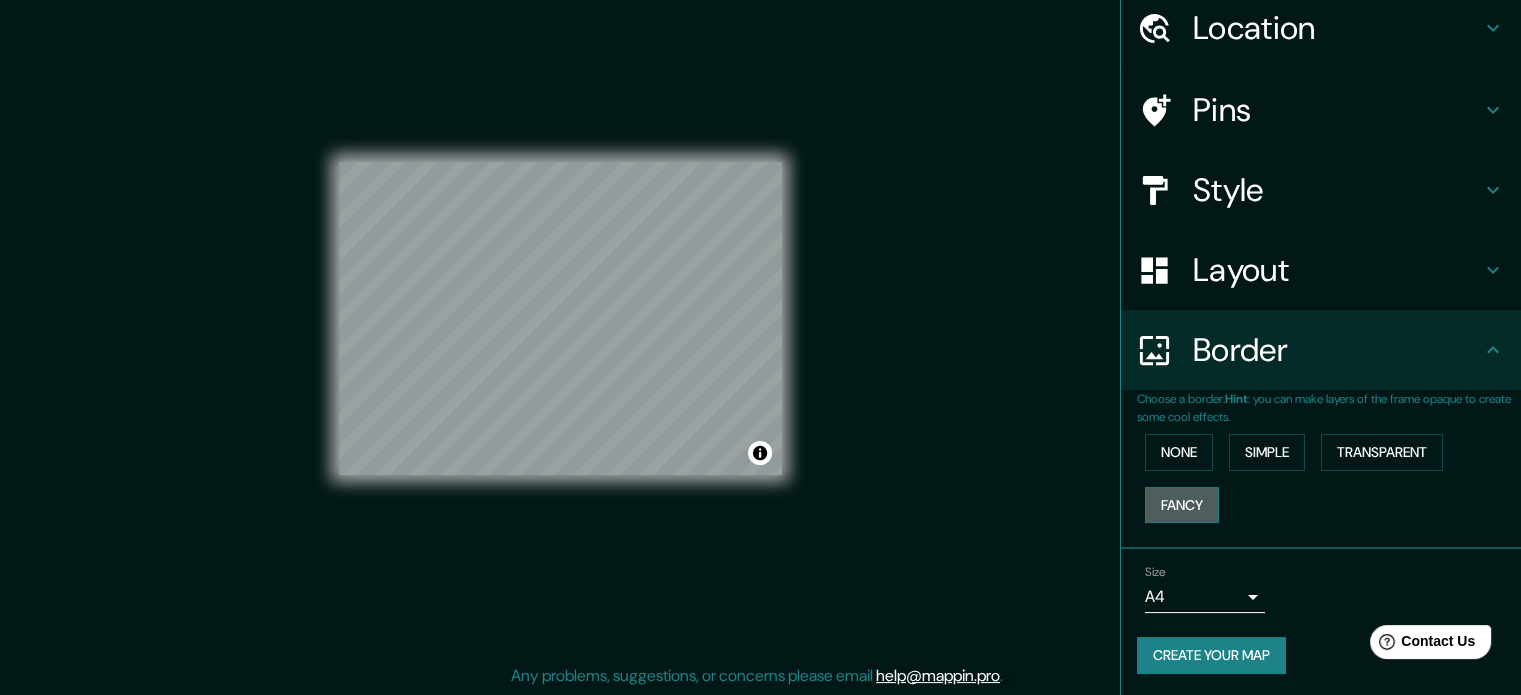 click on "Fancy" at bounding box center [1182, 505] 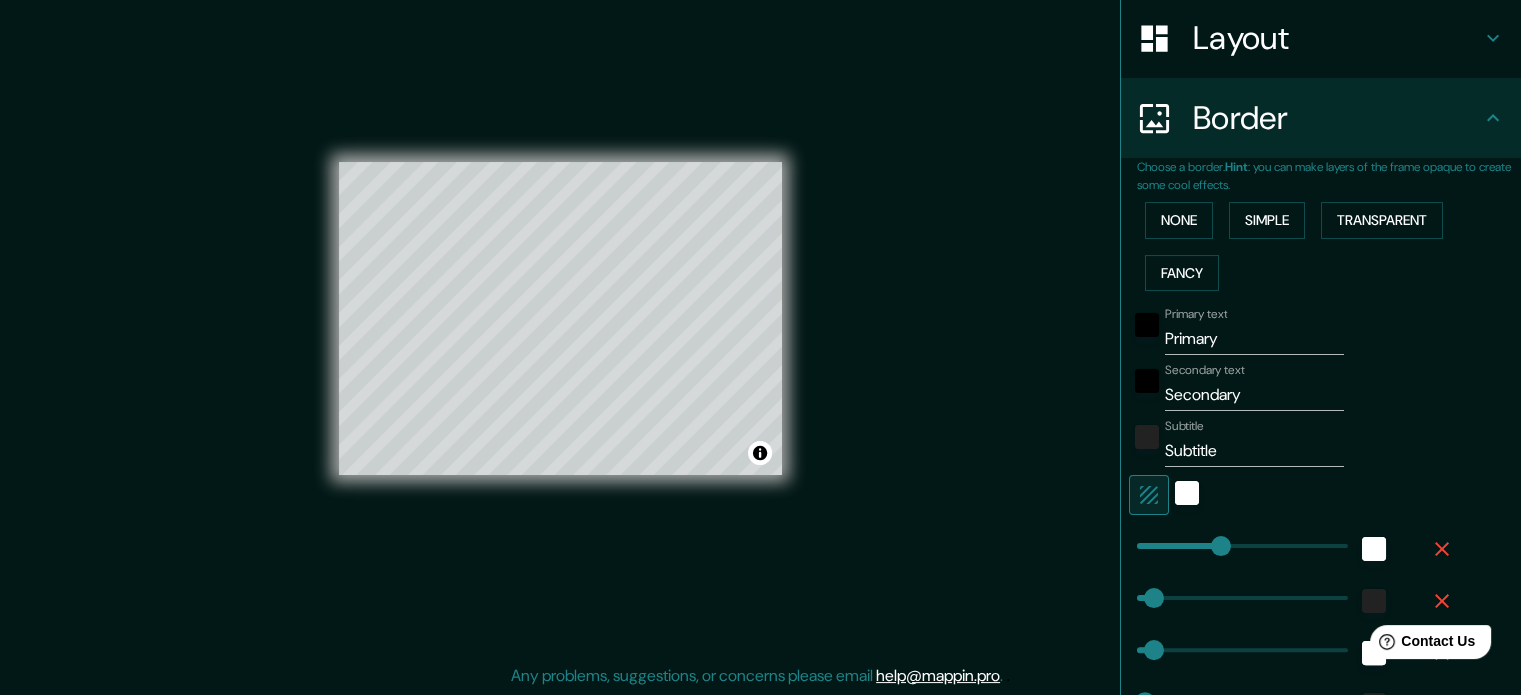scroll, scrollTop: 376, scrollLeft: 0, axis: vertical 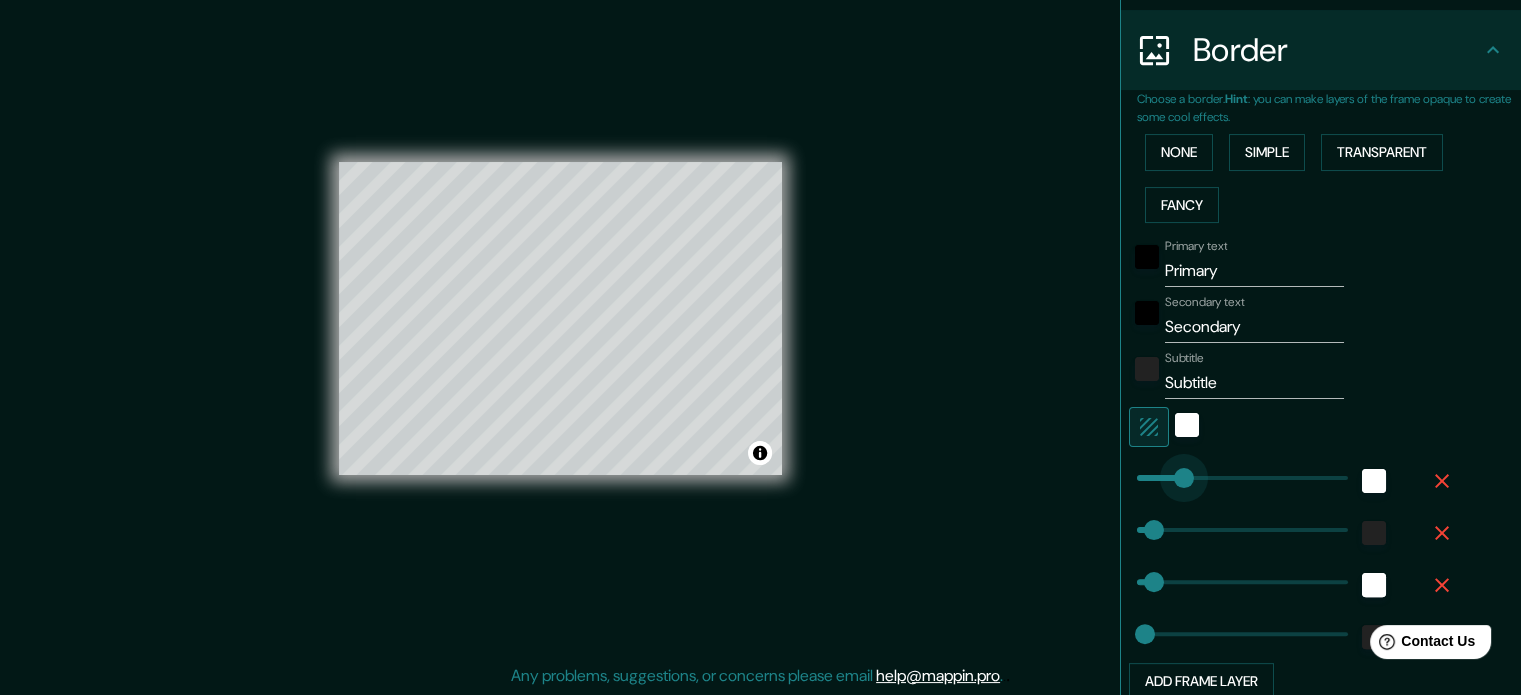 type on "93" 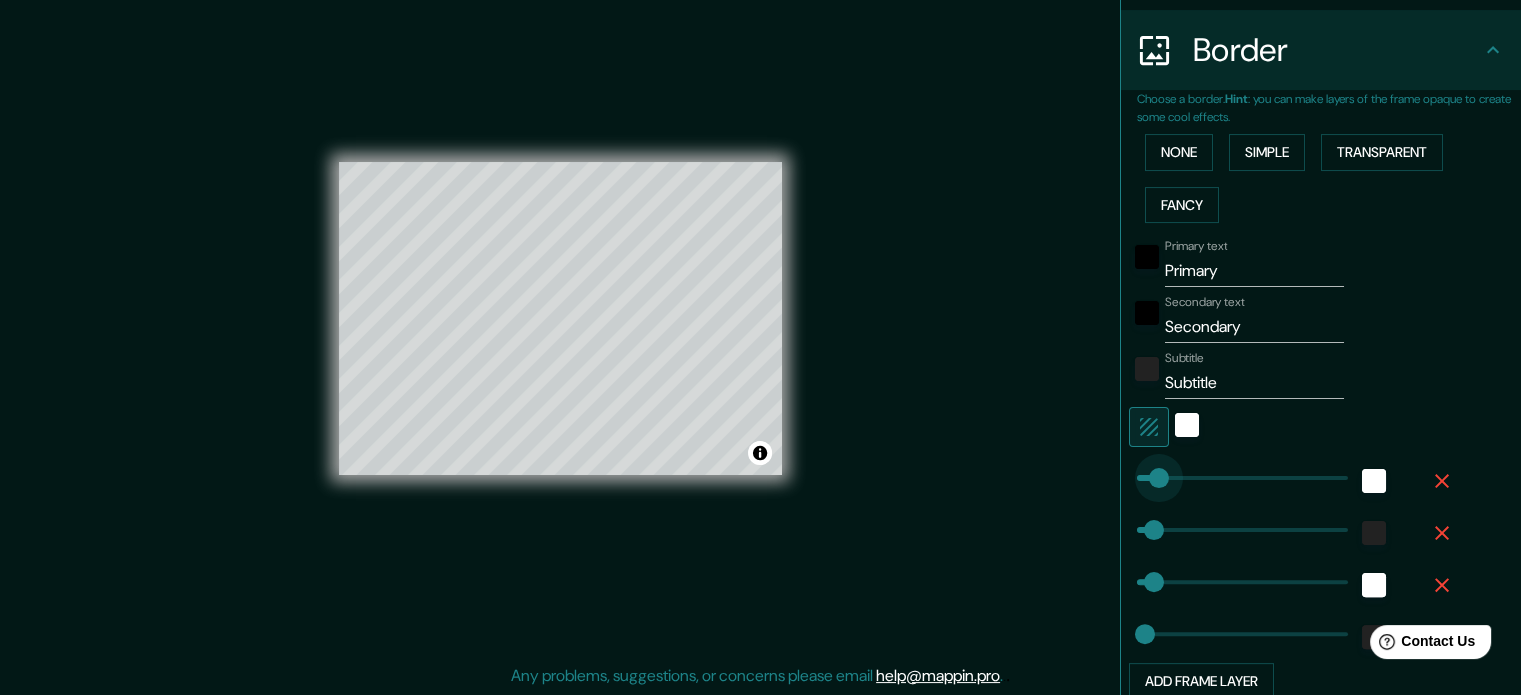 type on "39" 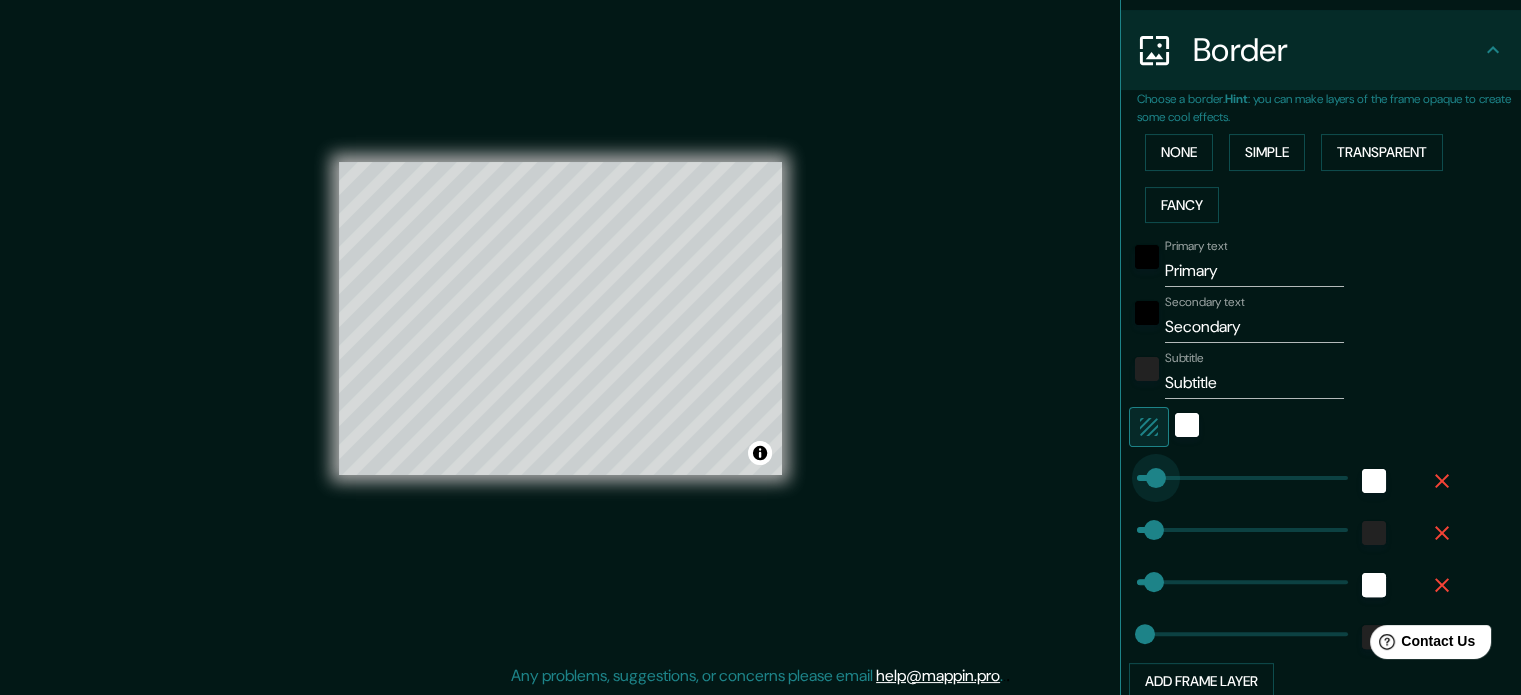 drag, startPoint x: 1165, startPoint y: 478, endPoint x: 1140, endPoint y: 476, distance: 25.079872 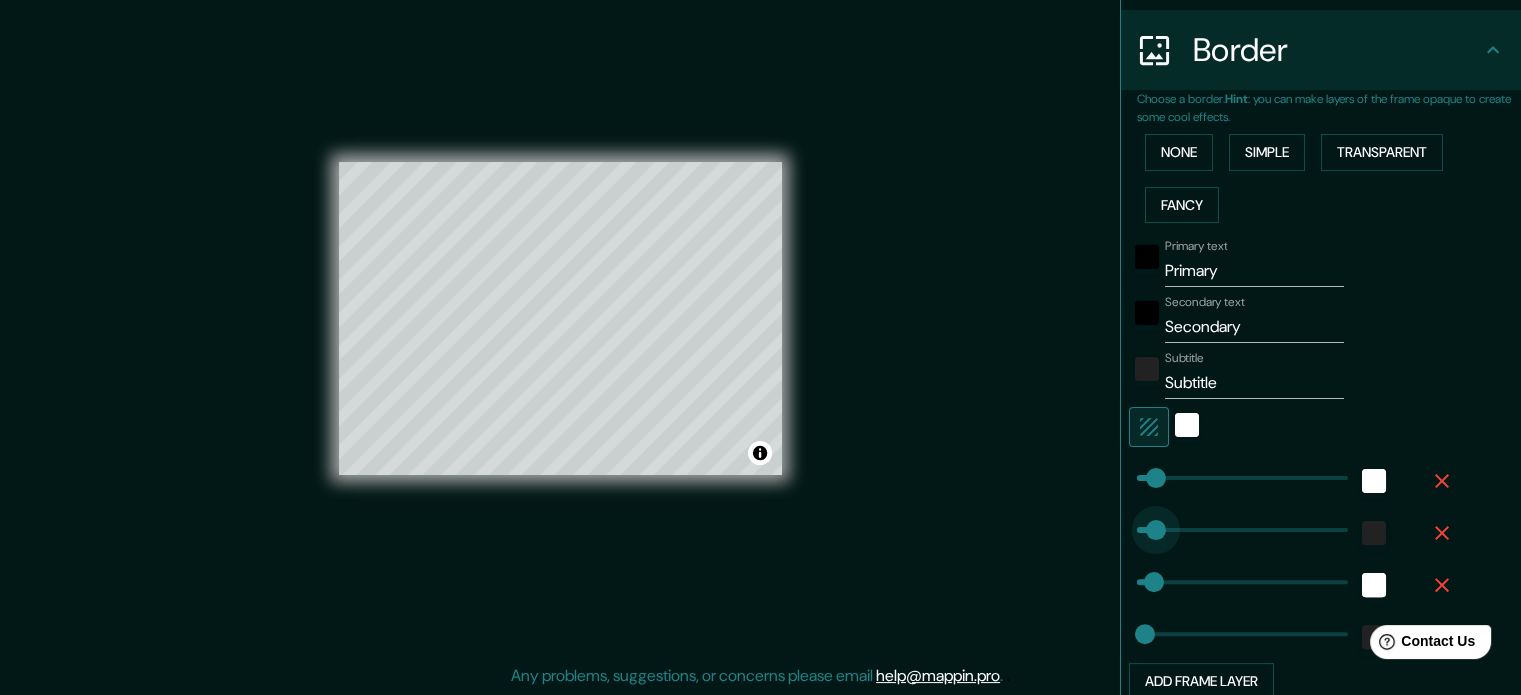 type on "47" 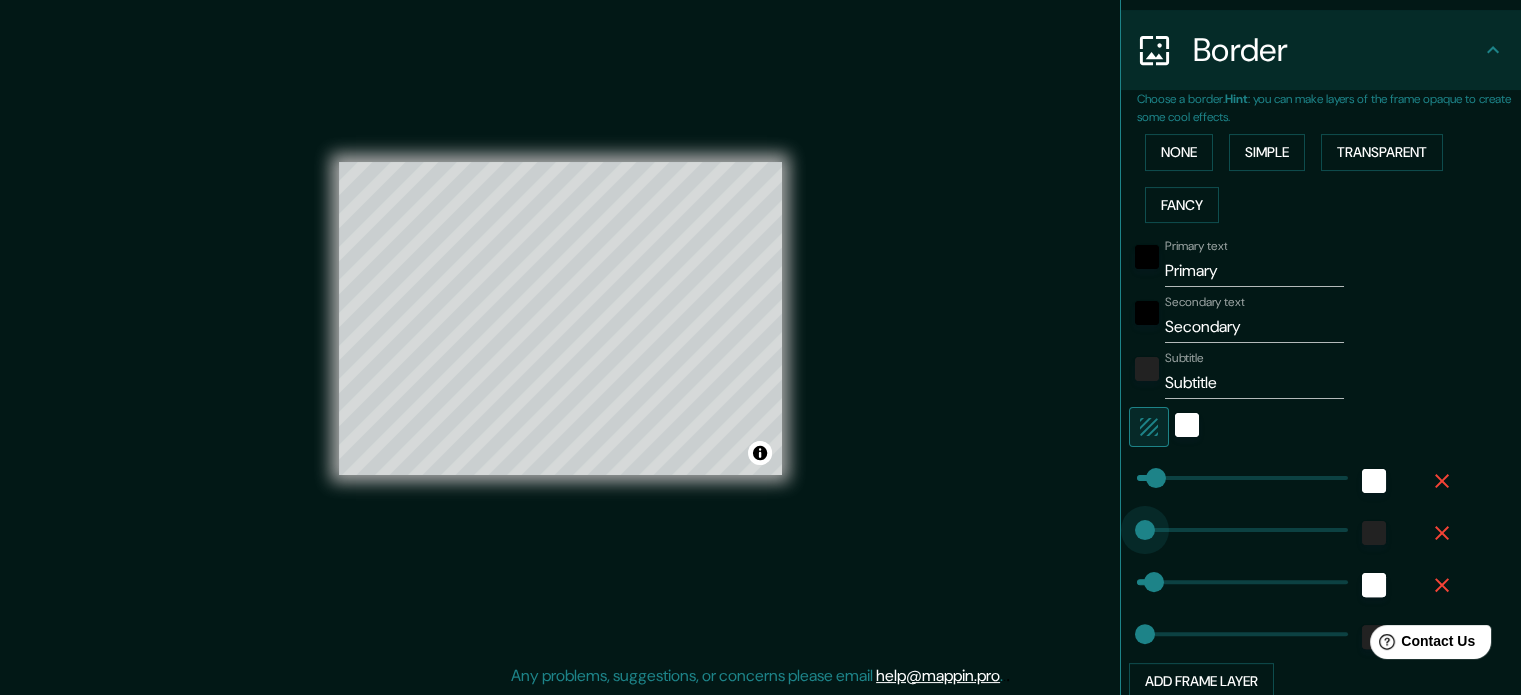 type on "0" 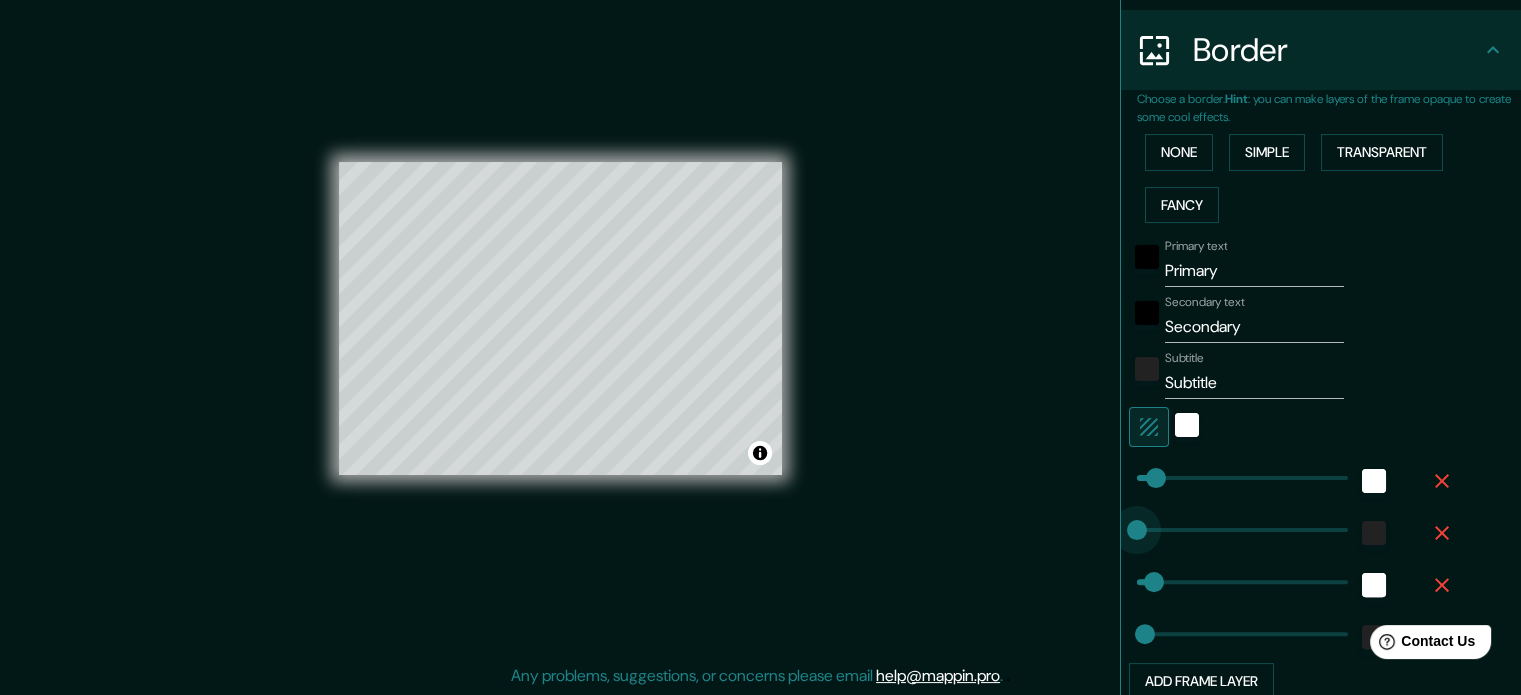 drag, startPoint x: 1144, startPoint y: 528, endPoint x: 1111, endPoint y: 520, distance: 33.955853 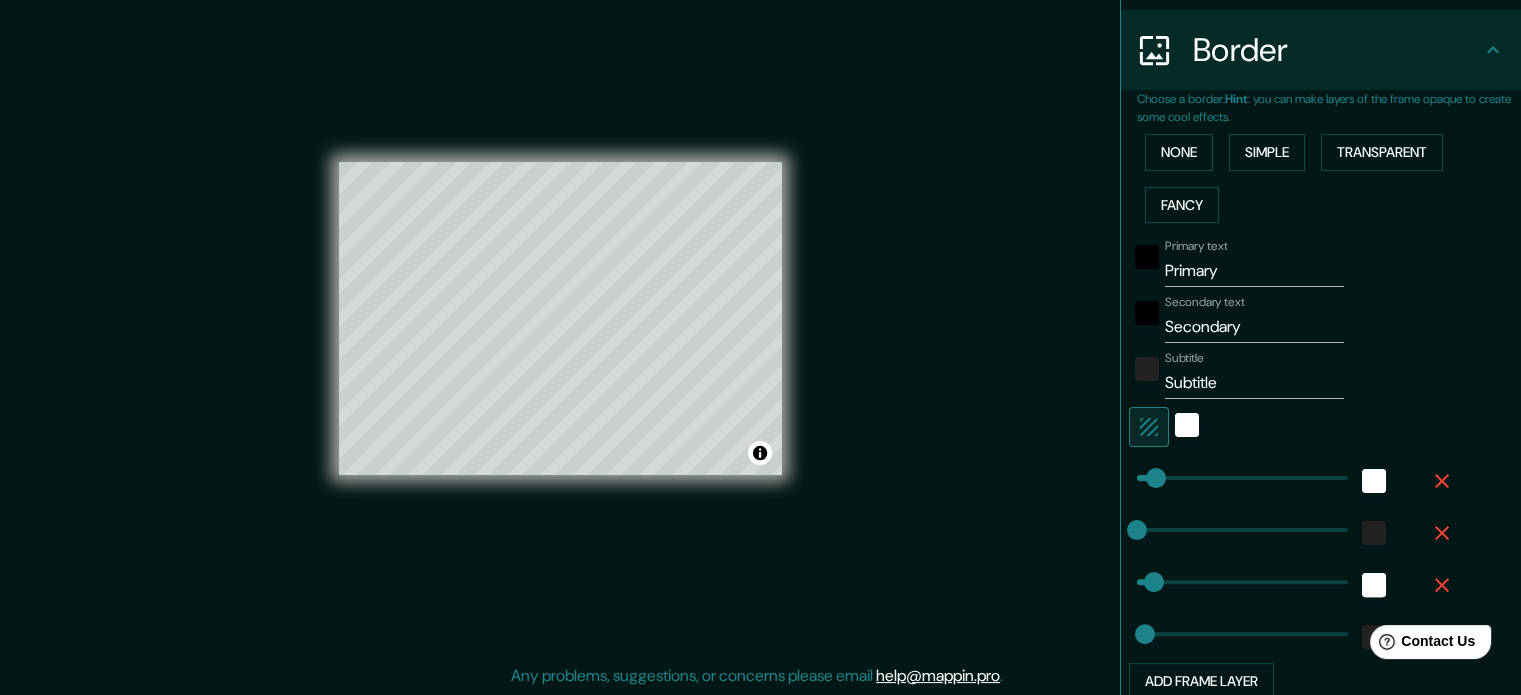 type on "35" 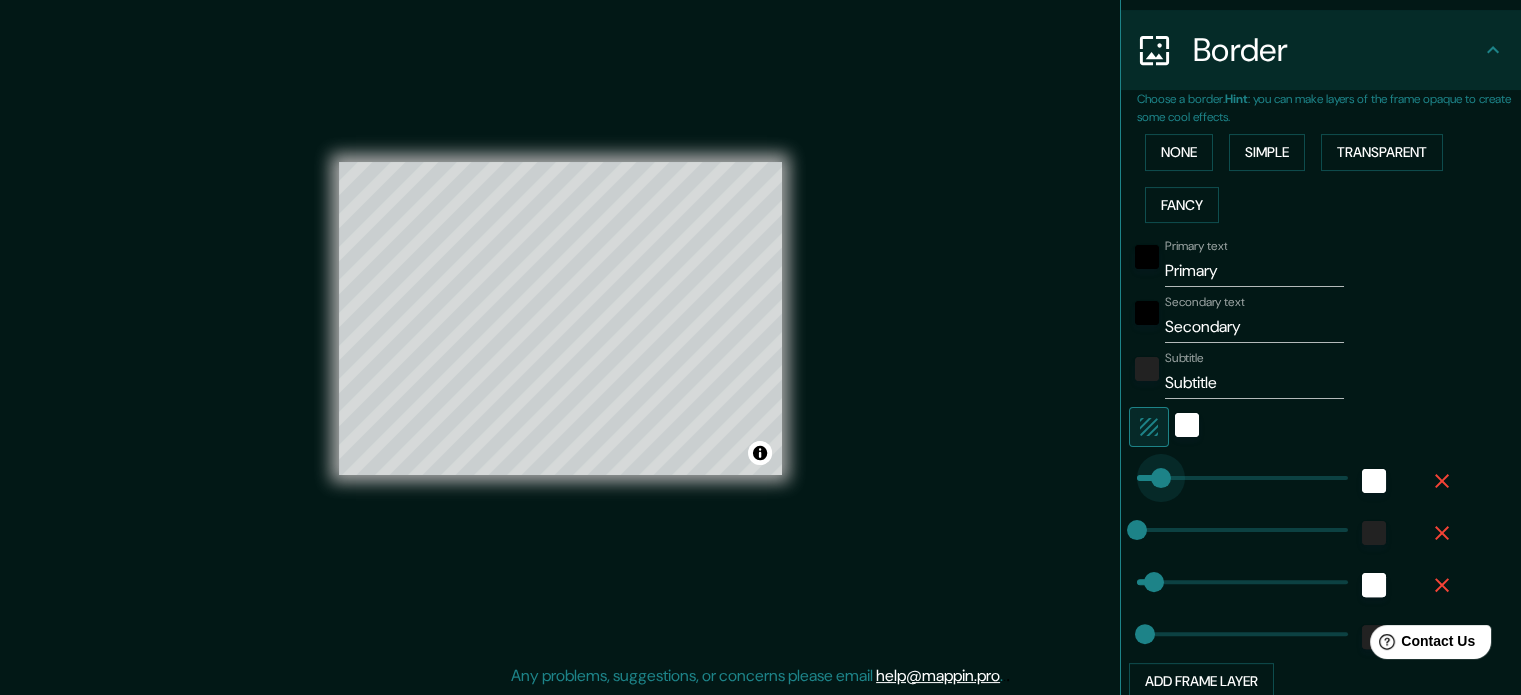 type on "56" 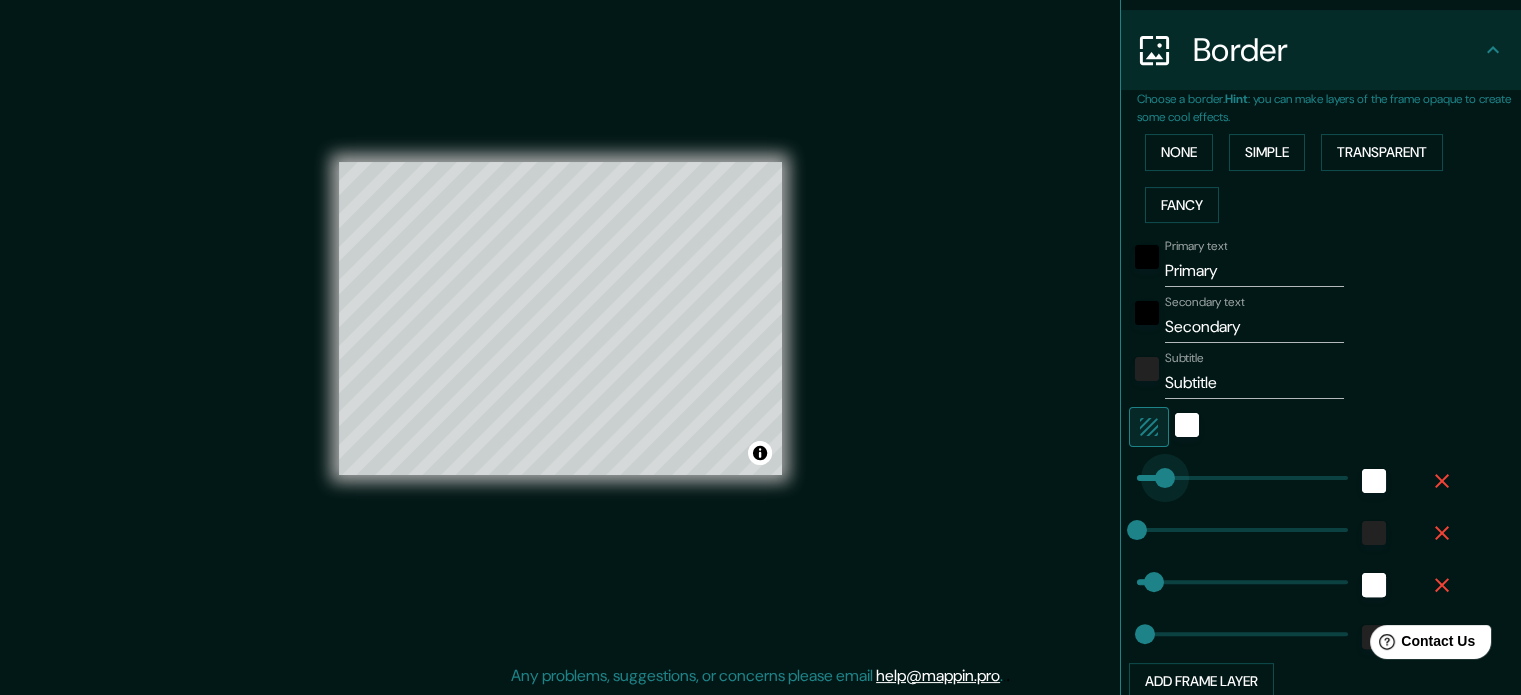 type on "81" 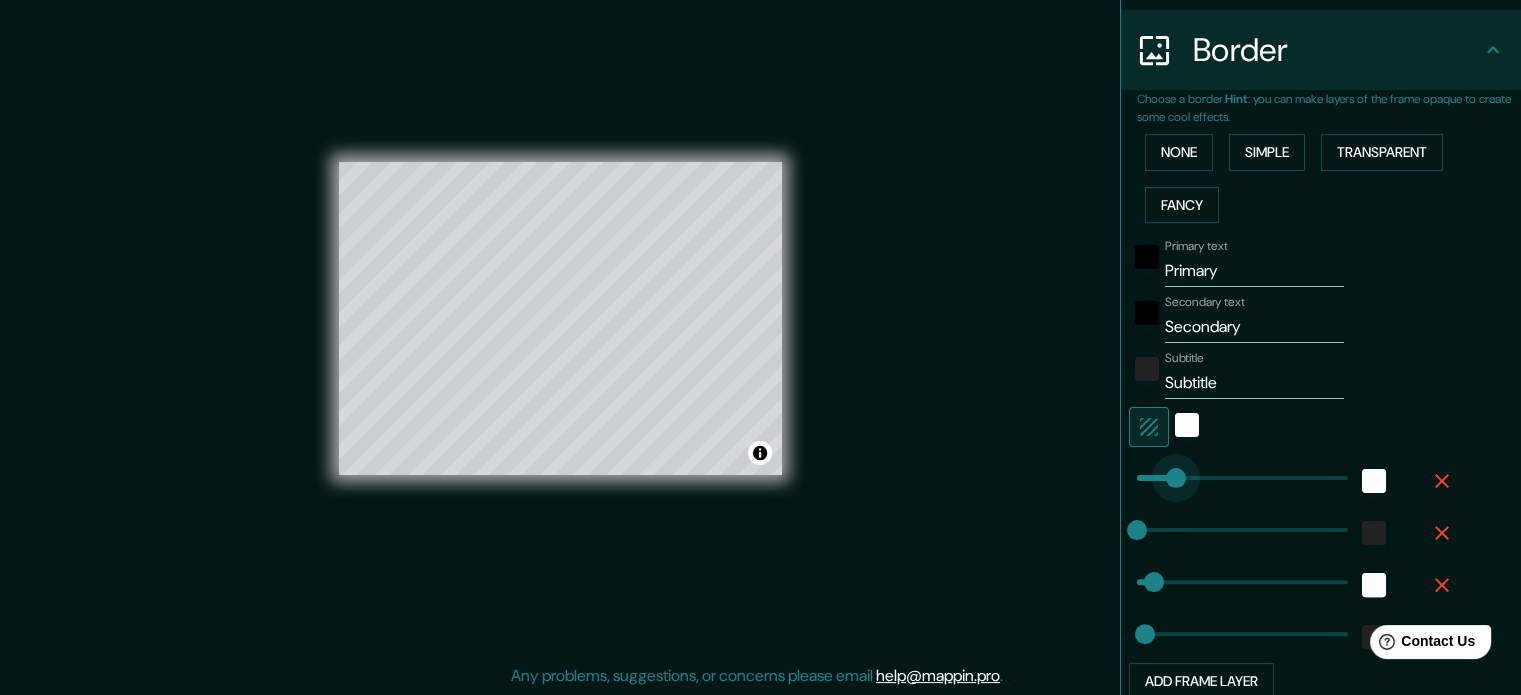 drag, startPoint x: 1149, startPoint y: 473, endPoint x: 1160, endPoint y: 474, distance: 11.045361 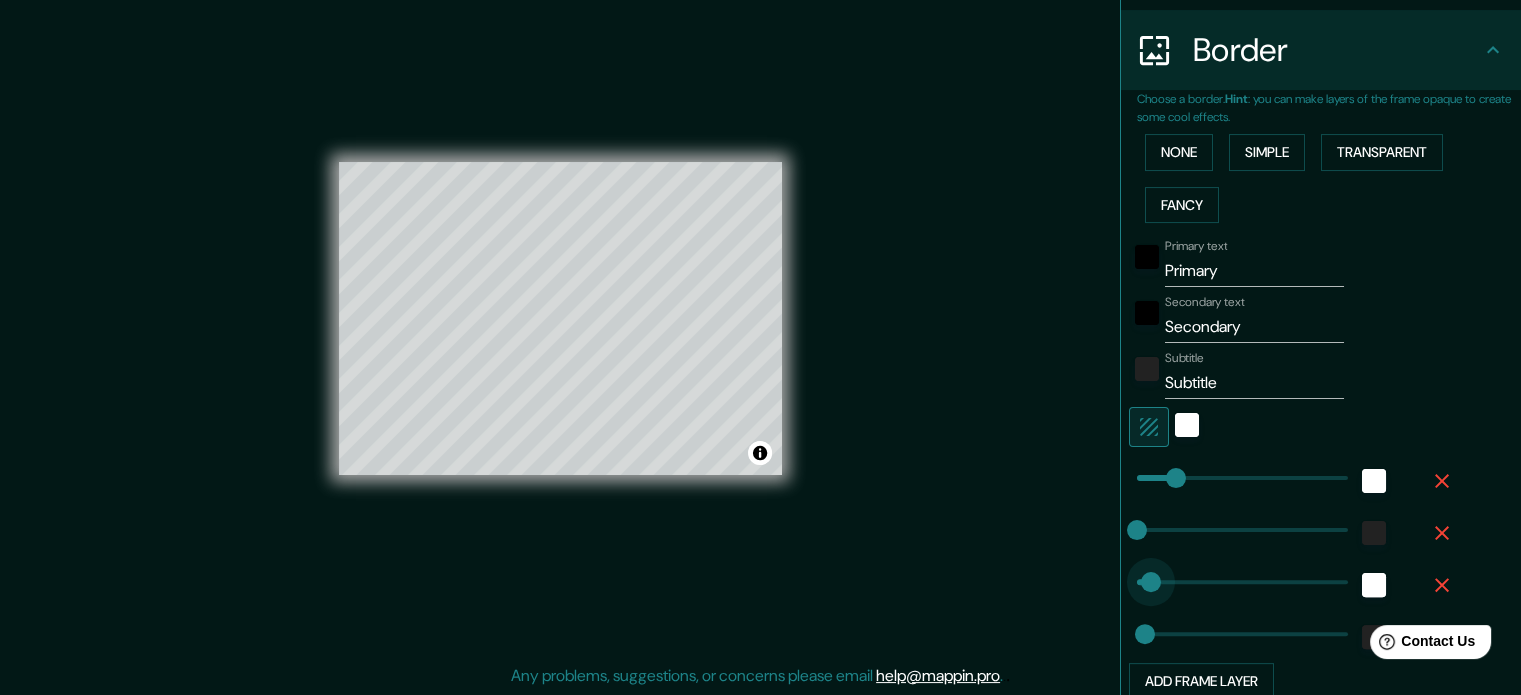 type on "5" 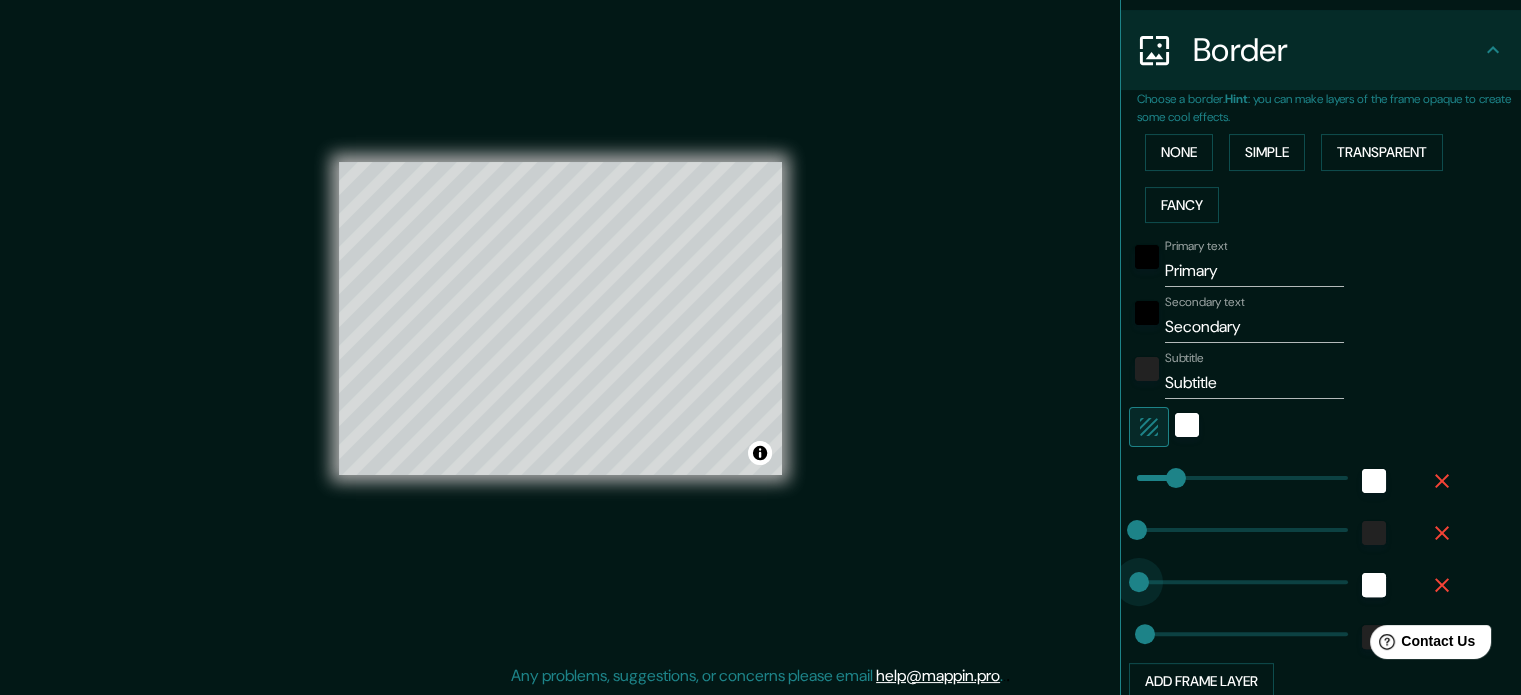 drag, startPoint x: 1136, startPoint y: 571, endPoint x: 1124, endPoint y: 569, distance: 12.165525 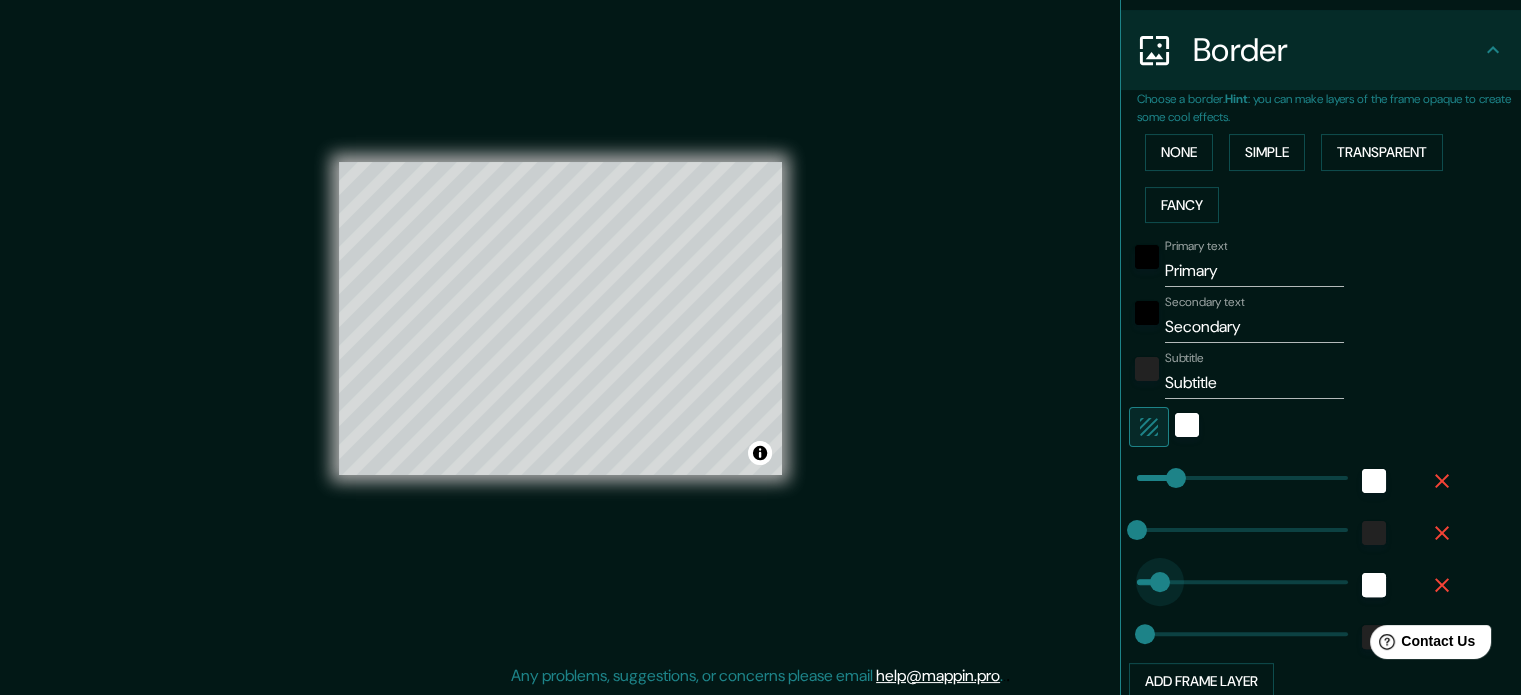 type on "53" 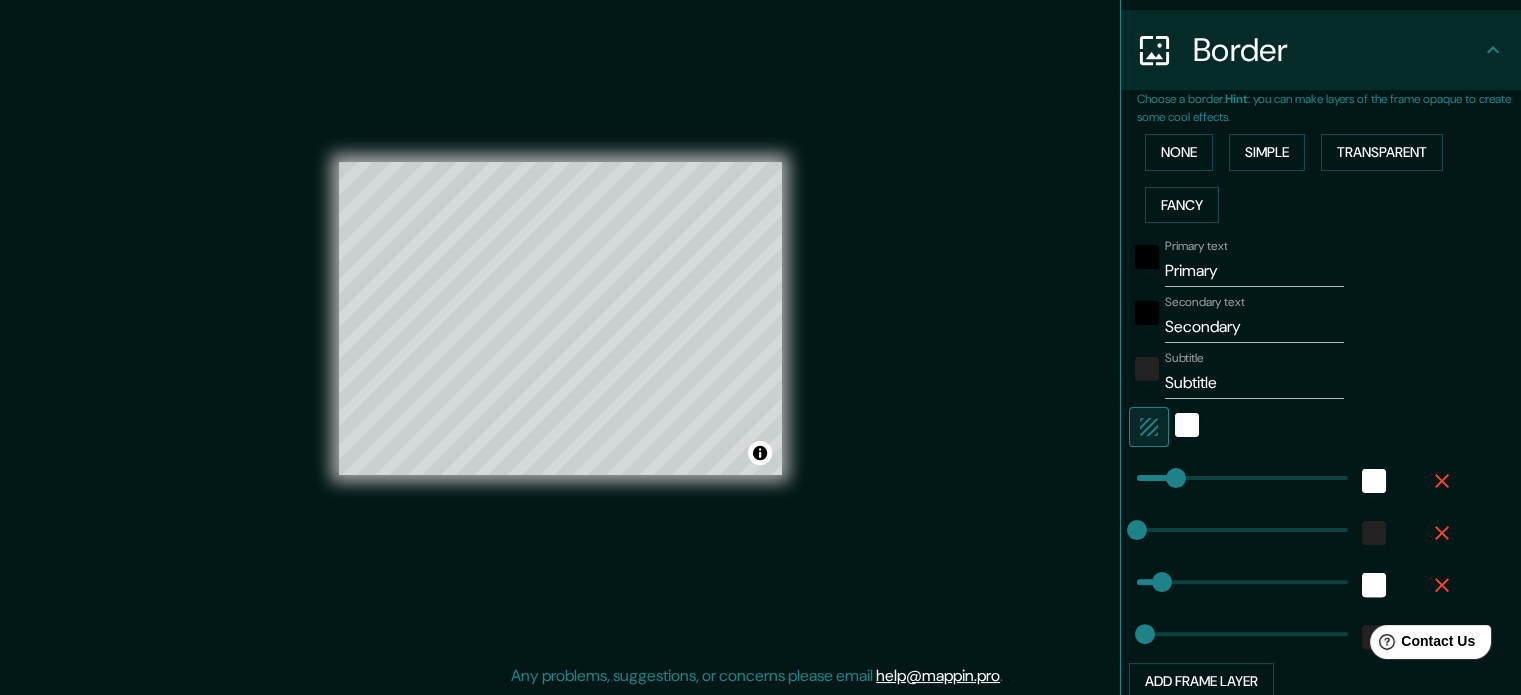 type on "91" 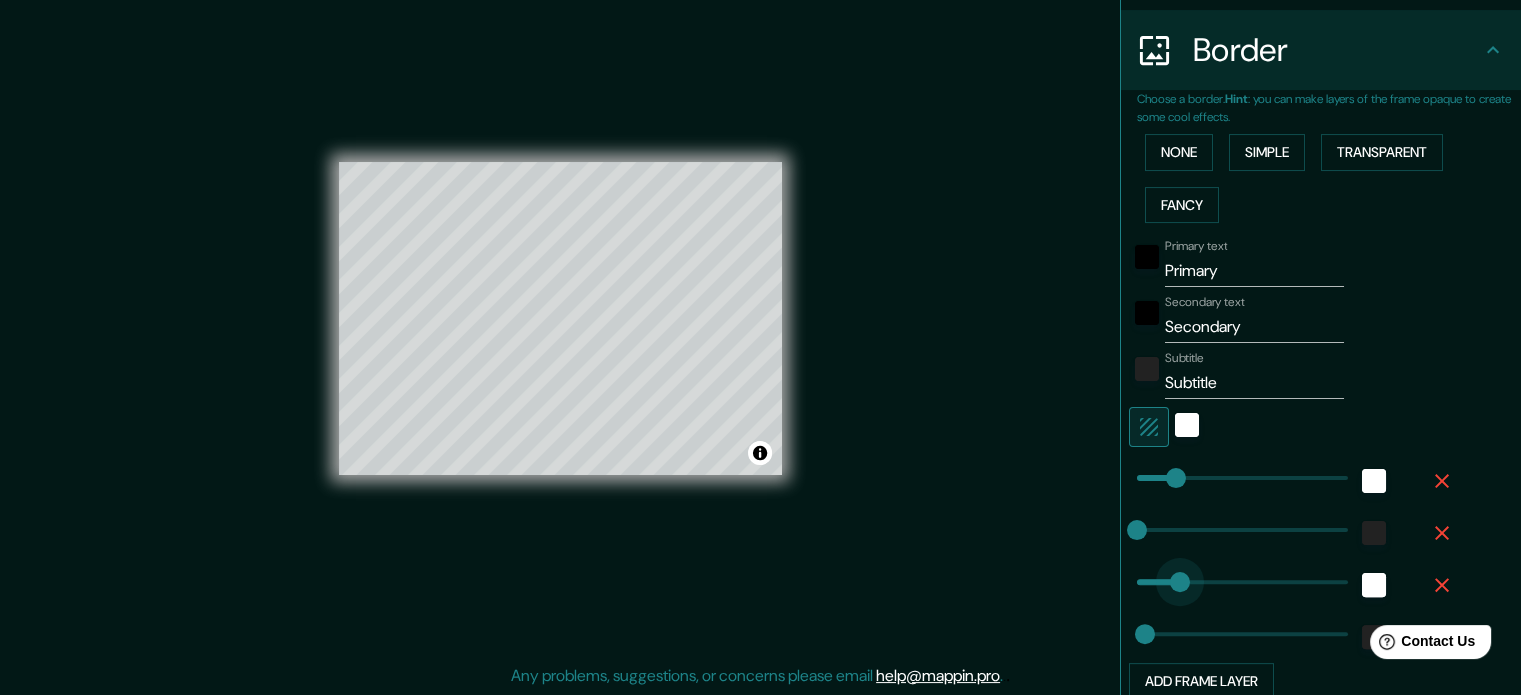 drag, startPoint x: 1154, startPoint y: 567, endPoint x: 1165, endPoint y: 568, distance: 11.045361 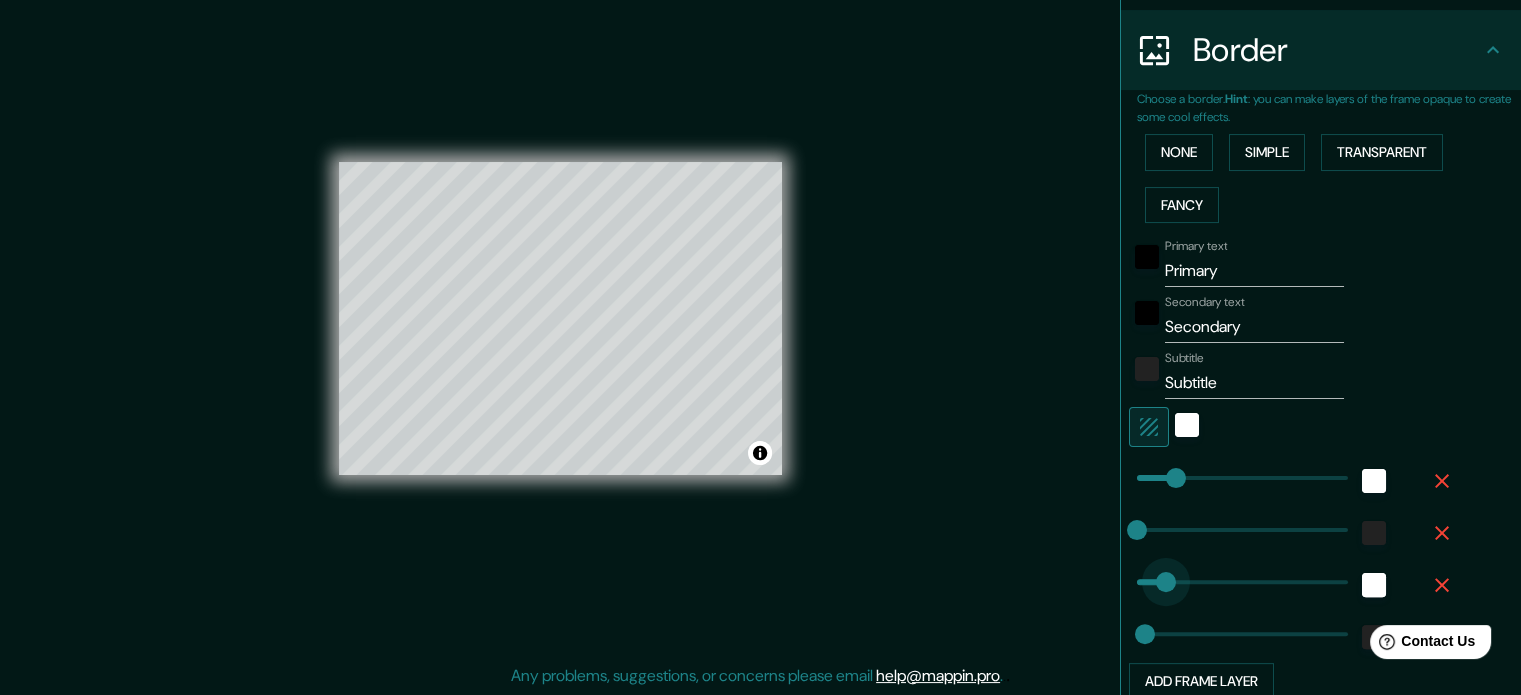 type on "58" 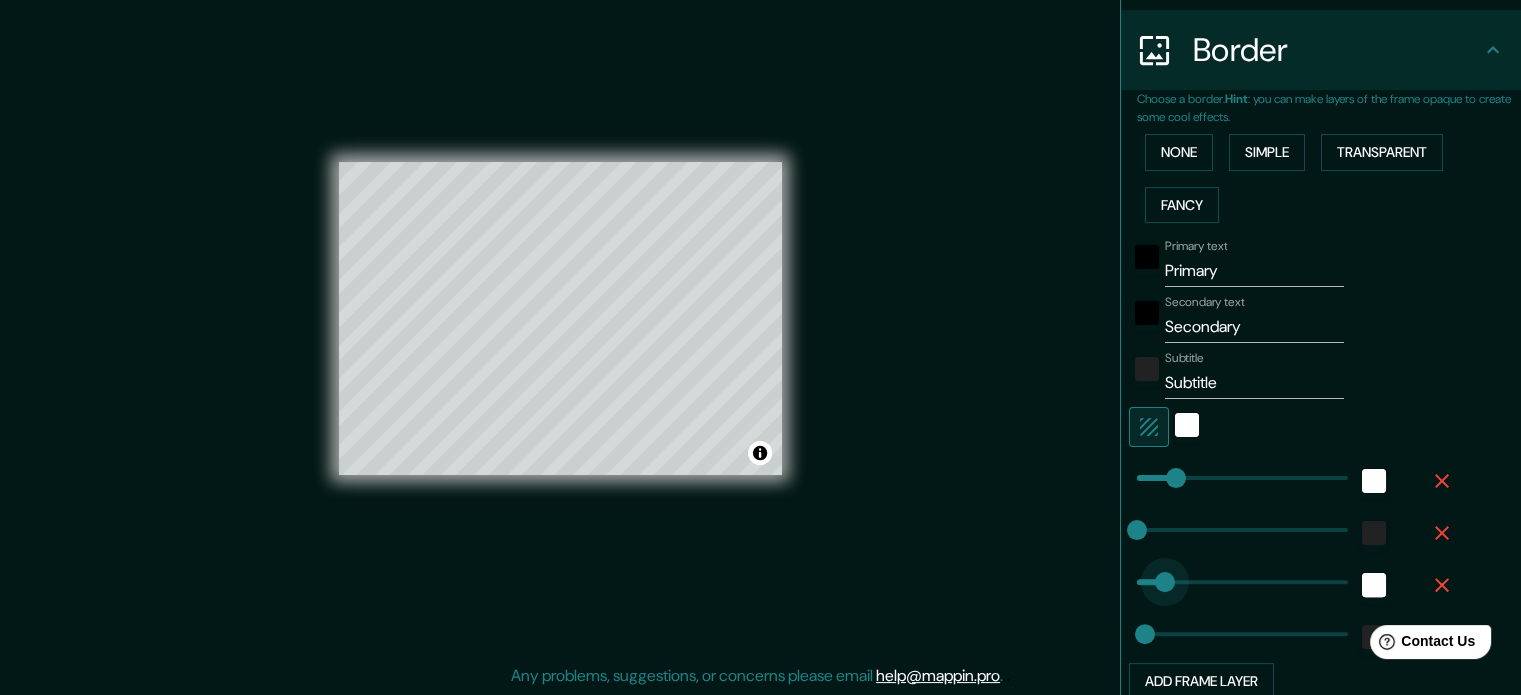 drag, startPoint x: 1160, startPoint y: 568, endPoint x: 1149, endPoint y: 567, distance: 11.045361 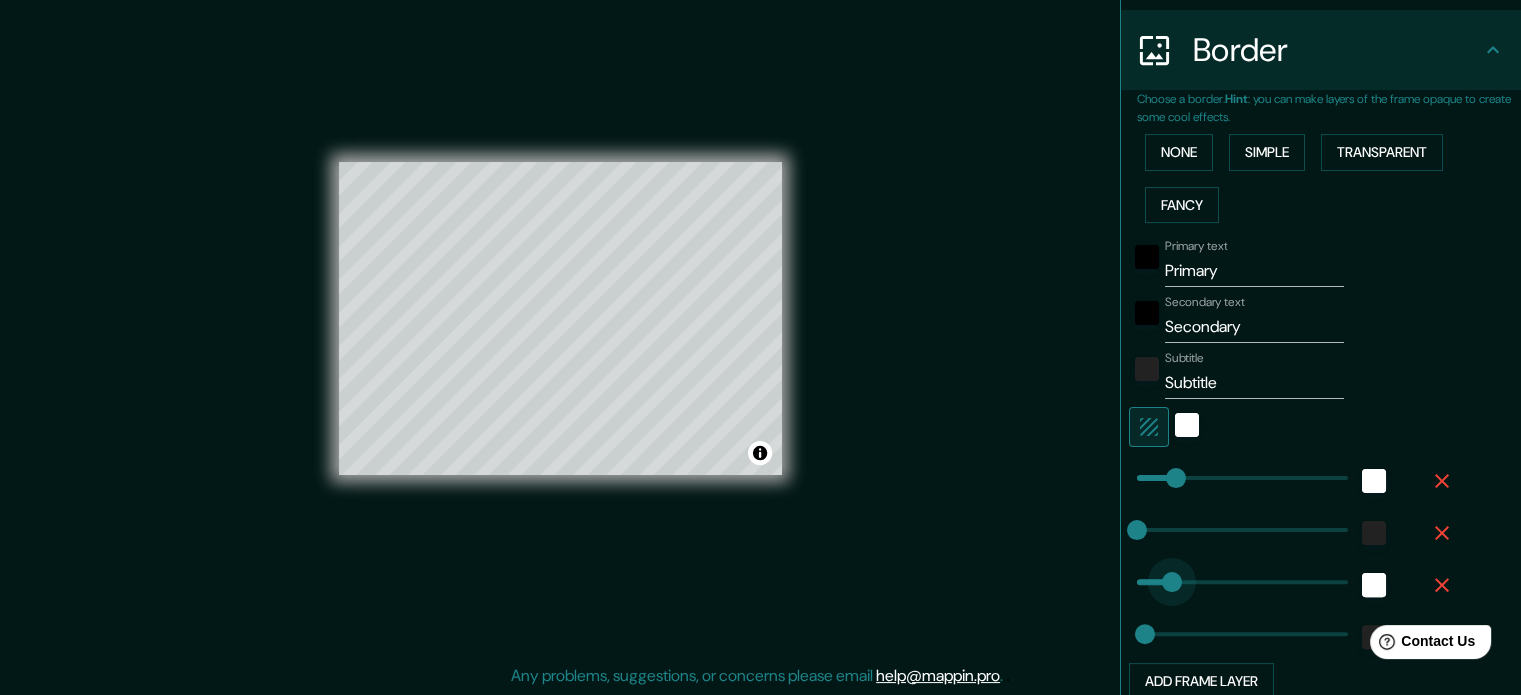 type on "81" 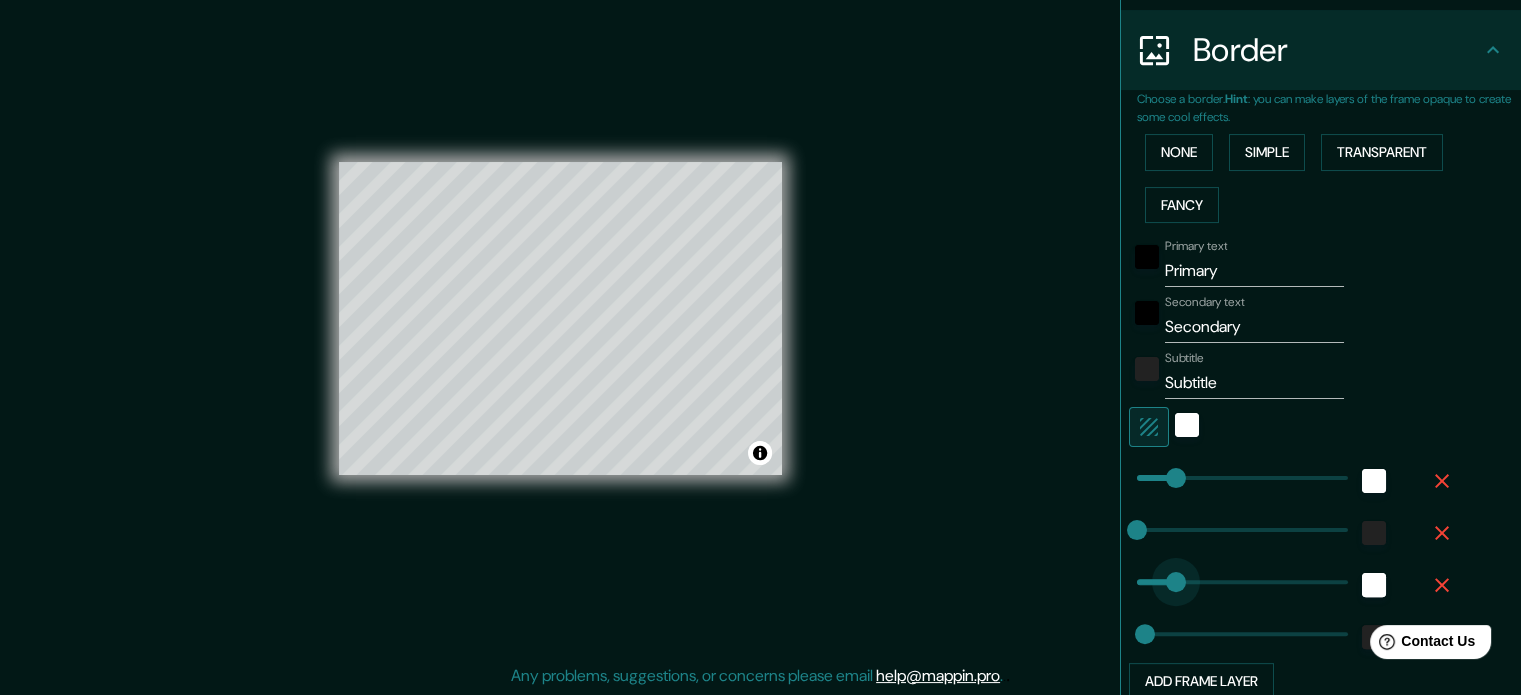 type on "89" 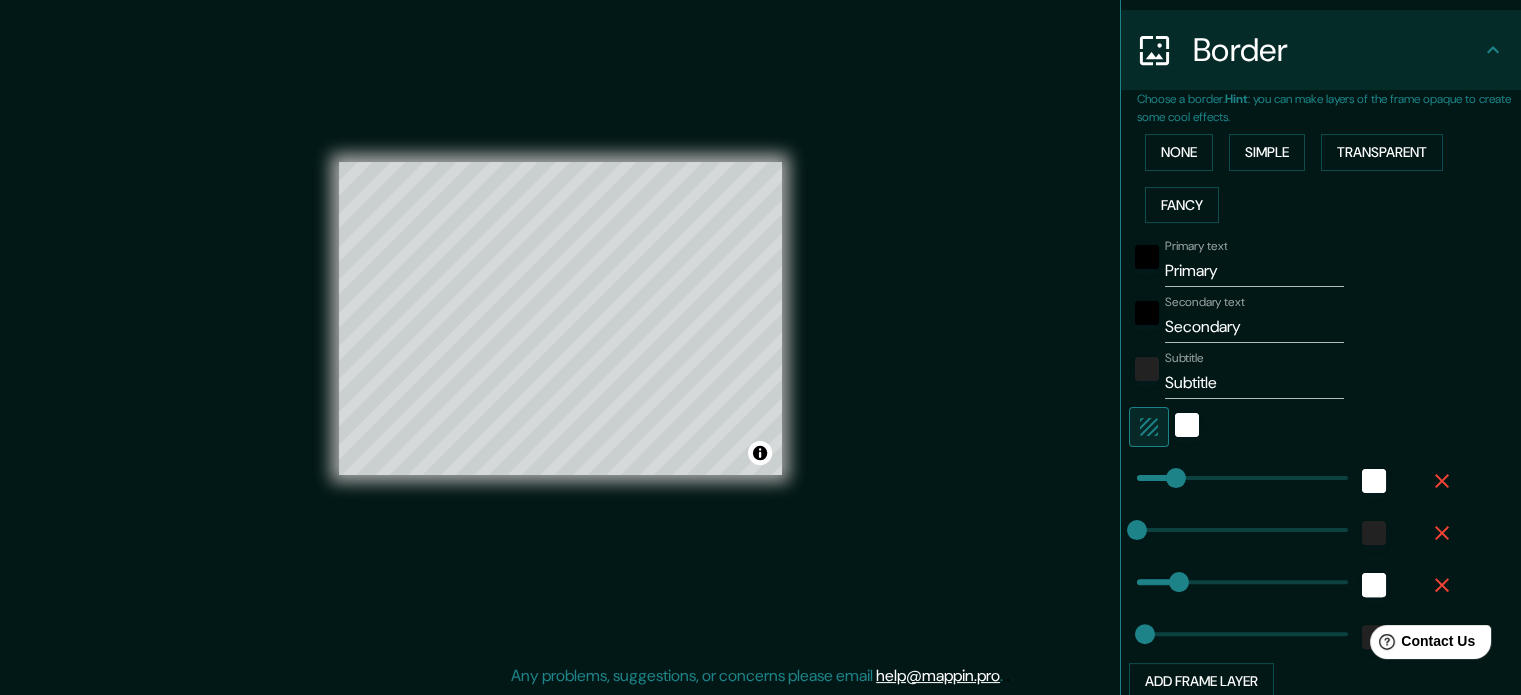 type on "79" 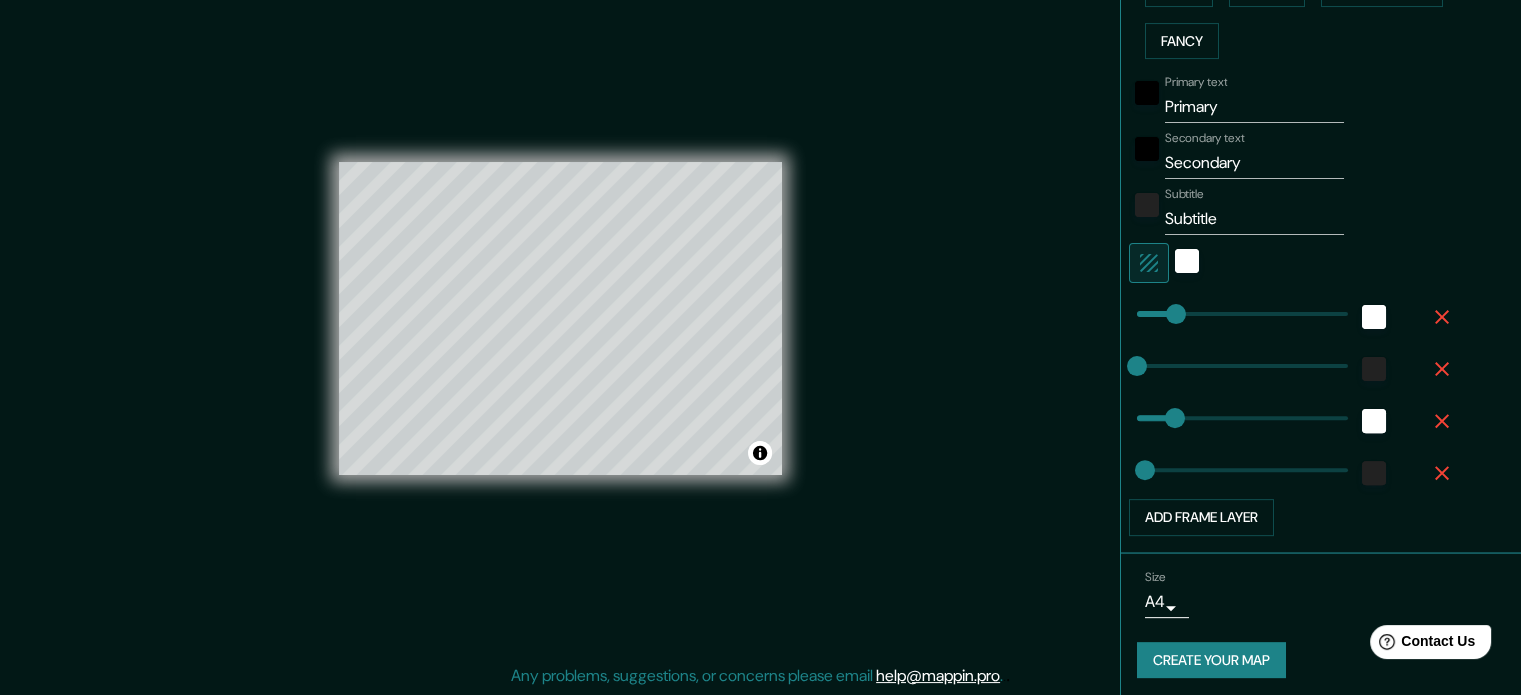 scroll, scrollTop: 544, scrollLeft: 0, axis: vertical 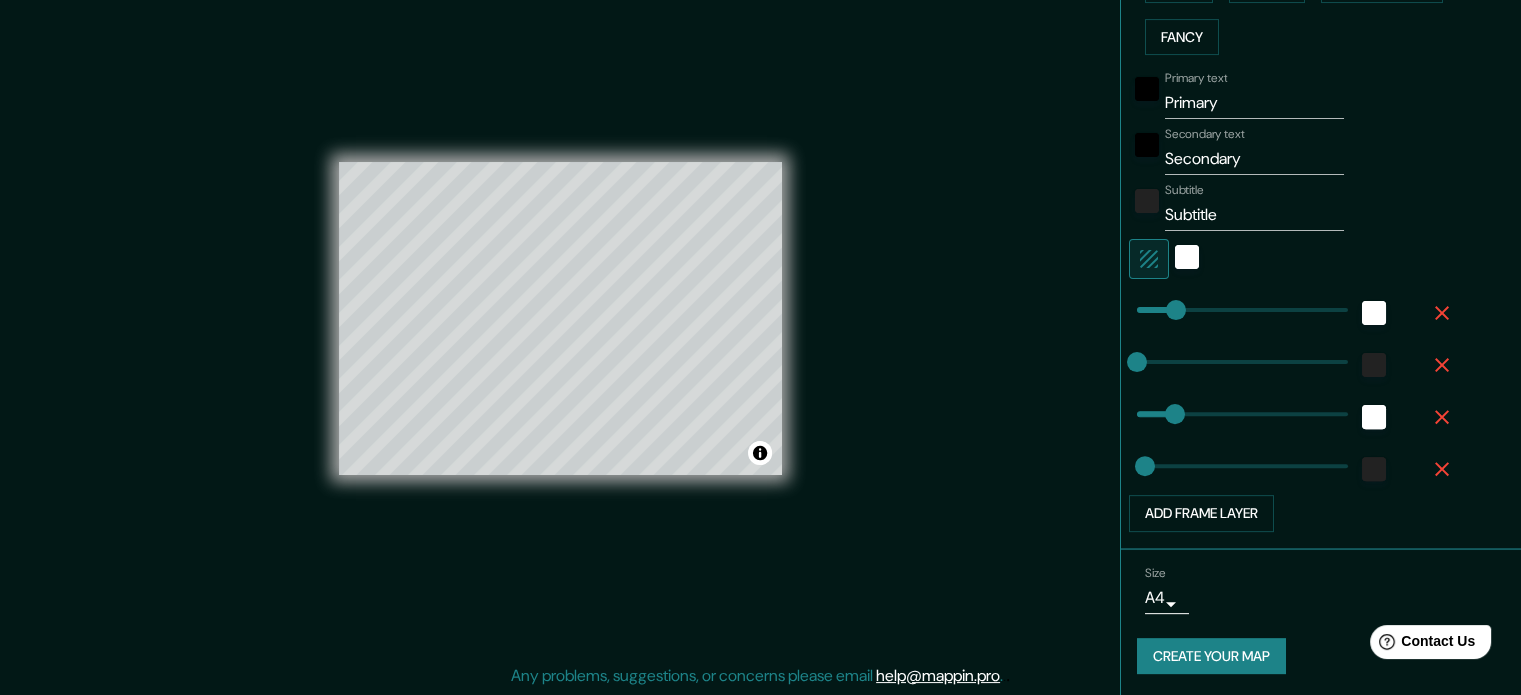 type on "41" 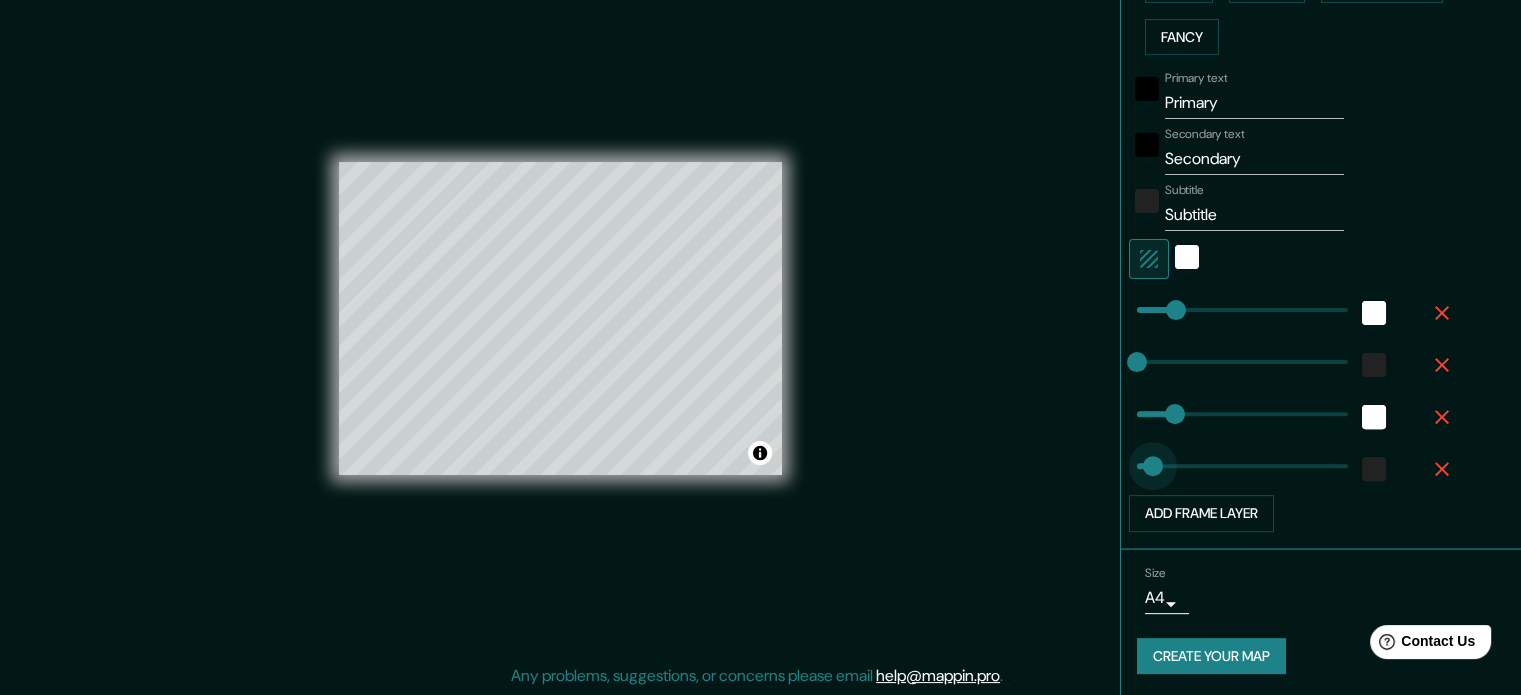 type on "22" 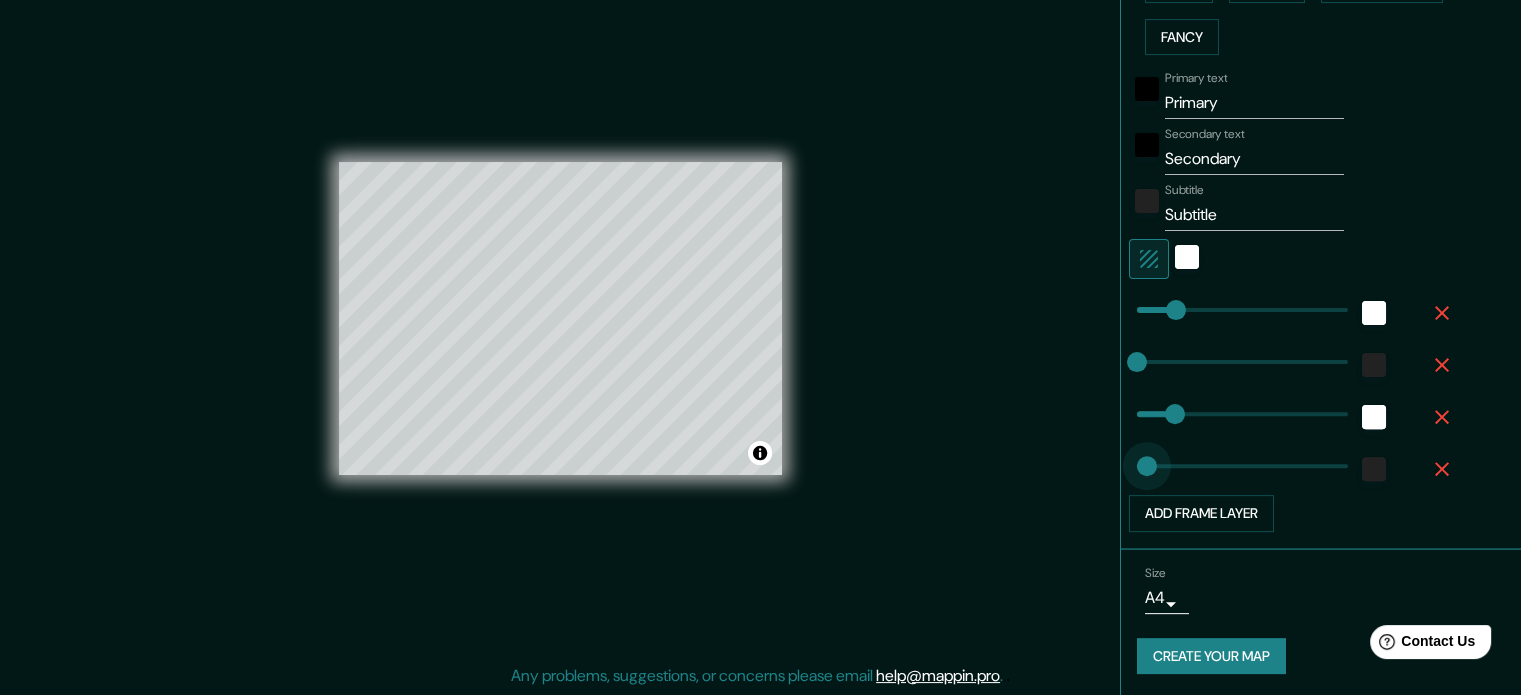 type on "0" 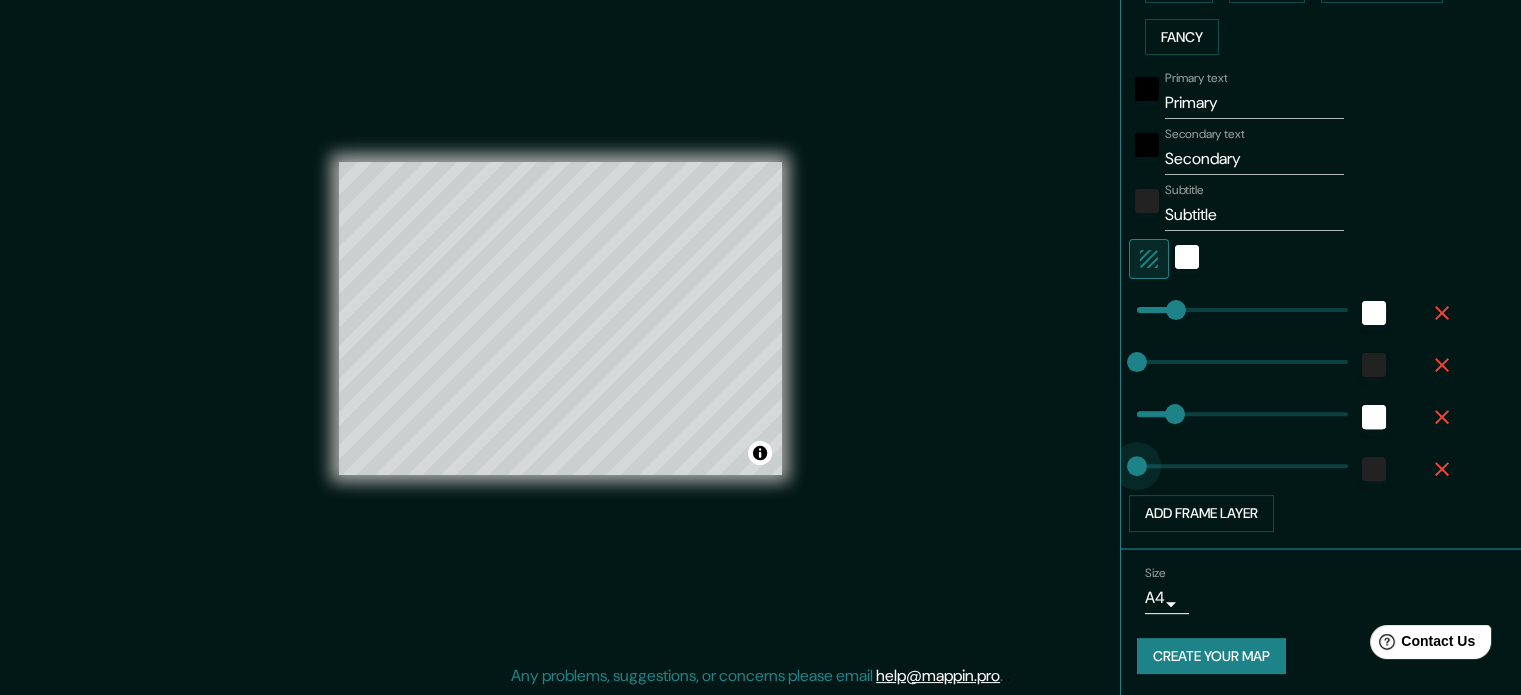 drag, startPoint x: 1132, startPoint y: 460, endPoint x: 1117, endPoint y: 456, distance: 15.524175 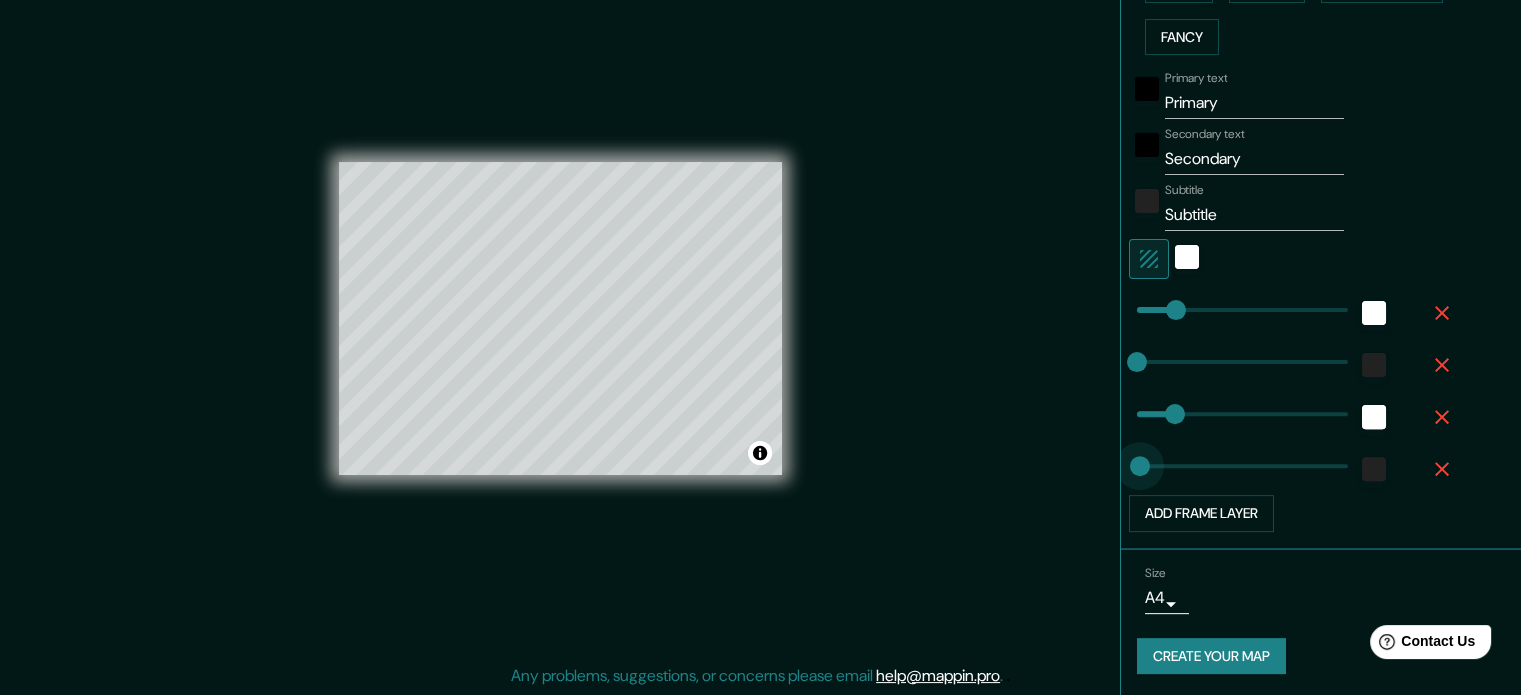 type on "24" 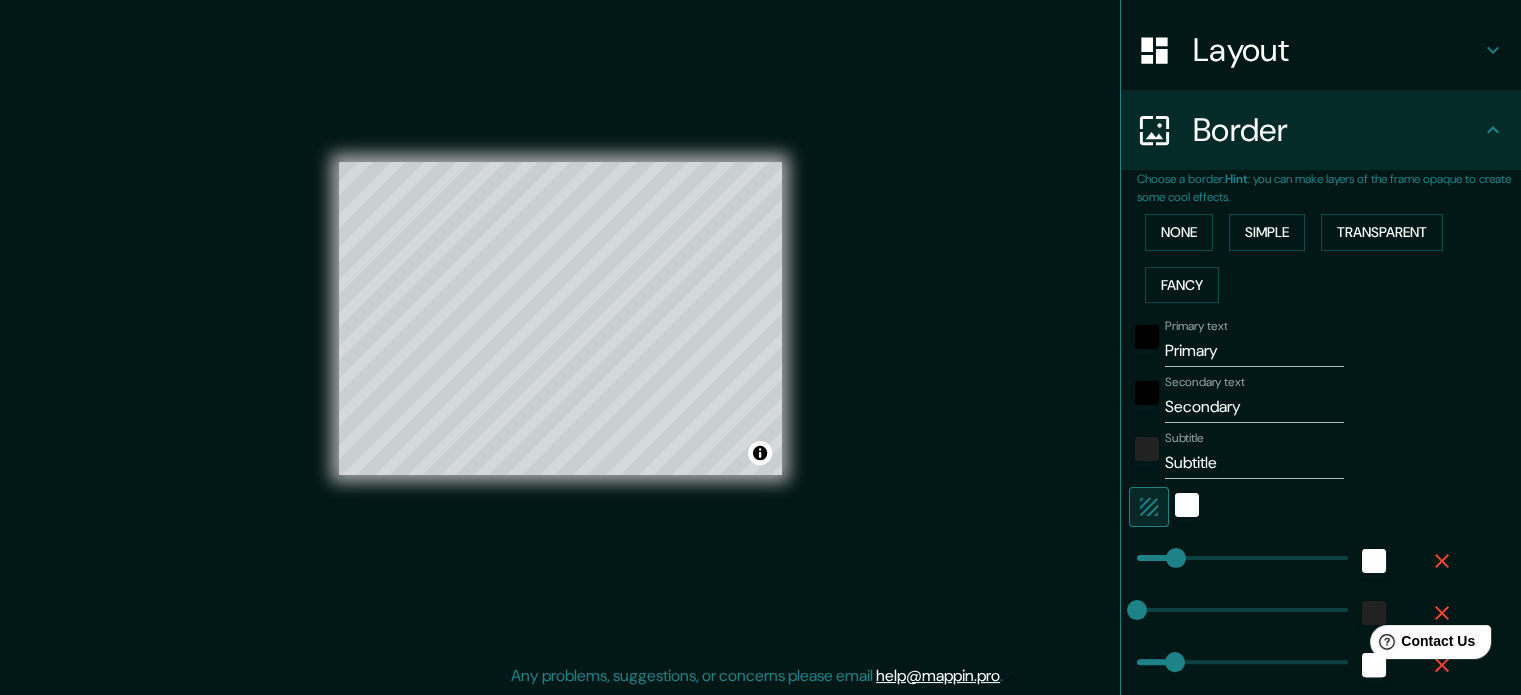 scroll, scrollTop: 300, scrollLeft: 0, axis: vertical 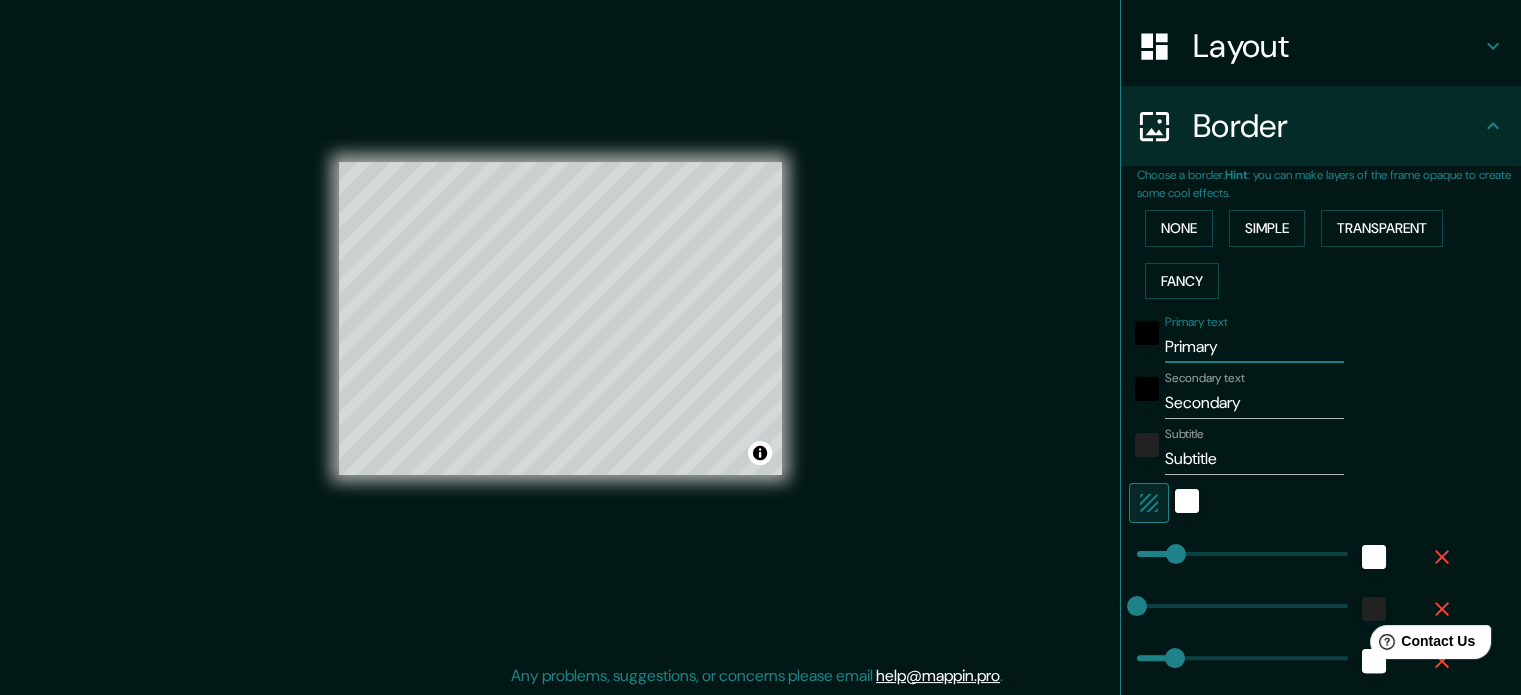 click on "Primary" at bounding box center [1254, 347] 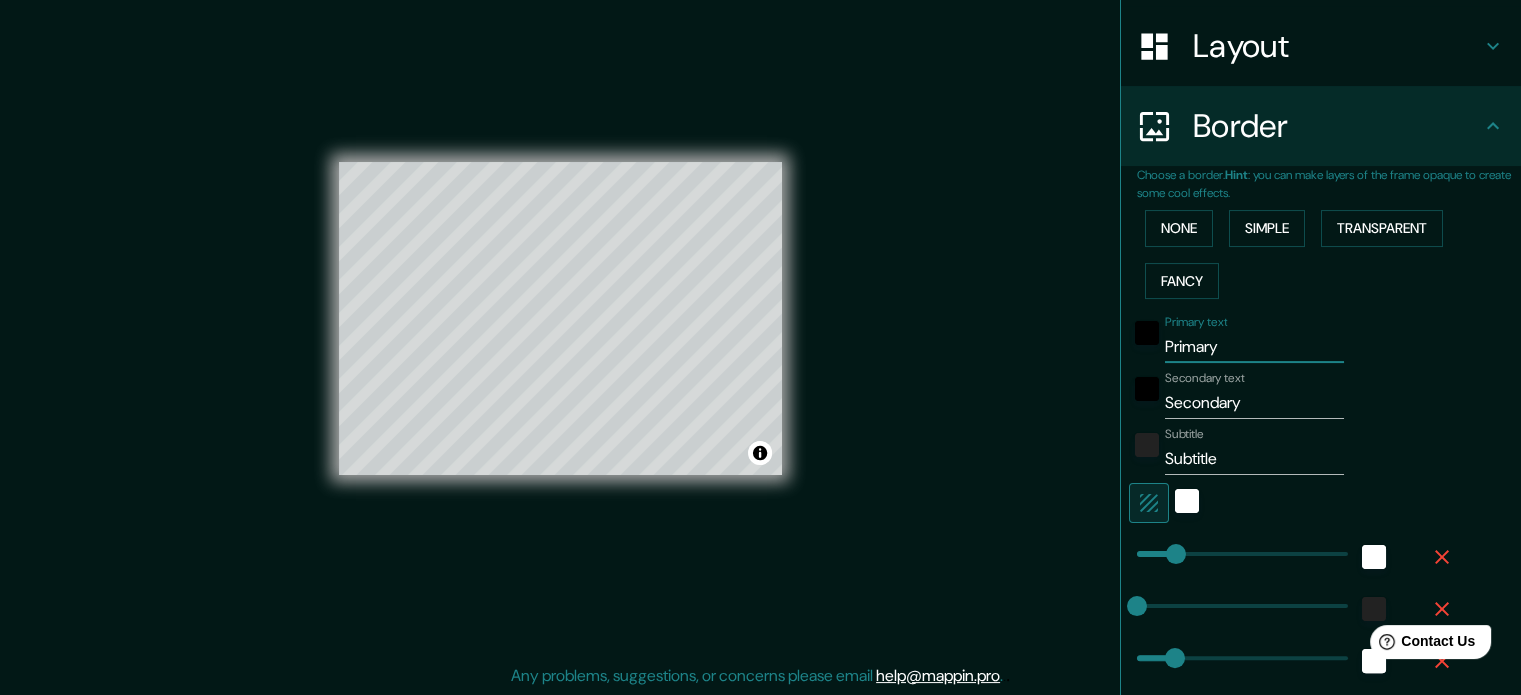 click on "Primary" at bounding box center (1254, 347) 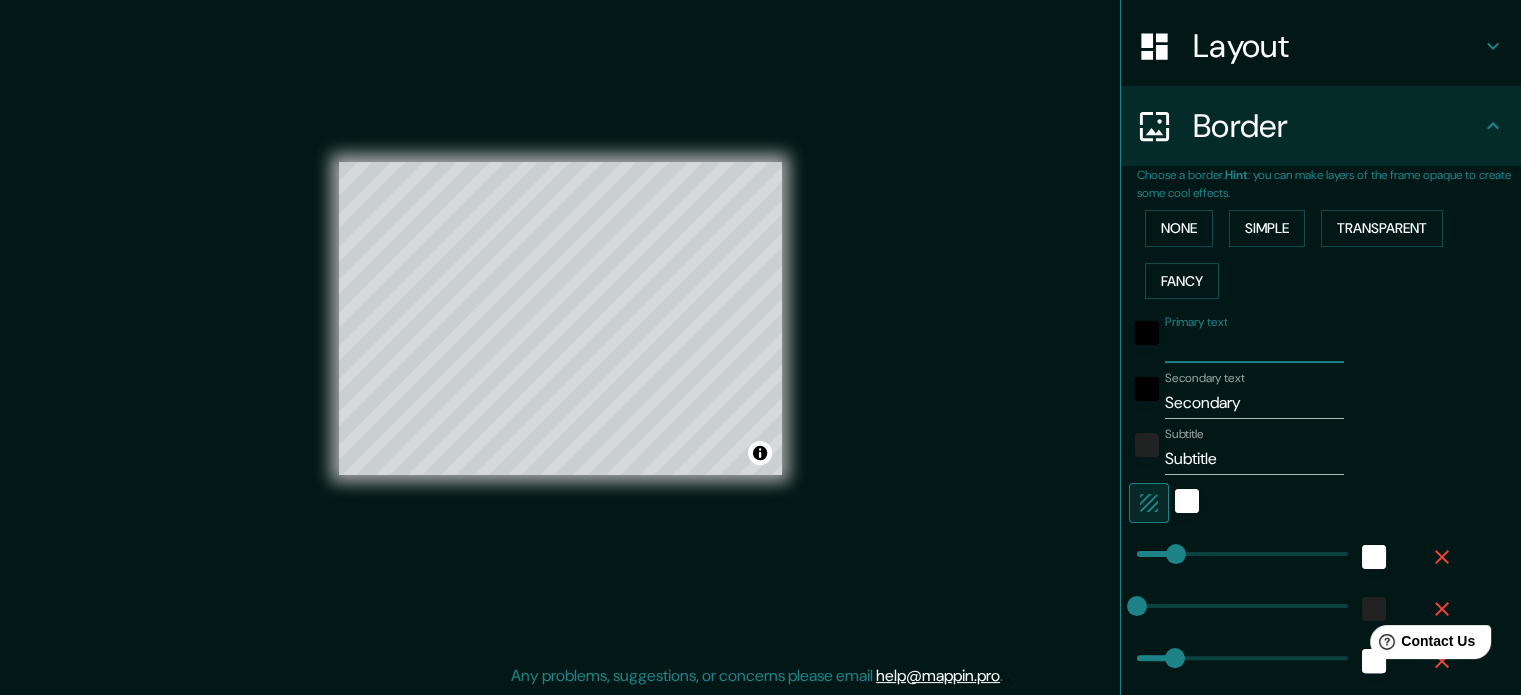 type 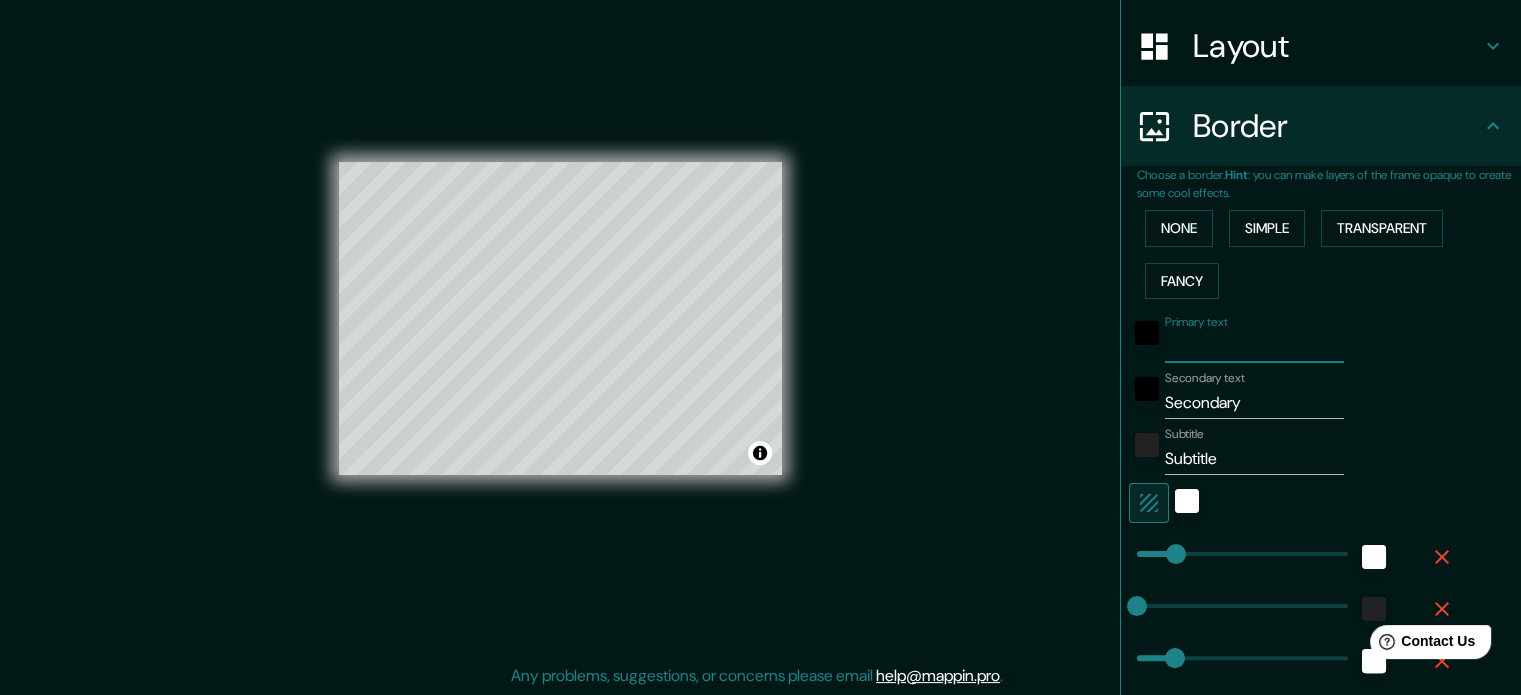 click on "Secondary" at bounding box center [1254, 403] 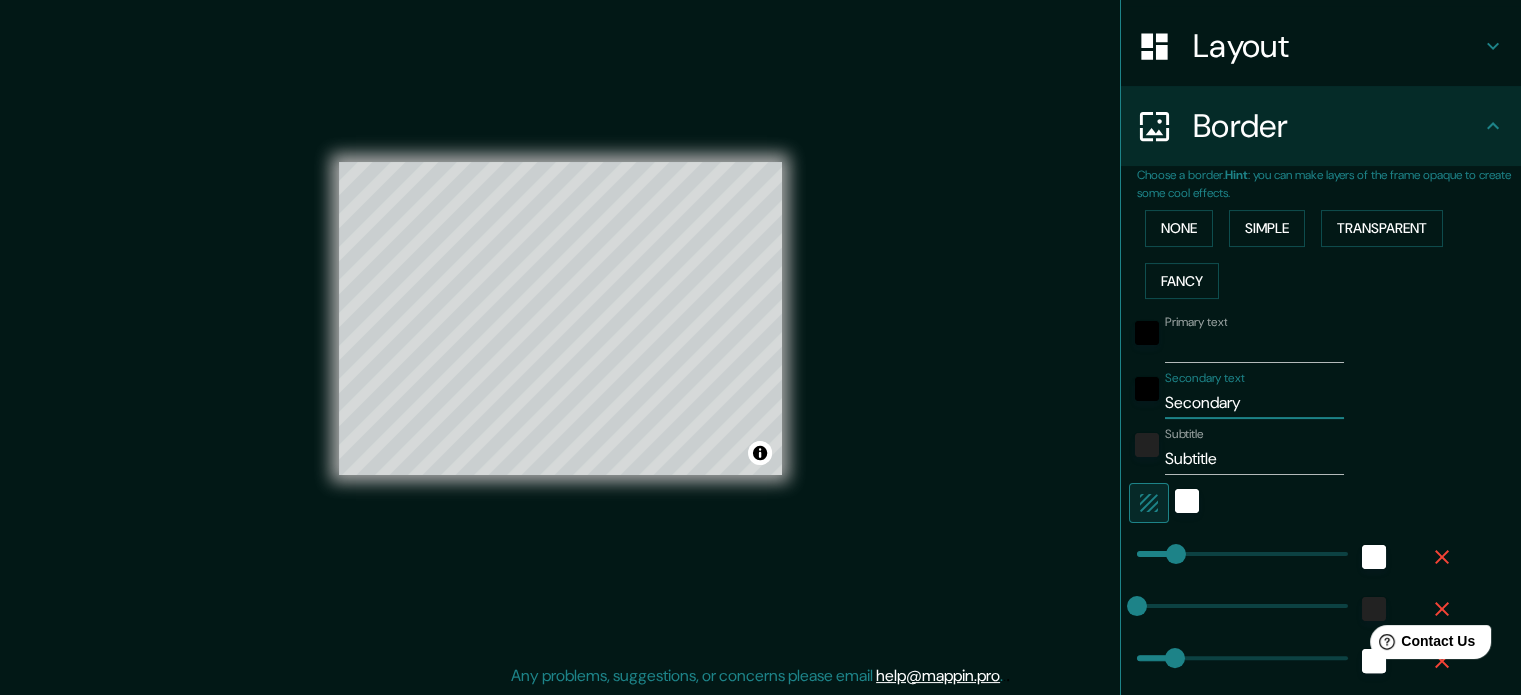 click on "Secondary" at bounding box center [1254, 403] 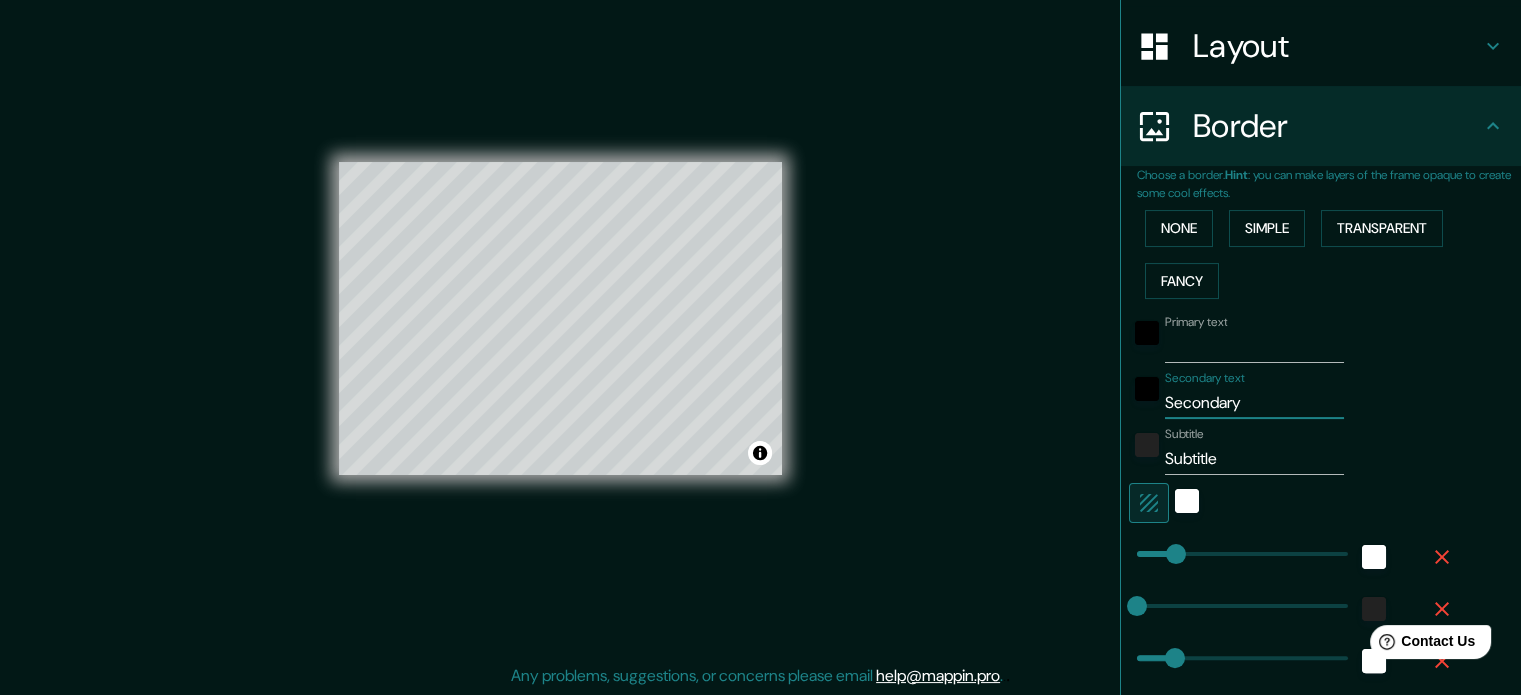 click on "Secondary" at bounding box center [1254, 403] 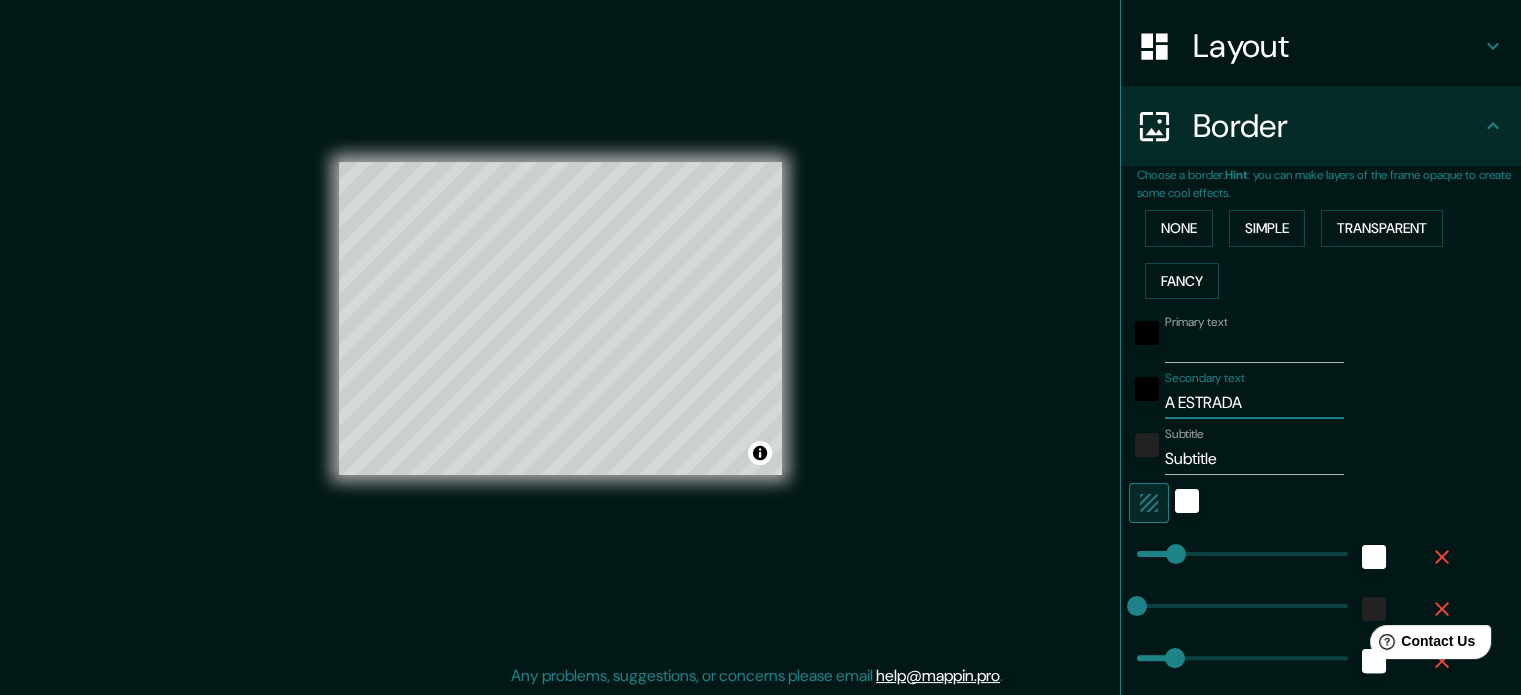 type on "A ESTRADA" 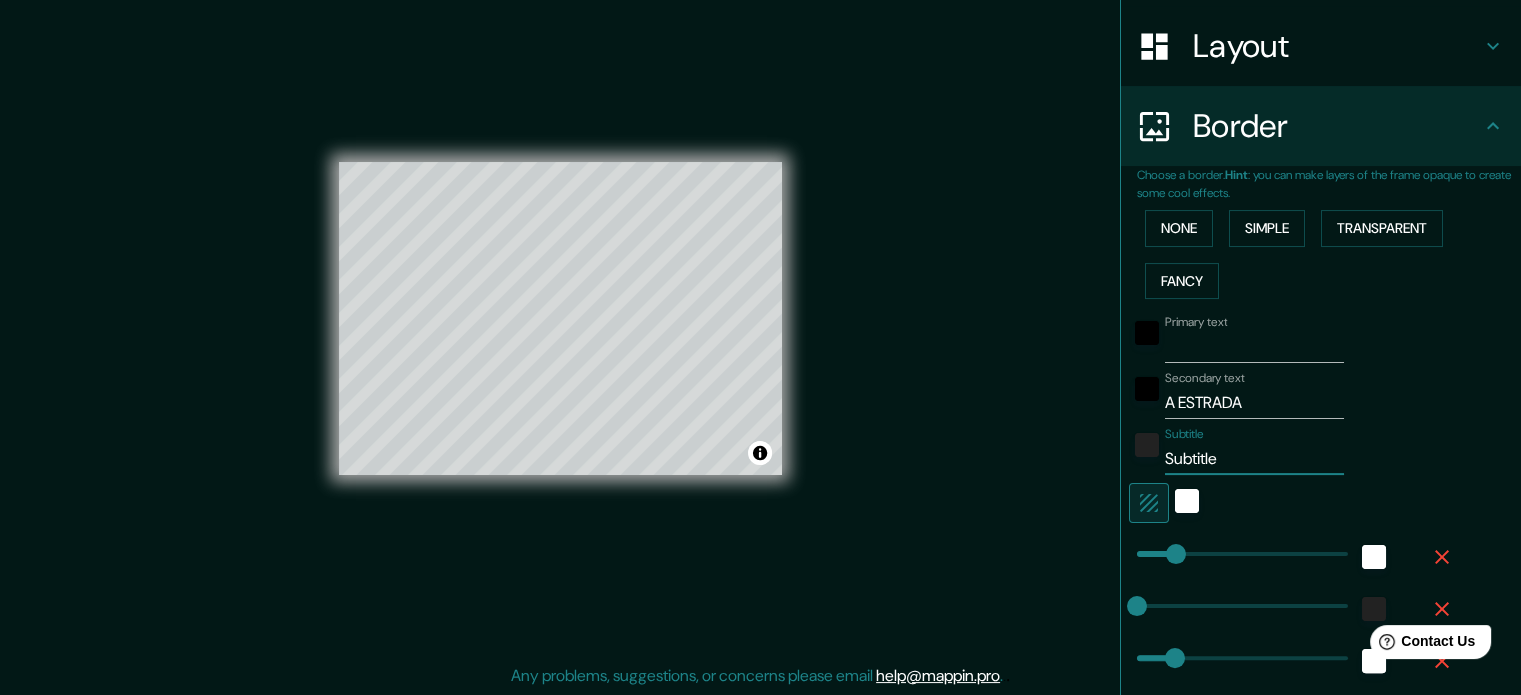 click on "Subtitle" at bounding box center (1254, 459) 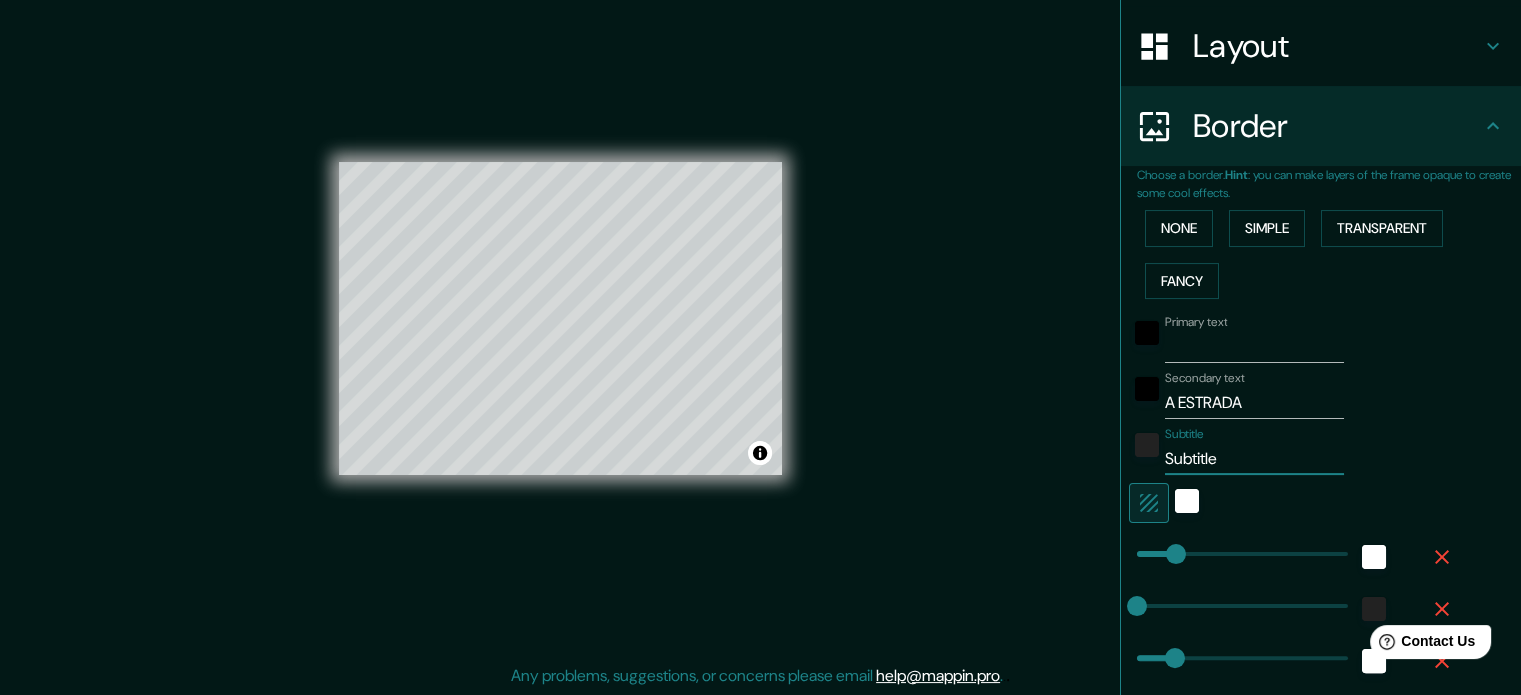click on "Subtitle" at bounding box center [1254, 459] 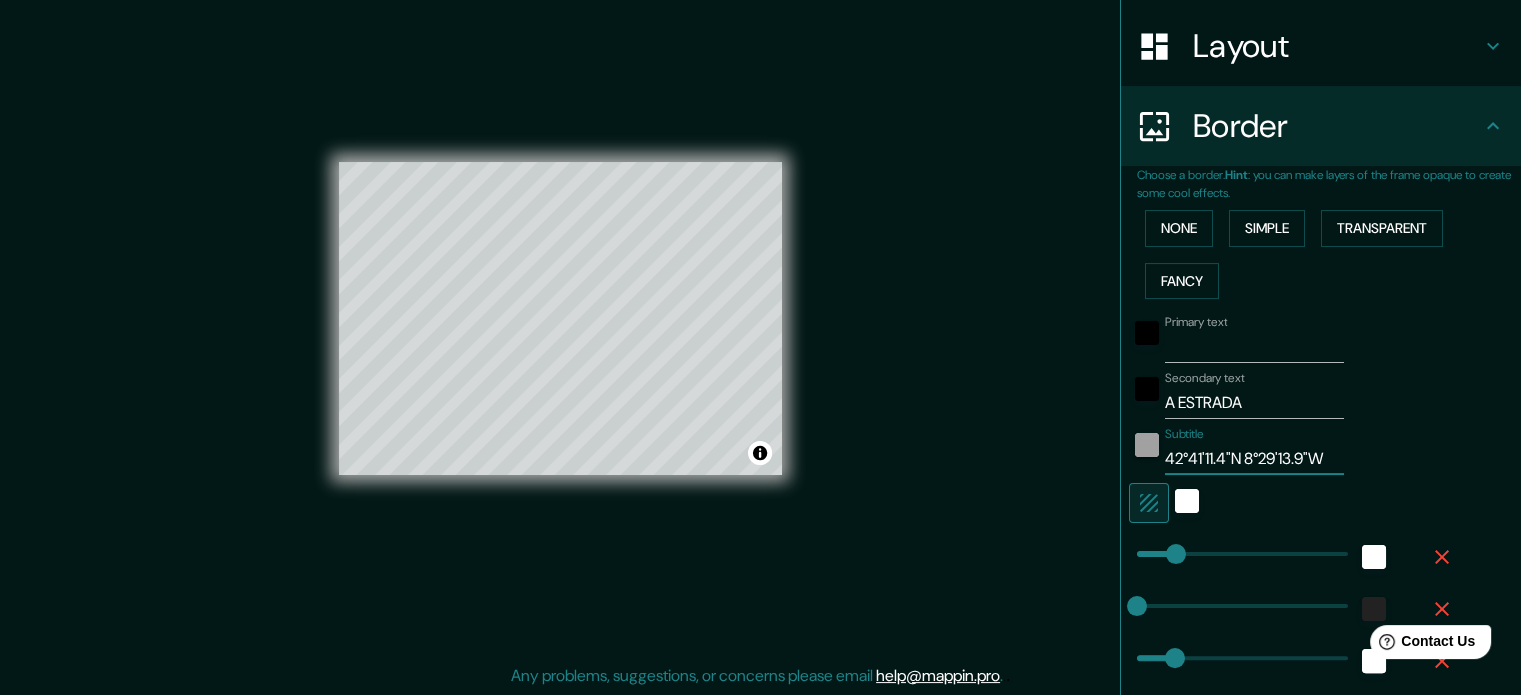 type on "42°41'11.4"N 8°29'13.9"W" 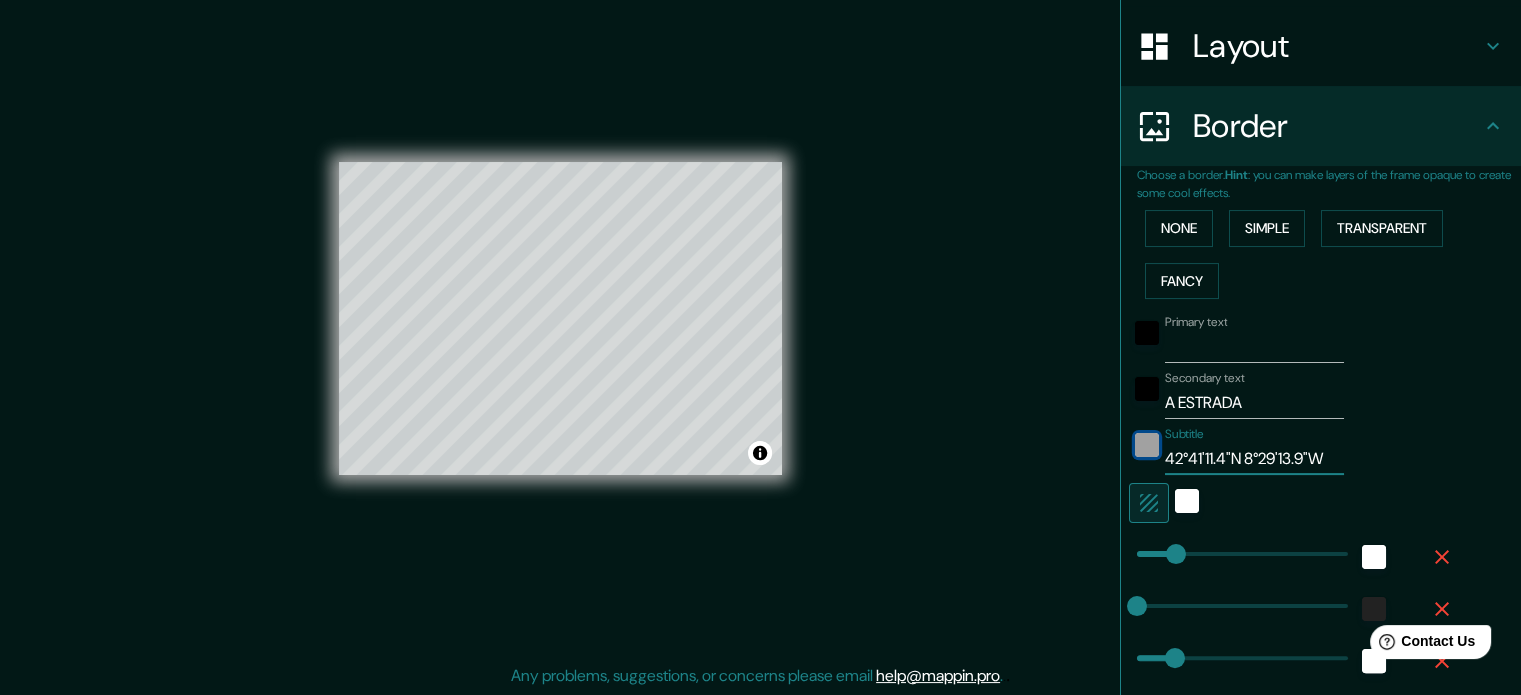 click at bounding box center [1147, 445] 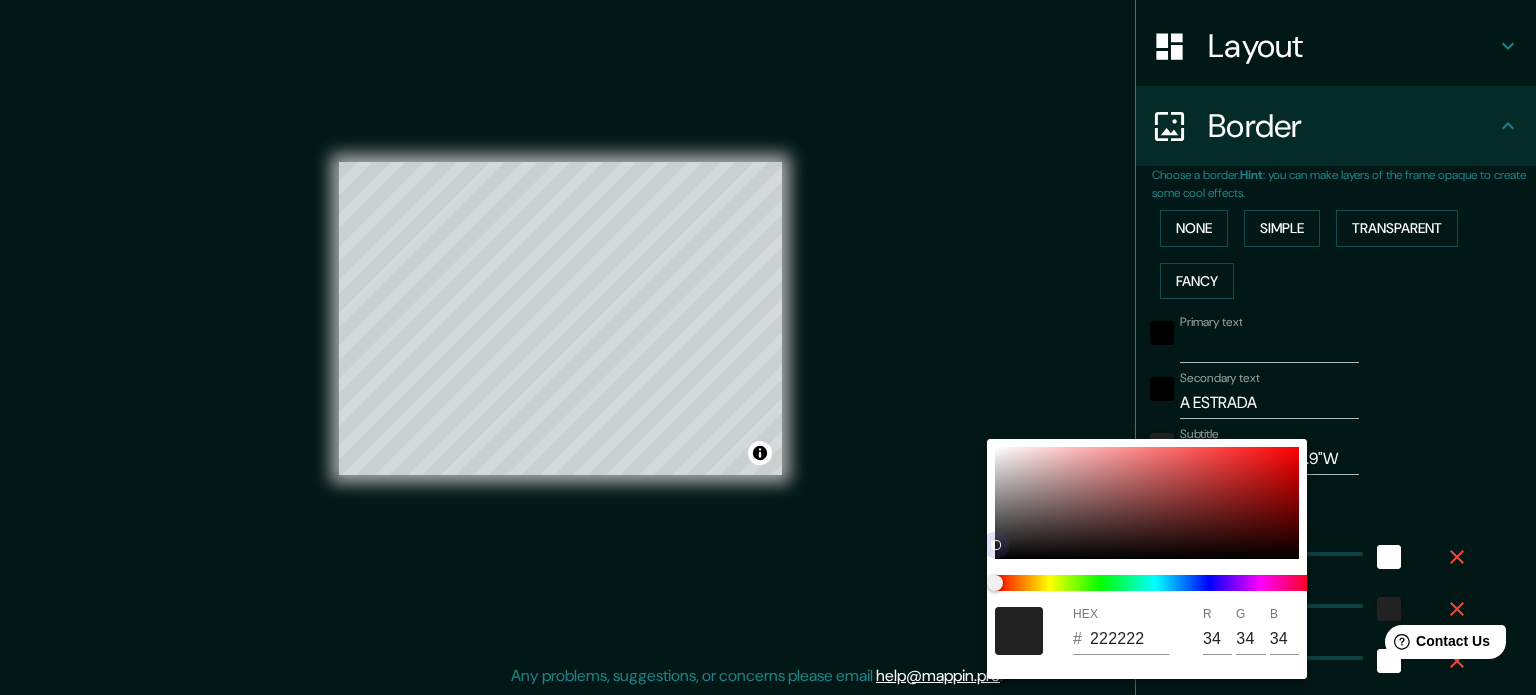 type on "000000" 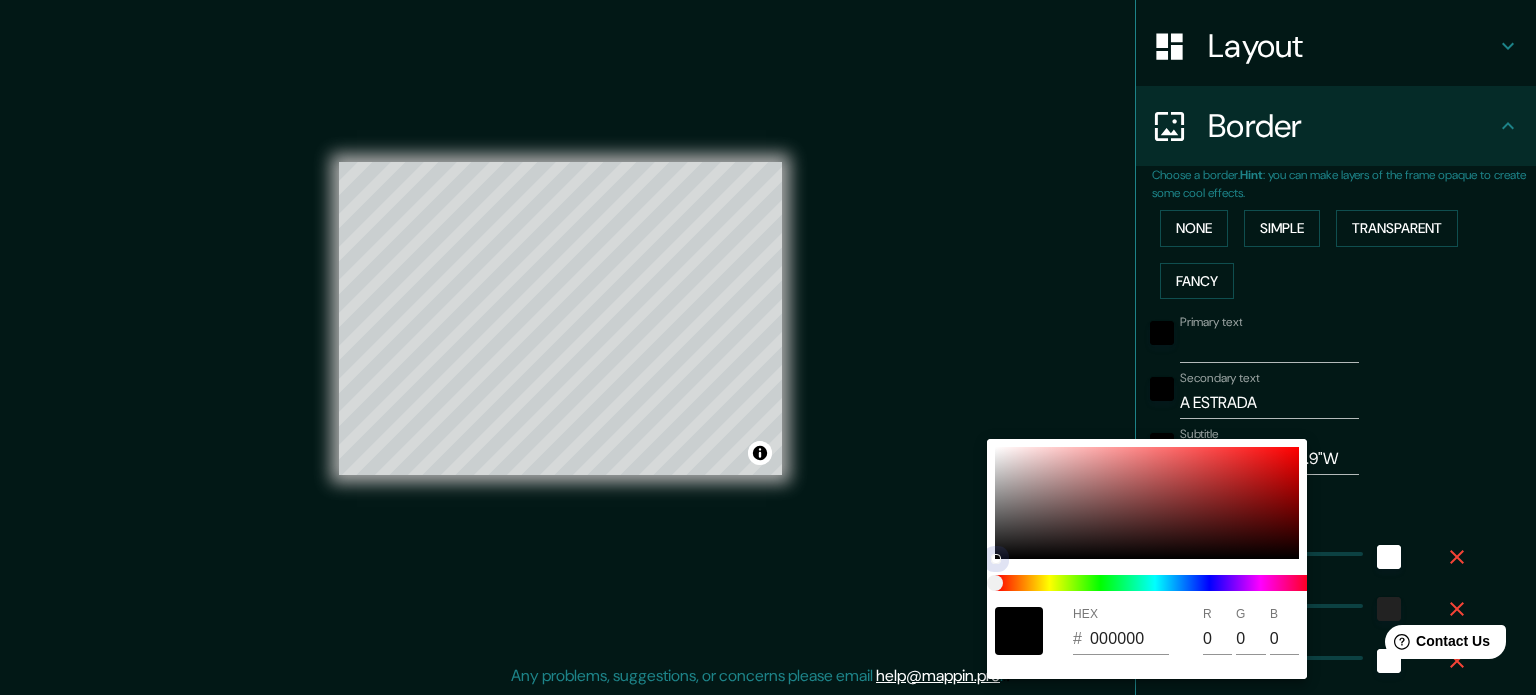 drag, startPoint x: 995, startPoint y: 543, endPoint x: 996, endPoint y: 567, distance: 24.020824 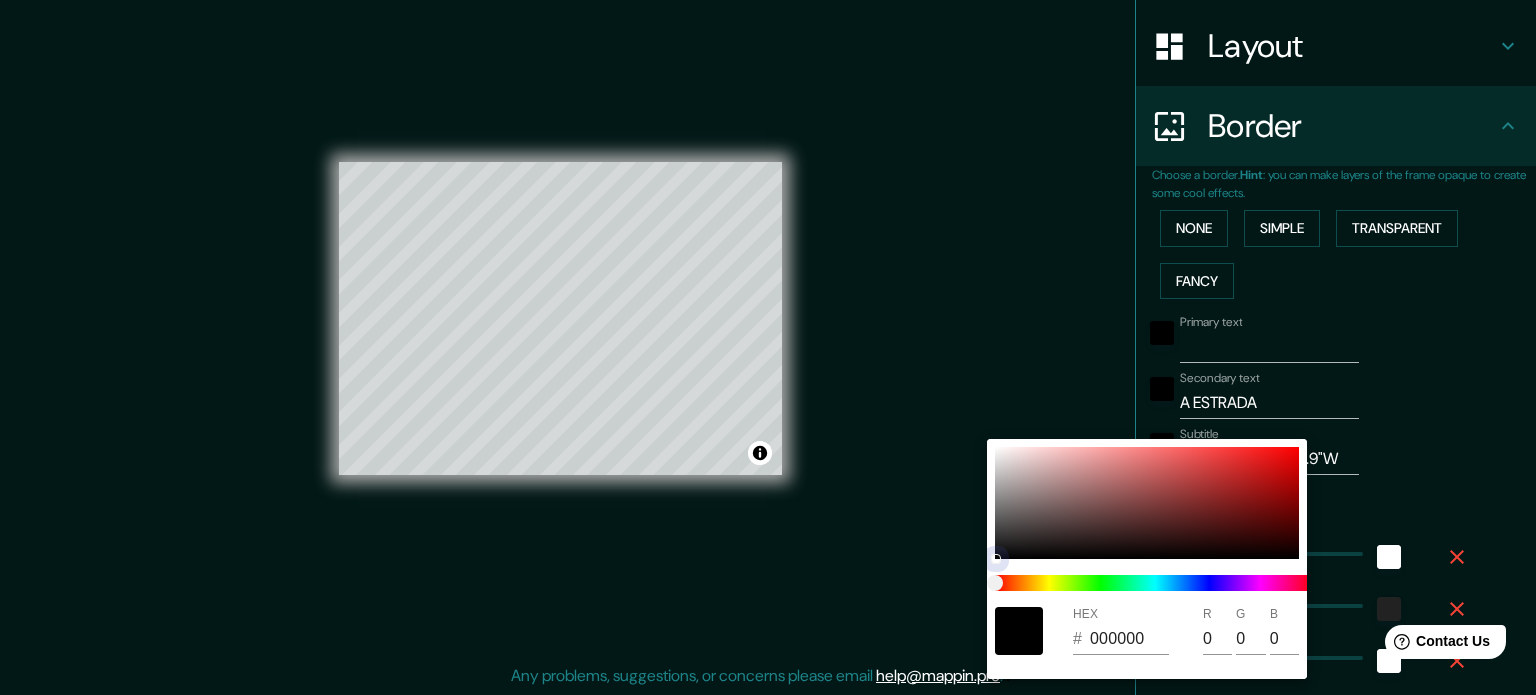 click on "HEX # 000000 R 0 G 0 B 0" at bounding box center [1147, 559] 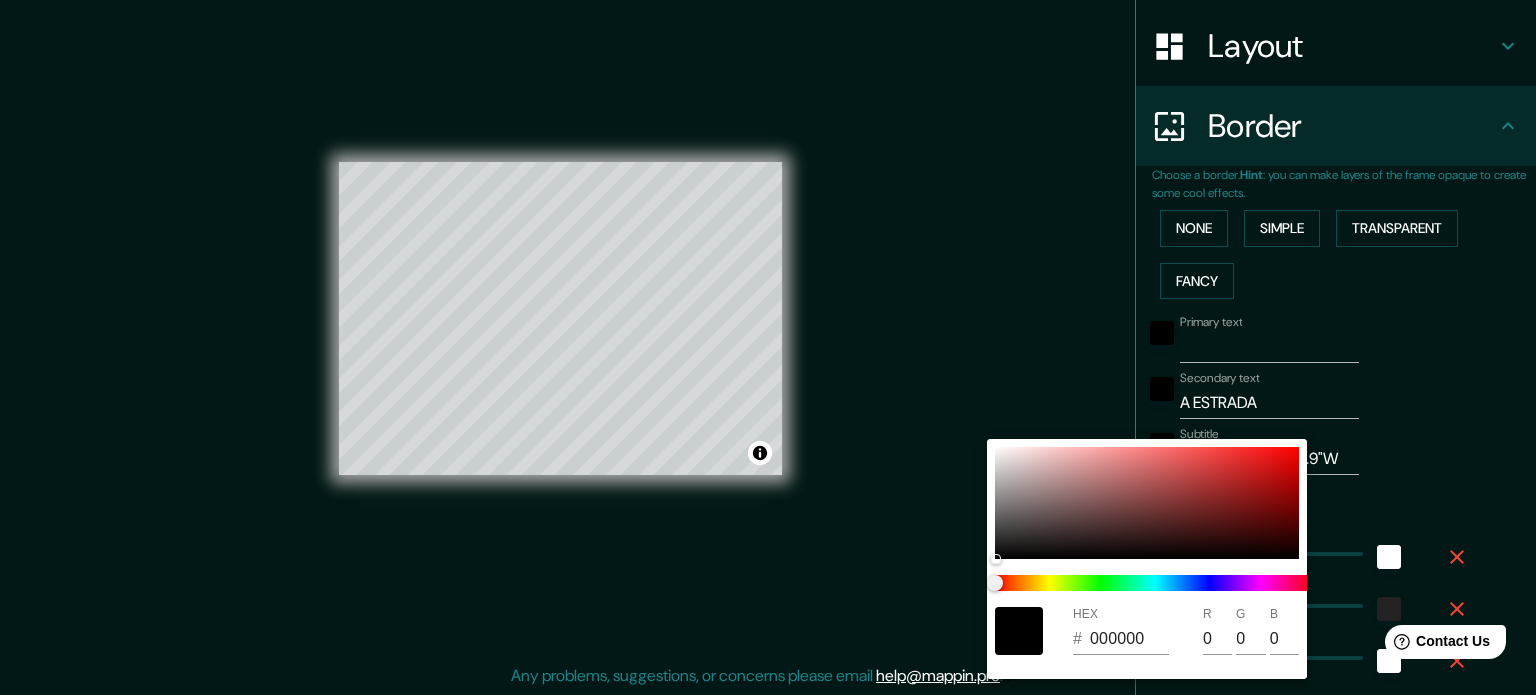 click at bounding box center (768, 347) 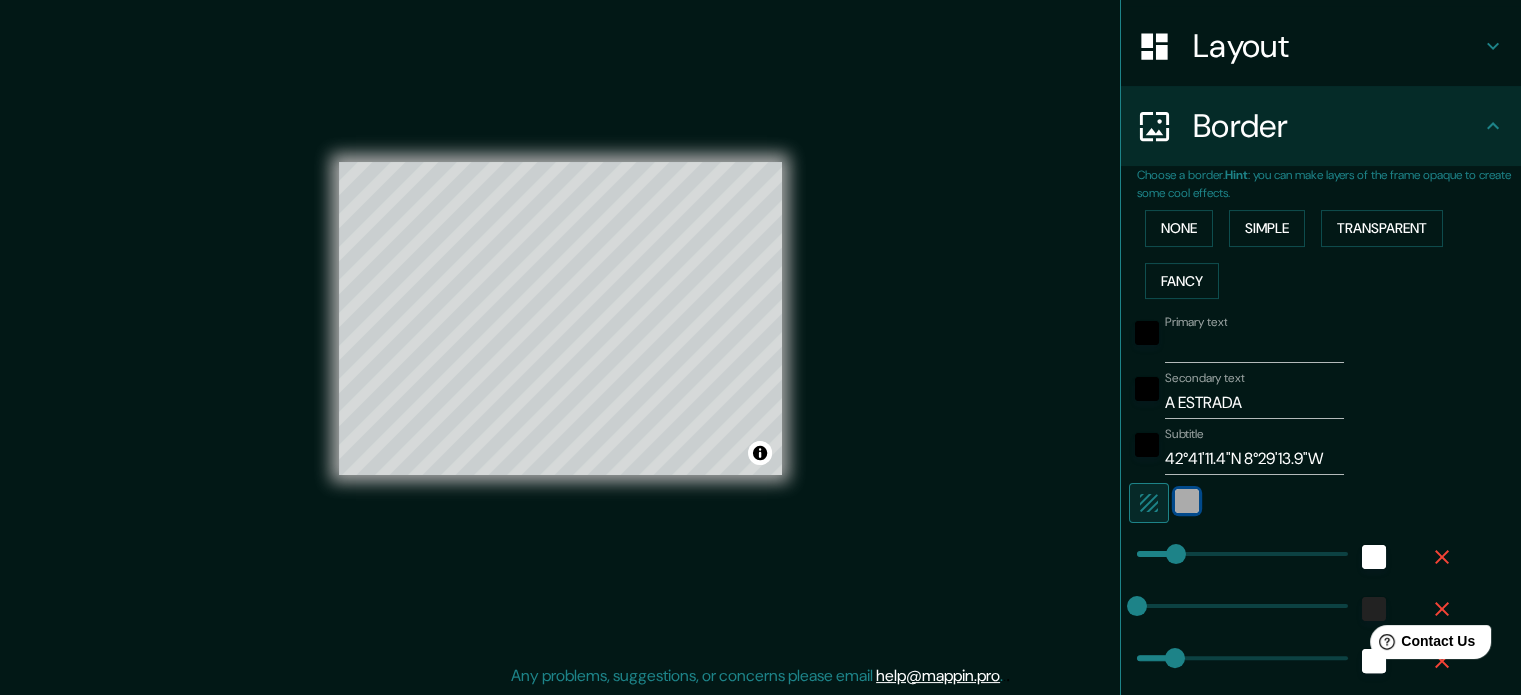 click at bounding box center (1187, 501) 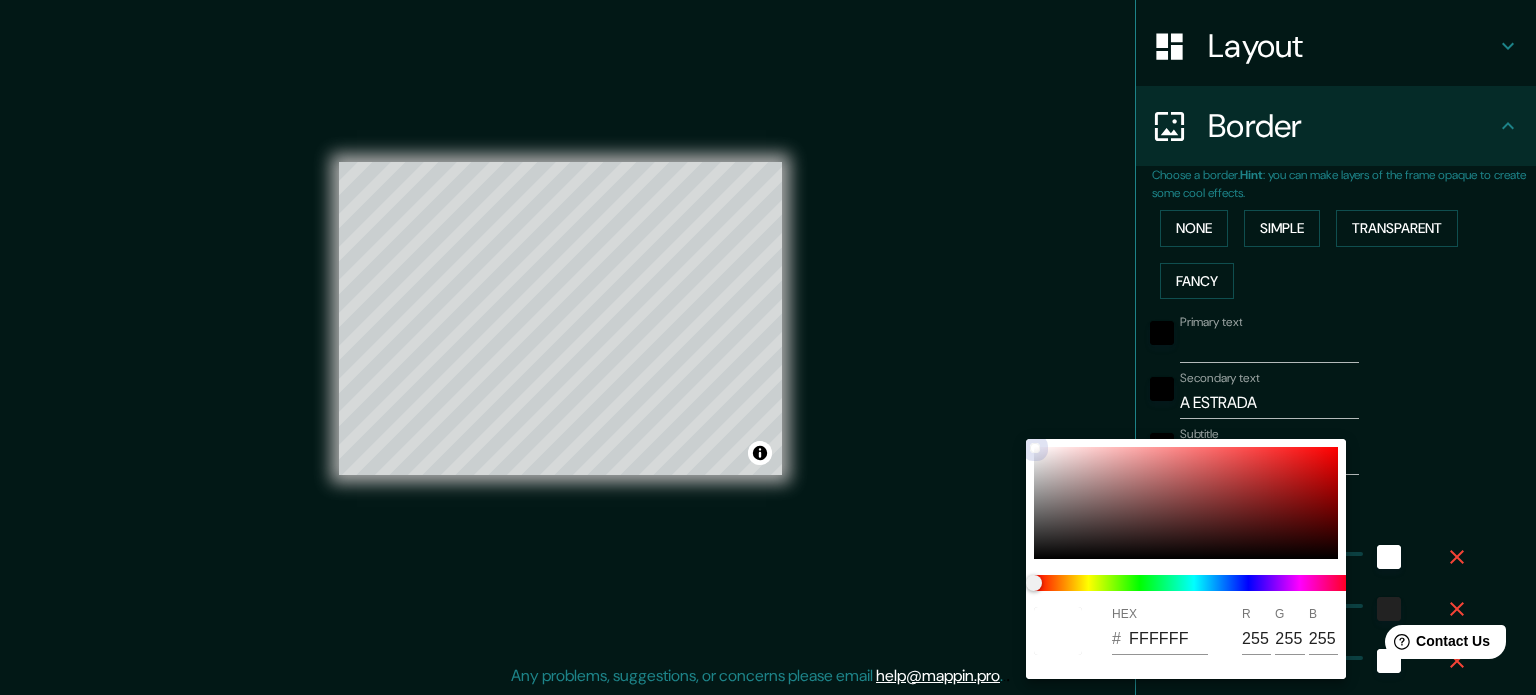 type on "A24B4B" 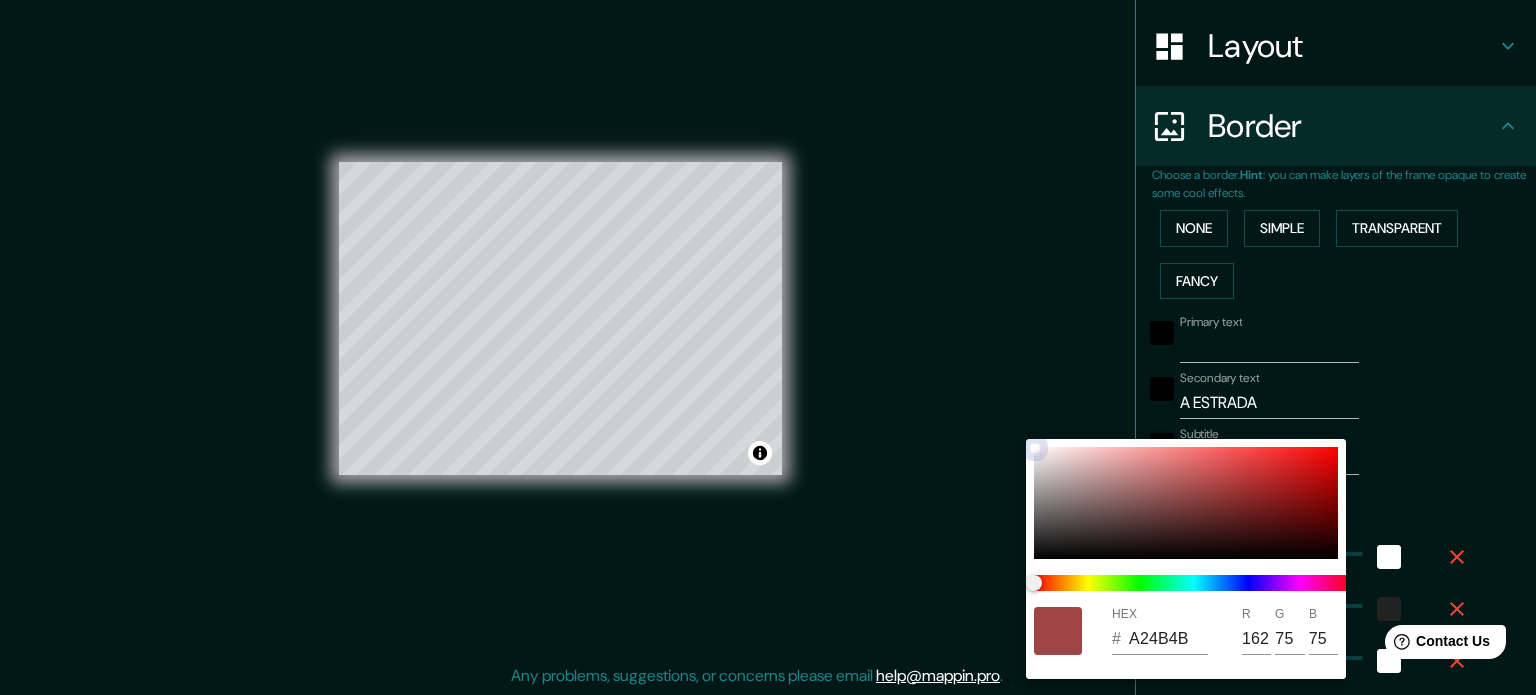 type on "9F4545" 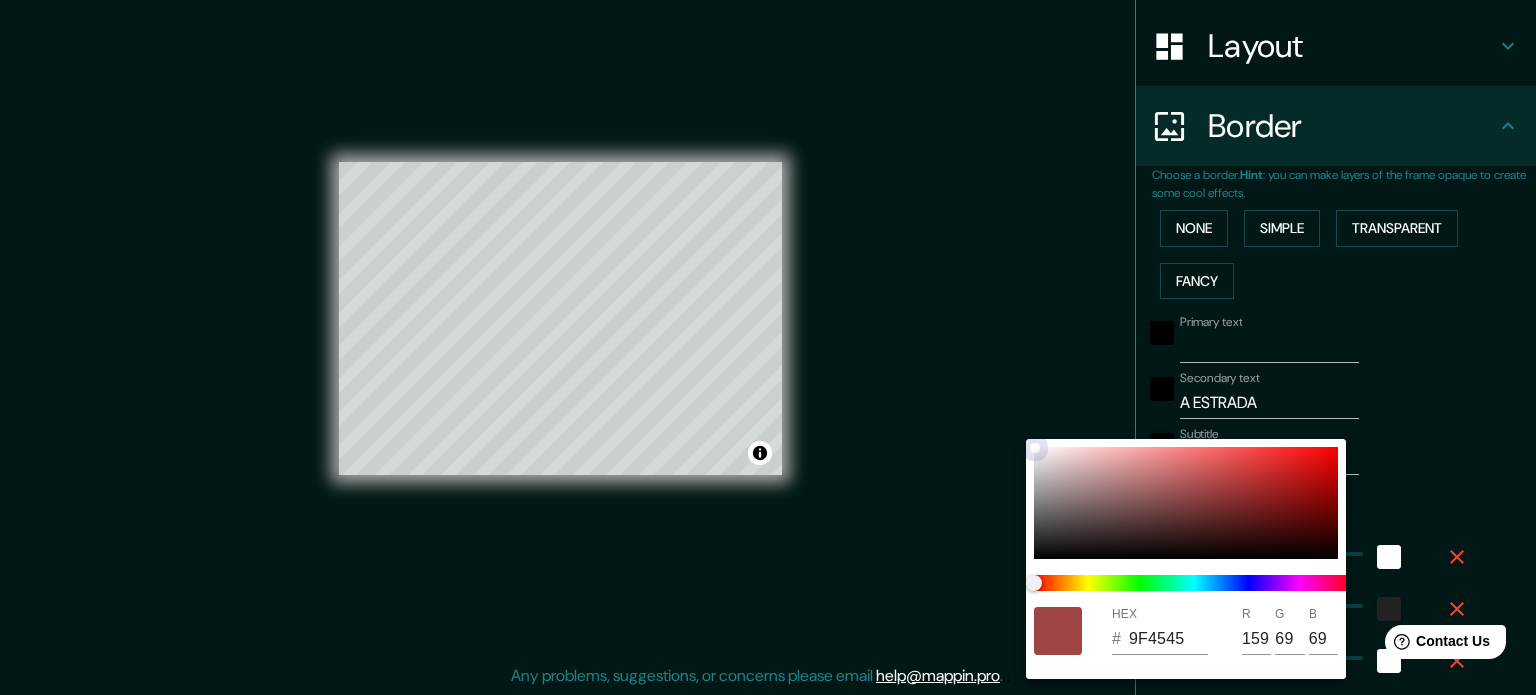 drag, startPoint x: 1044, startPoint y: 447, endPoint x: 1205, endPoint y: 488, distance: 166.1385 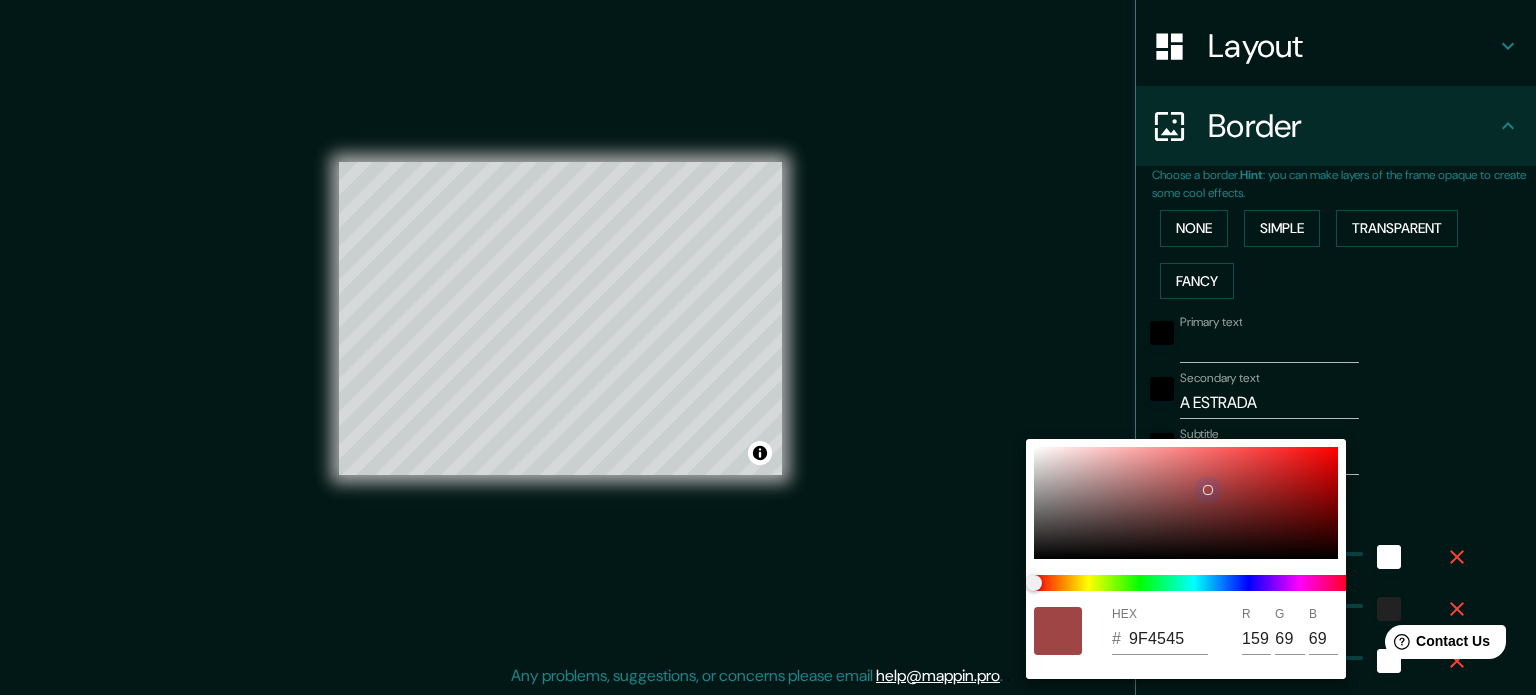 type on "D7C7C7" 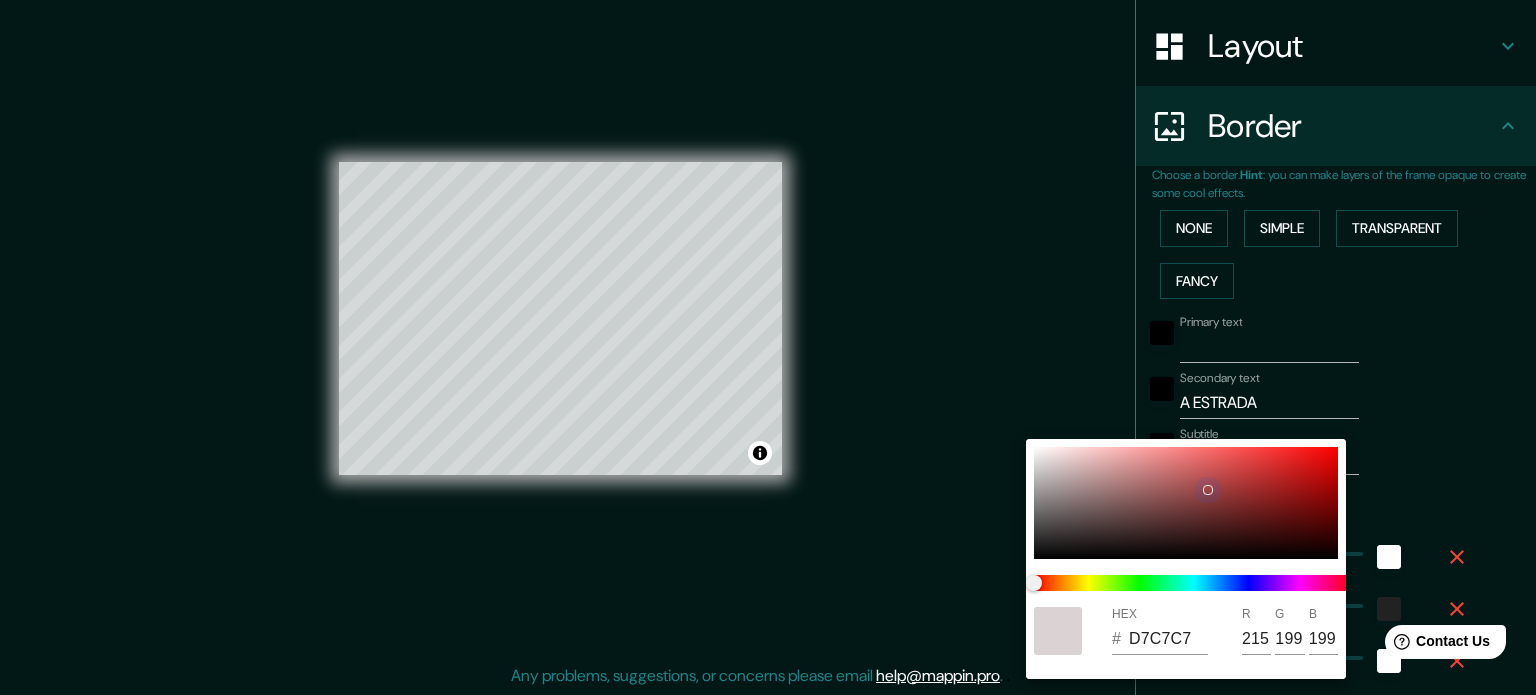 type on "DBD3D3" 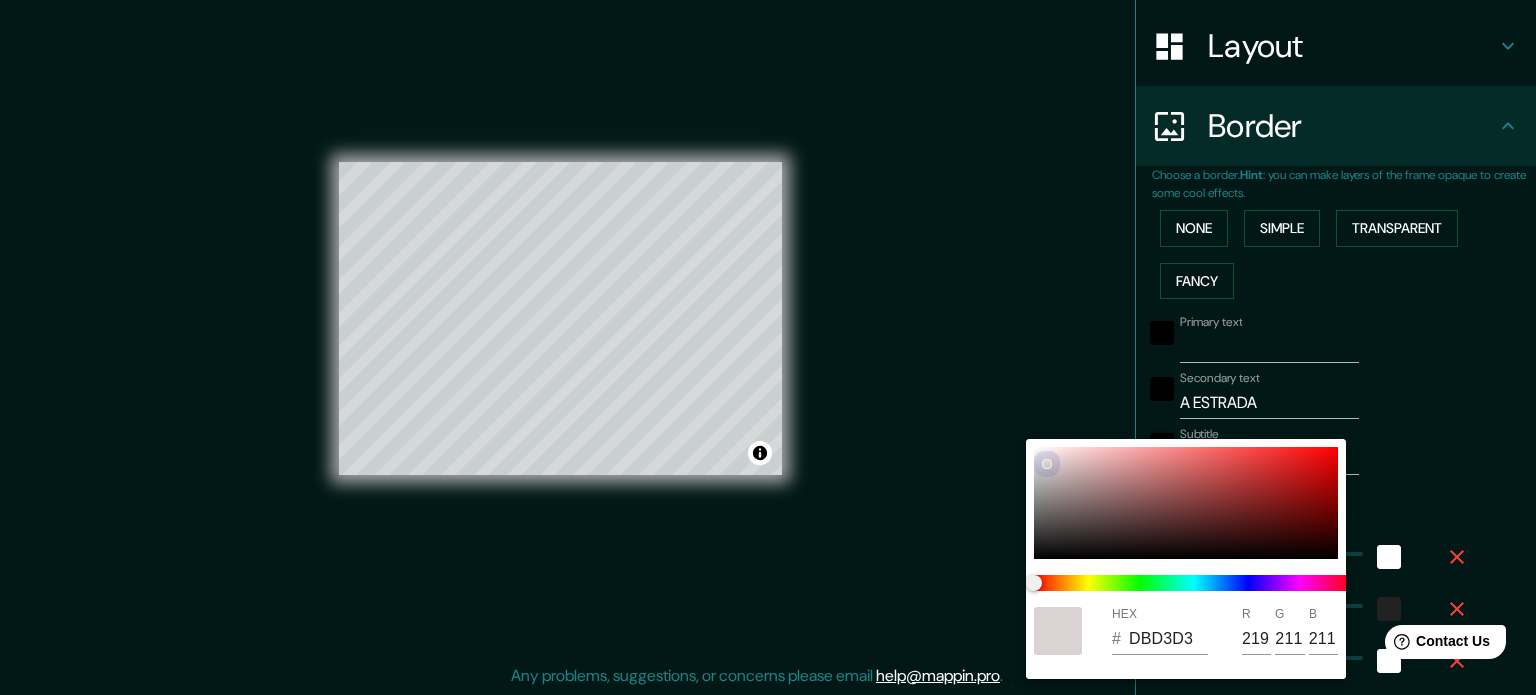 type on "DBD4D4" 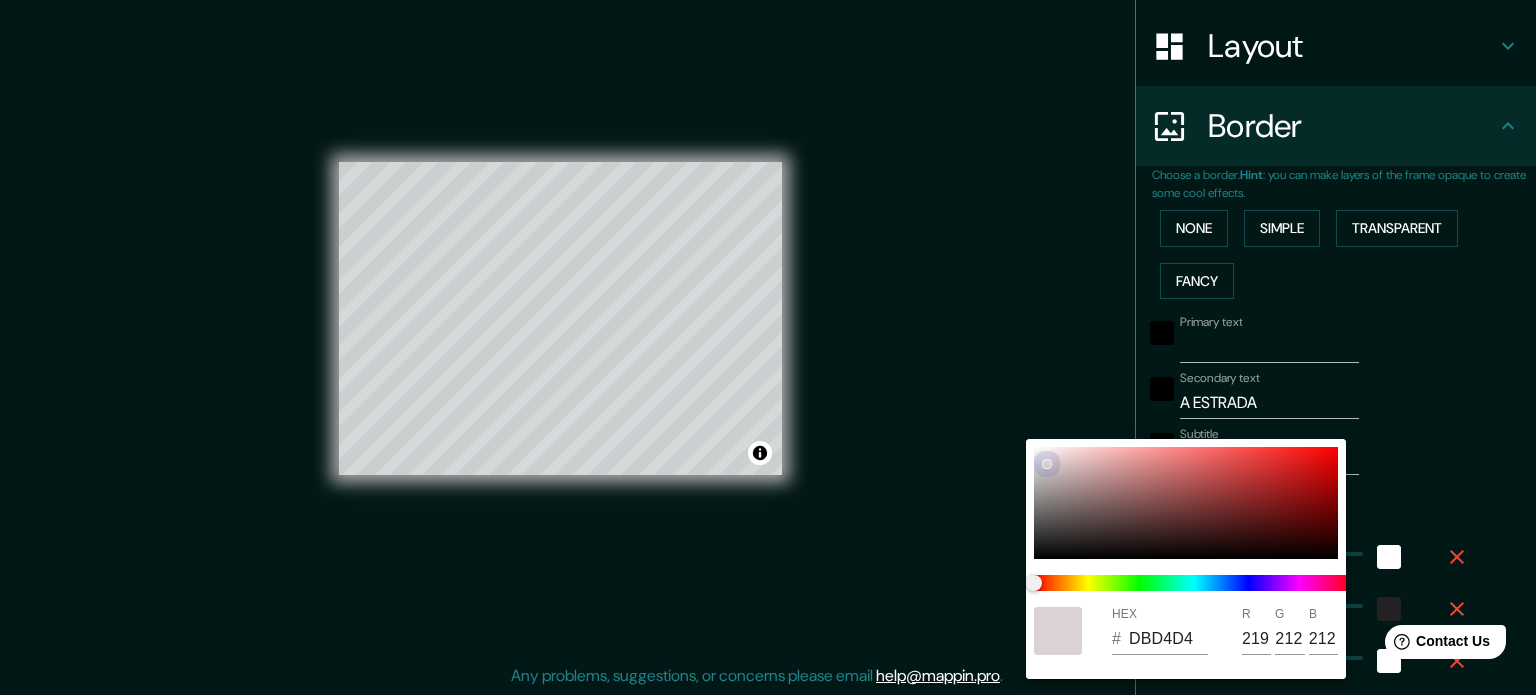 type on "E0DBDB" 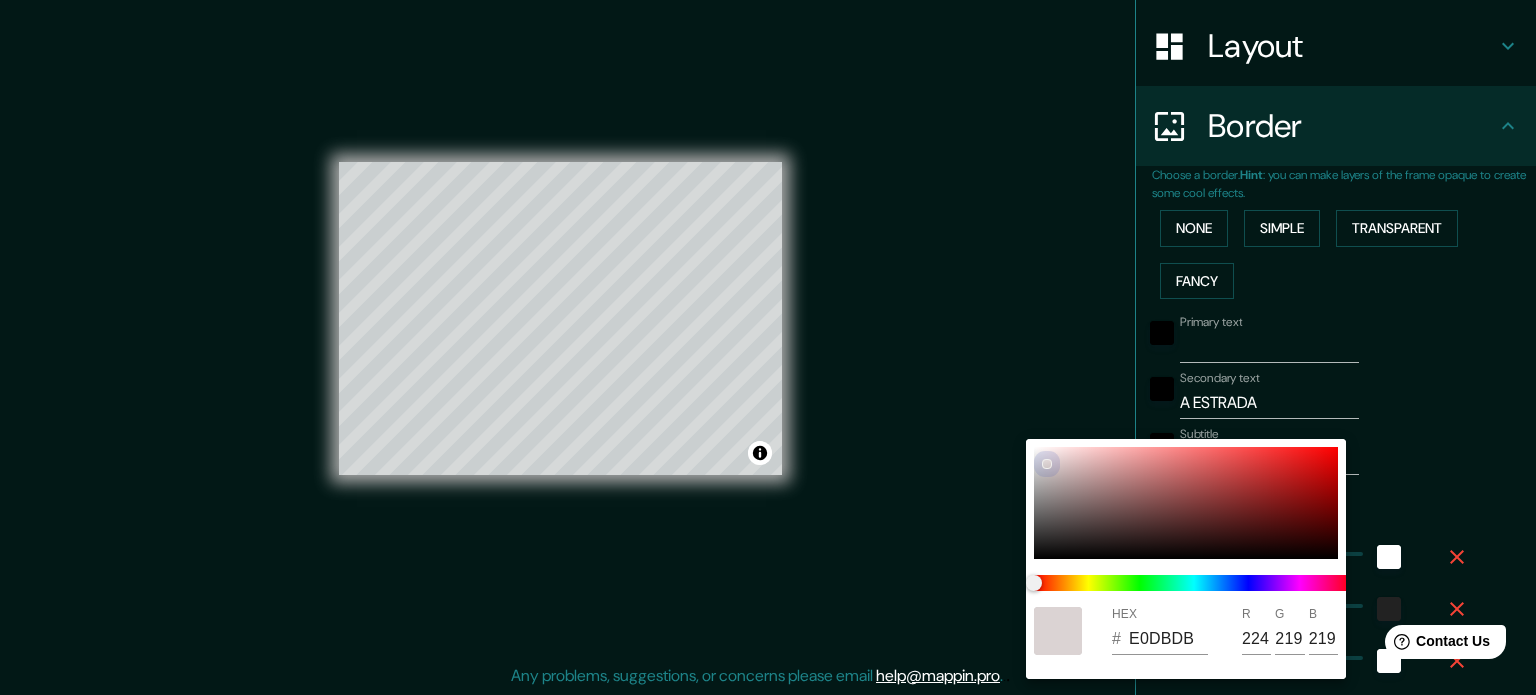 type on "E2DFDF" 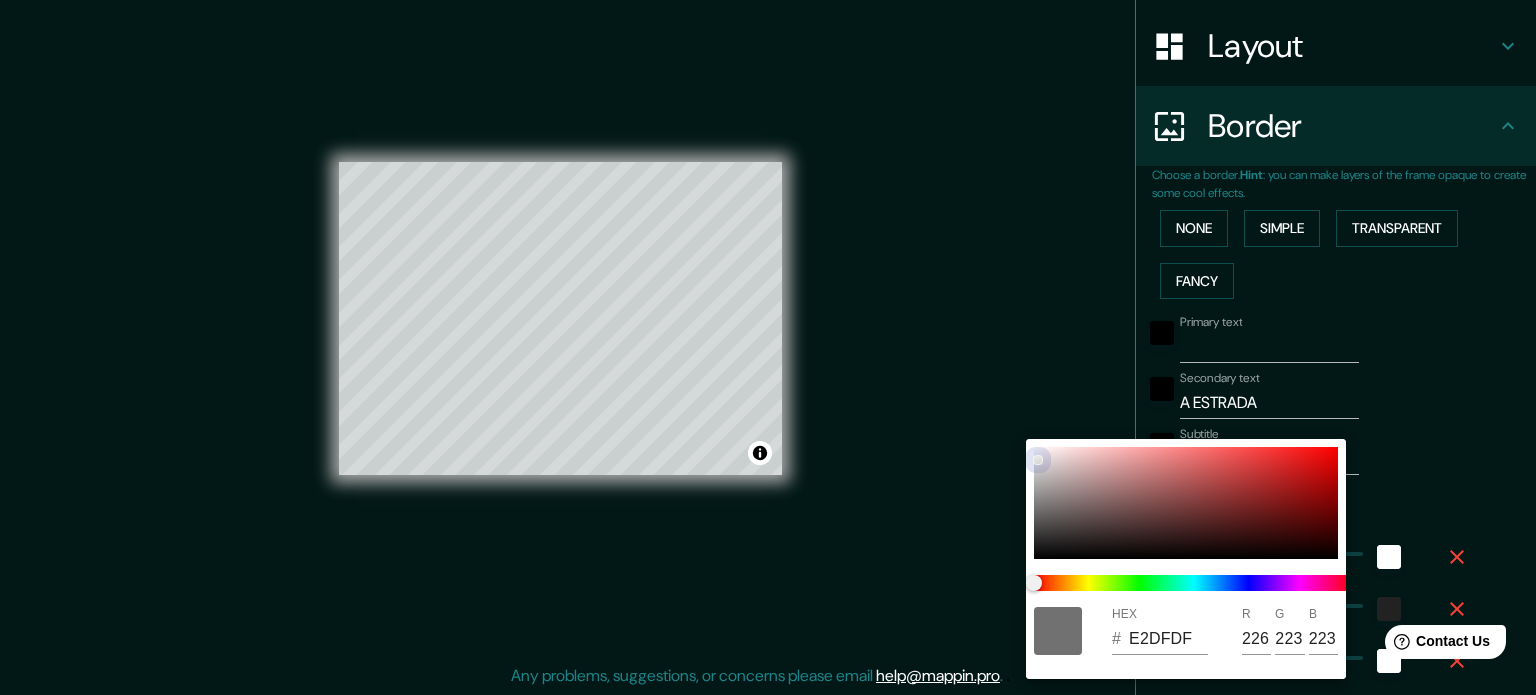 type on "6B6B6B" 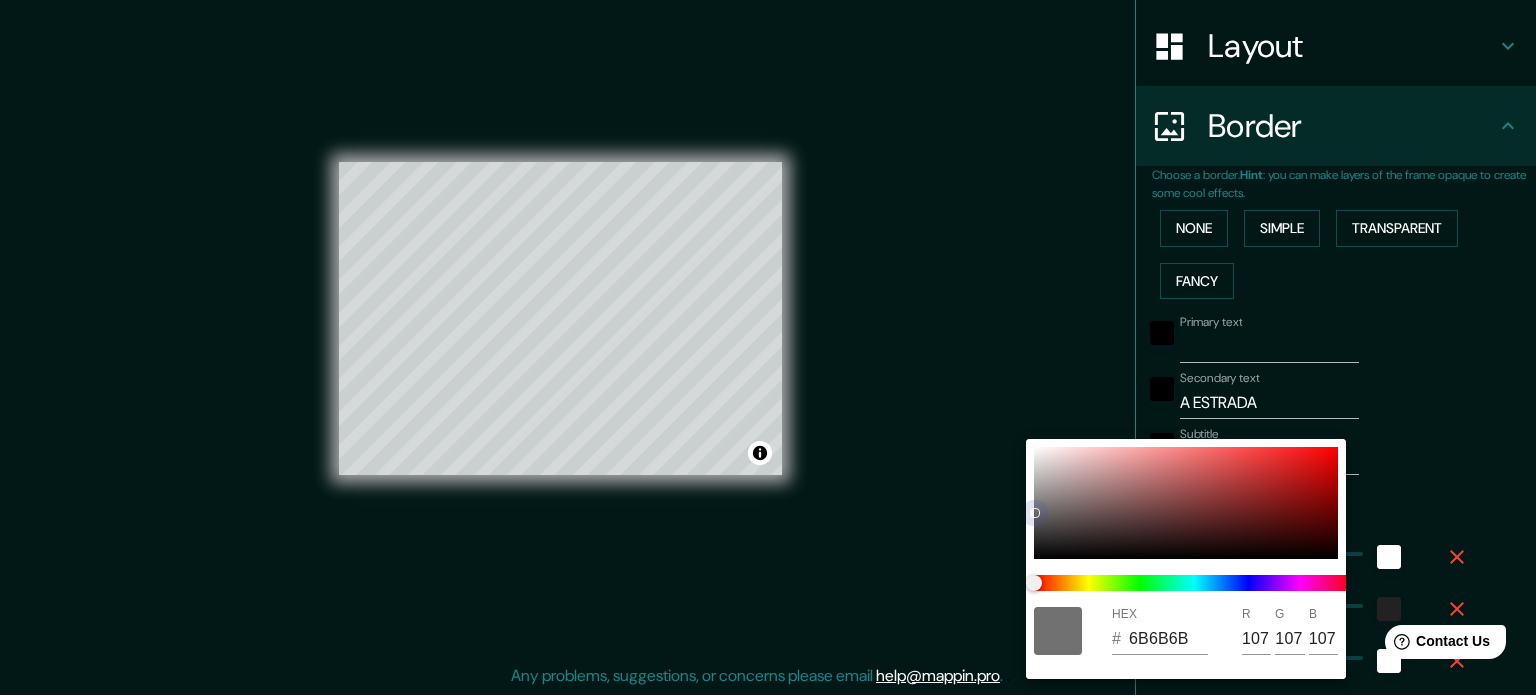 type on "686868" 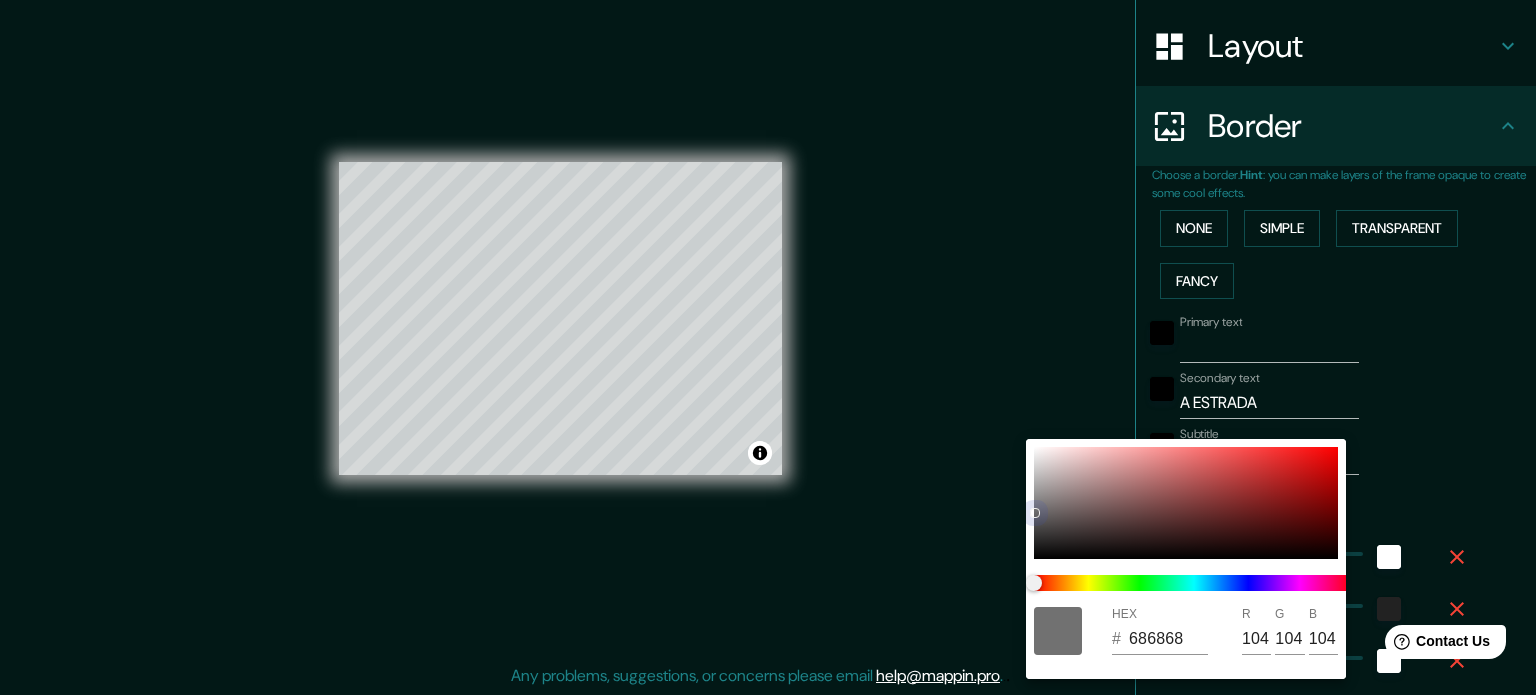 type on "666666" 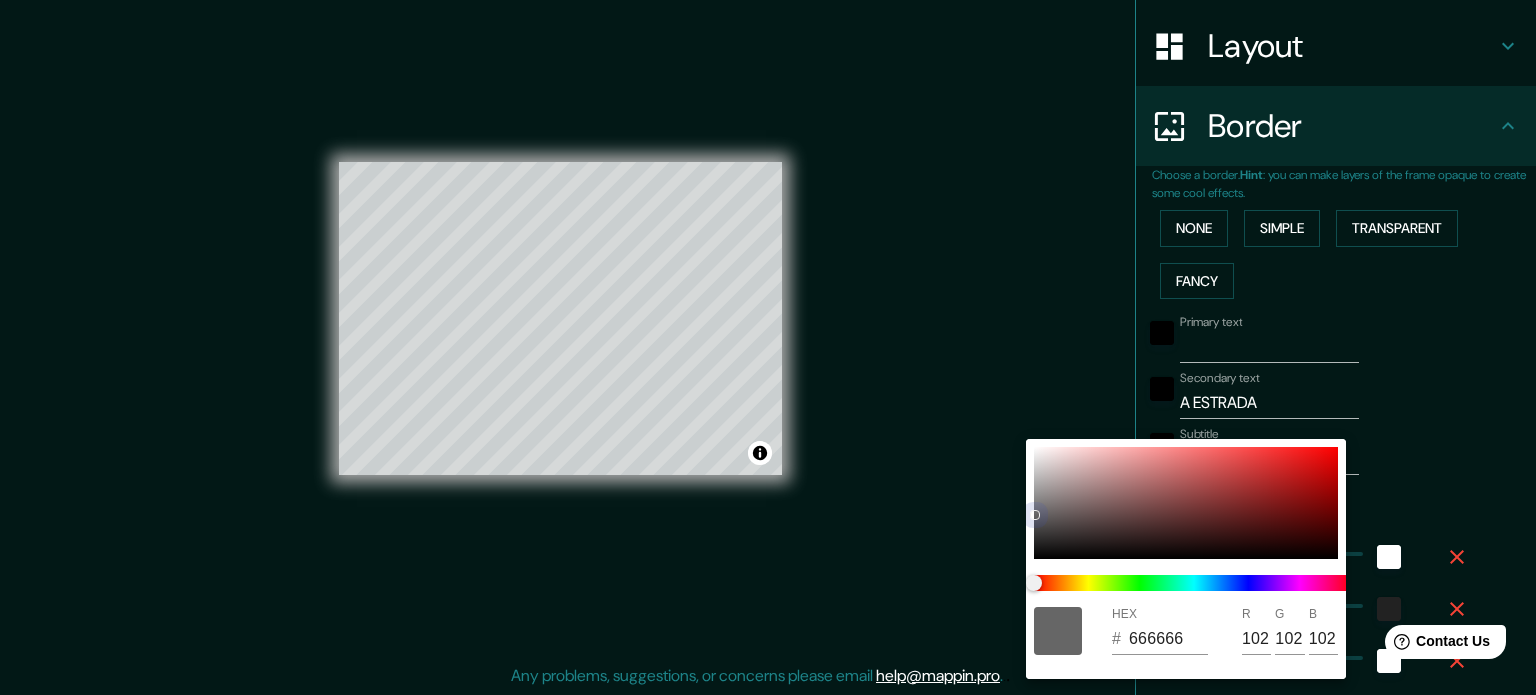 drag, startPoint x: 1213, startPoint y: 488, endPoint x: 1032, endPoint y: 436, distance: 188.32153 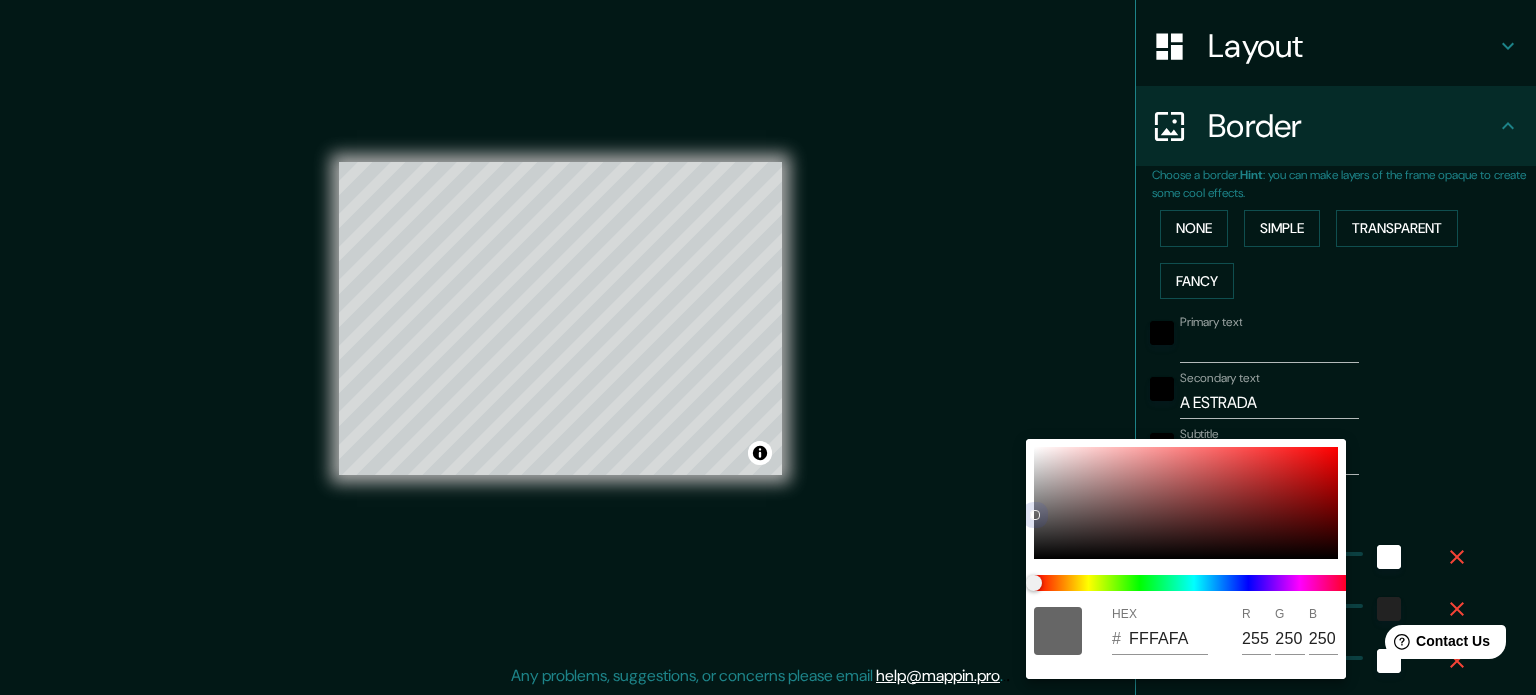 click at bounding box center (1186, 503) 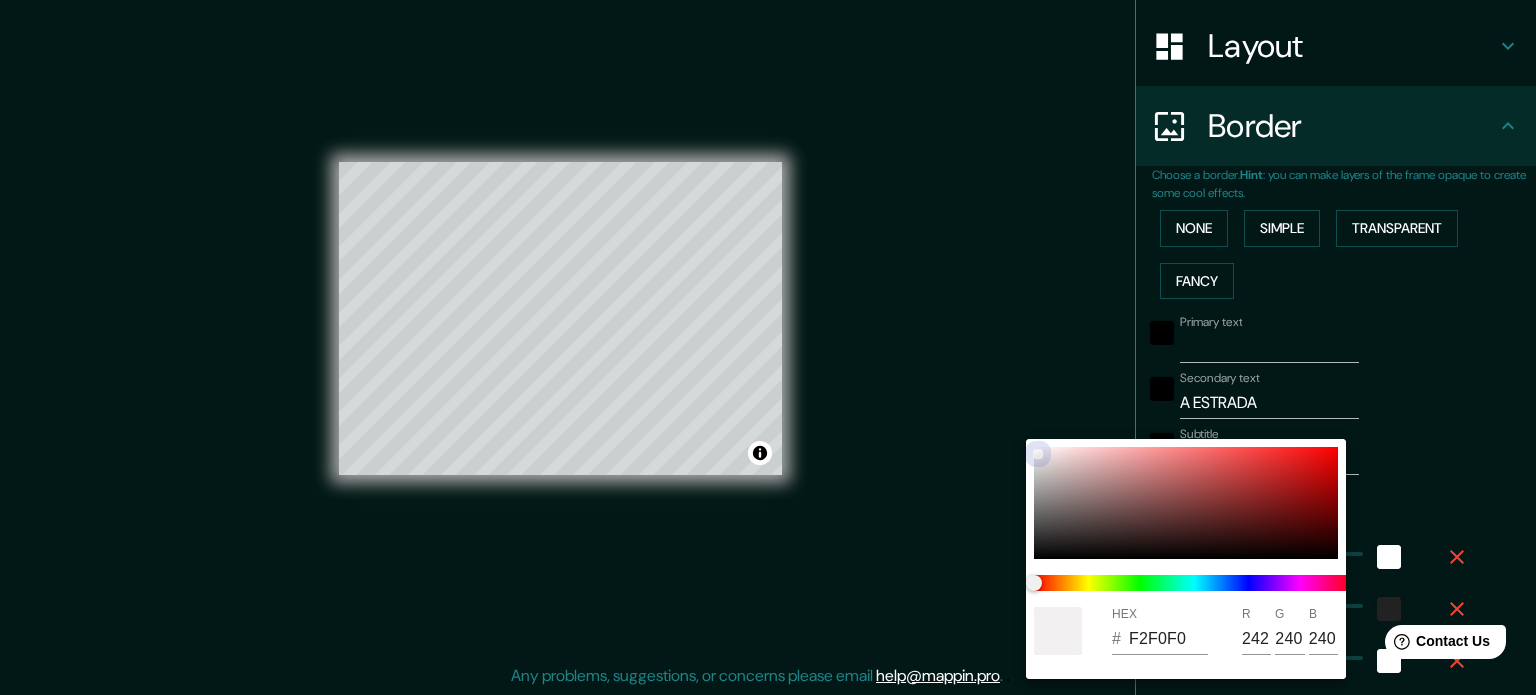 type on "F2F2F2" 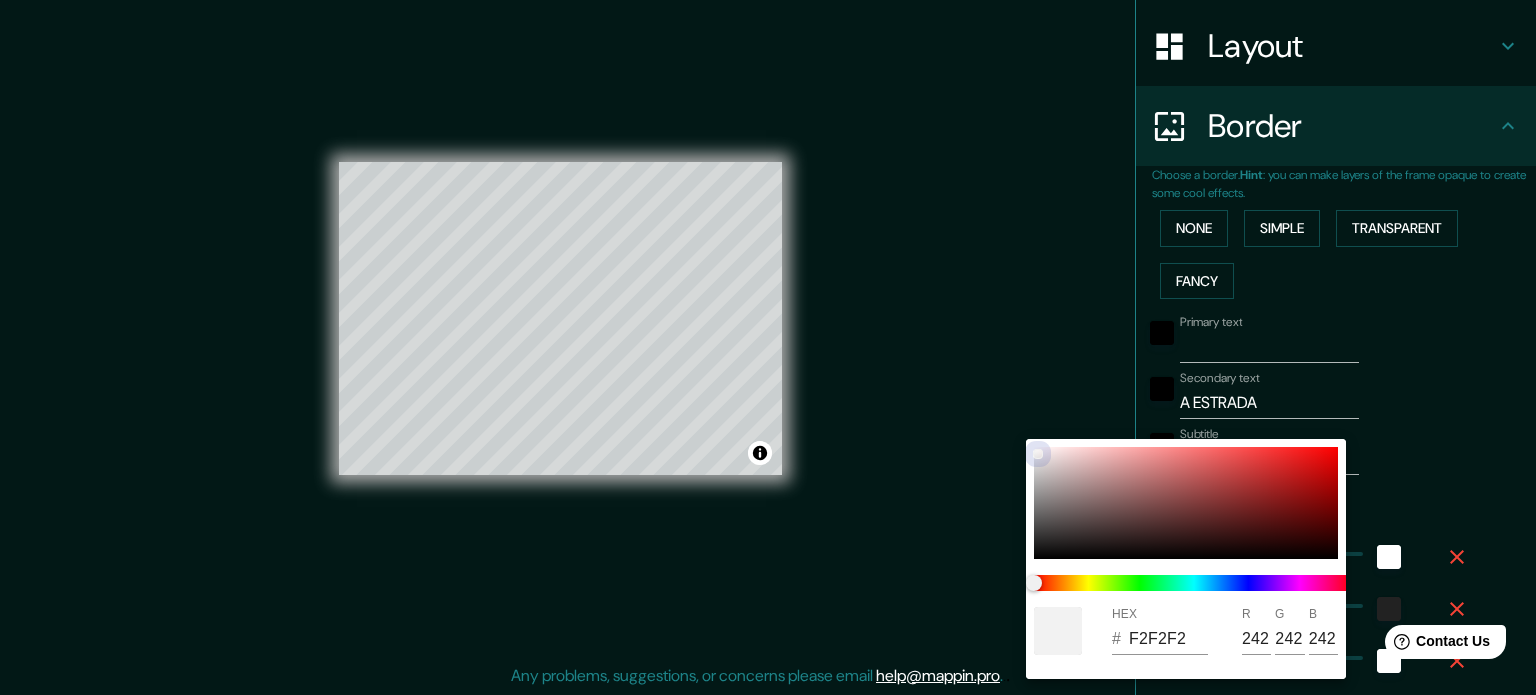 type on "FEFEFE" 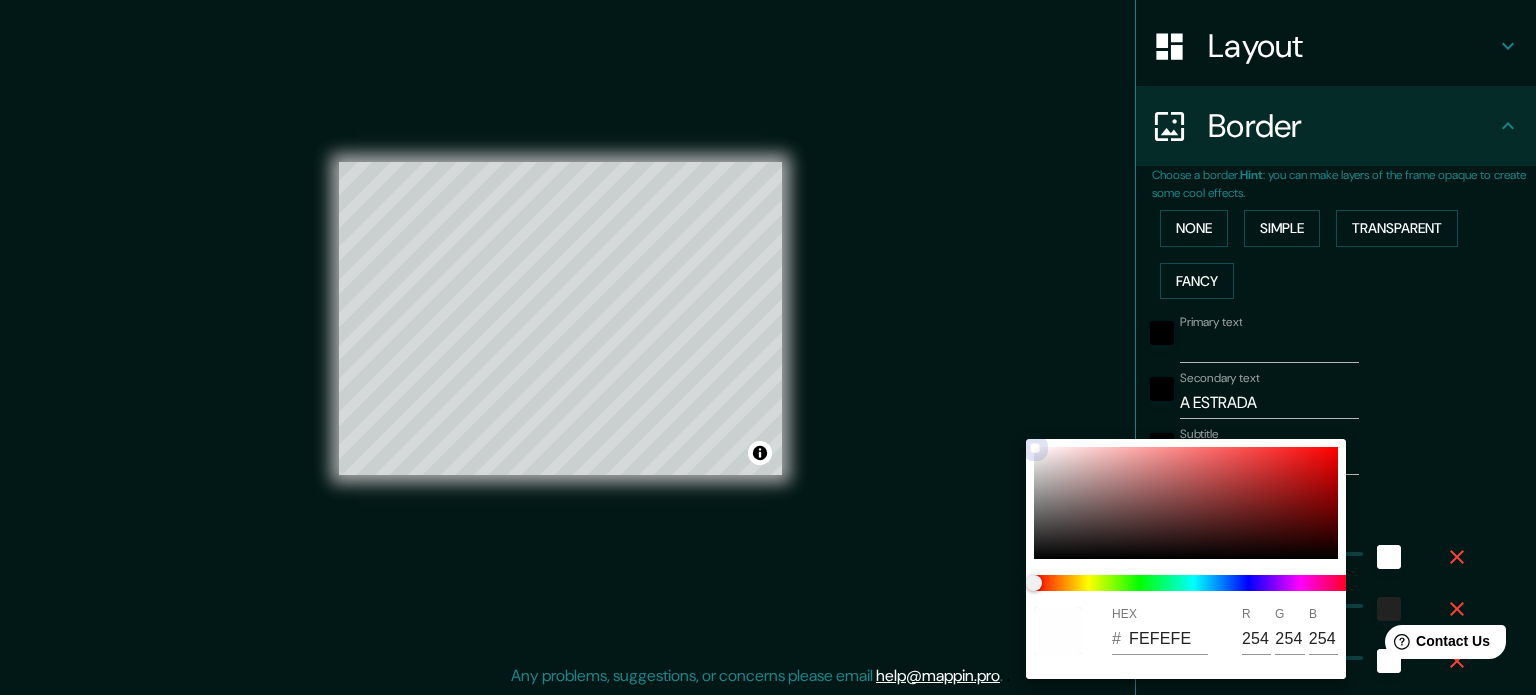 drag, startPoint x: 1037, startPoint y: 453, endPoint x: 1027, endPoint y: 433, distance: 22.36068 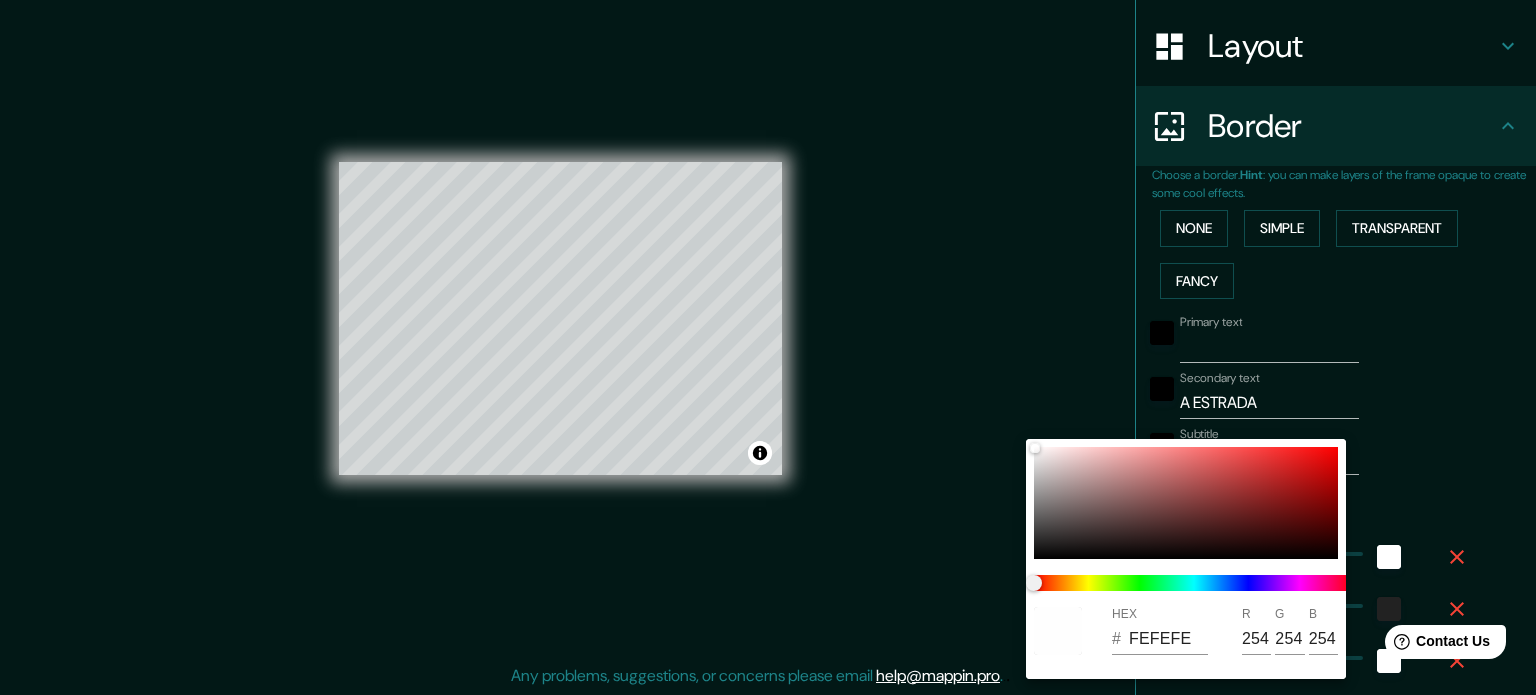 click at bounding box center (768, 347) 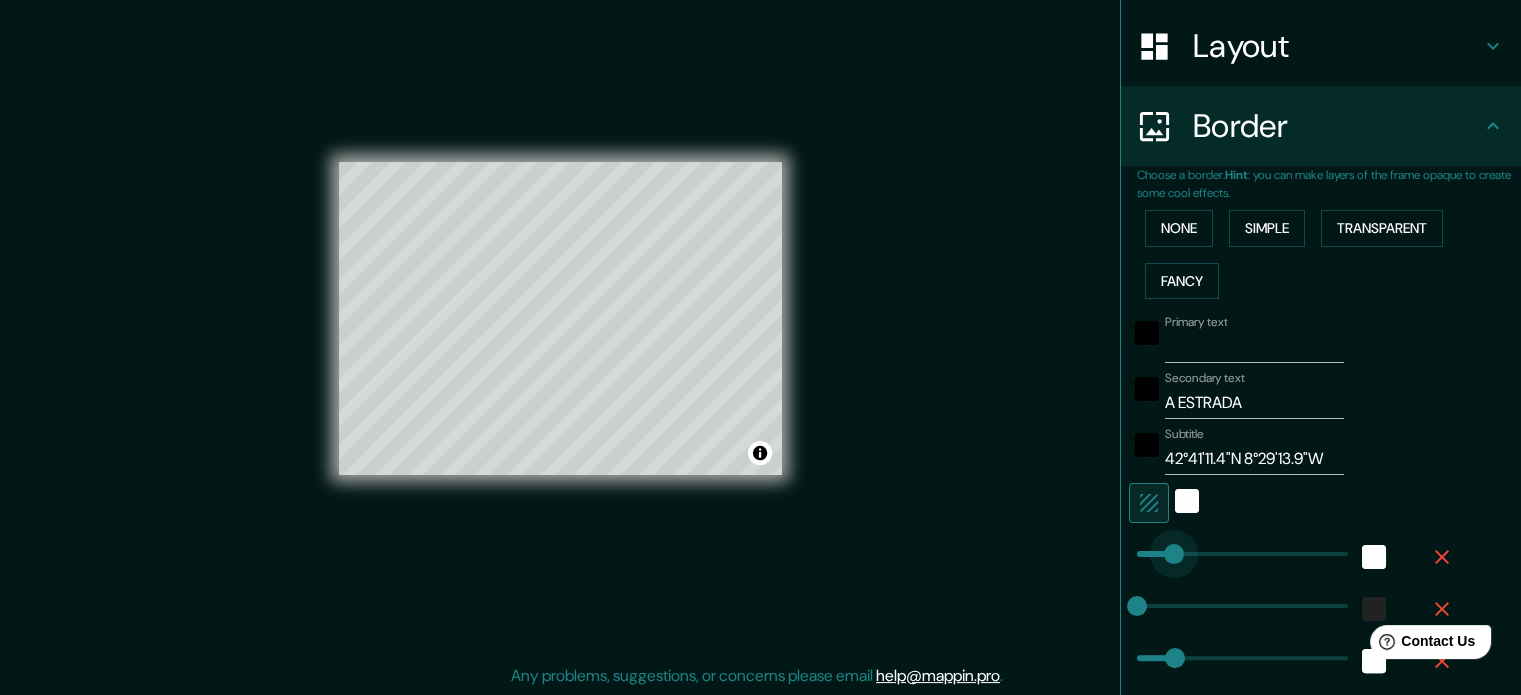 type on "74" 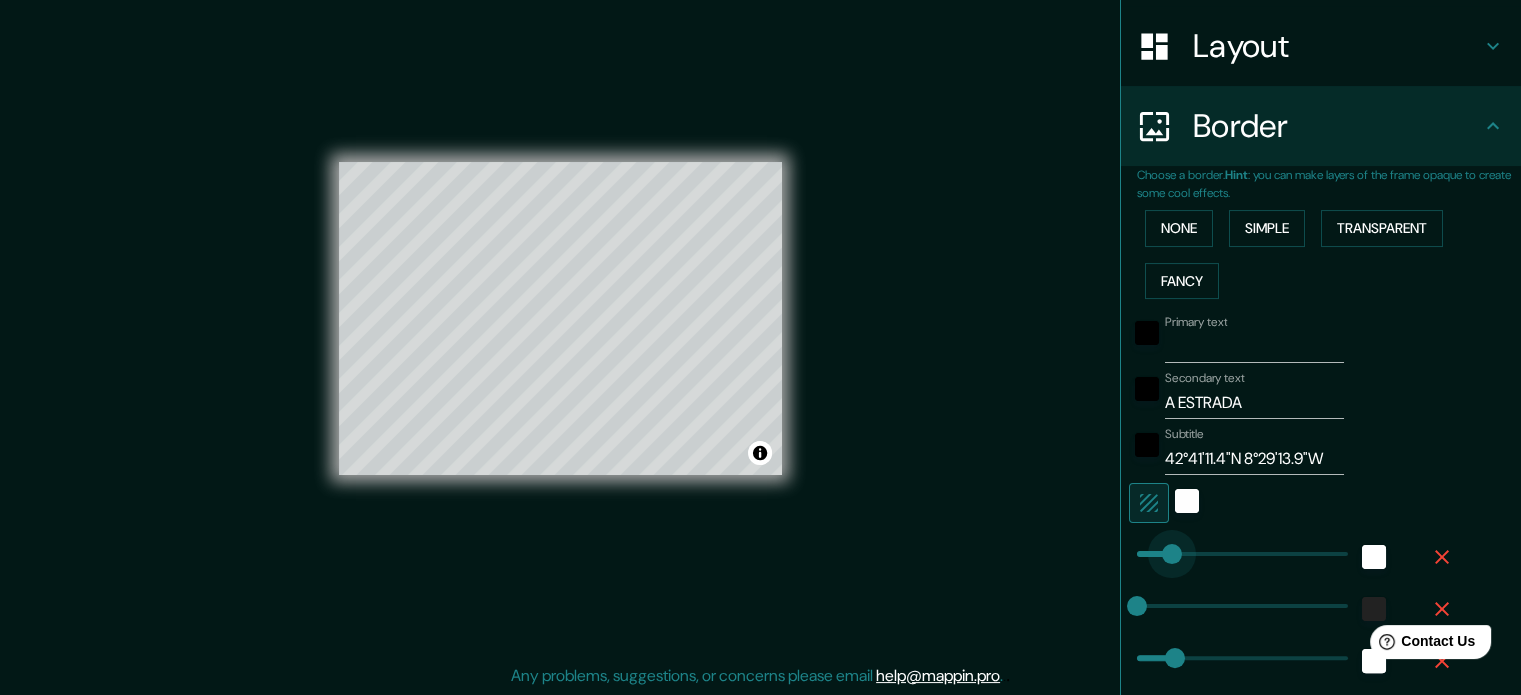 click at bounding box center (1172, 554) 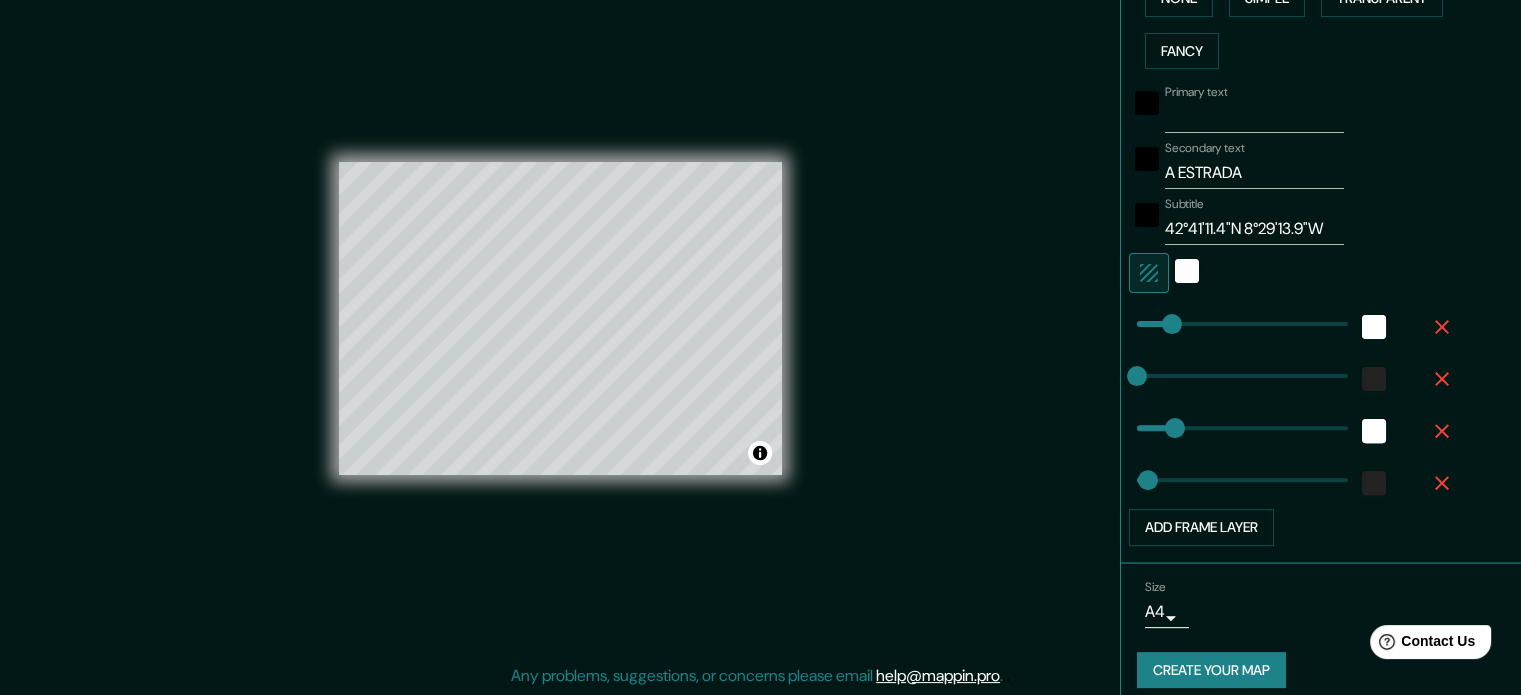 scroll, scrollTop: 544, scrollLeft: 0, axis: vertical 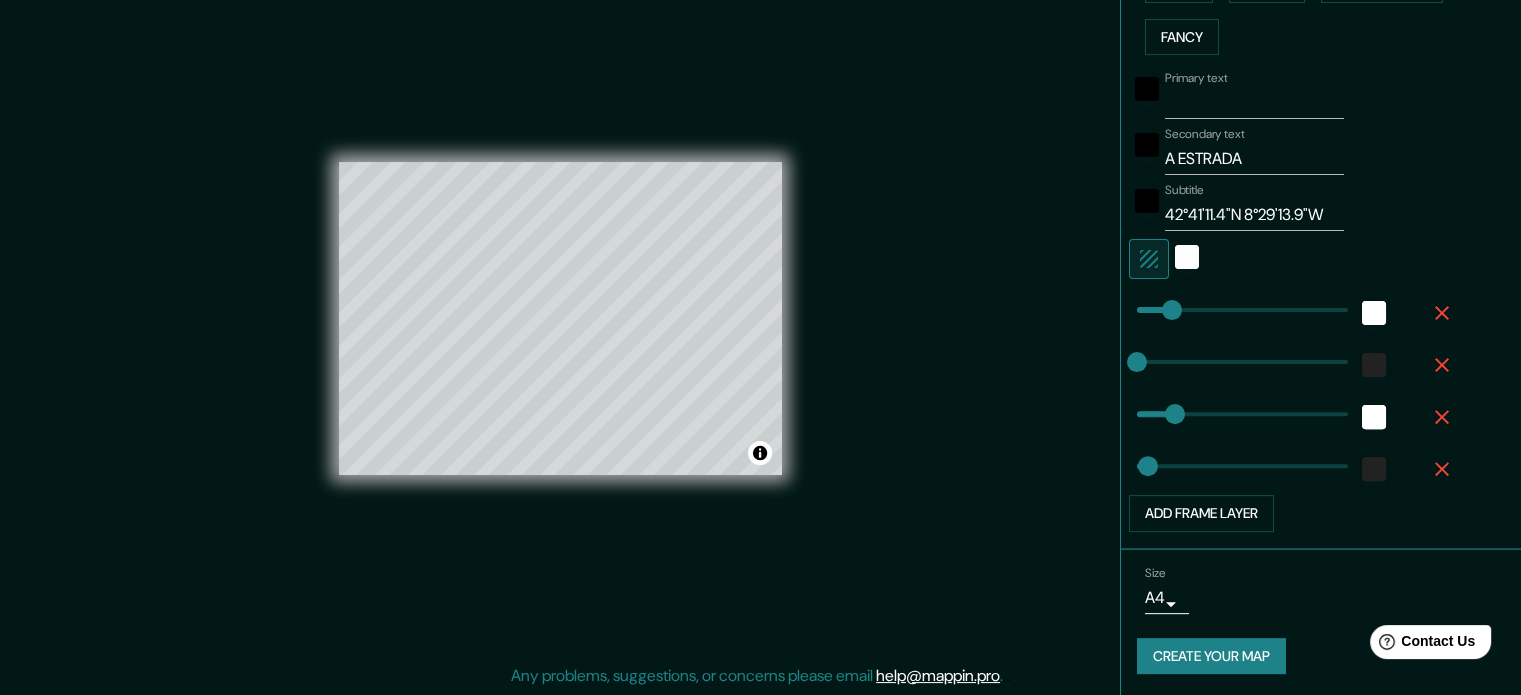 click on "Create your map" at bounding box center (1211, 656) 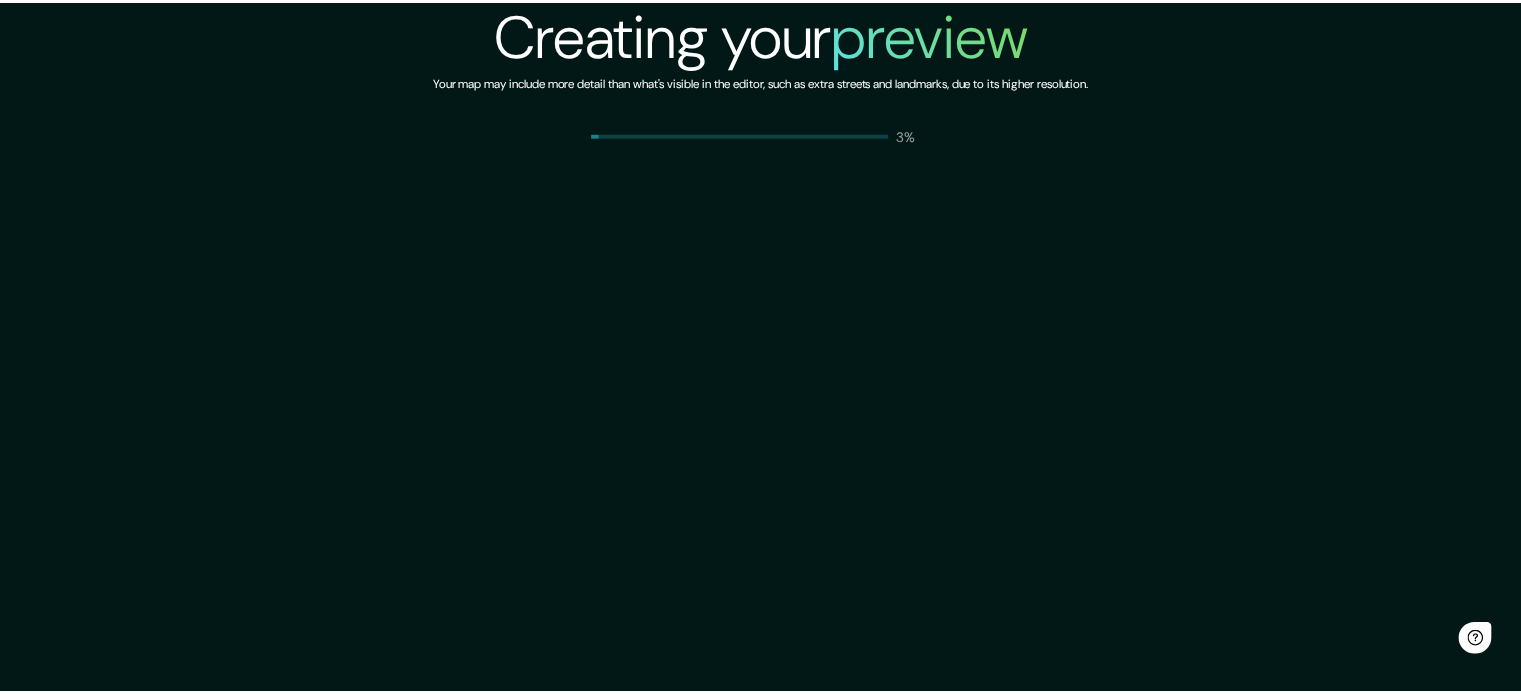 scroll, scrollTop: 0, scrollLeft: 0, axis: both 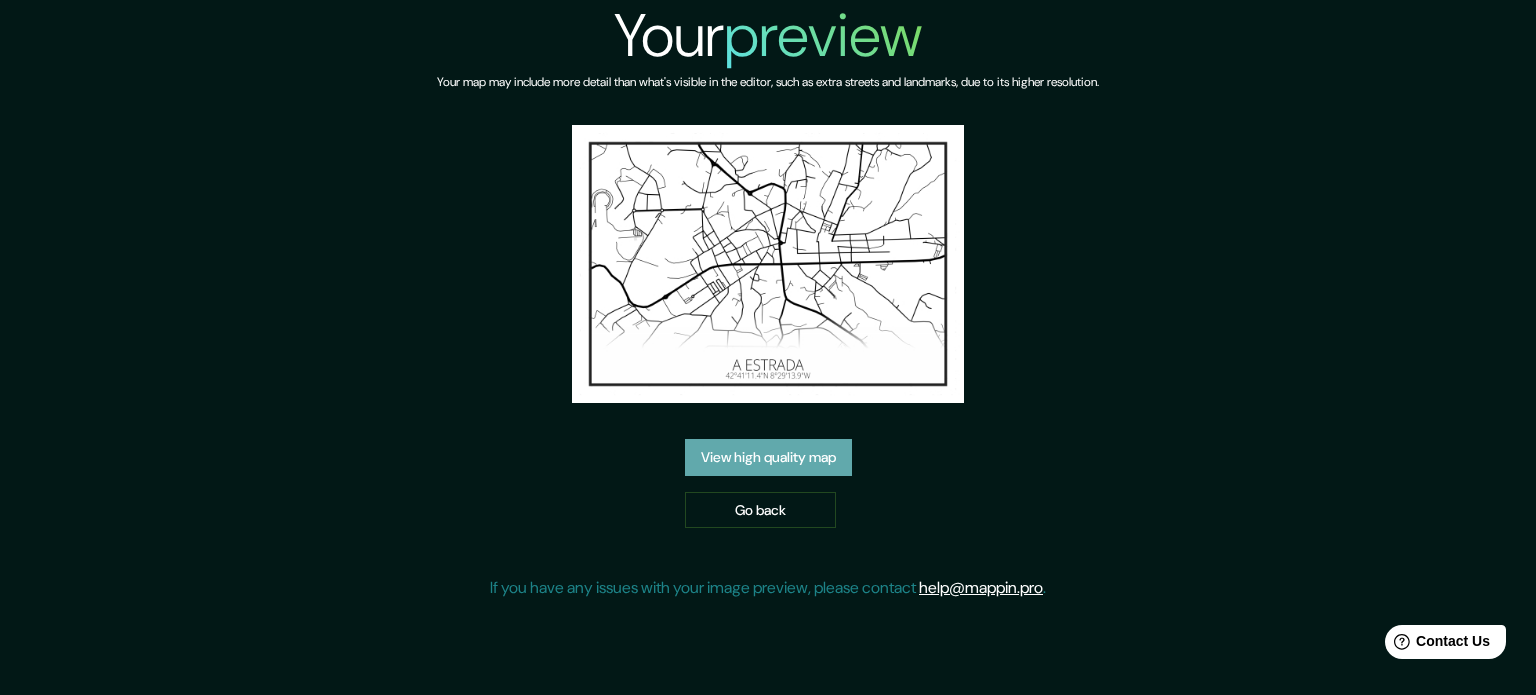 click on "View high quality map" at bounding box center [768, 457] 